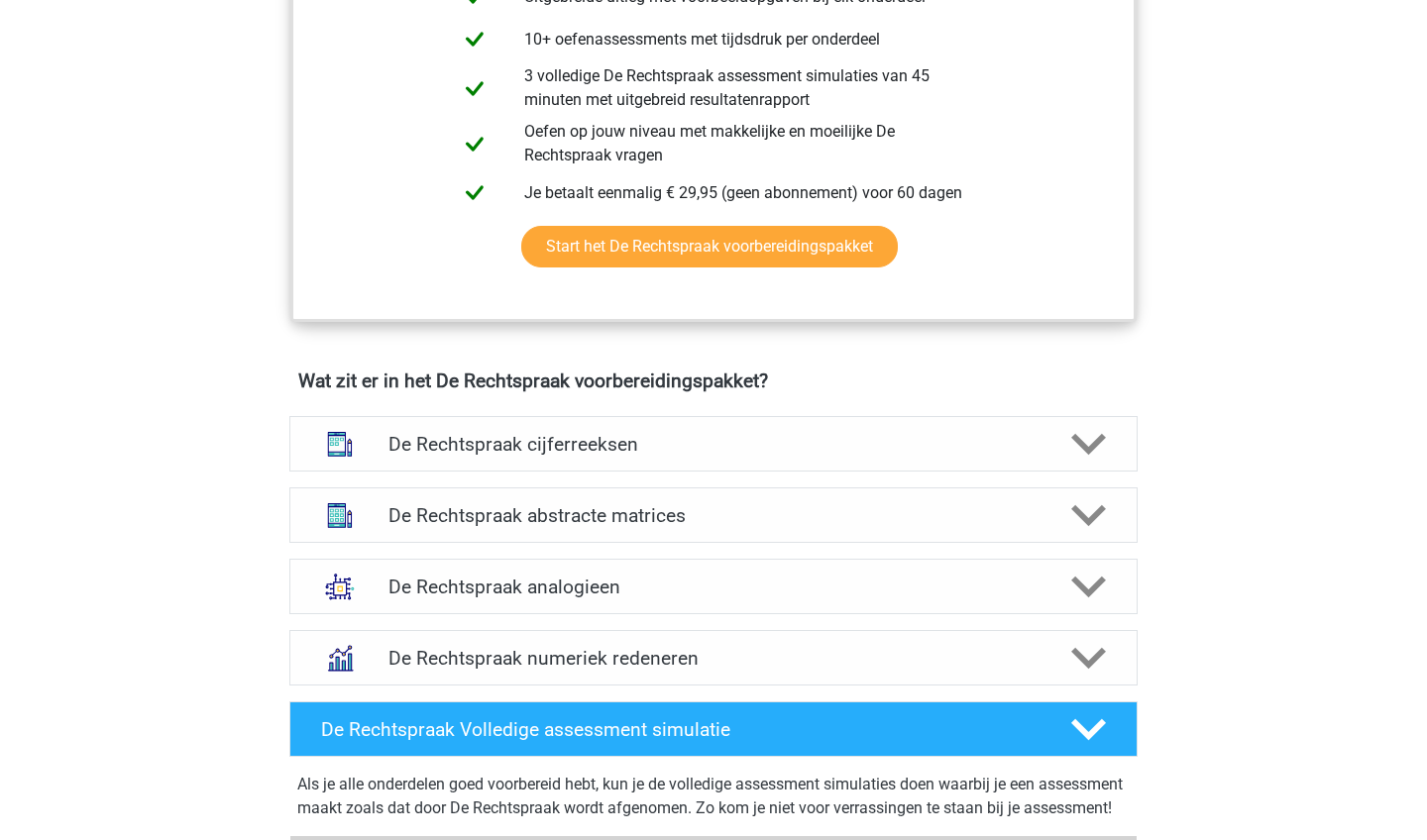 scroll, scrollTop: 1148, scrollLeft: 0, axis: vertical 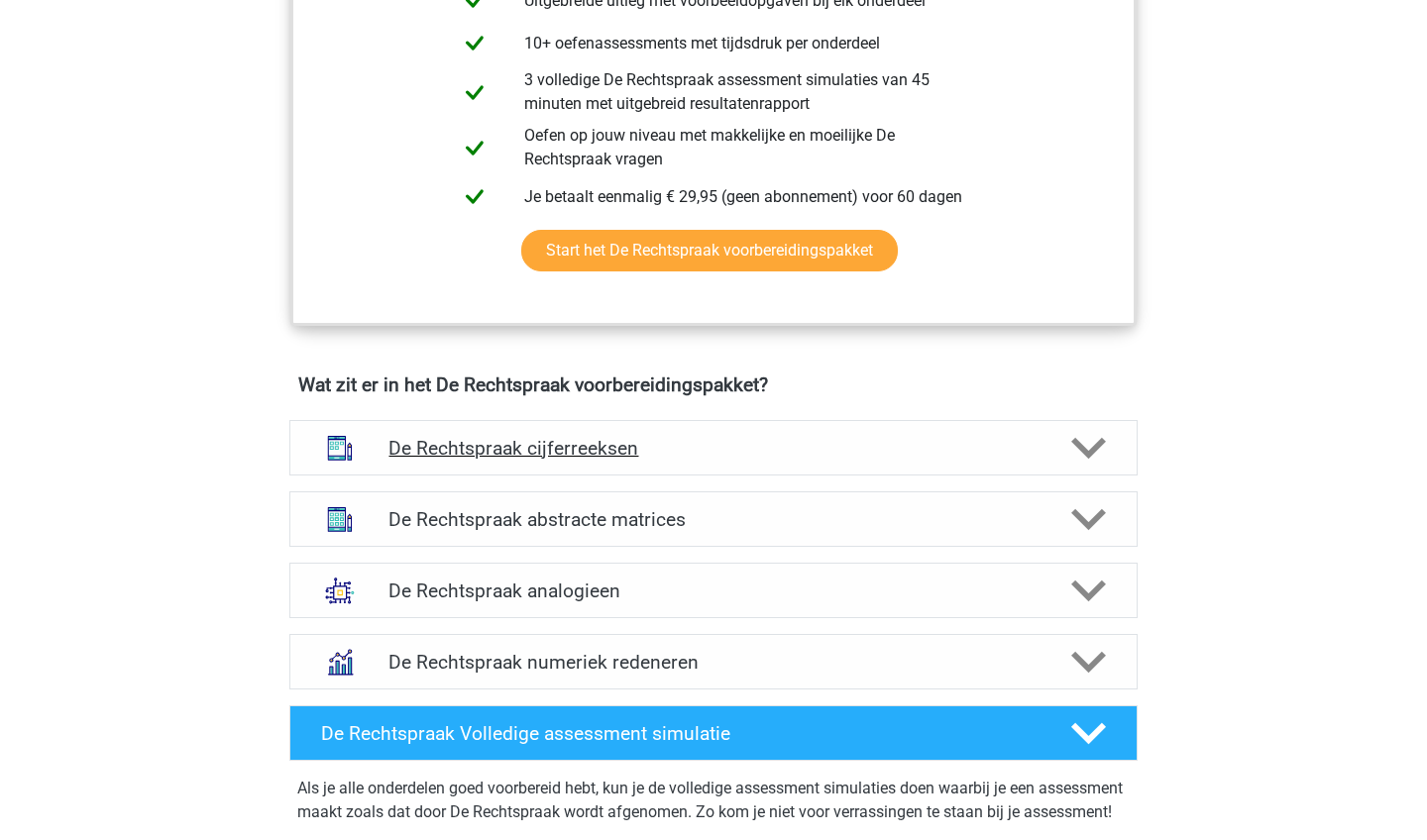 click on "De Rechtspraak cijferreeksen" at bounding box center [713, 448] 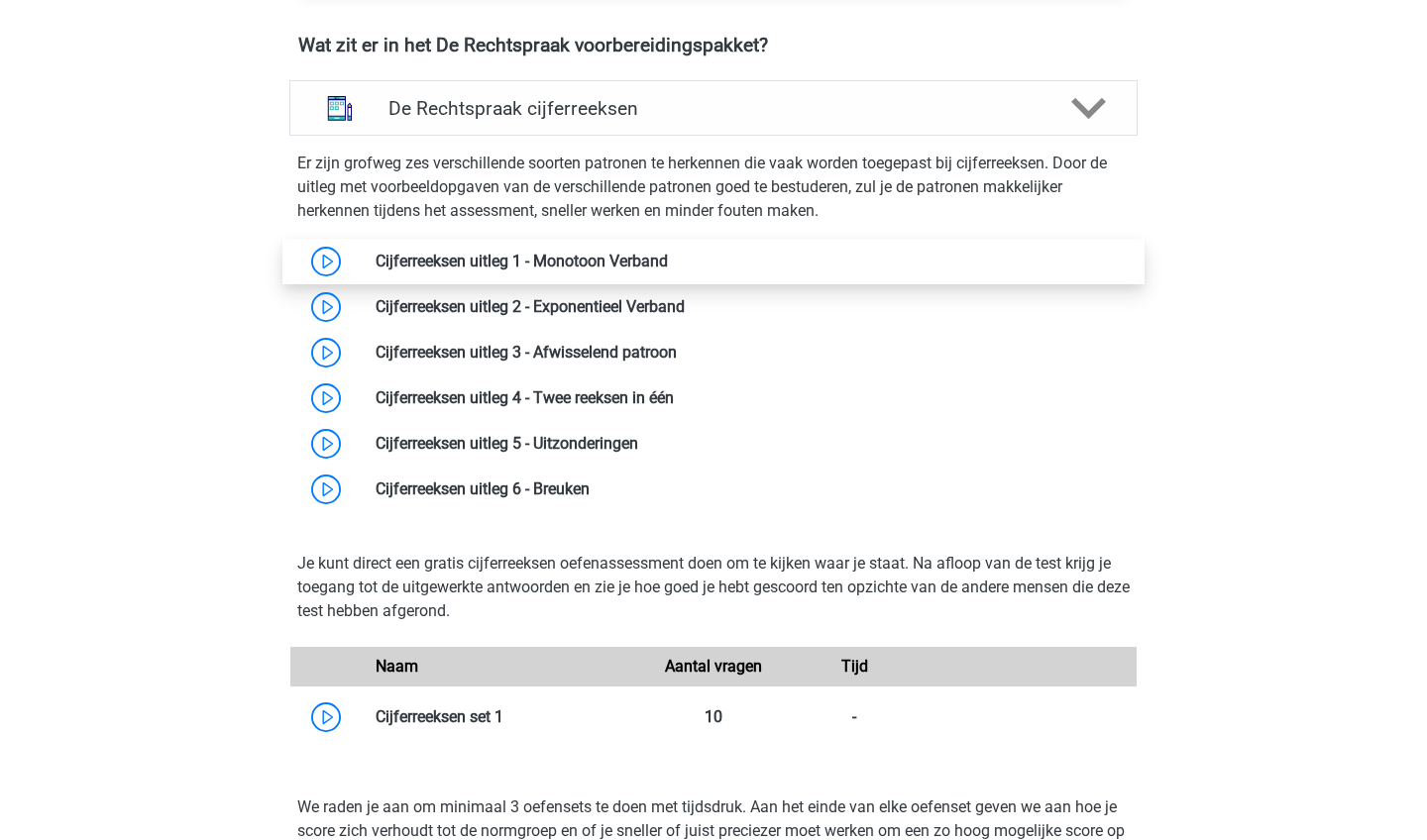 scroll, scrollTop: 1521, scrollLeft: 0, axis: vertical 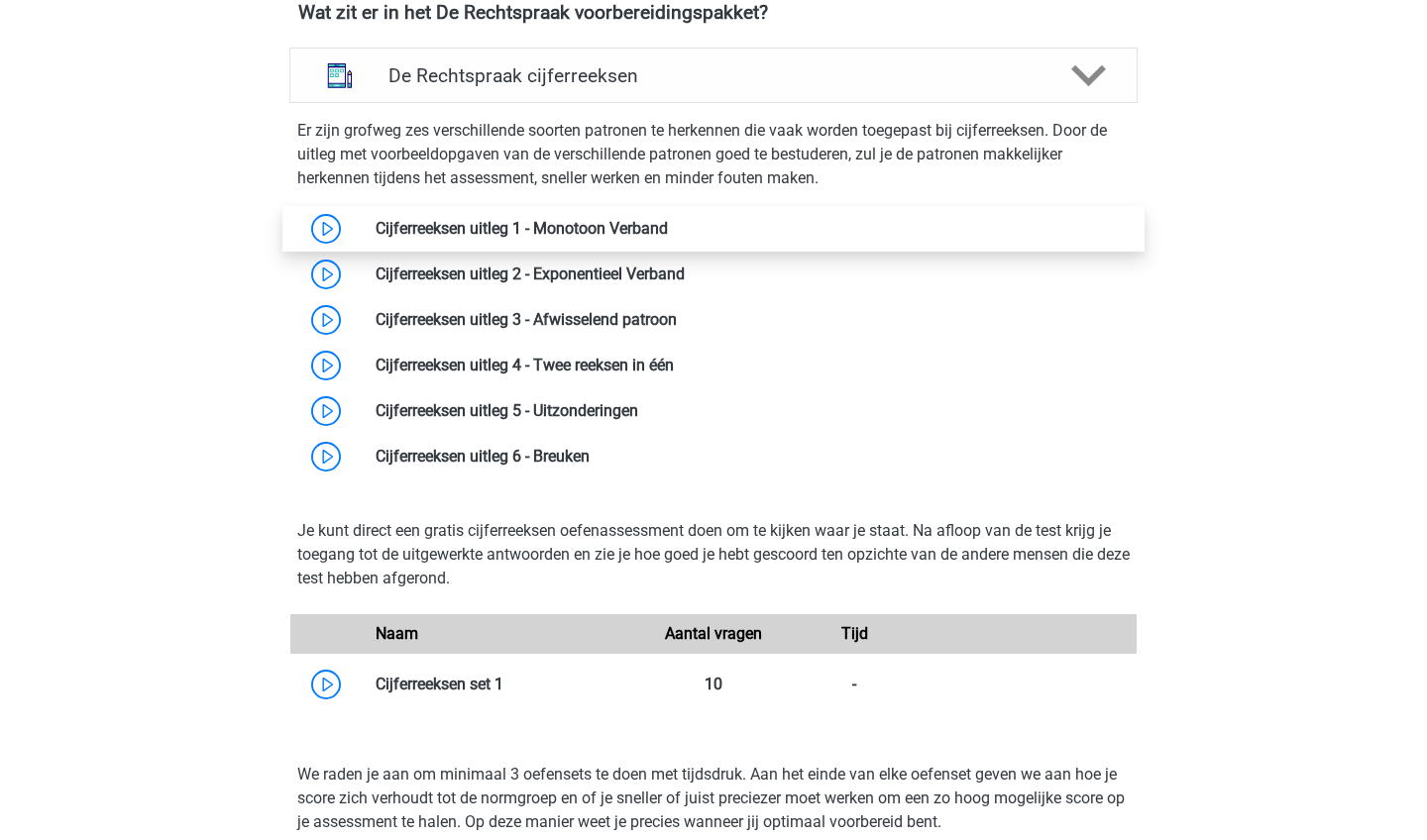 click at bounding box center (668, 228) 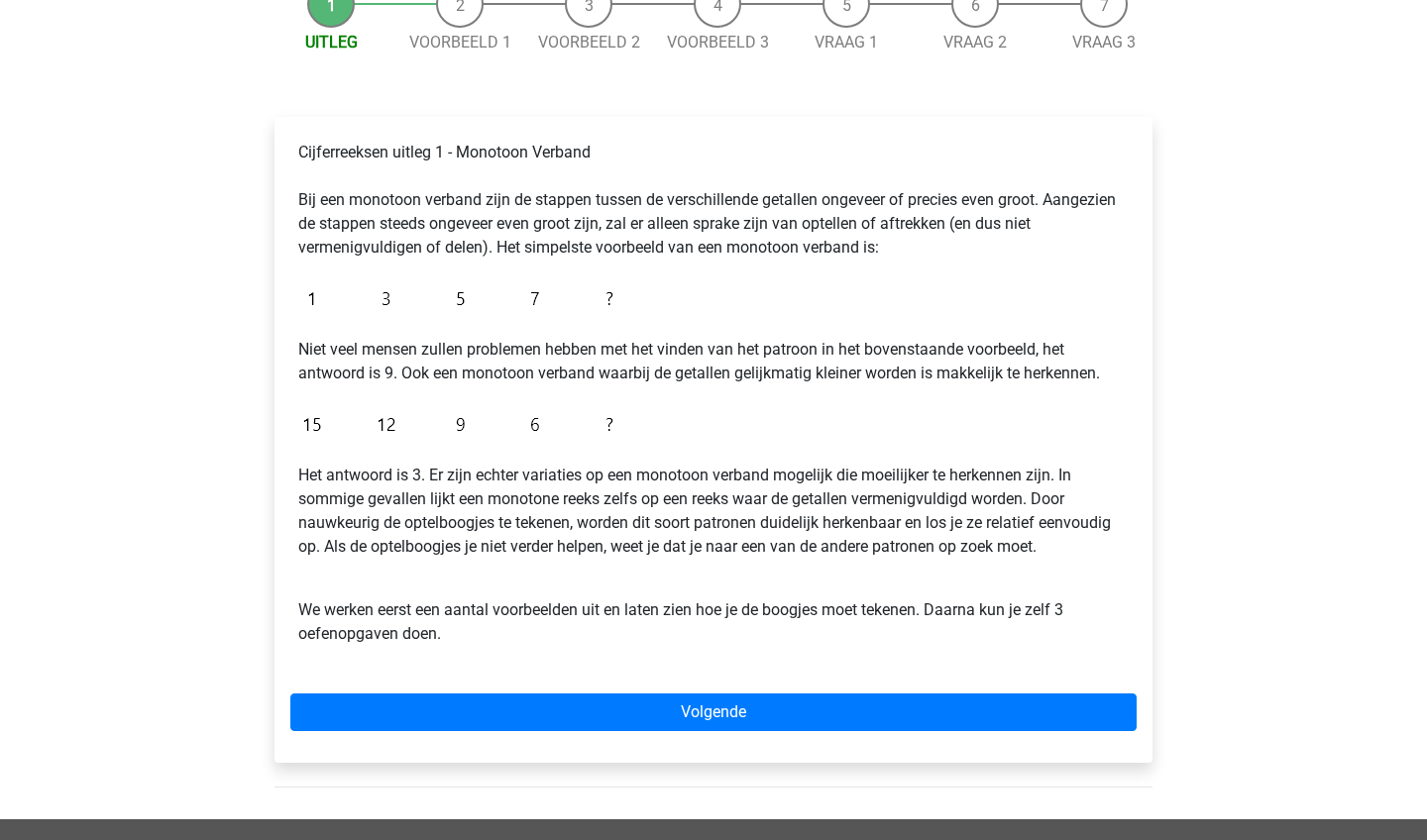 scroll, scrollTop: 303, scrollLeft: 0, axis: vertical 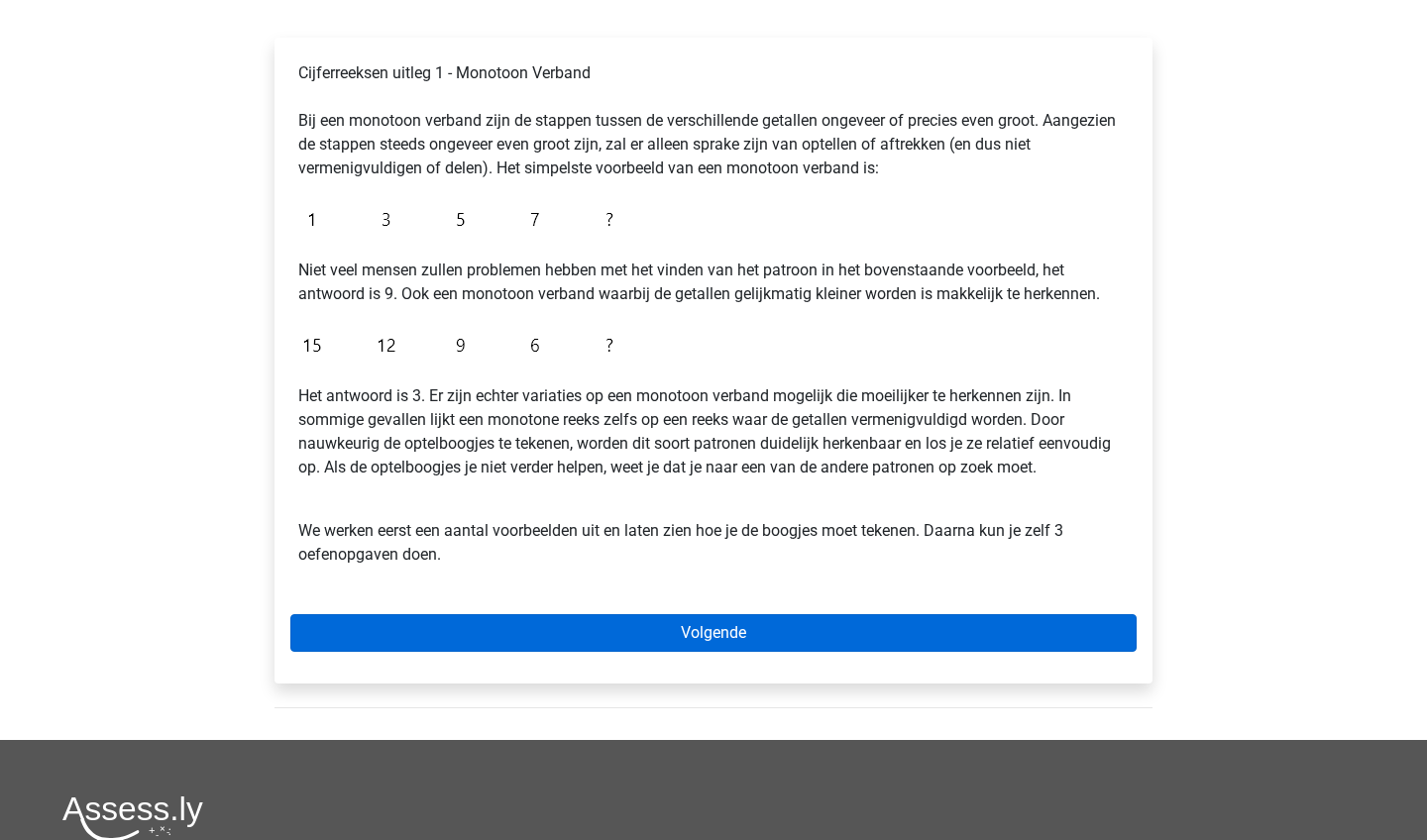 click on "Volgende" at bounding box center (714, 633) 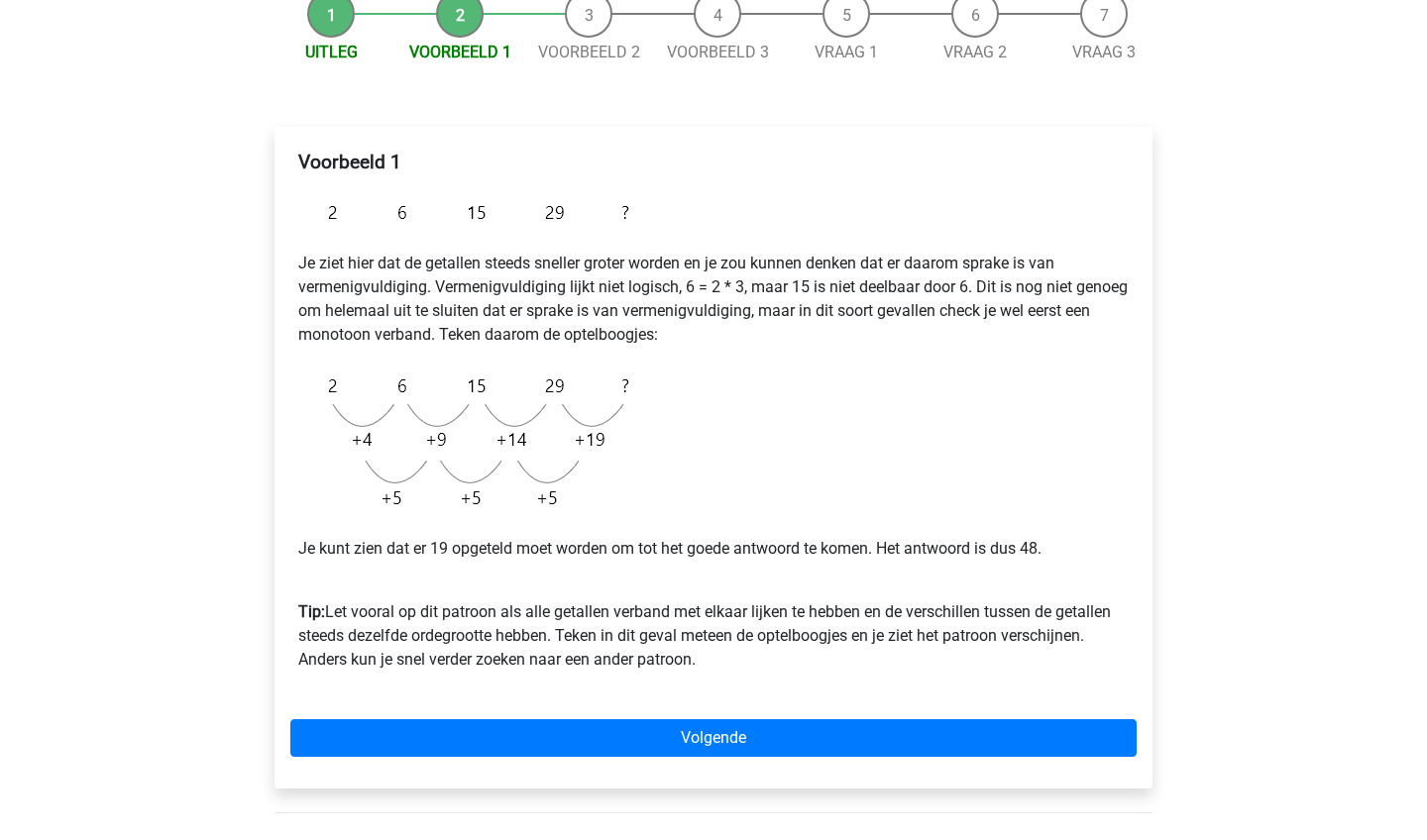 scroll, scrollTop: 219, scrollLeft: 0, axis: vertical 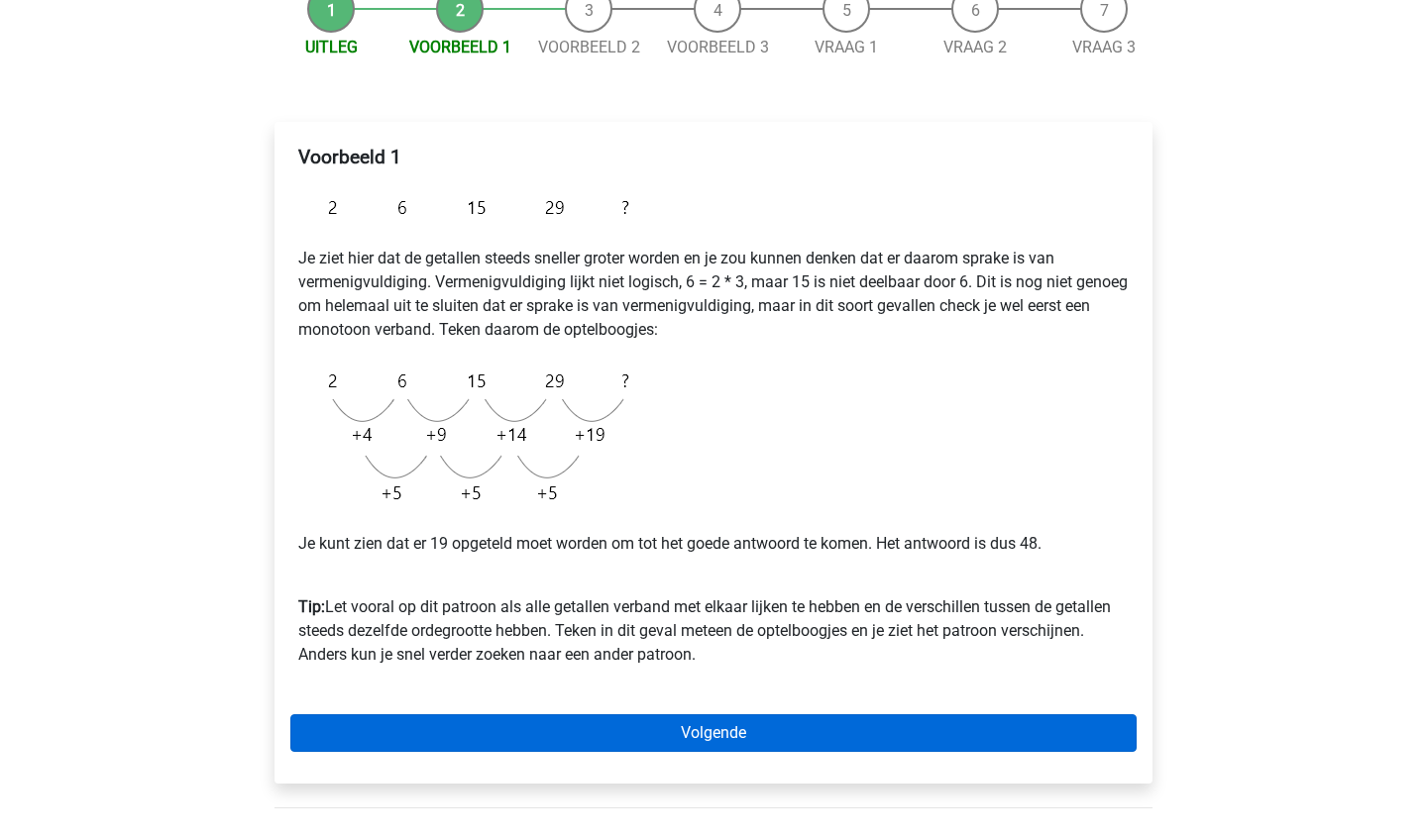 click on "Volgende" at bounding box center [714, 733] 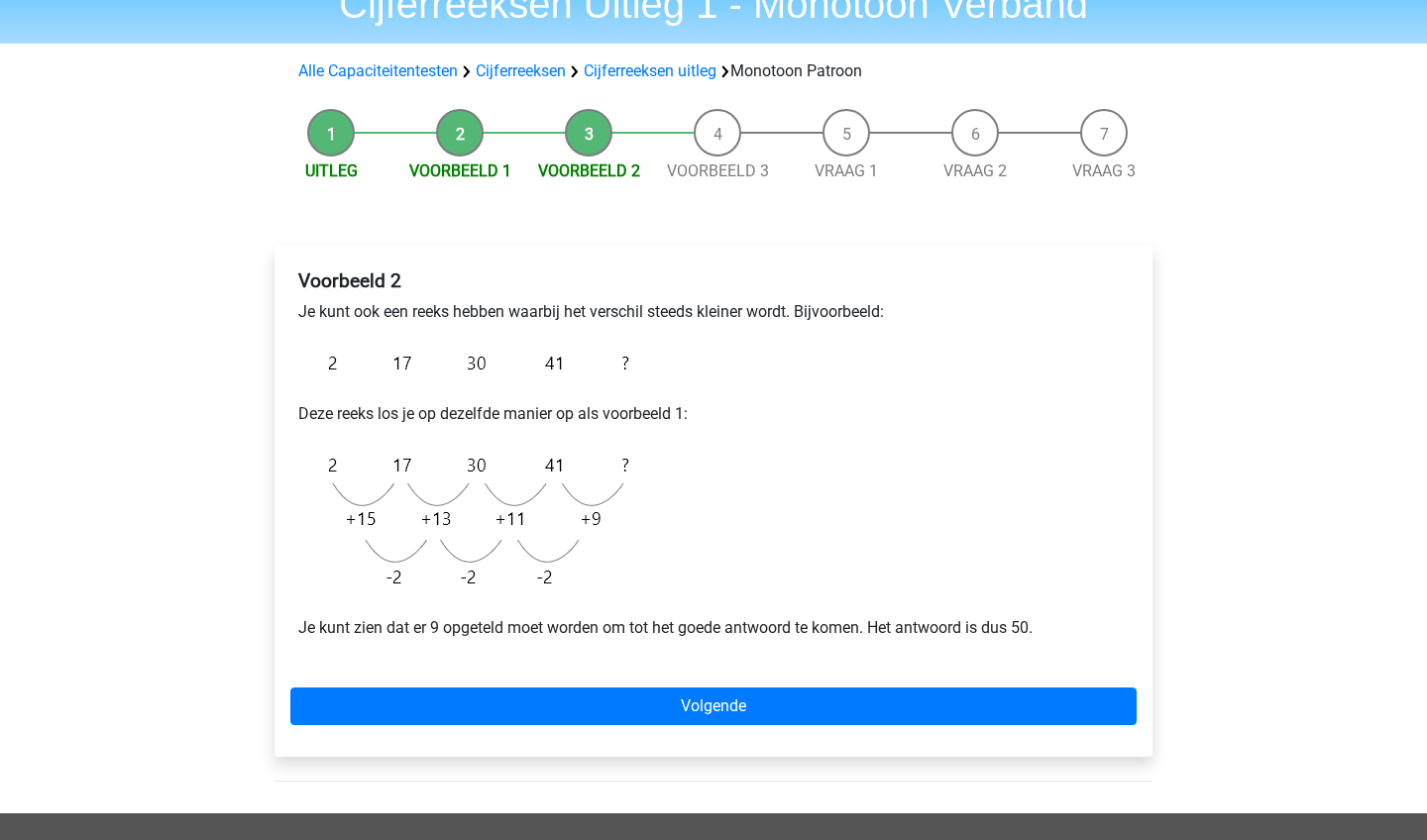 scroll, scrollTop: 96, scrollLeft: 0, axis: vertical 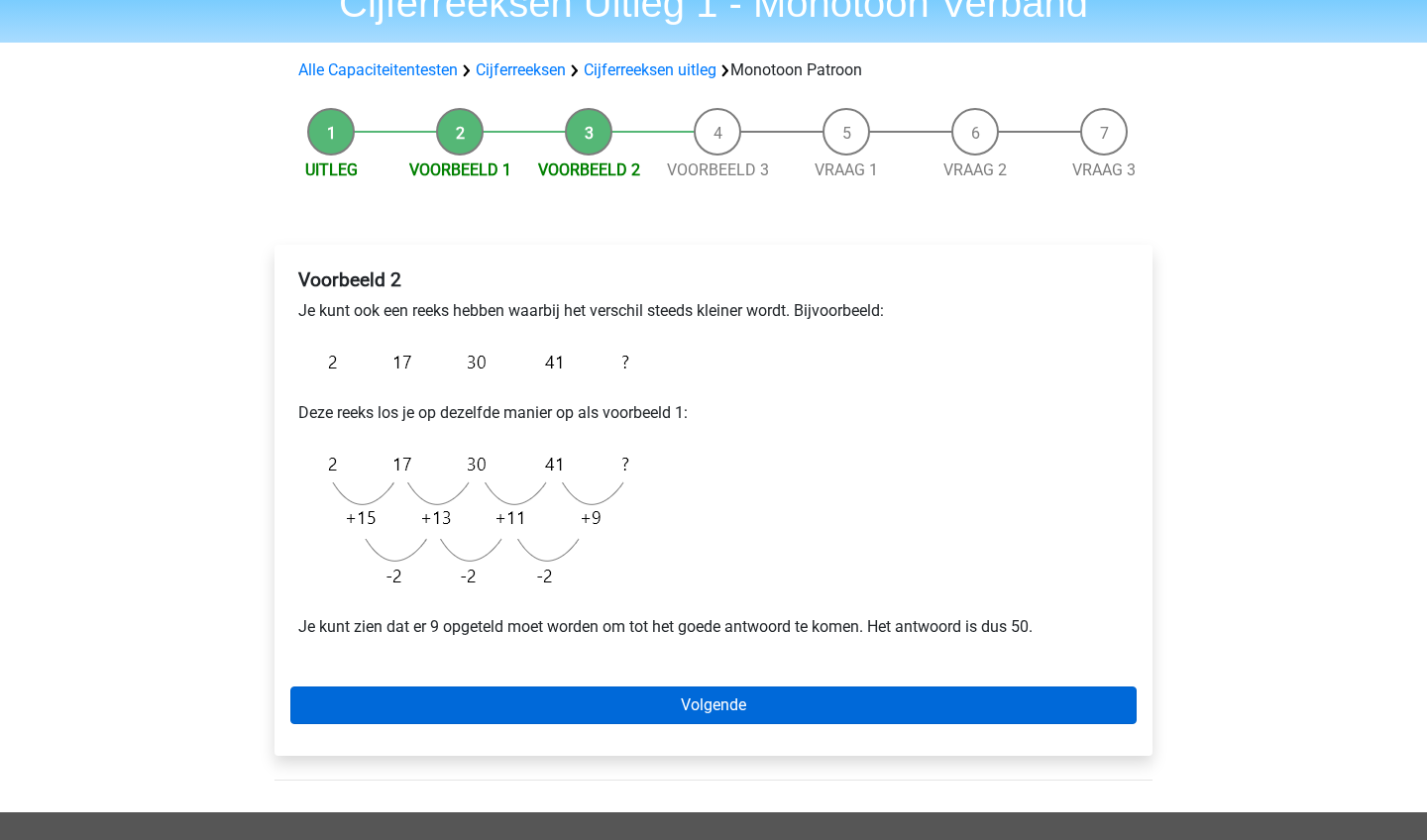 click on "Volgende" at bounding box center (714, 705) 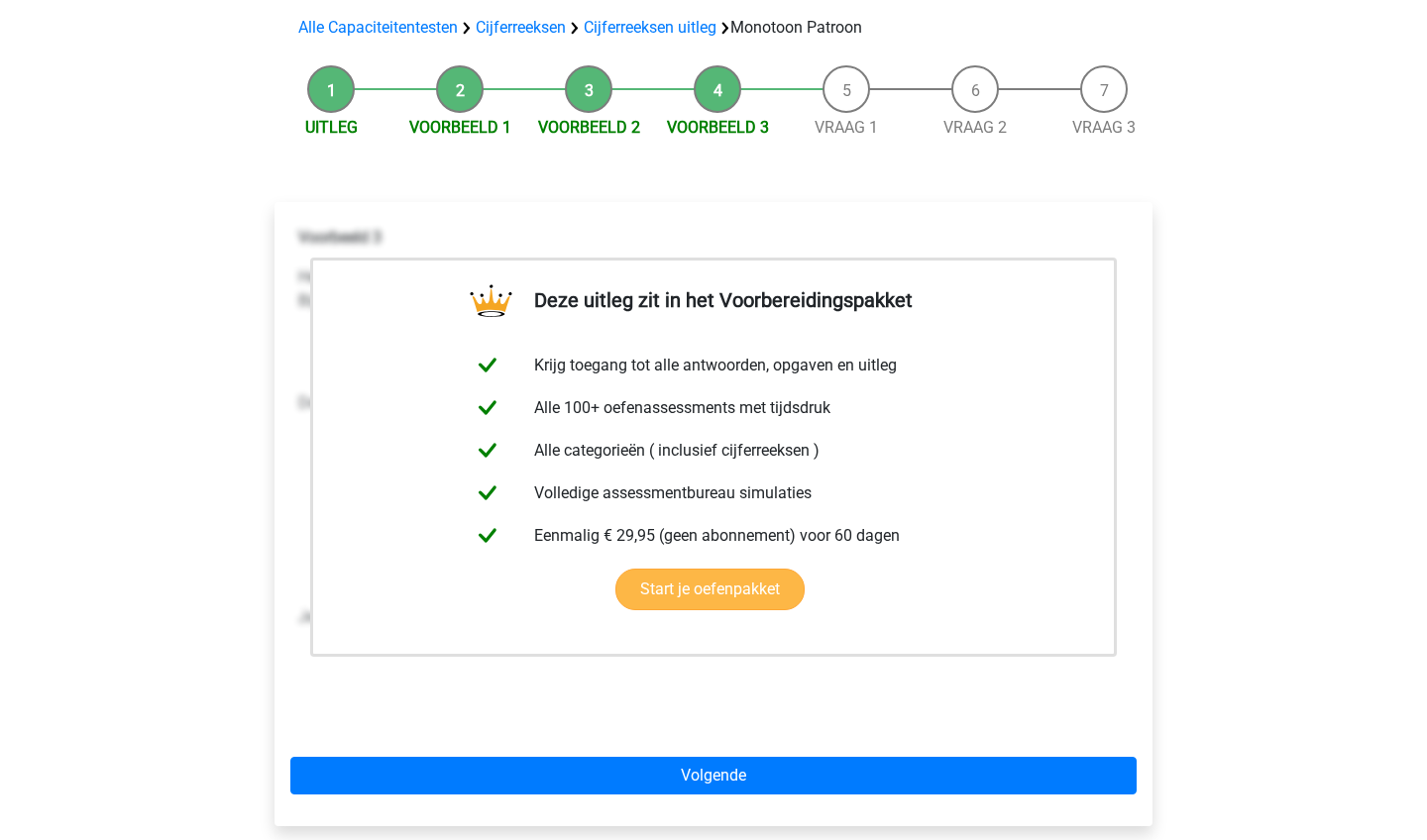 scroll, scrollTop: 143, scrollLeft: 0, axis: vertical 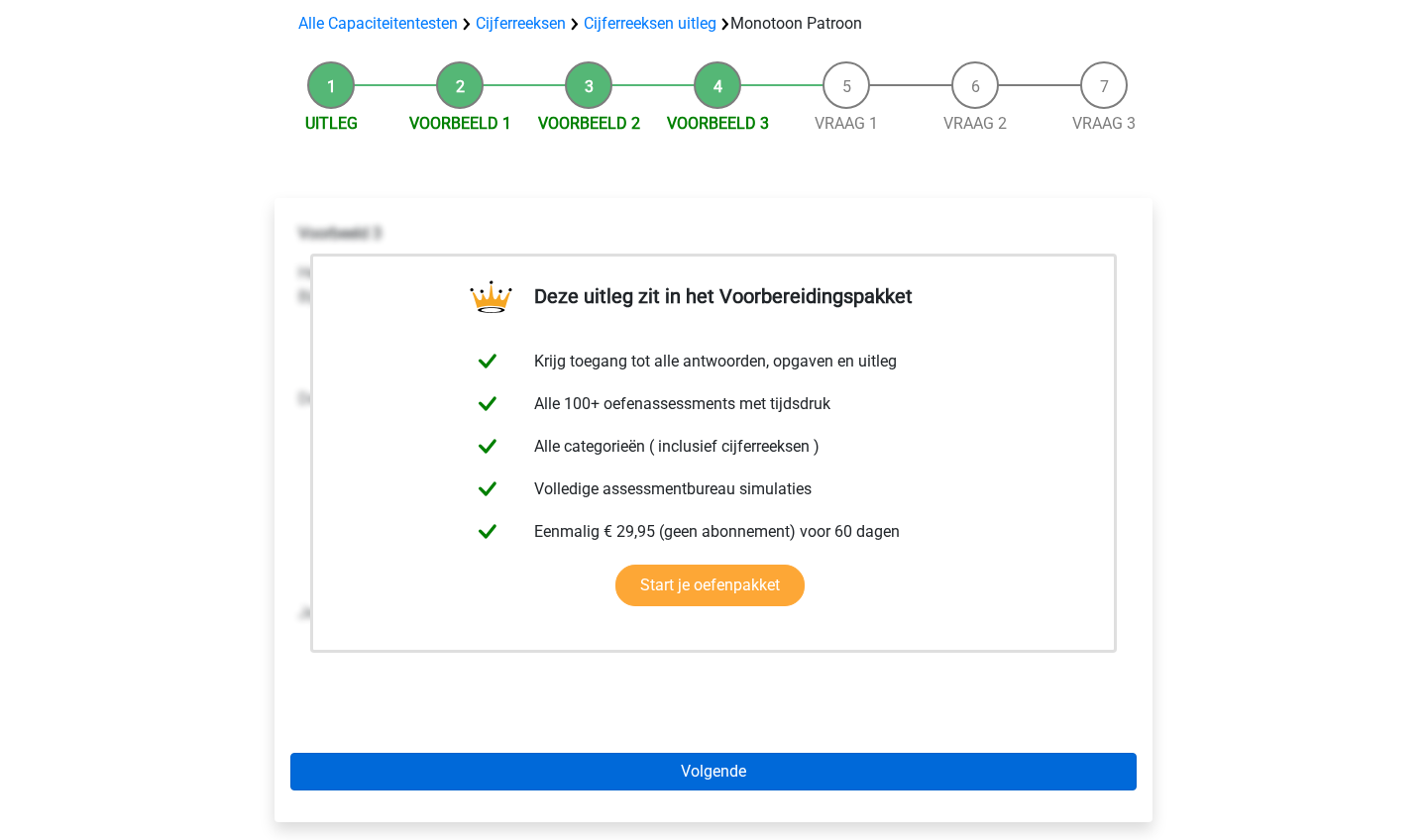 click on "Volgende" at bounding box center [714, 772] 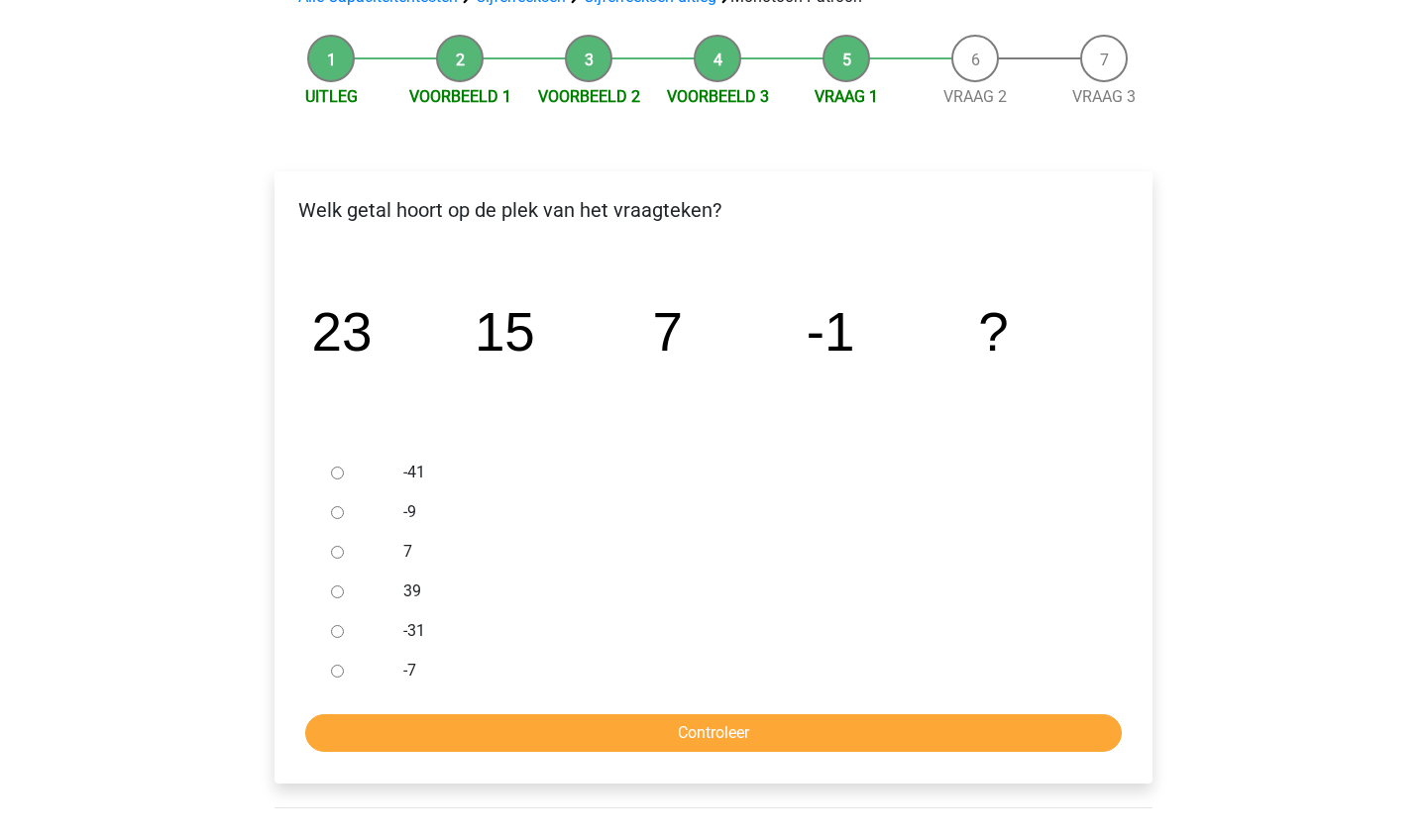 scroll, scrollTop: 167, scrollLeft: 0, axis: vertical 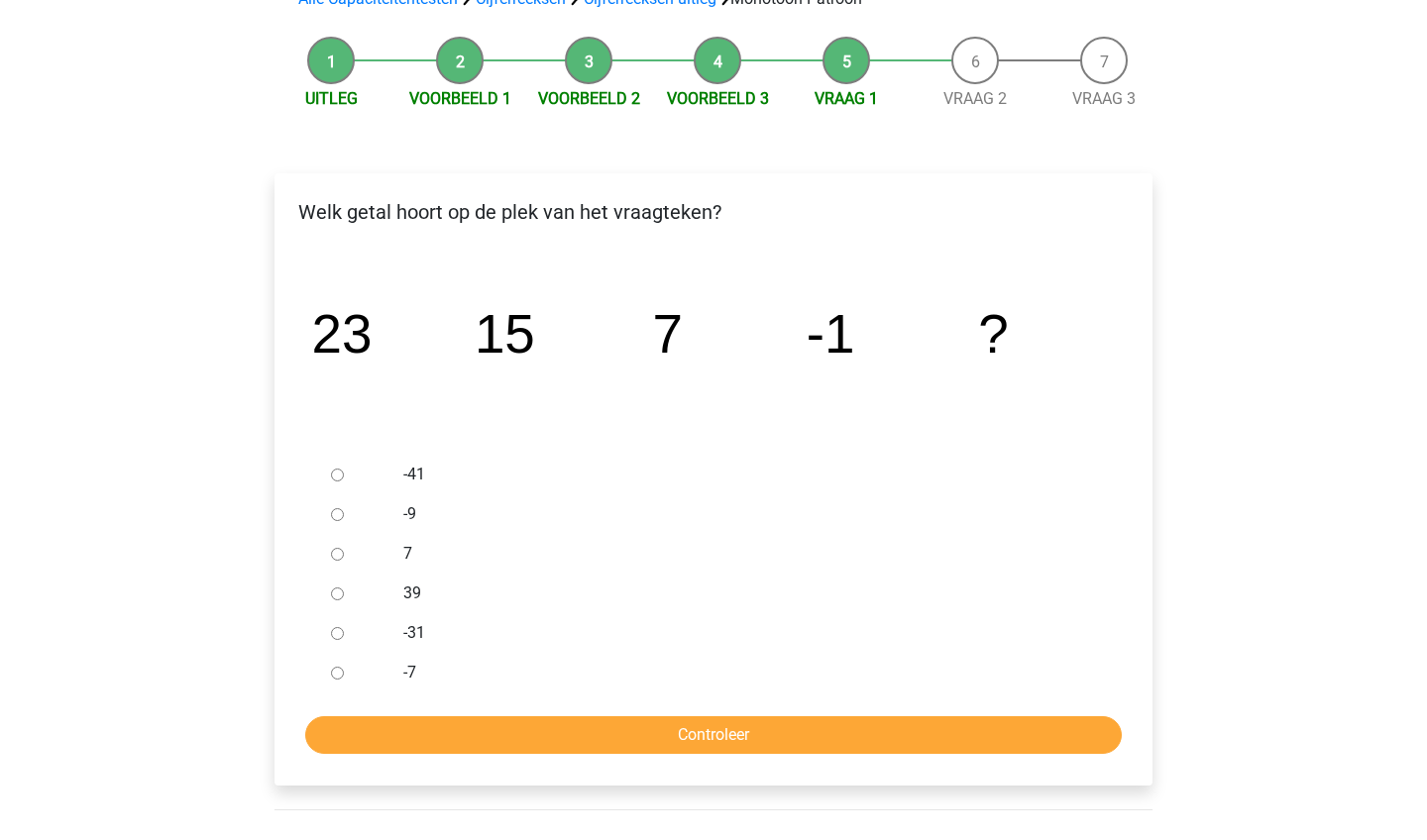 click on "-9" at bounding box center (337, 514) 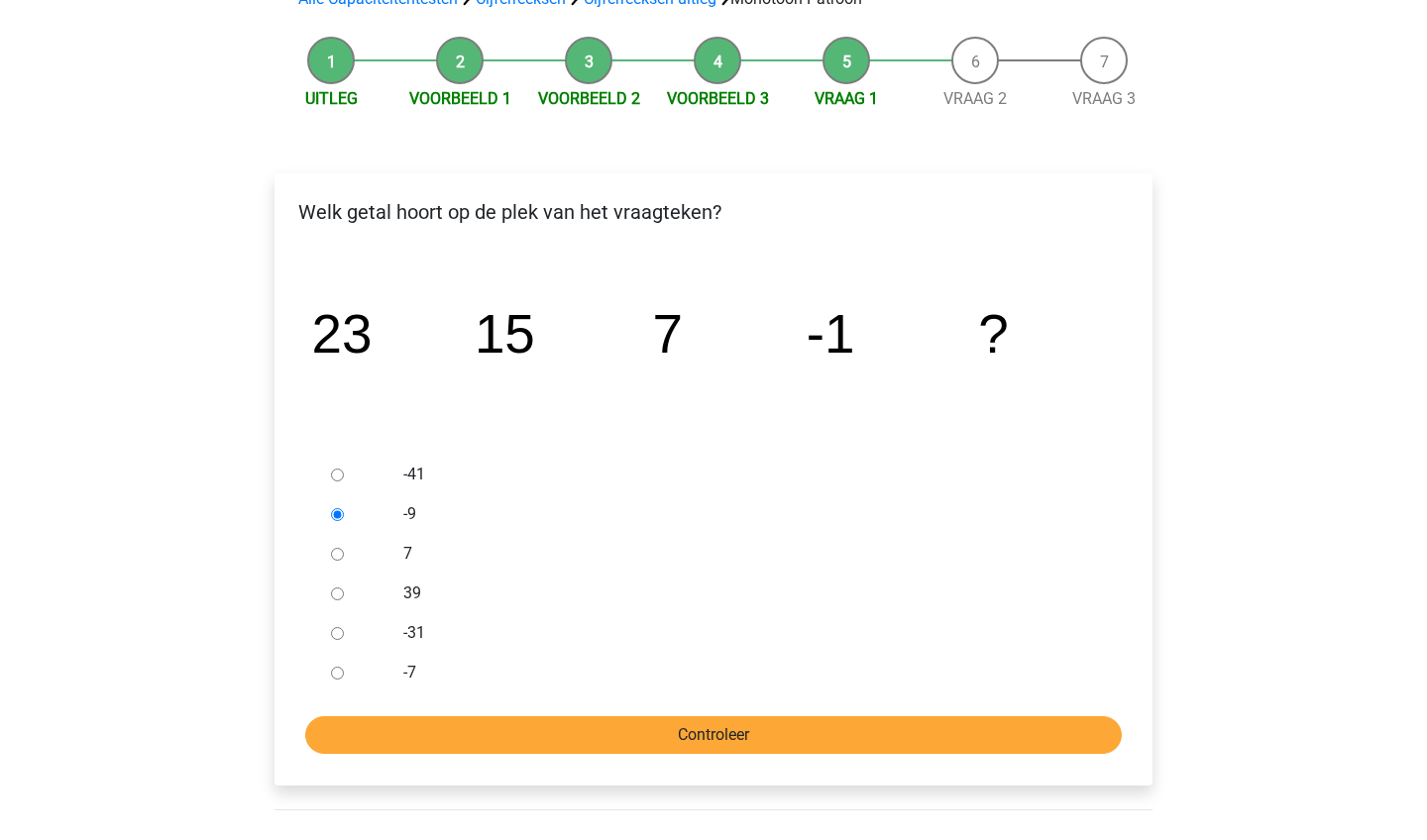 click on "Controleer" at bounding box center [714, 735] 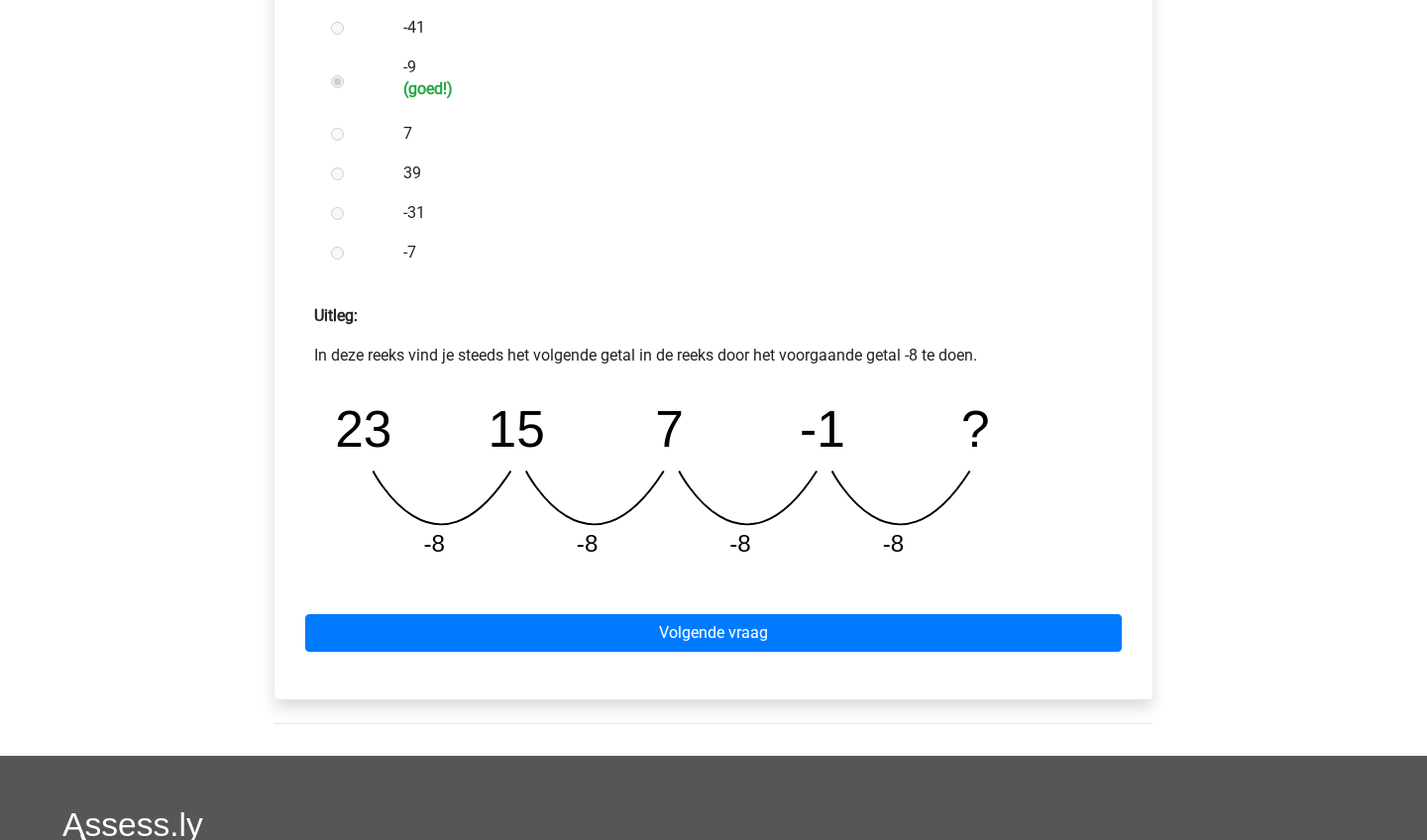 scroll, scrollTop: 626, scrollLeft: 0, axis: vertical 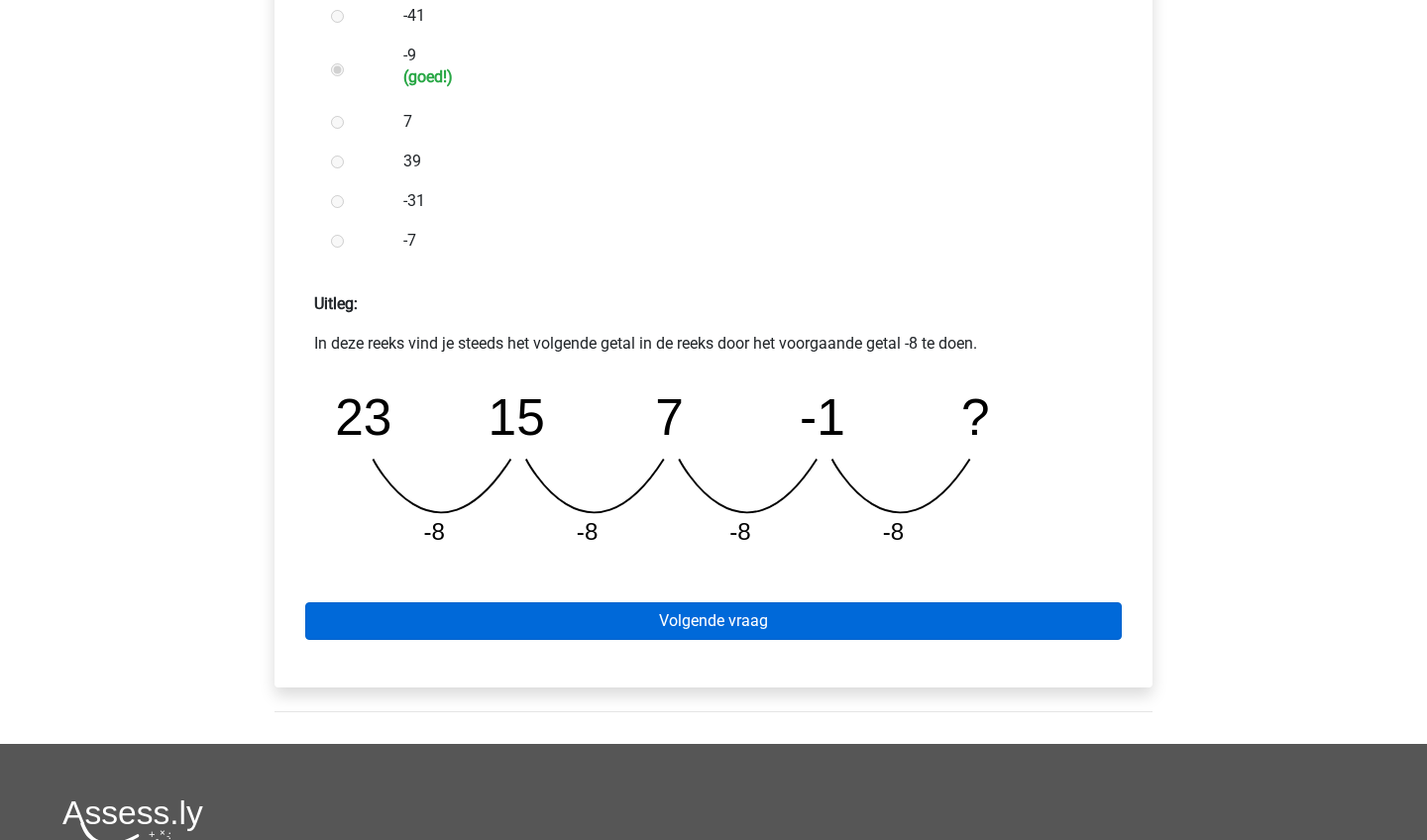 click on "Volgende vraag" at bounding box center [714, 621] 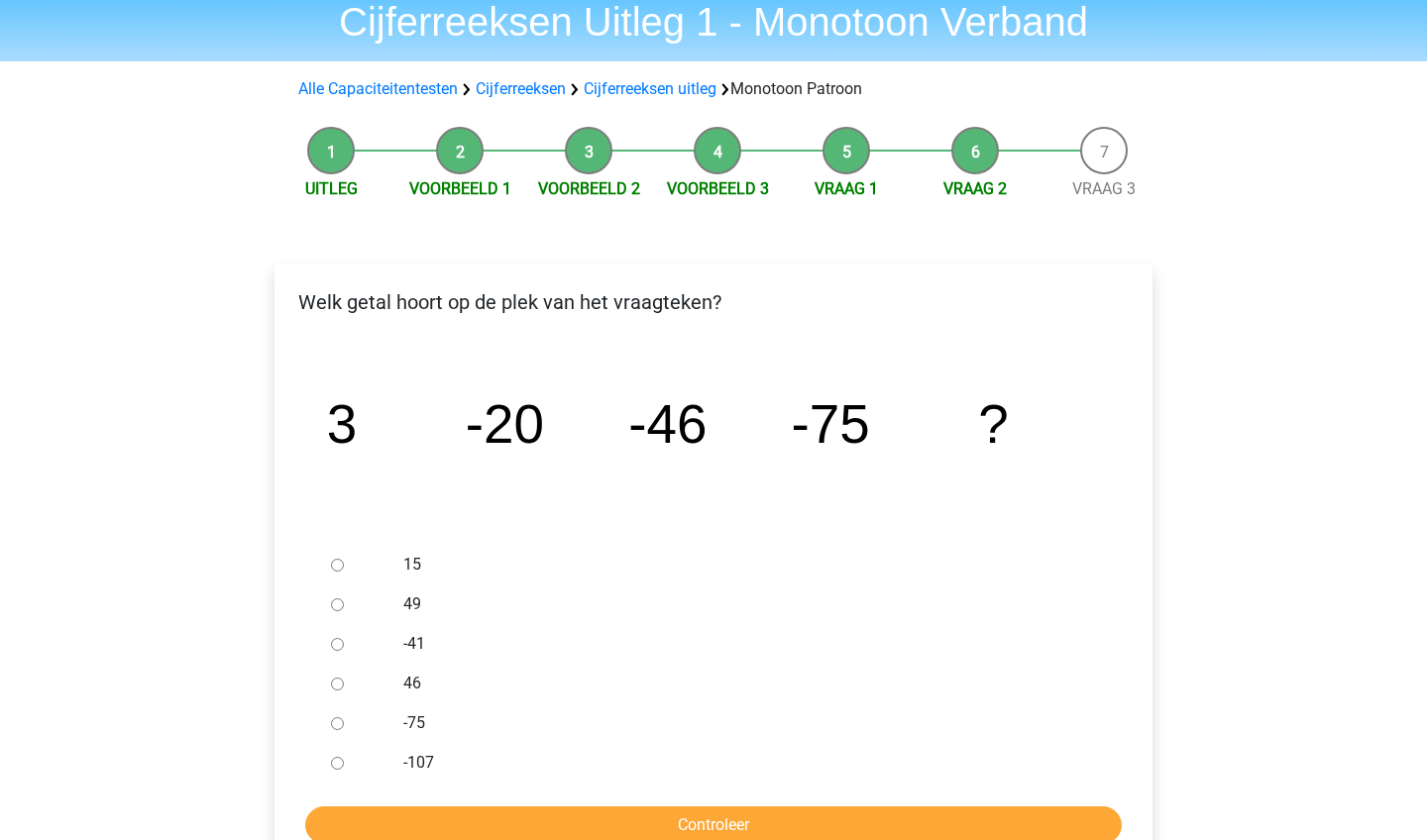 scroll, scrollTop: 111, scrollLeft: 0, axis: vertical 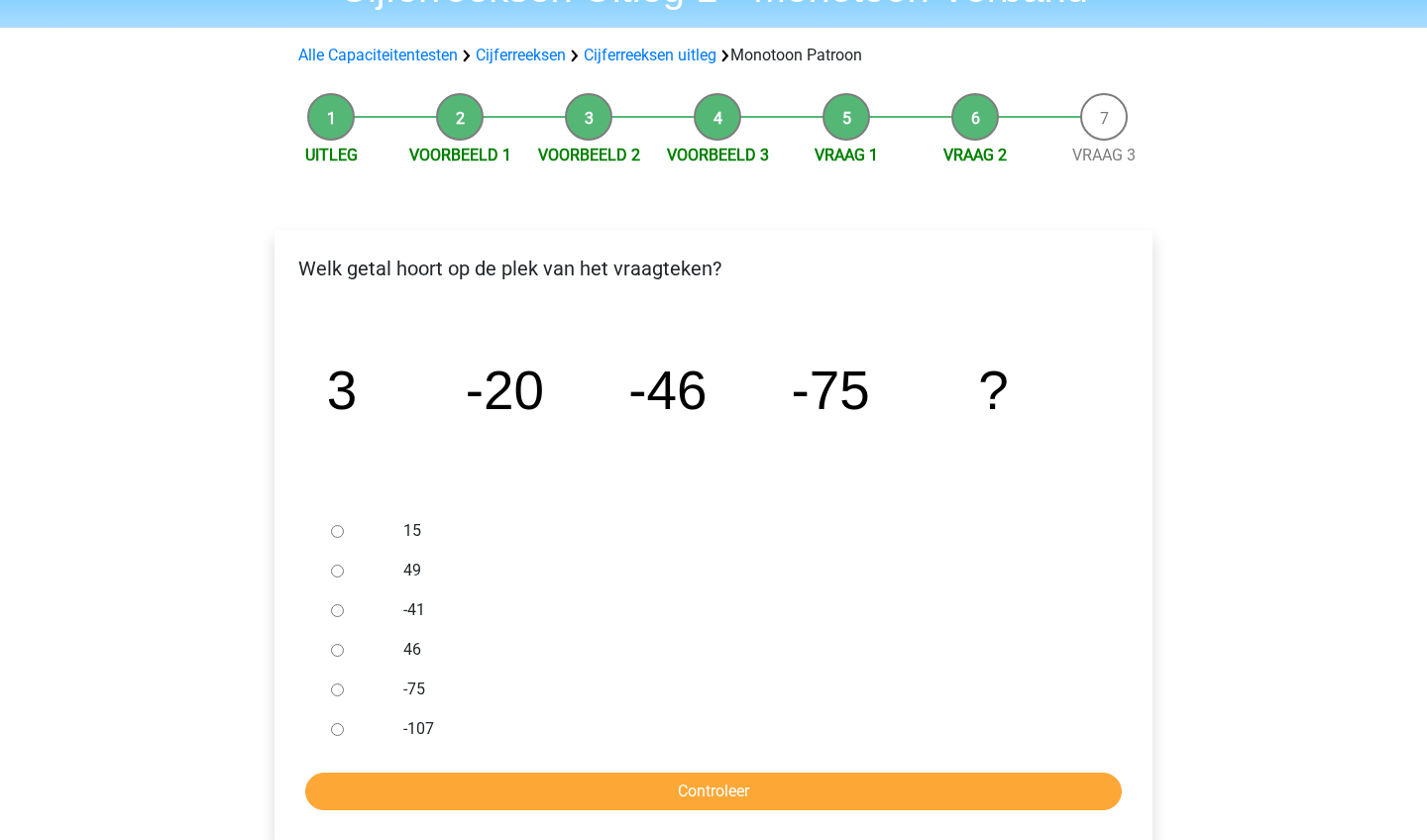 click on "-107" at bounding box center [337, 729] 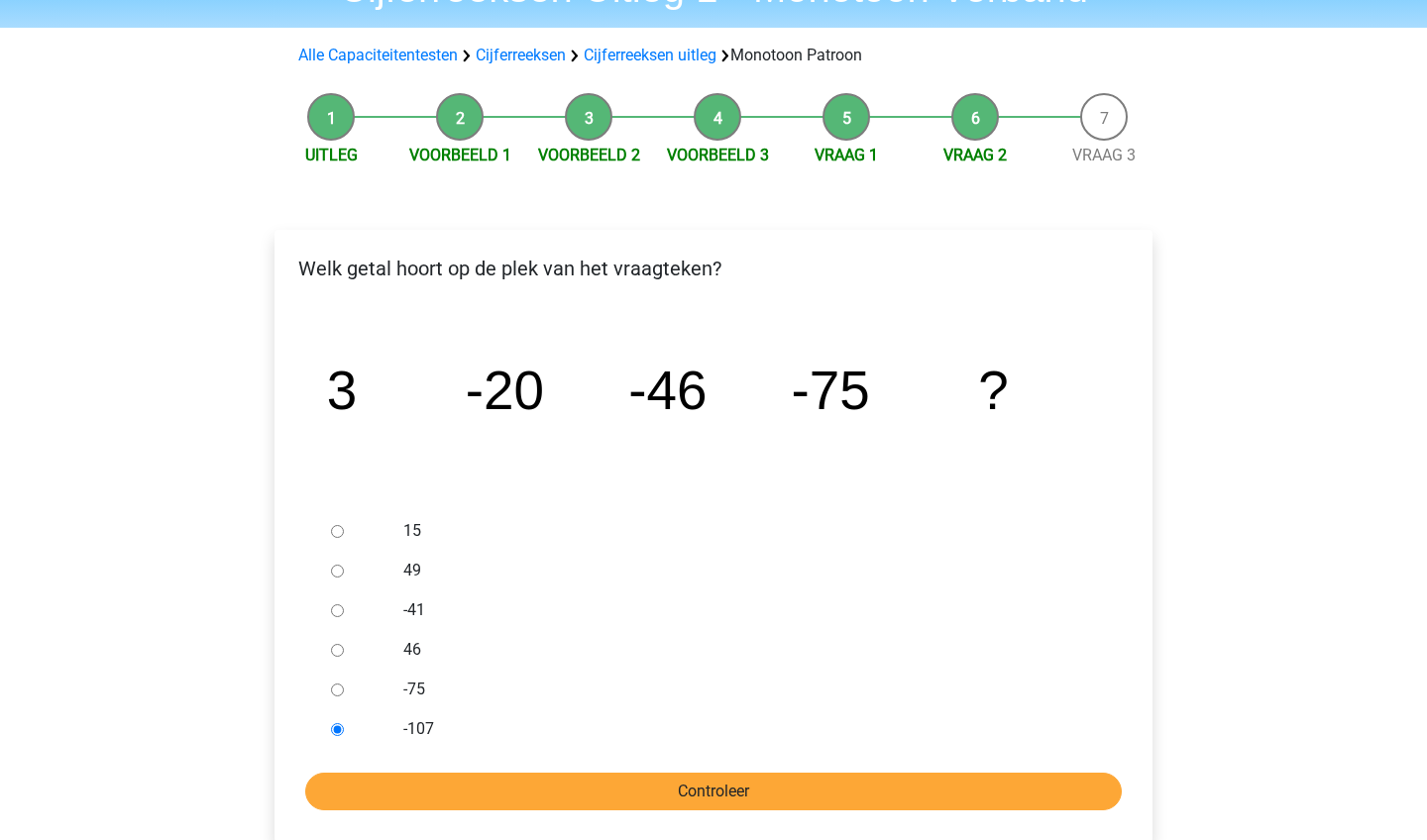 click on "Controleer" at bounding box center (714, 791) 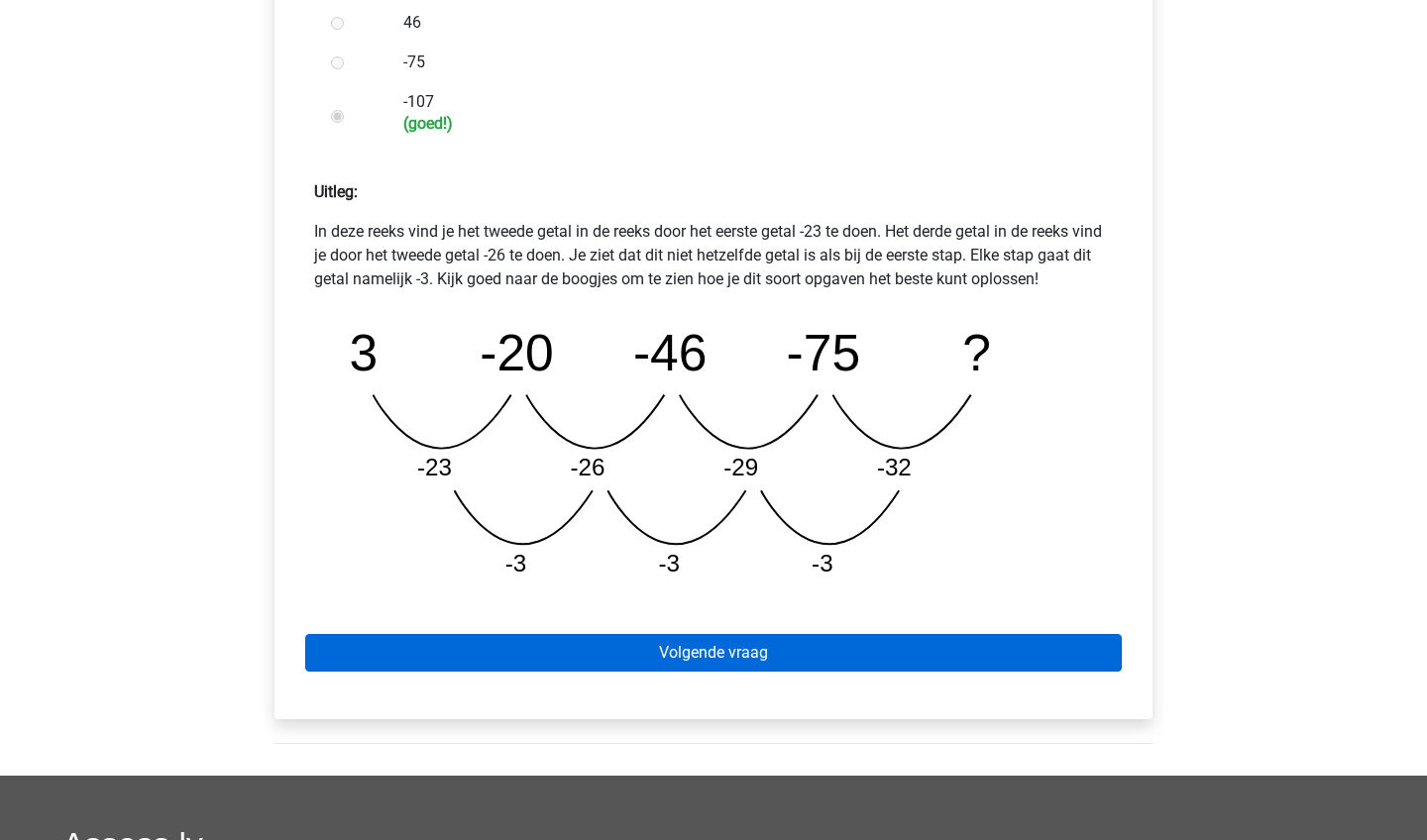 scroll, scrollTop: 741, scrollLeft: 0, axis: vertical 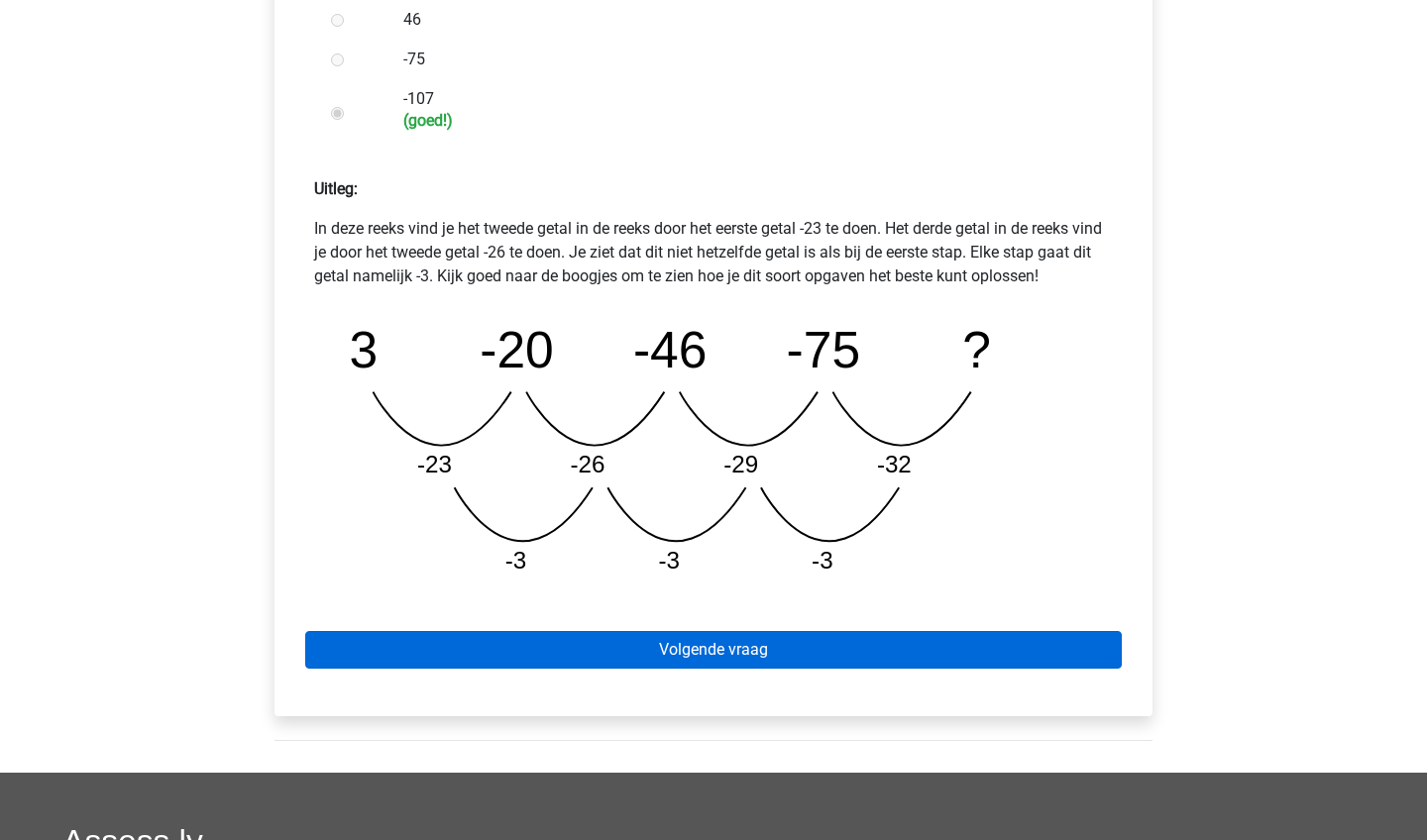 click on "Volgende vraag" at bounding box center [714, 650] 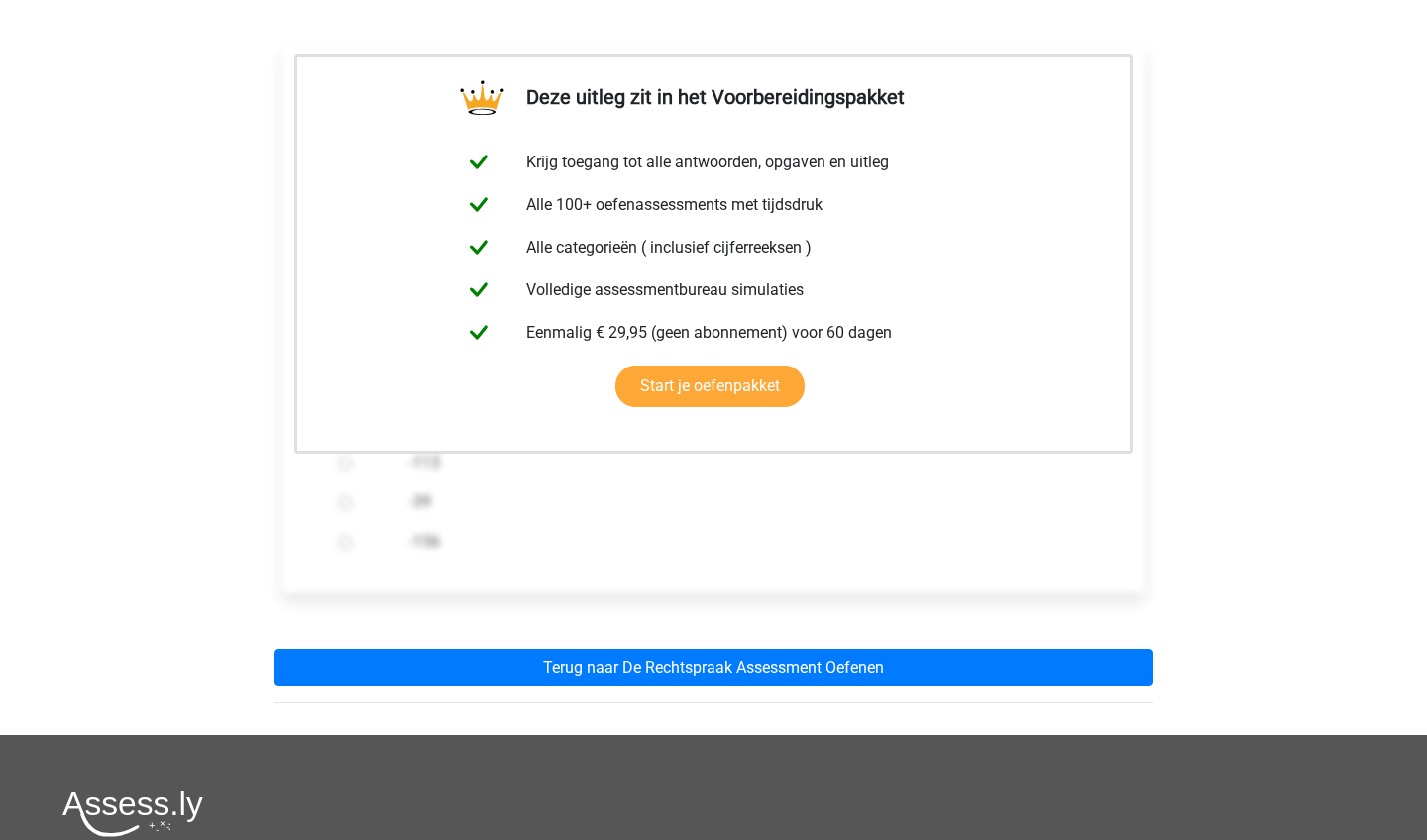 scroll, scrollTop: 311, scrollLeft: 0, axis: vertical 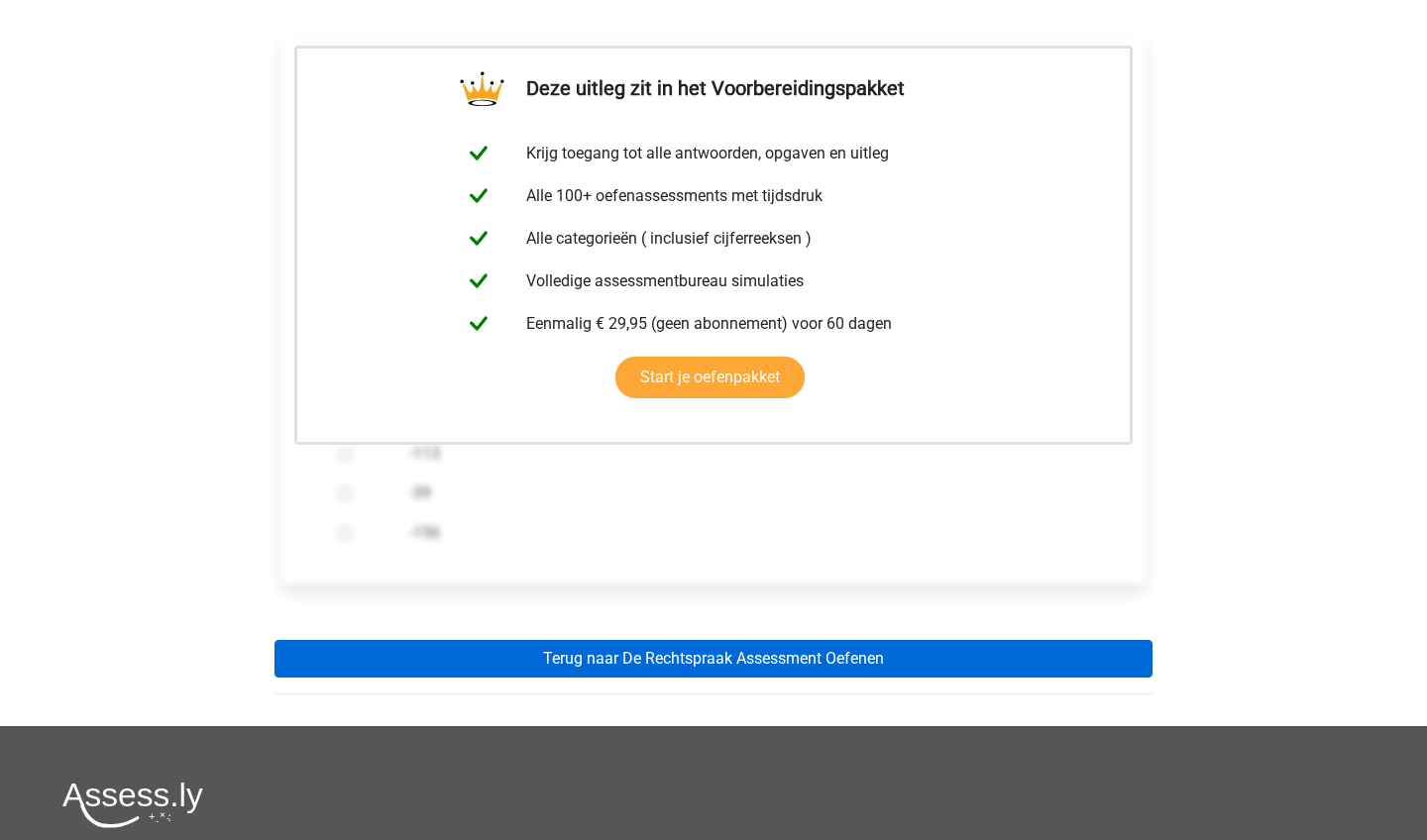 click on "Terug naar De Rechtspraak Assessment Oefenen" at bounding box center (714, 659) 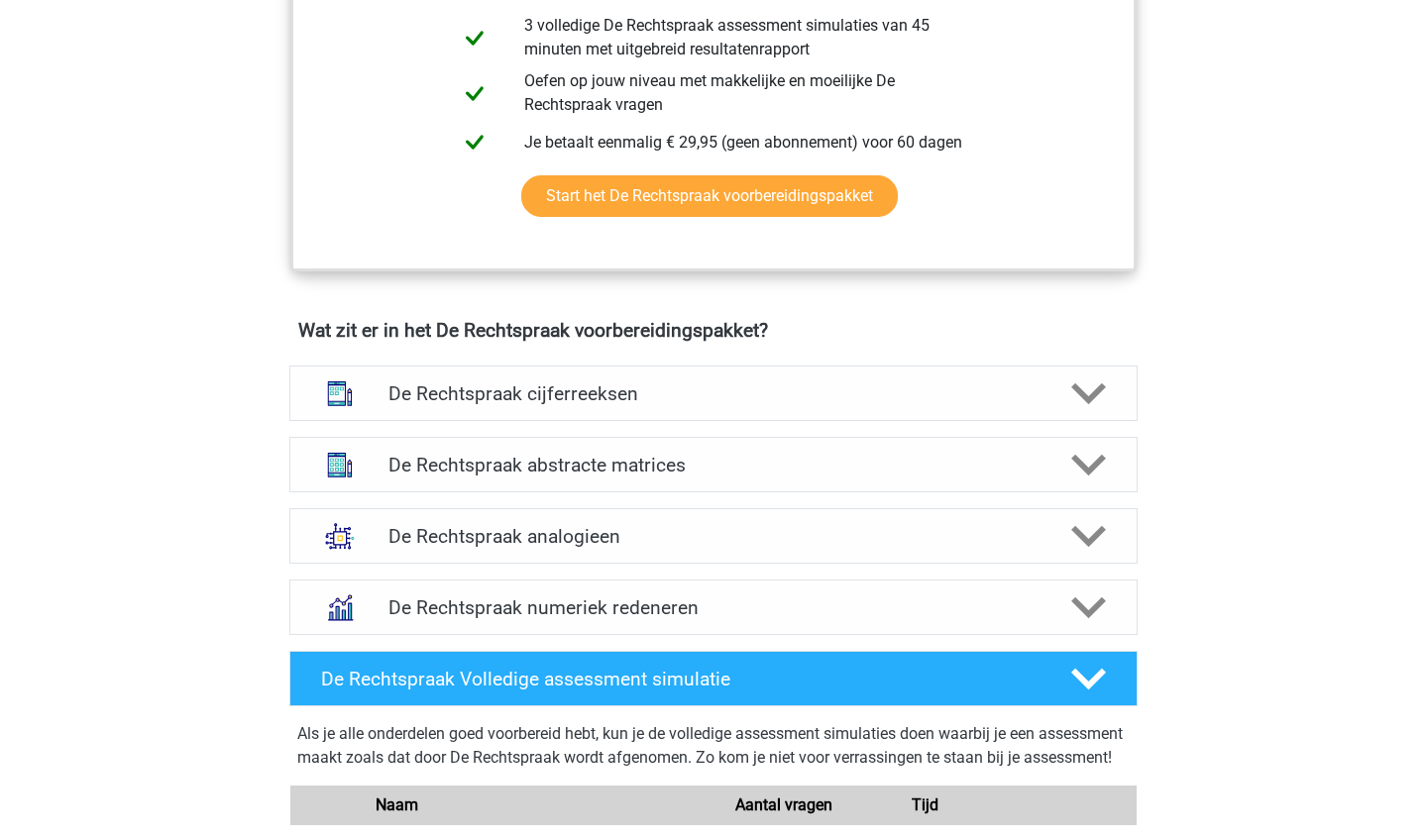 scroll, scrollTop: 1205, scrollLeft: 0, axis: vertical 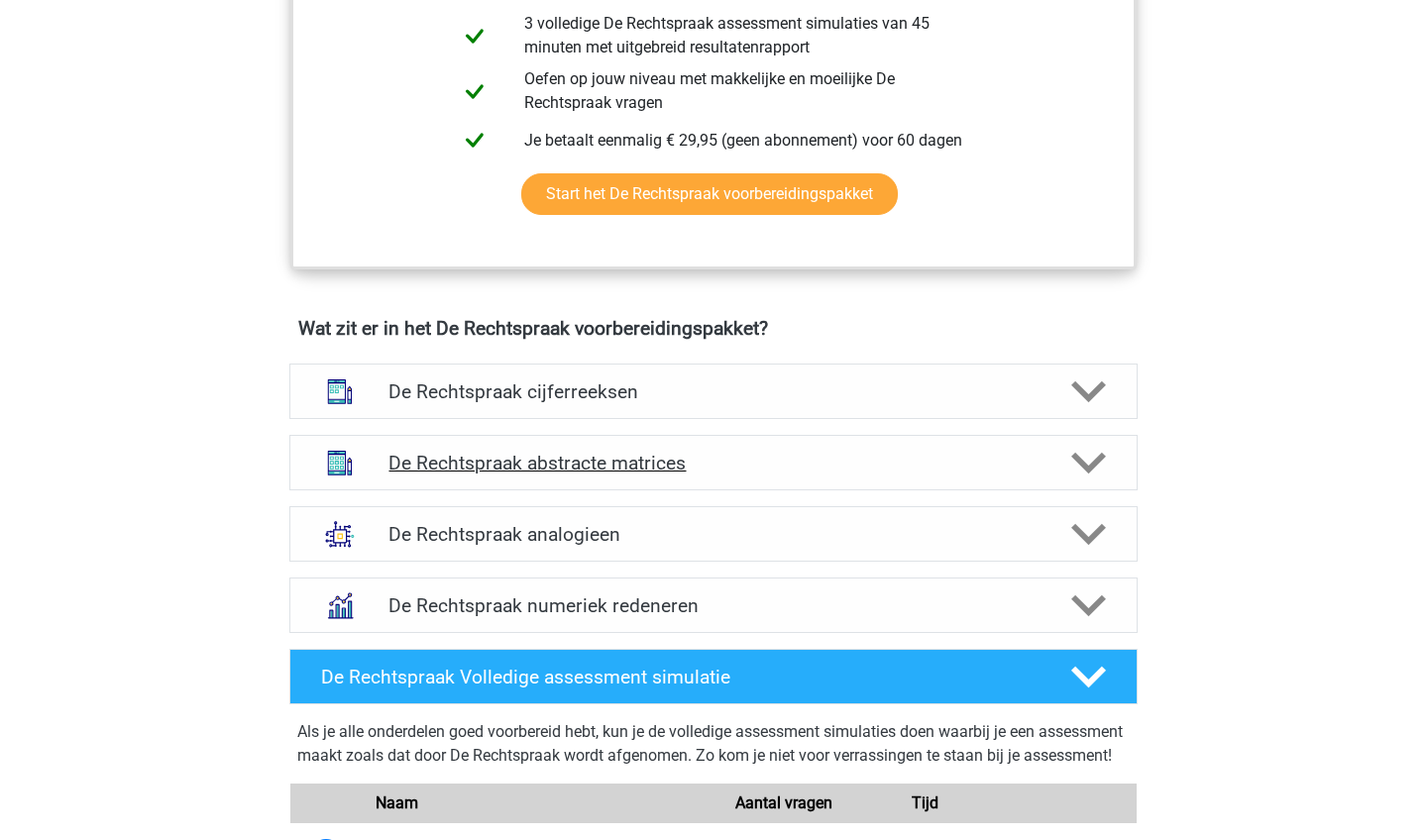 click on "De Rechtspraak abstracte matrices" at bounding box center [713, 463] 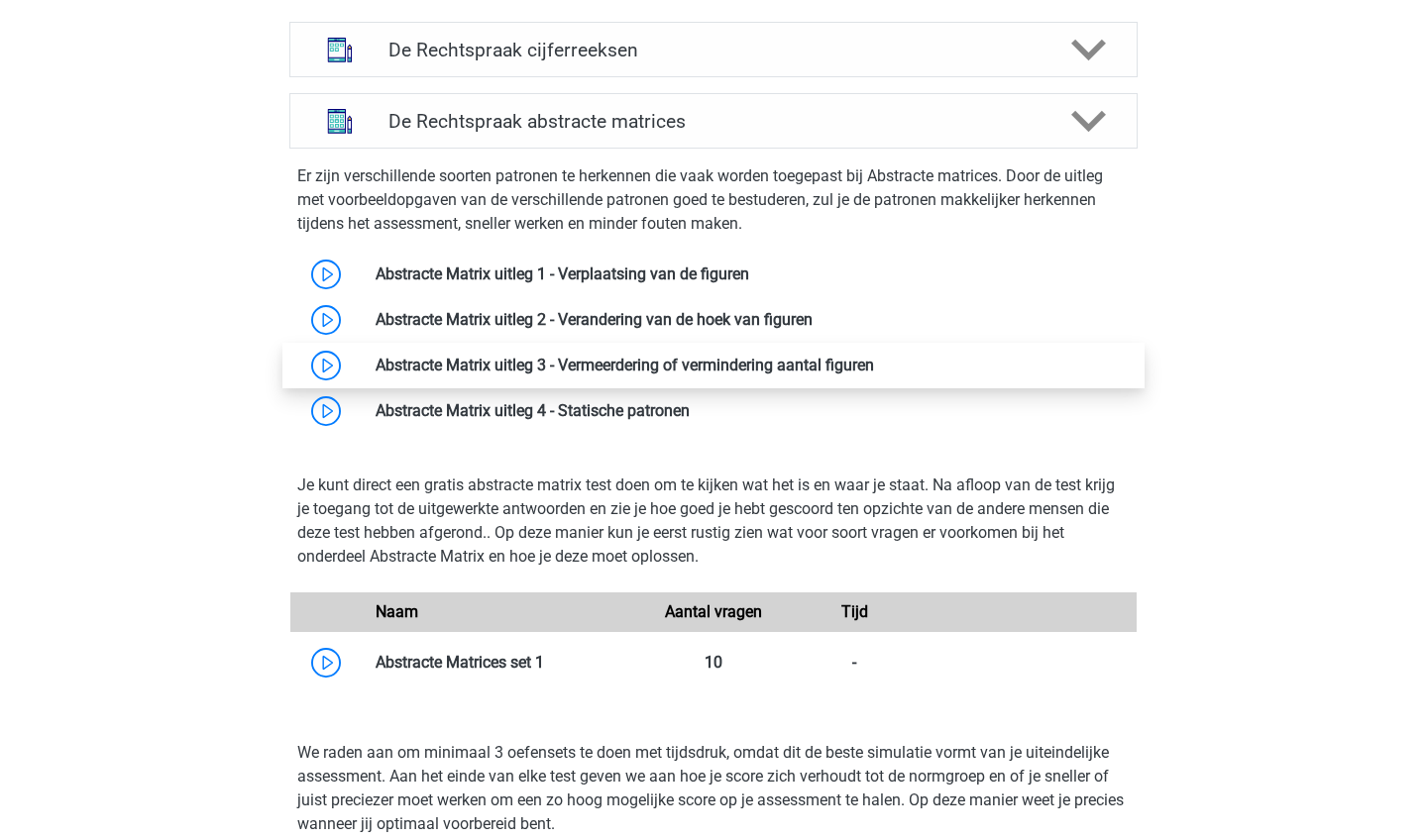 scroll, scrollTop: 1318, scrollLeft: 0, axis: vertical 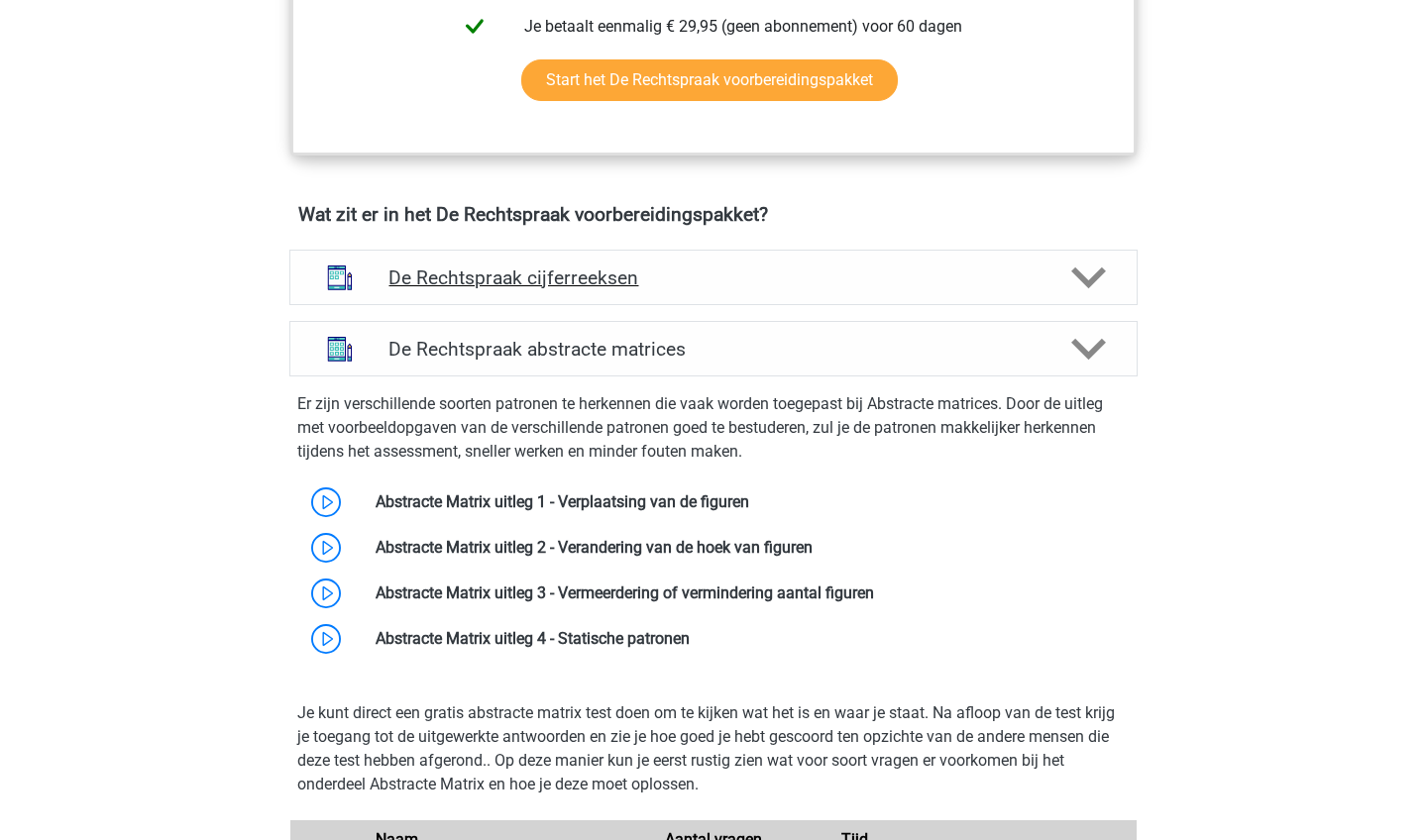 click on "De Rechtspraak cijferreeksen" at bounding box center (713, 277) 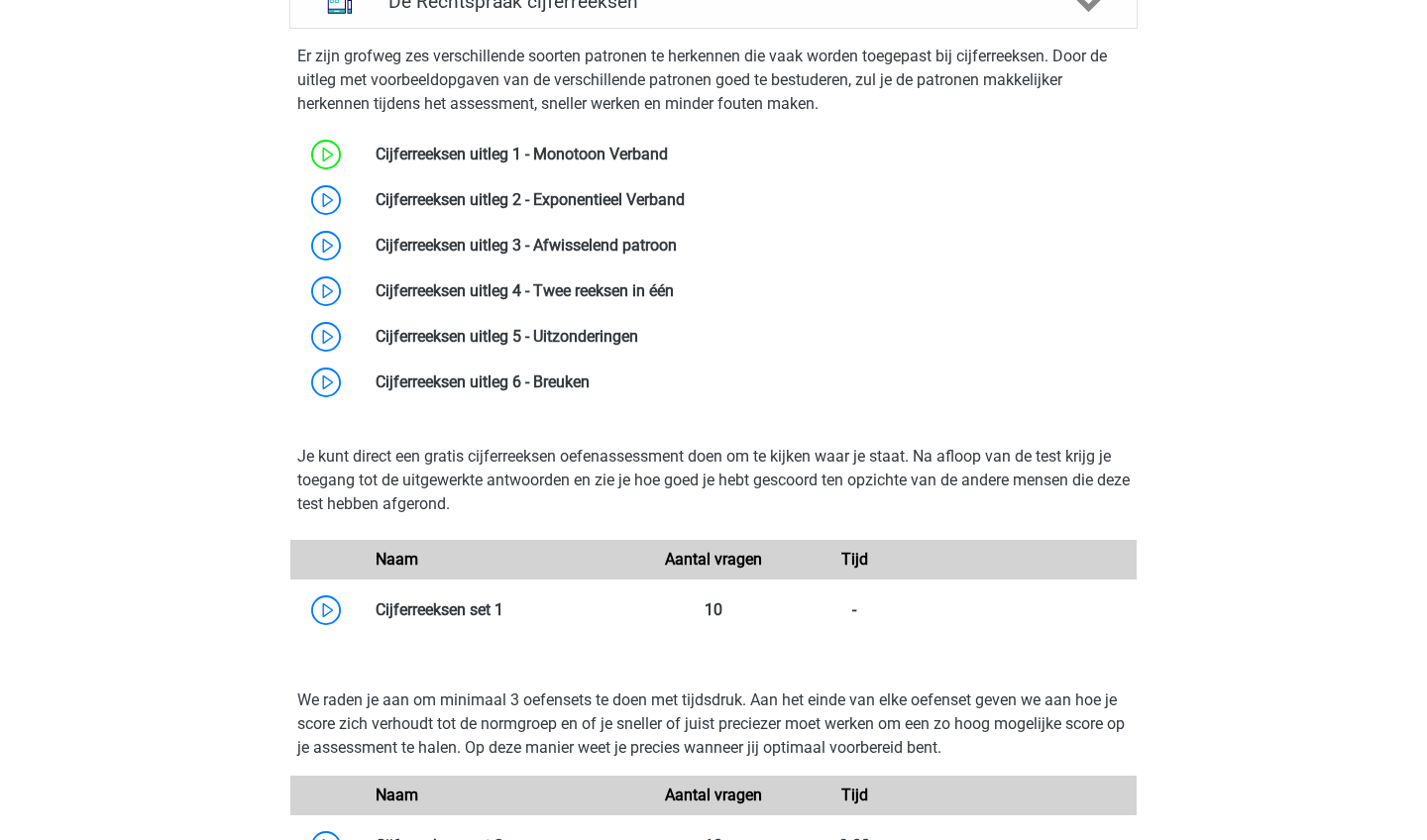 scroll, scrollTop: 1595, scrollLeft: 0, axis: vertical 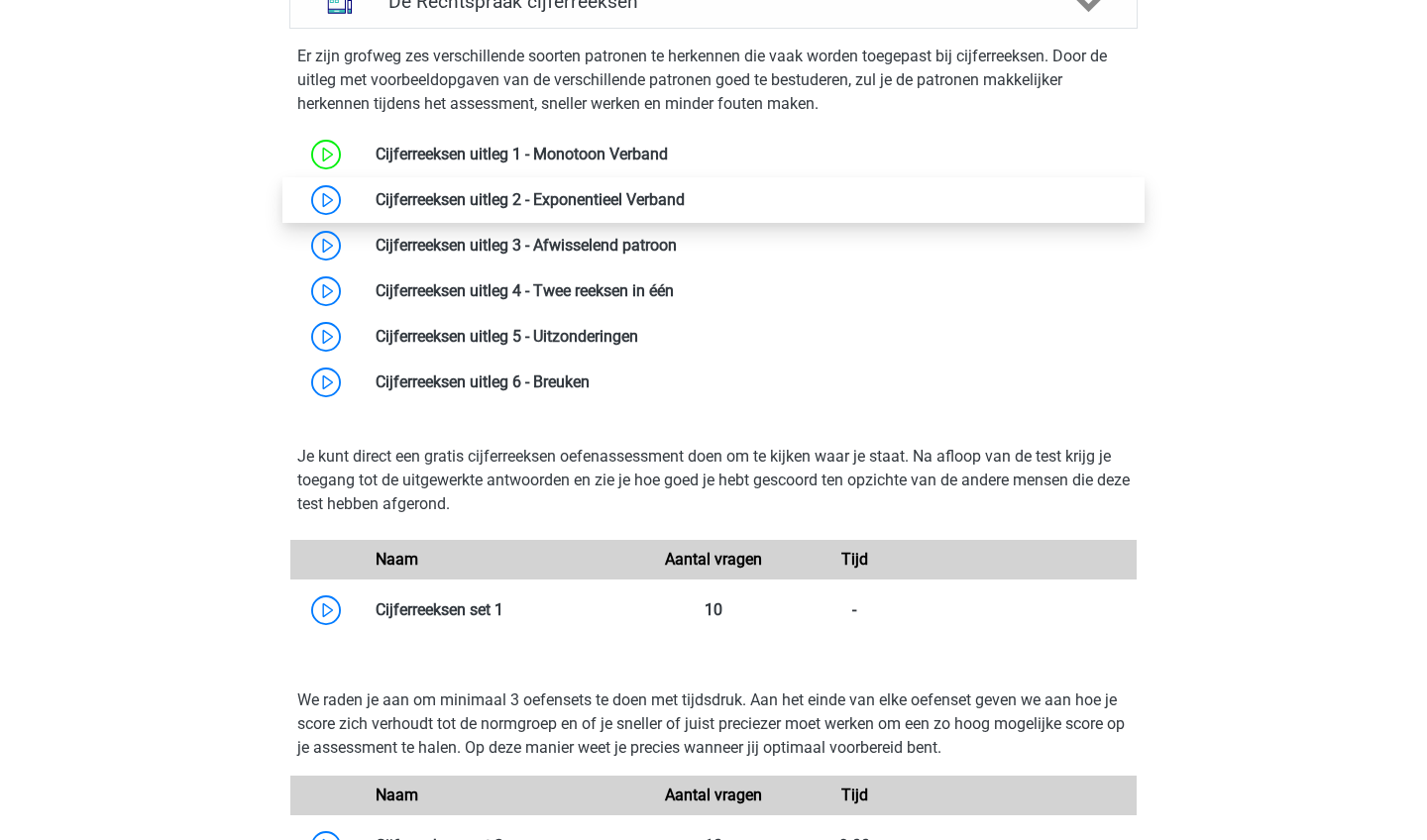click at bounding box center [685, 199] 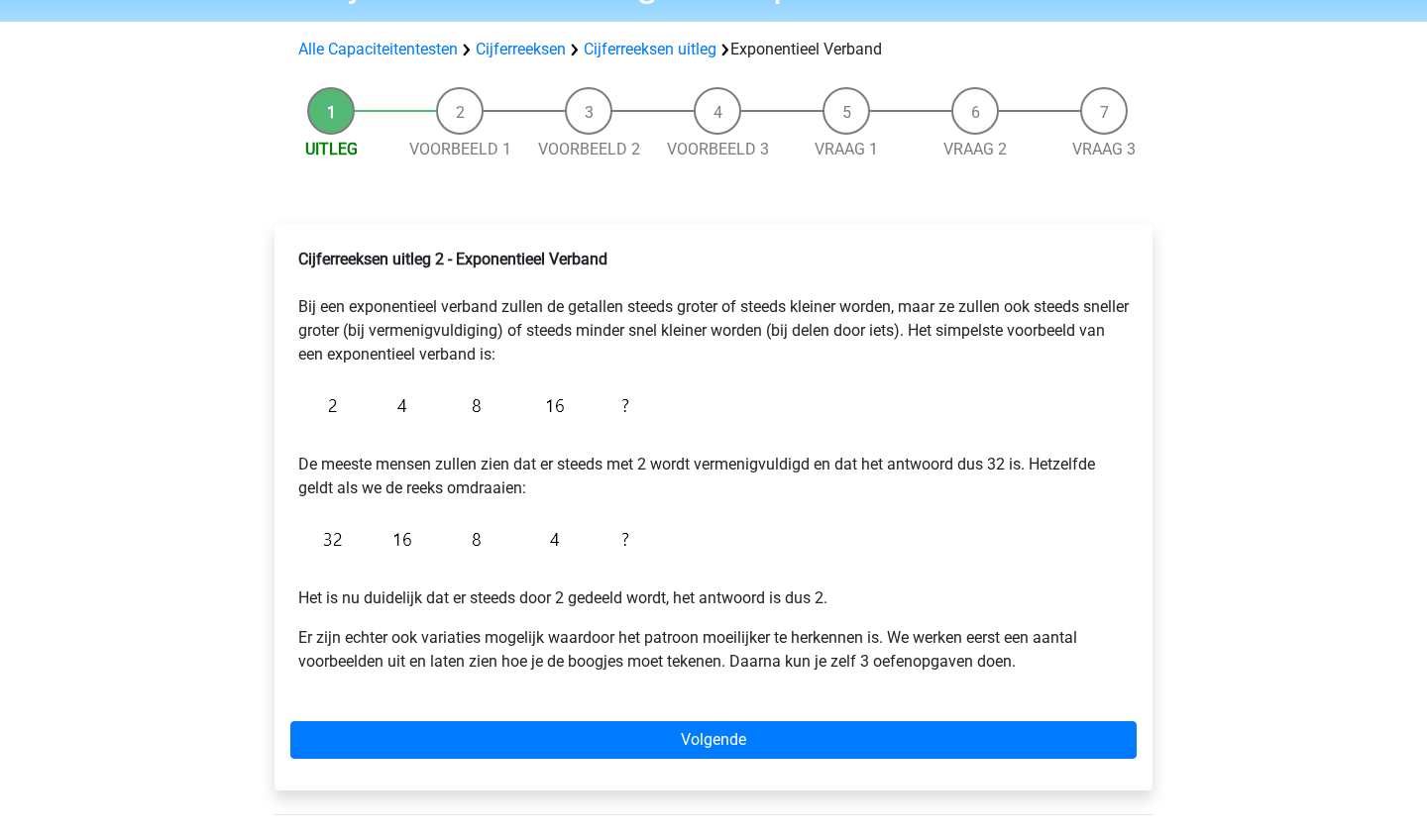 scroll, scrollTop: 172, scrollLeft: 0, axis: vertical 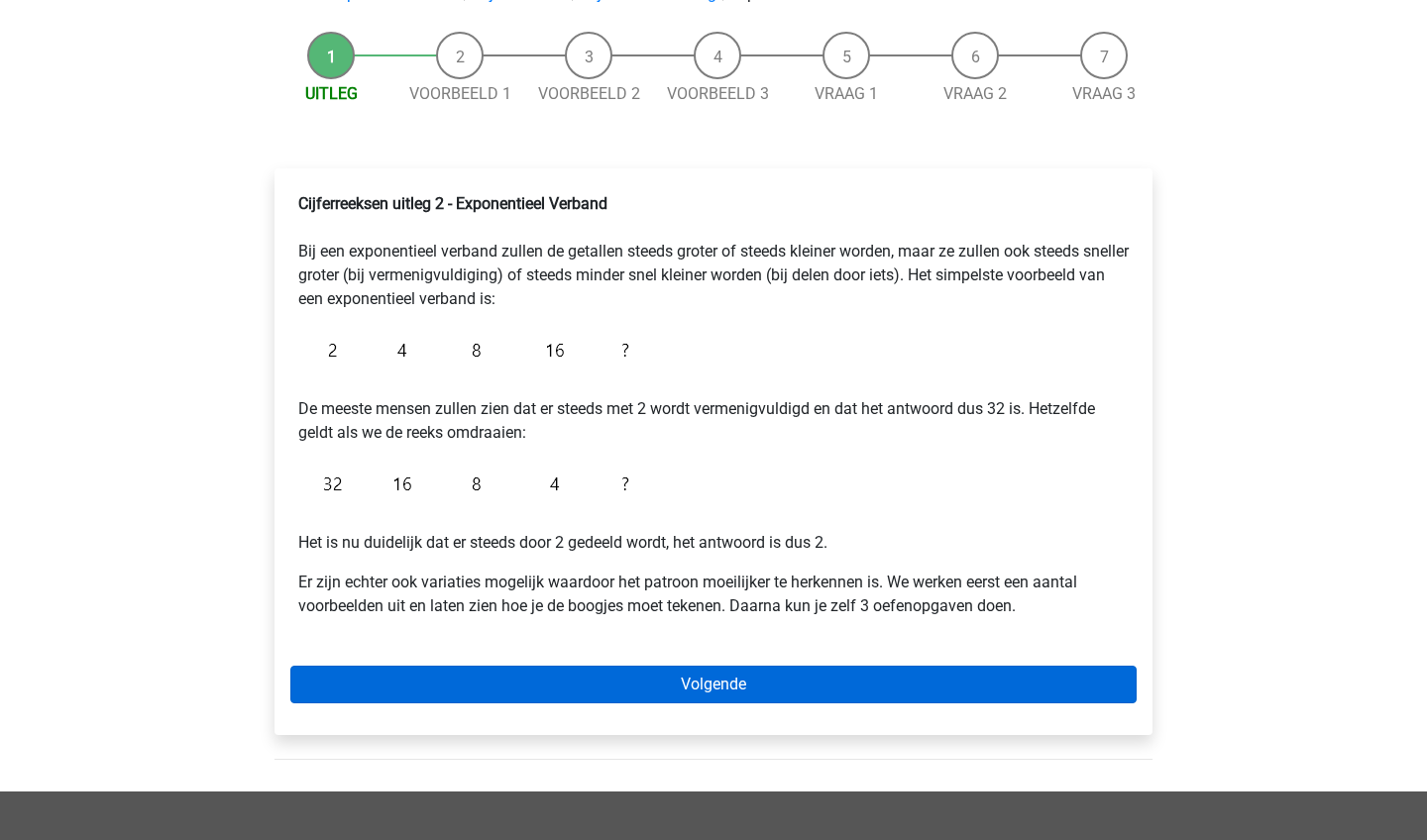 click on "Volgende" at bounding box center (714, 684) 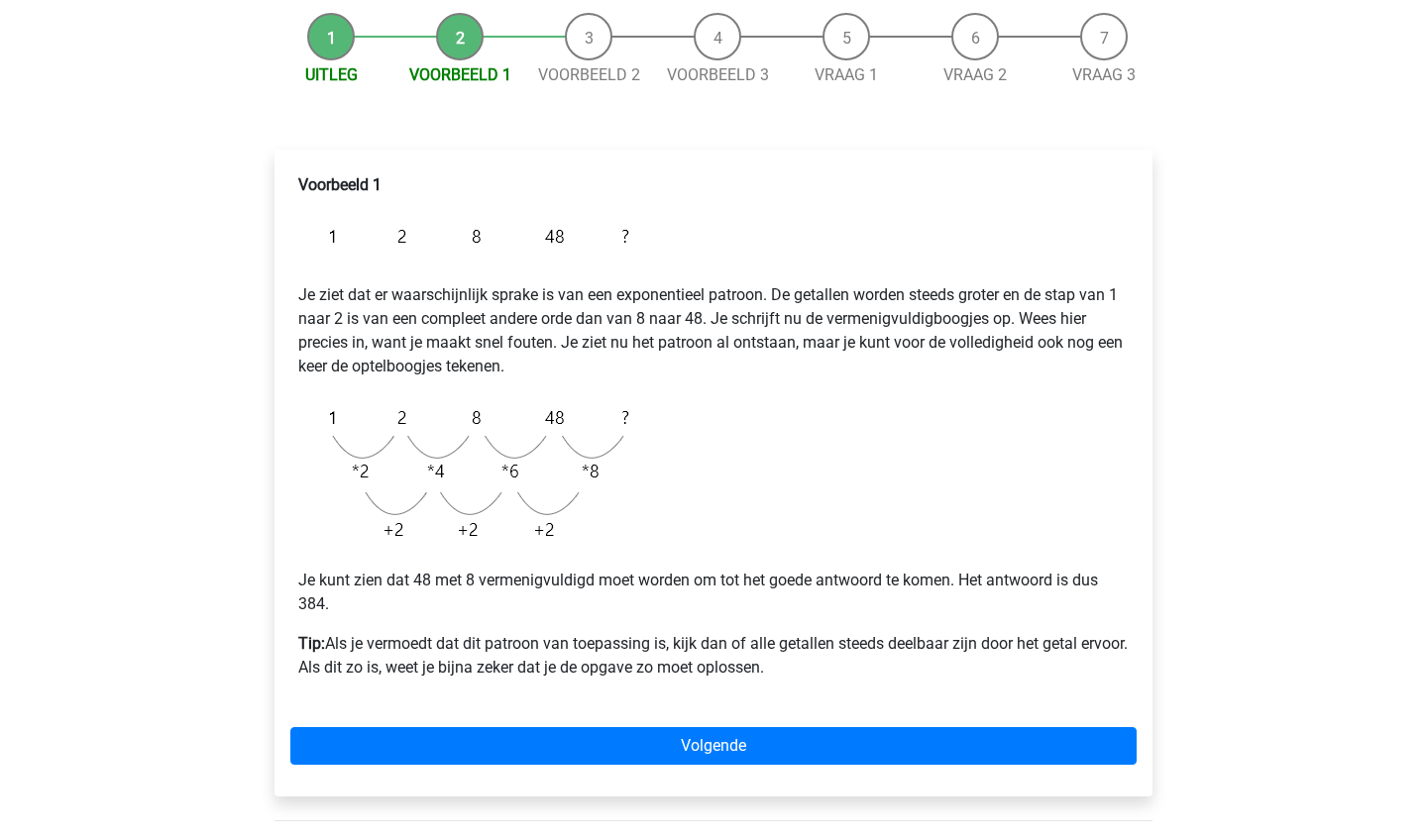 scroll, scrollTop: 189, scrollLeft: 0, axis: vertical 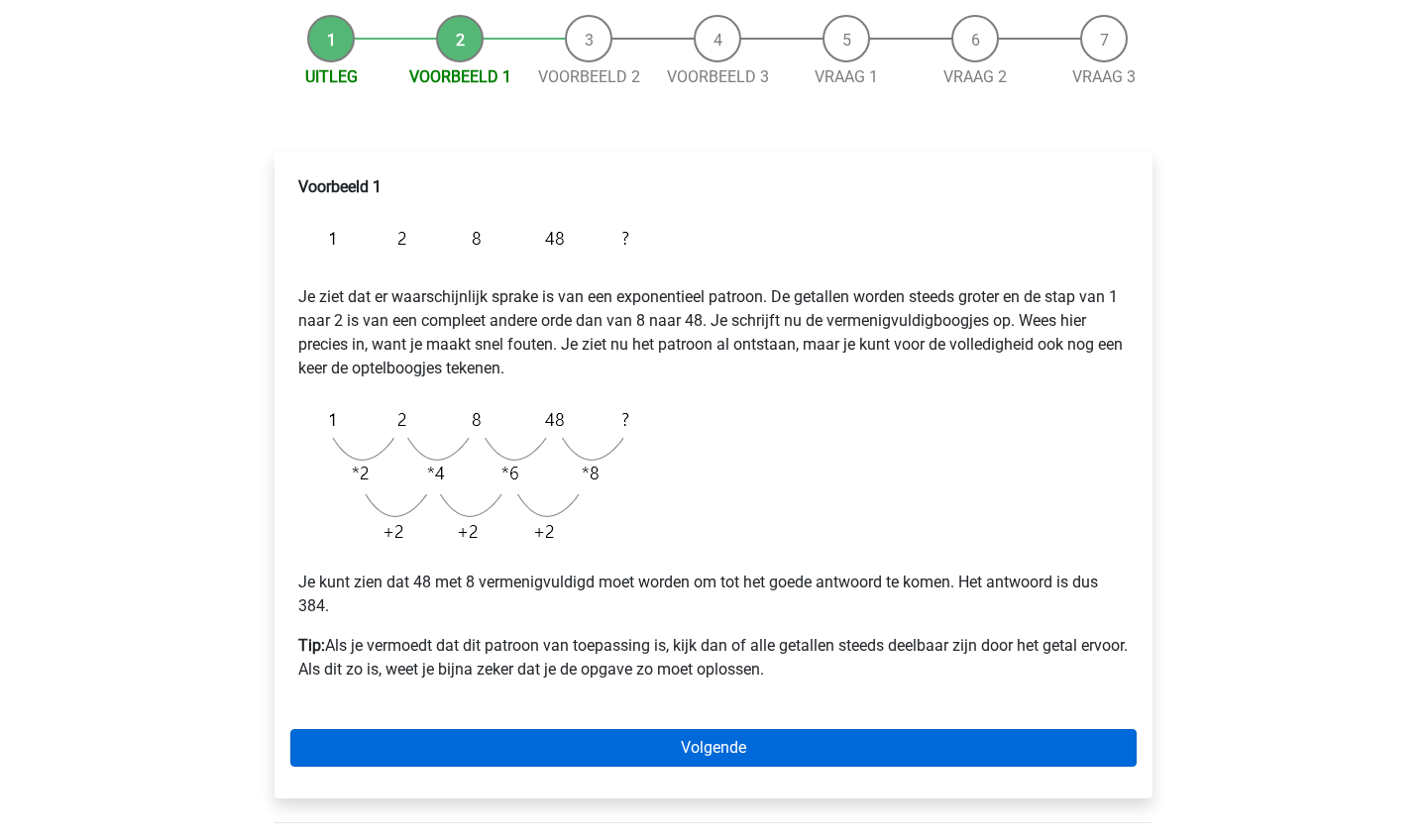 click on "Volgende" at bounding box center (714, 748) 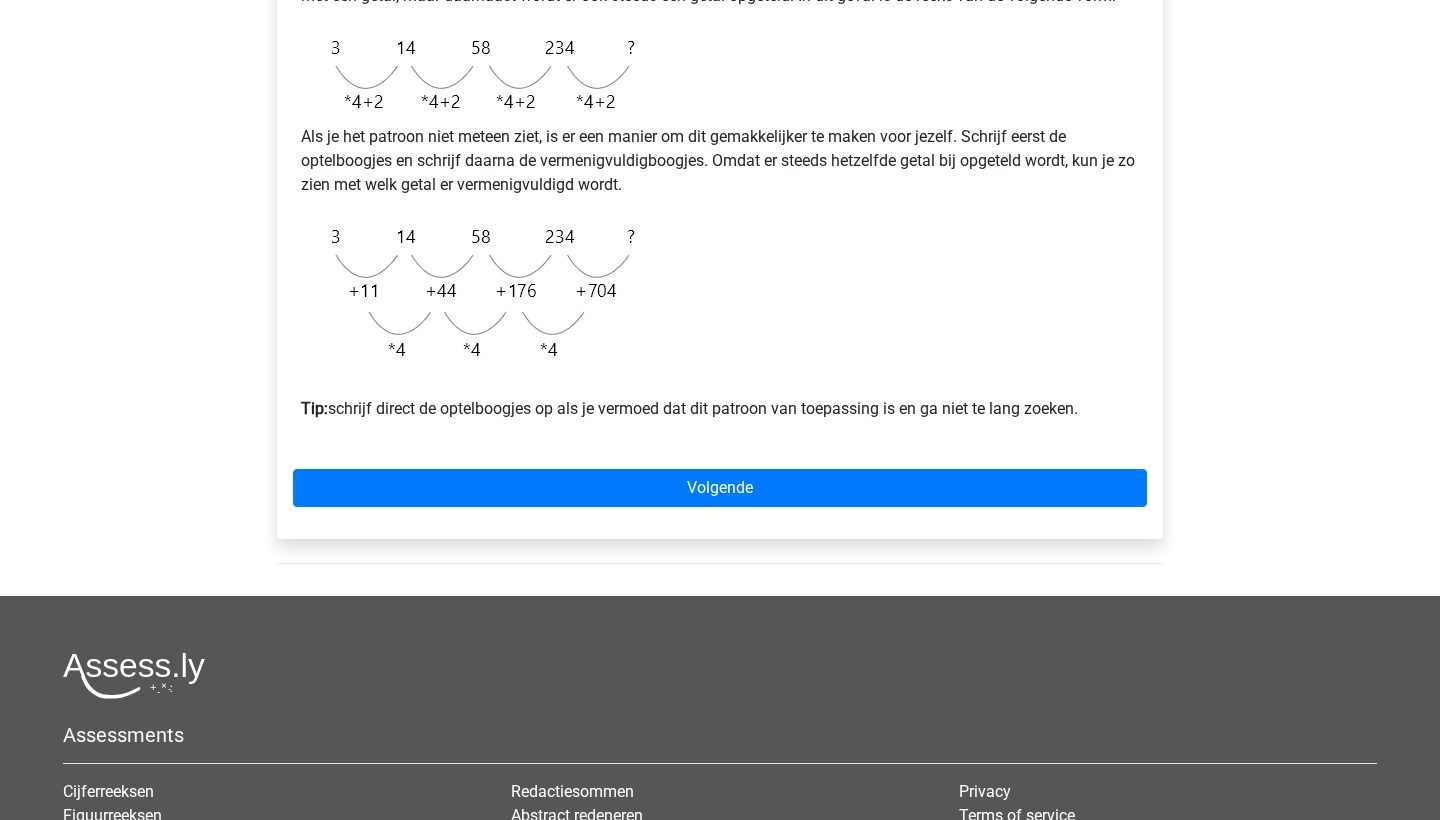 scroll, scrollTop: 549, scrollLeft: 0, axis: vertical 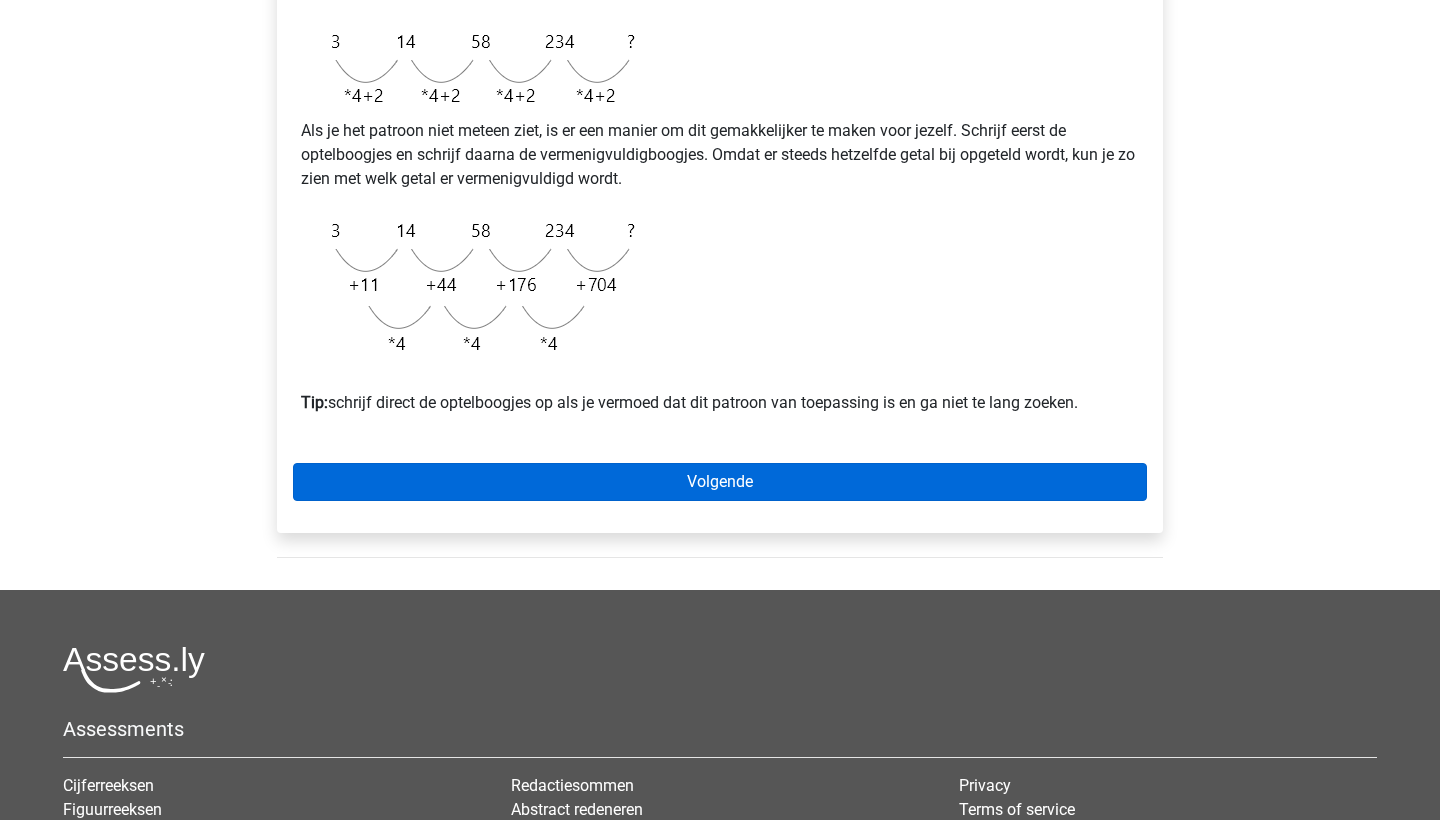 click on "Volgende" at bounding box center [720, 482] 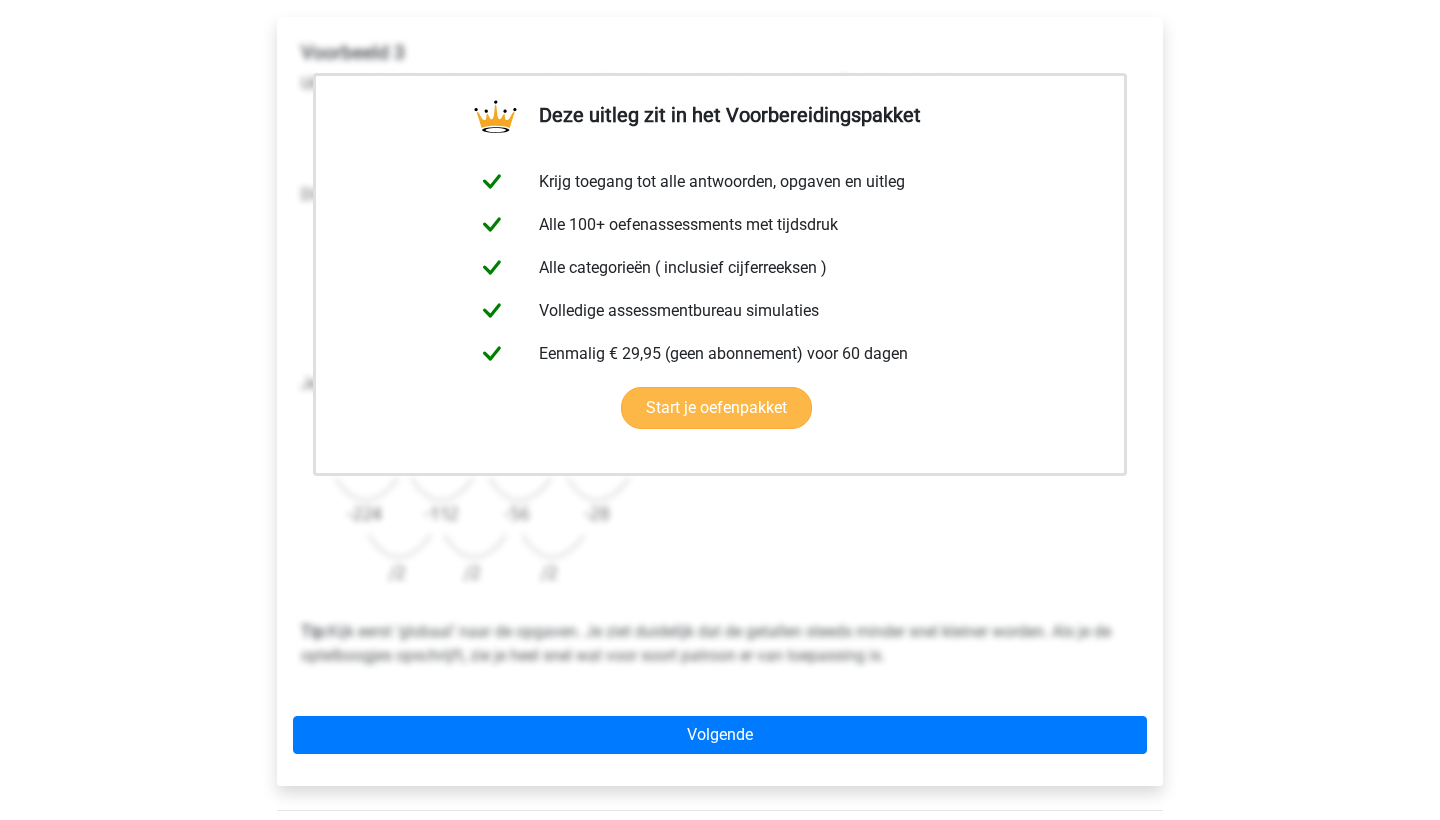 scroll, scrollTop: 327, scrollLeft: 0, axis: vertical 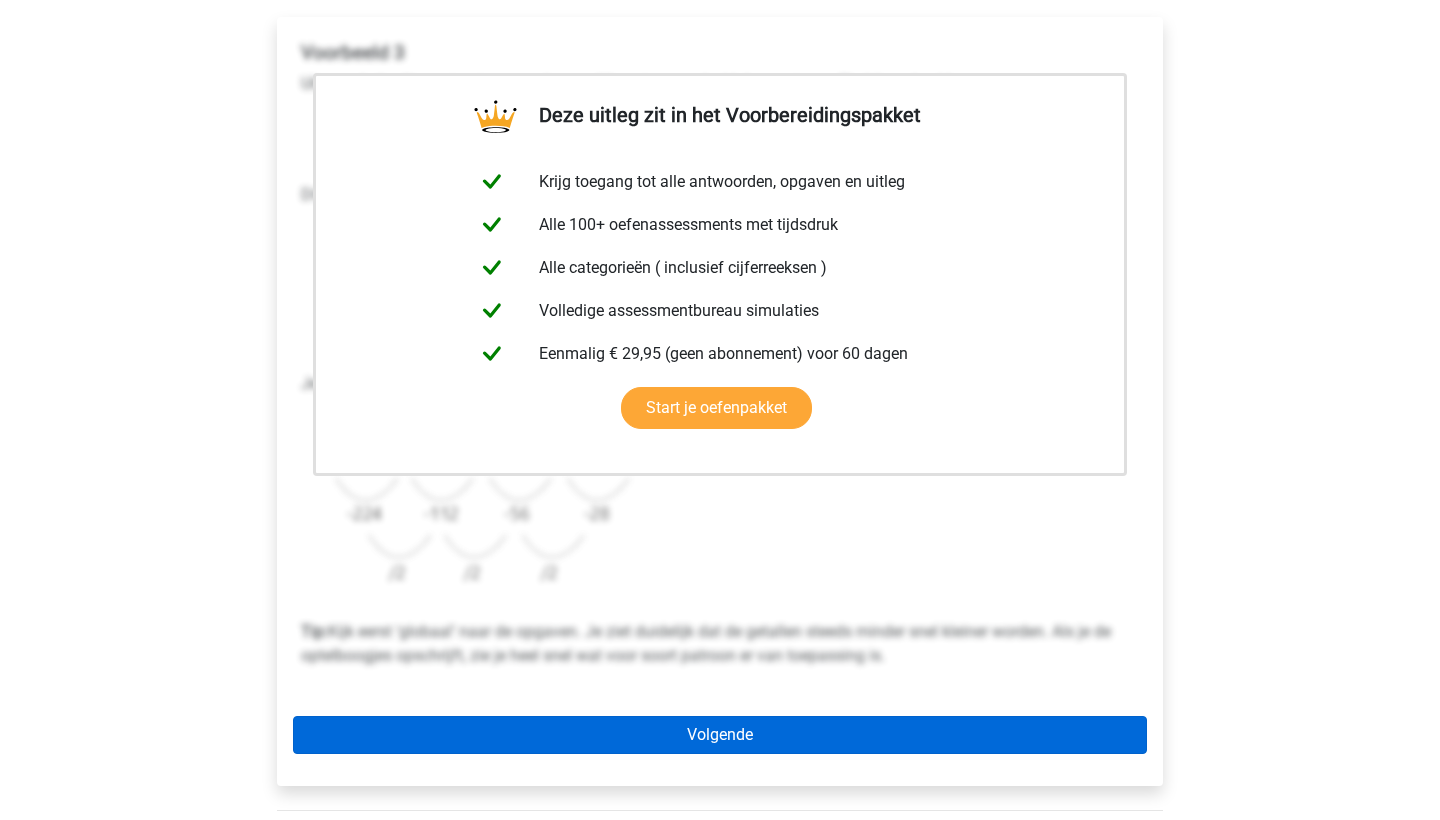click on "Volgende" at bounding box center (720, 735) 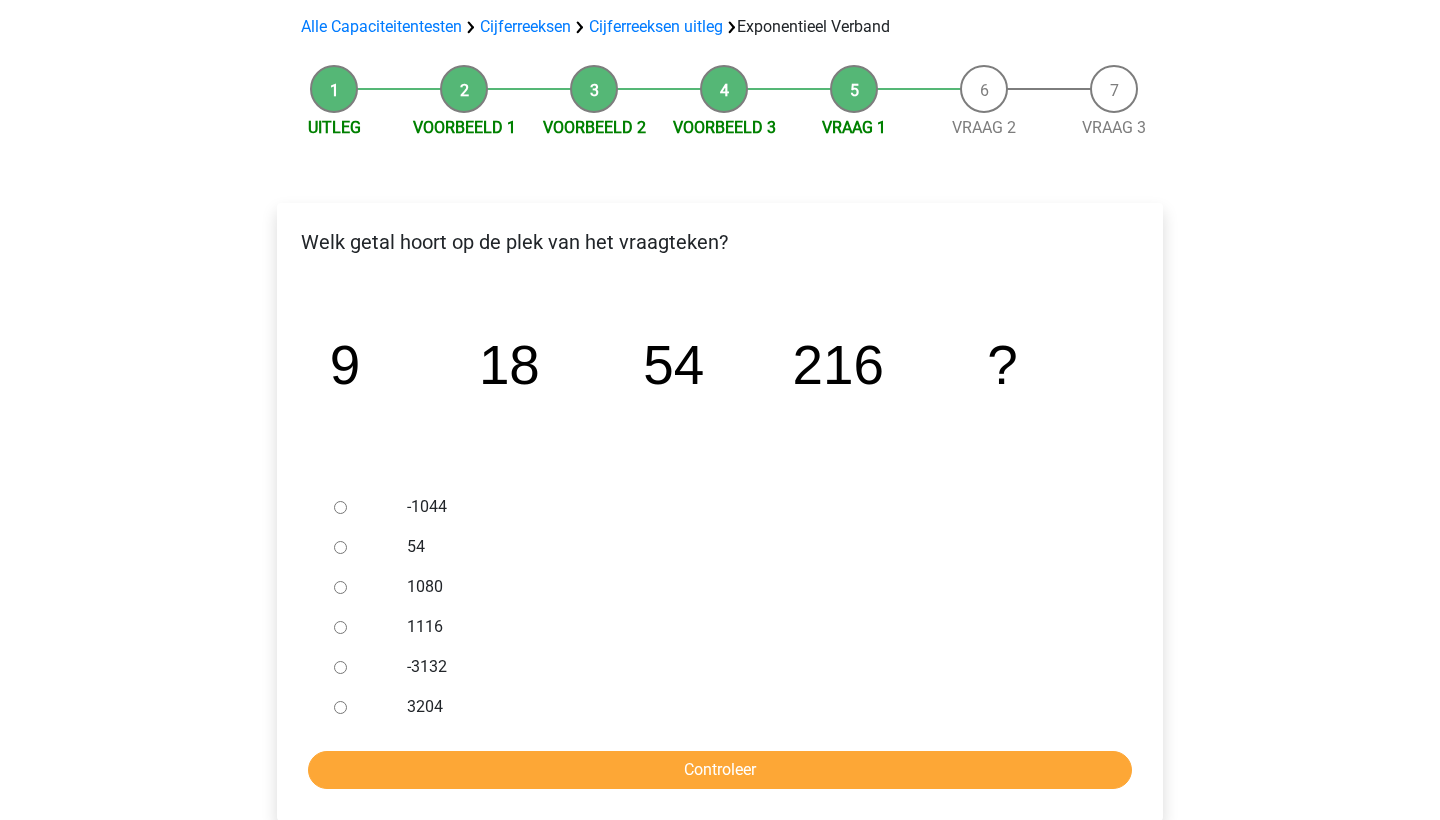 scroll, scrollTop: 179, scrollLeft: 0, axis: vertical 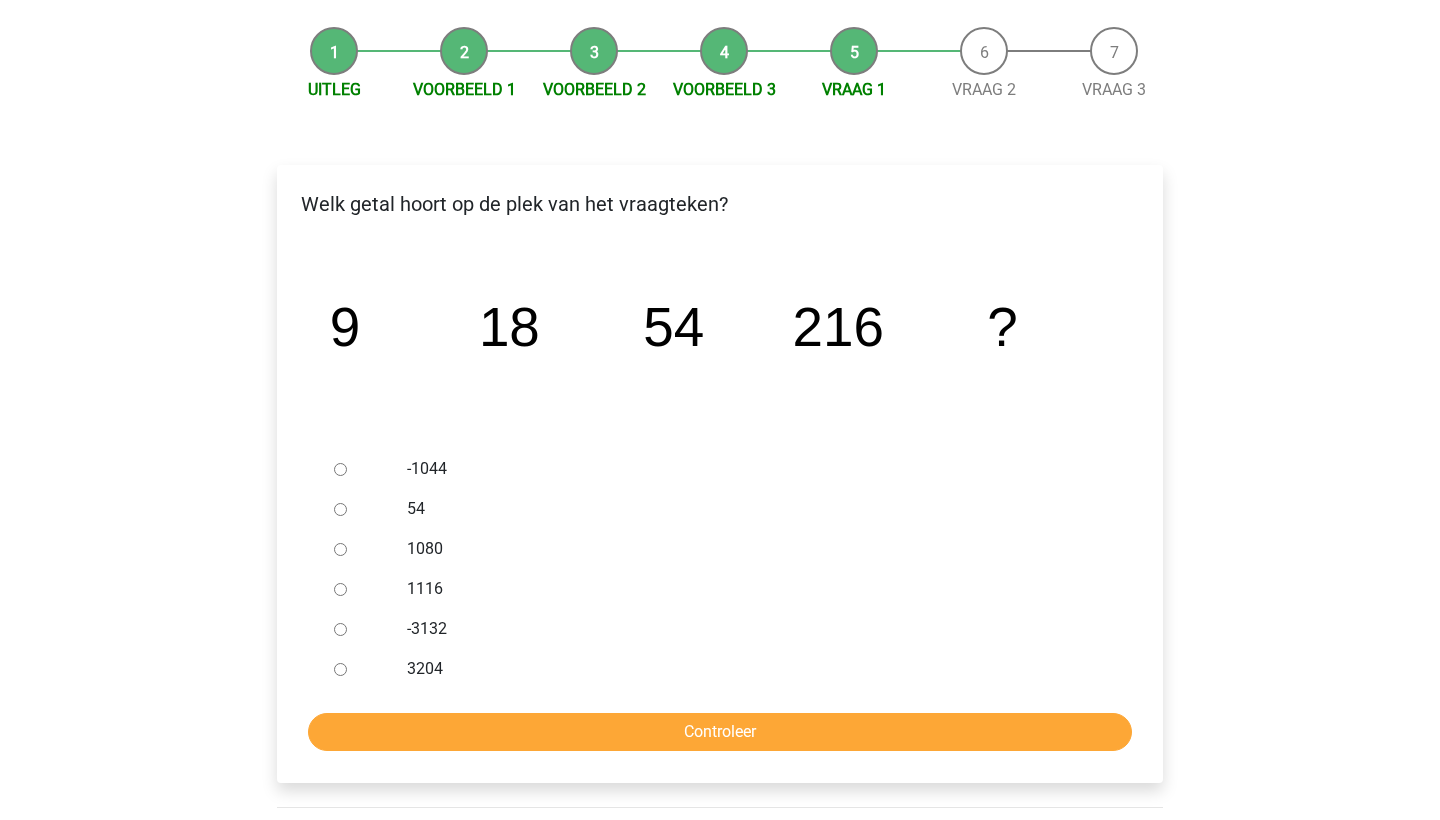 click on "1080" at bounding box center [340, 549] 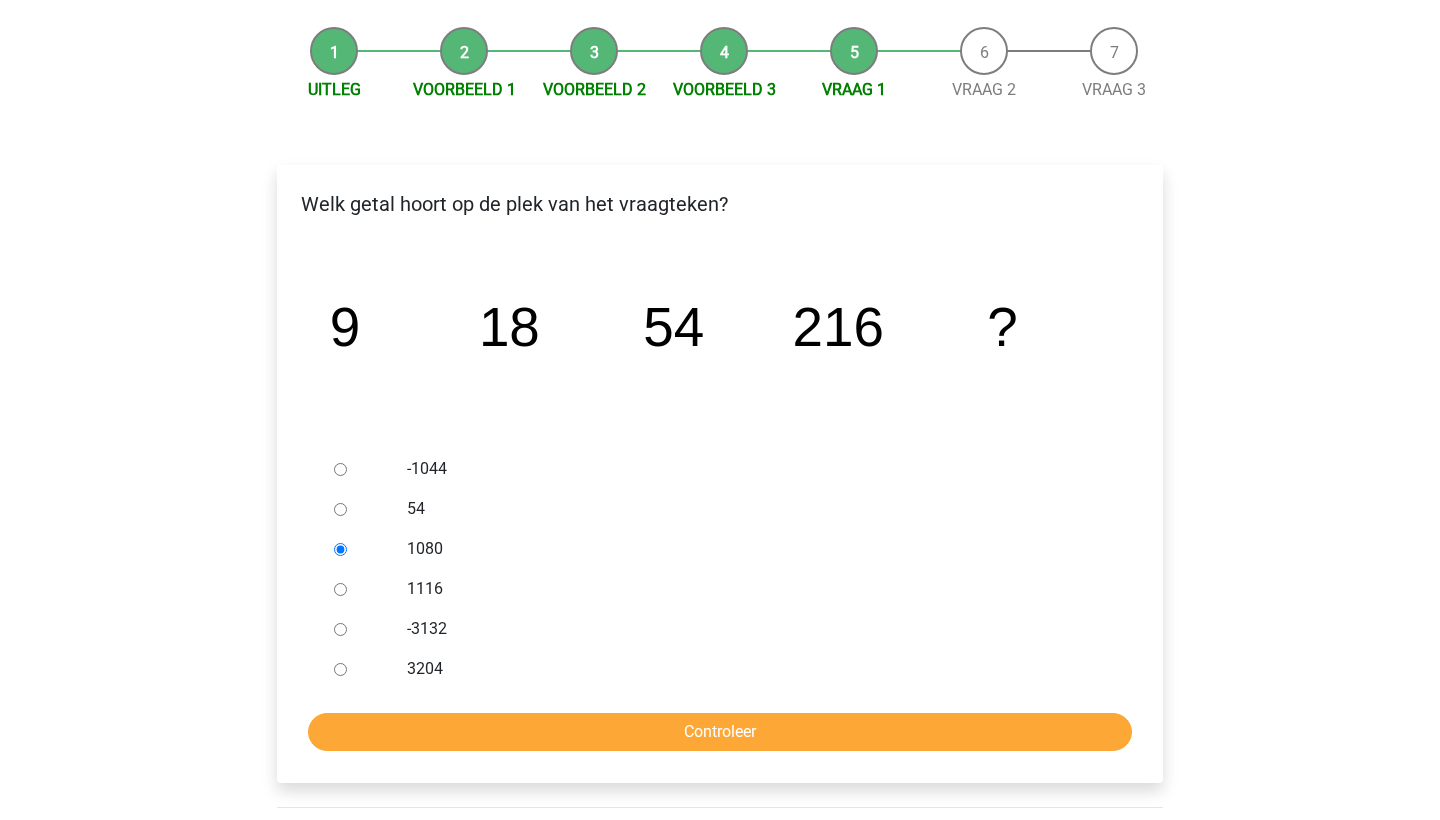 click at bounding box center [359, 549] 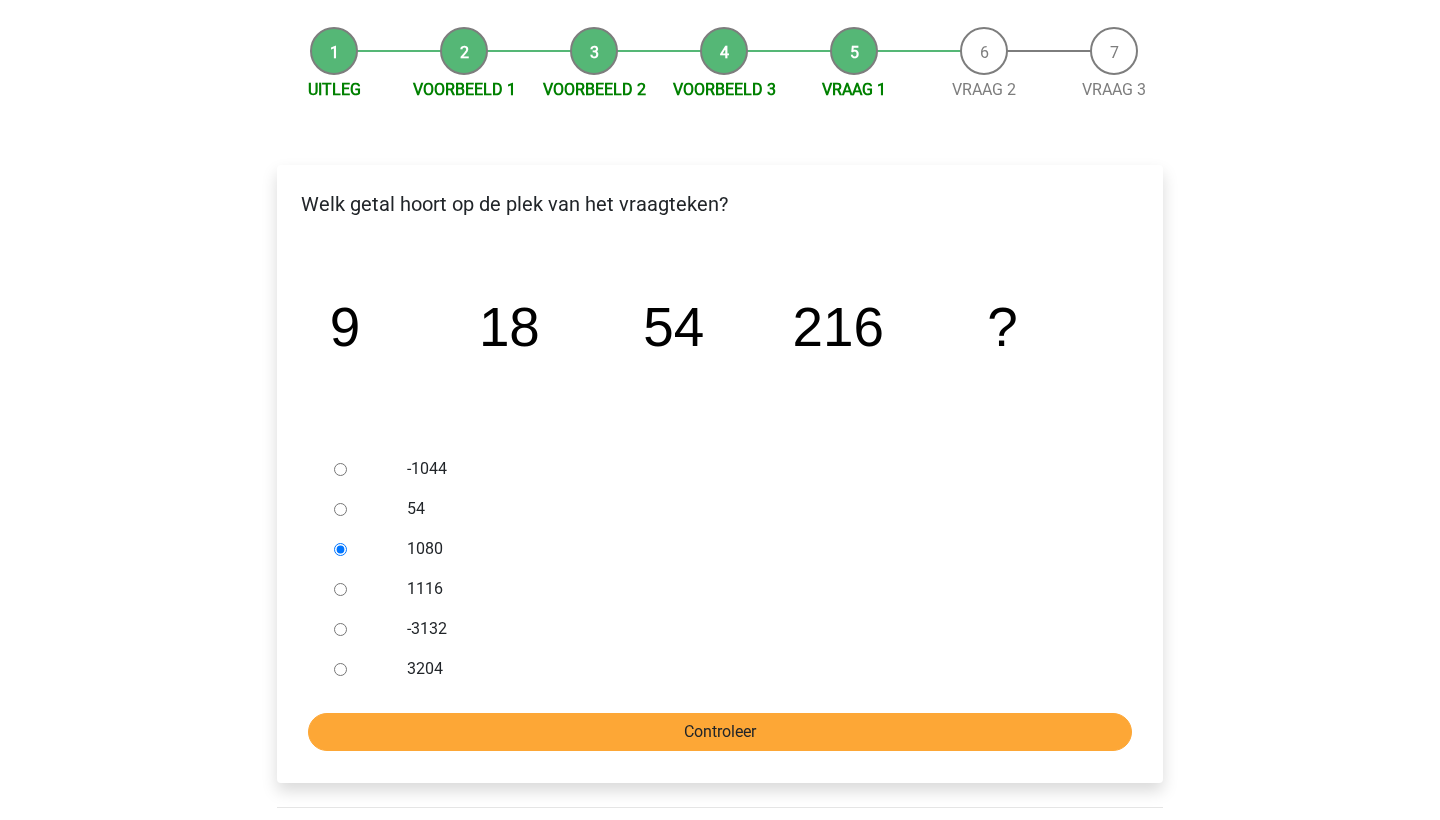 click on "Controleer" at bounding box center [720, 732] 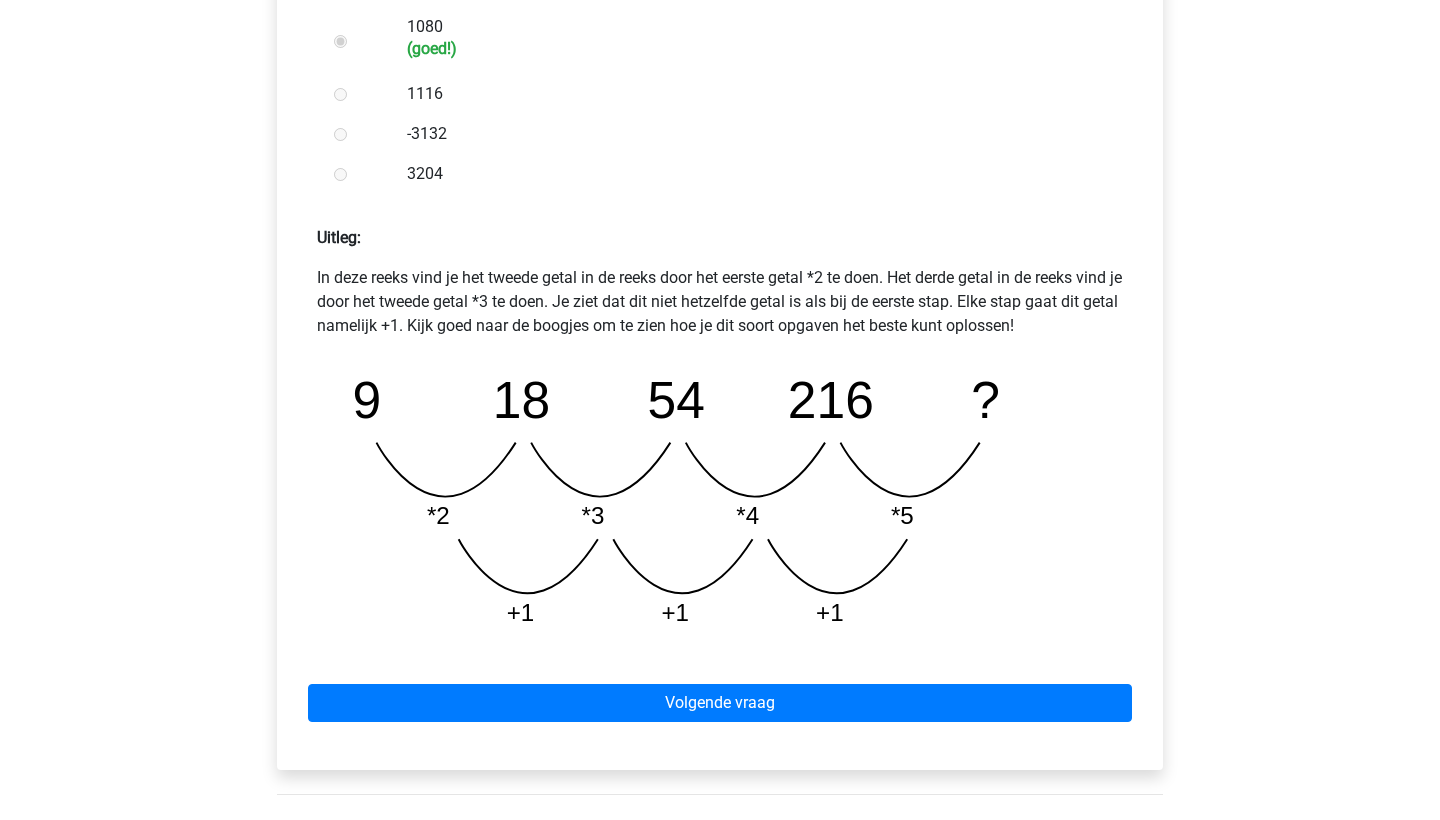 scroll, scrollTop: 705, scrollLeft: 0, axis: vertical 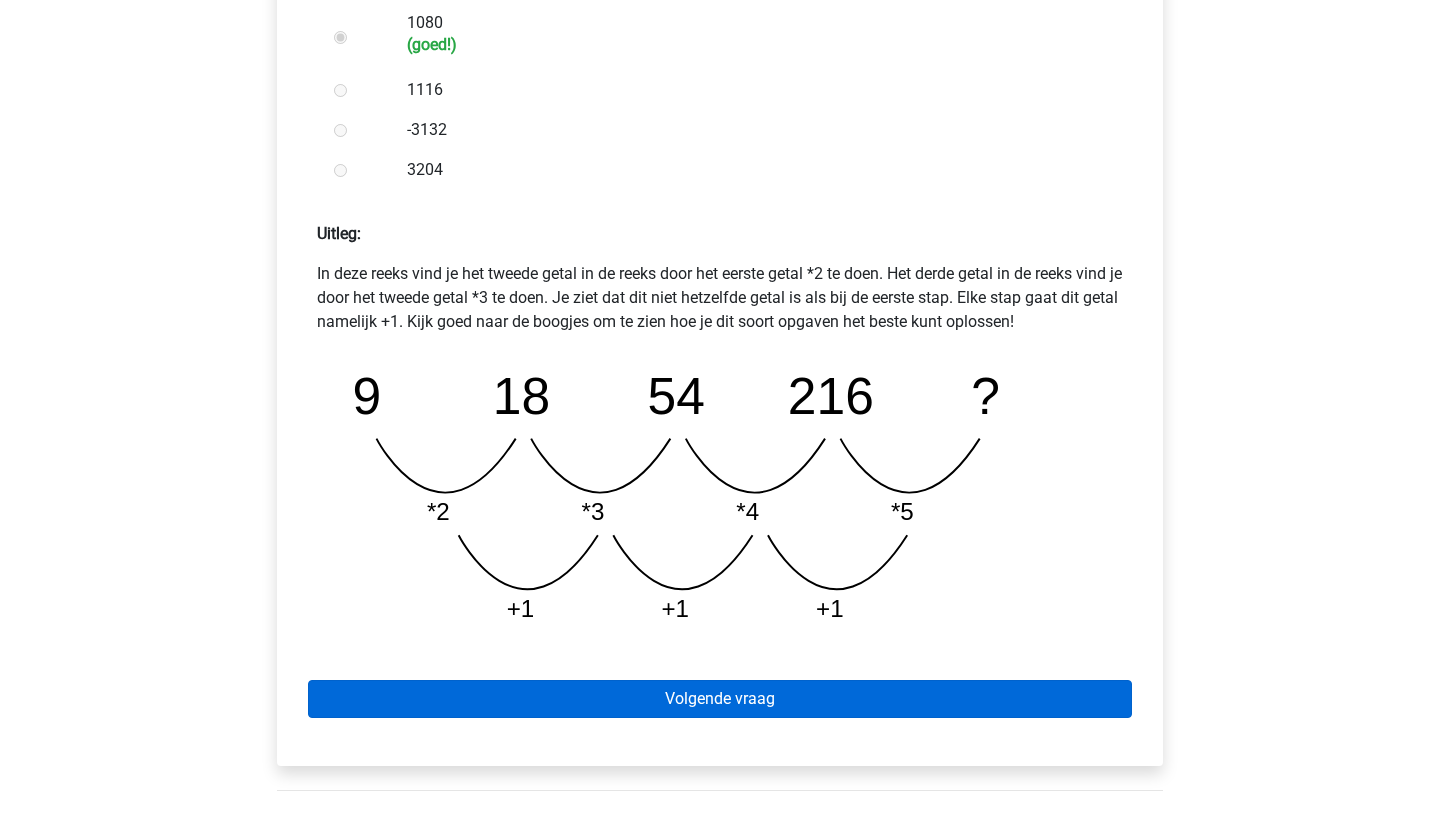 click on "Volgende vraag" at bounding box center [720, 699] 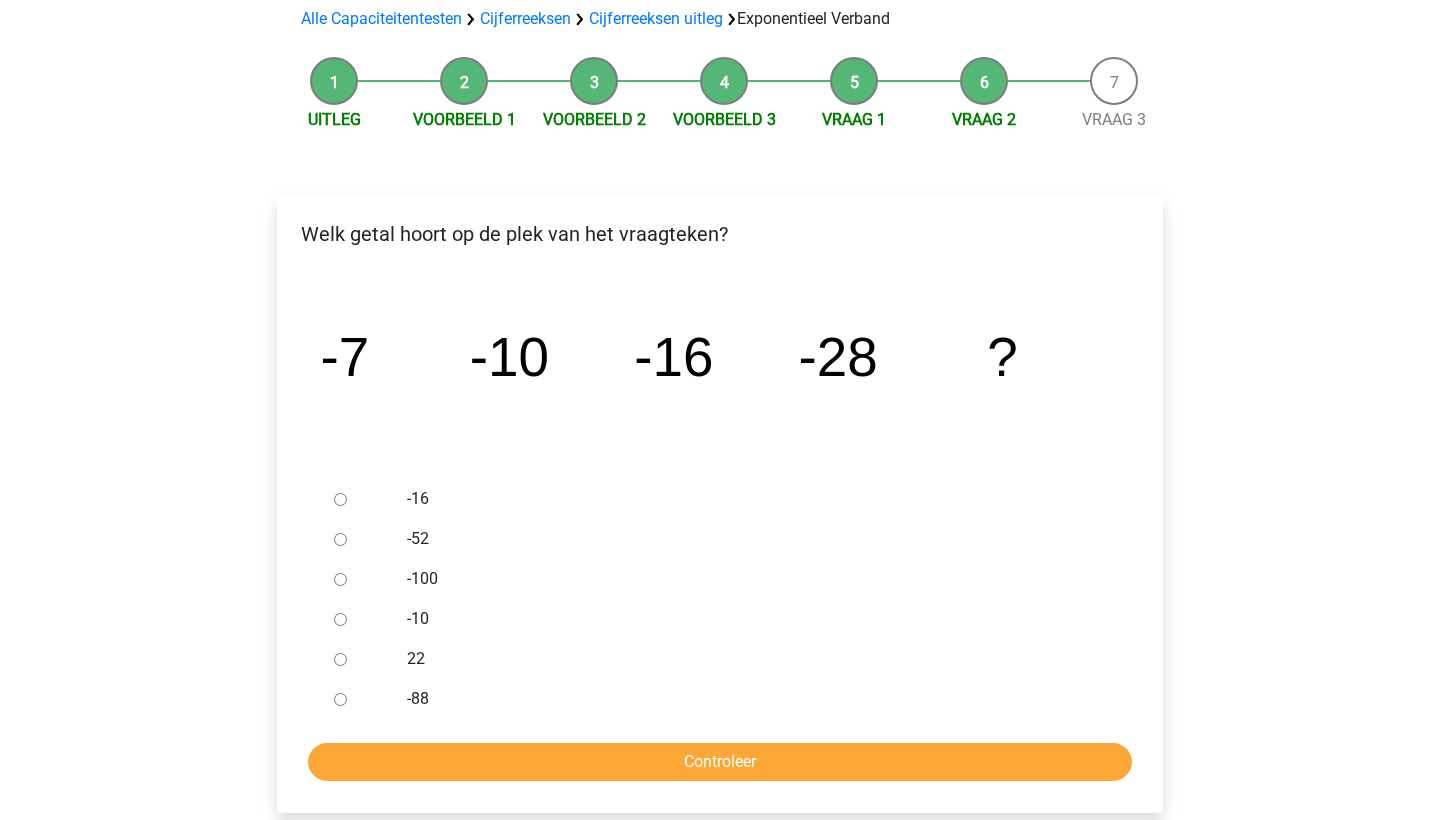 scroll, scrollTop: 153, scrollLeft: 0, axis: vertical 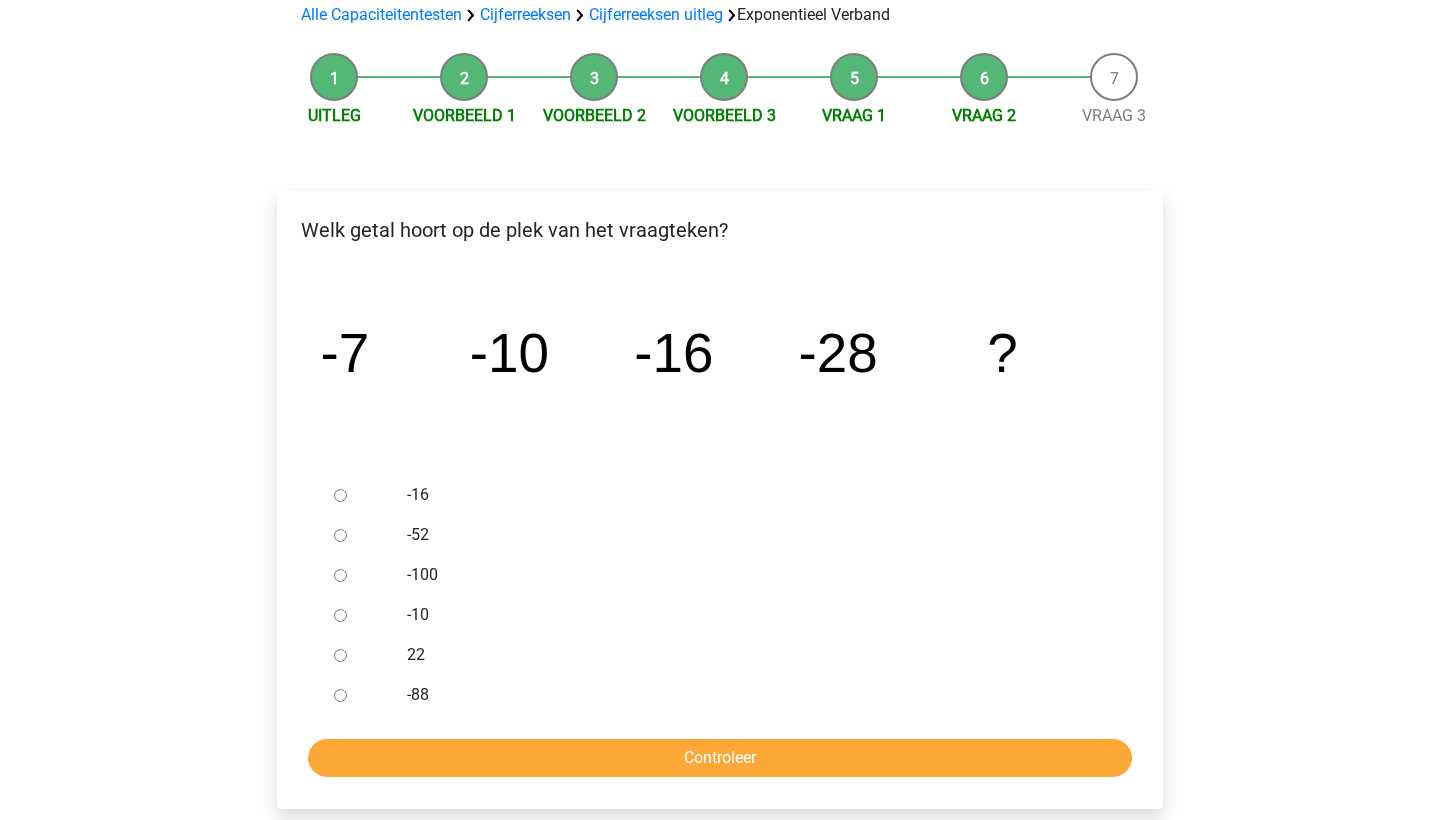 click on "-52" at bounding box center [340, 535] 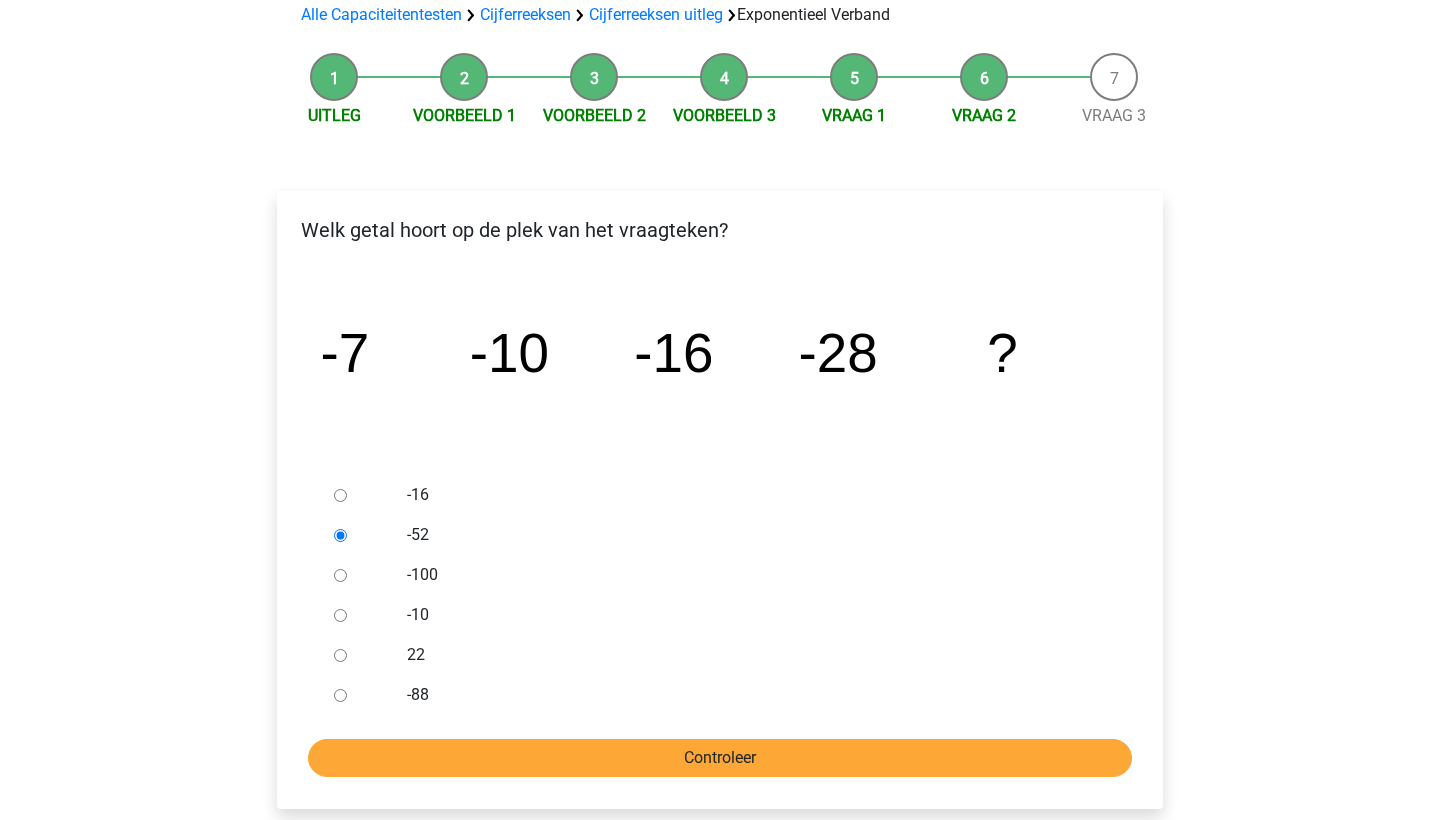 click on "Controleer" at bounding box center [720, 758] 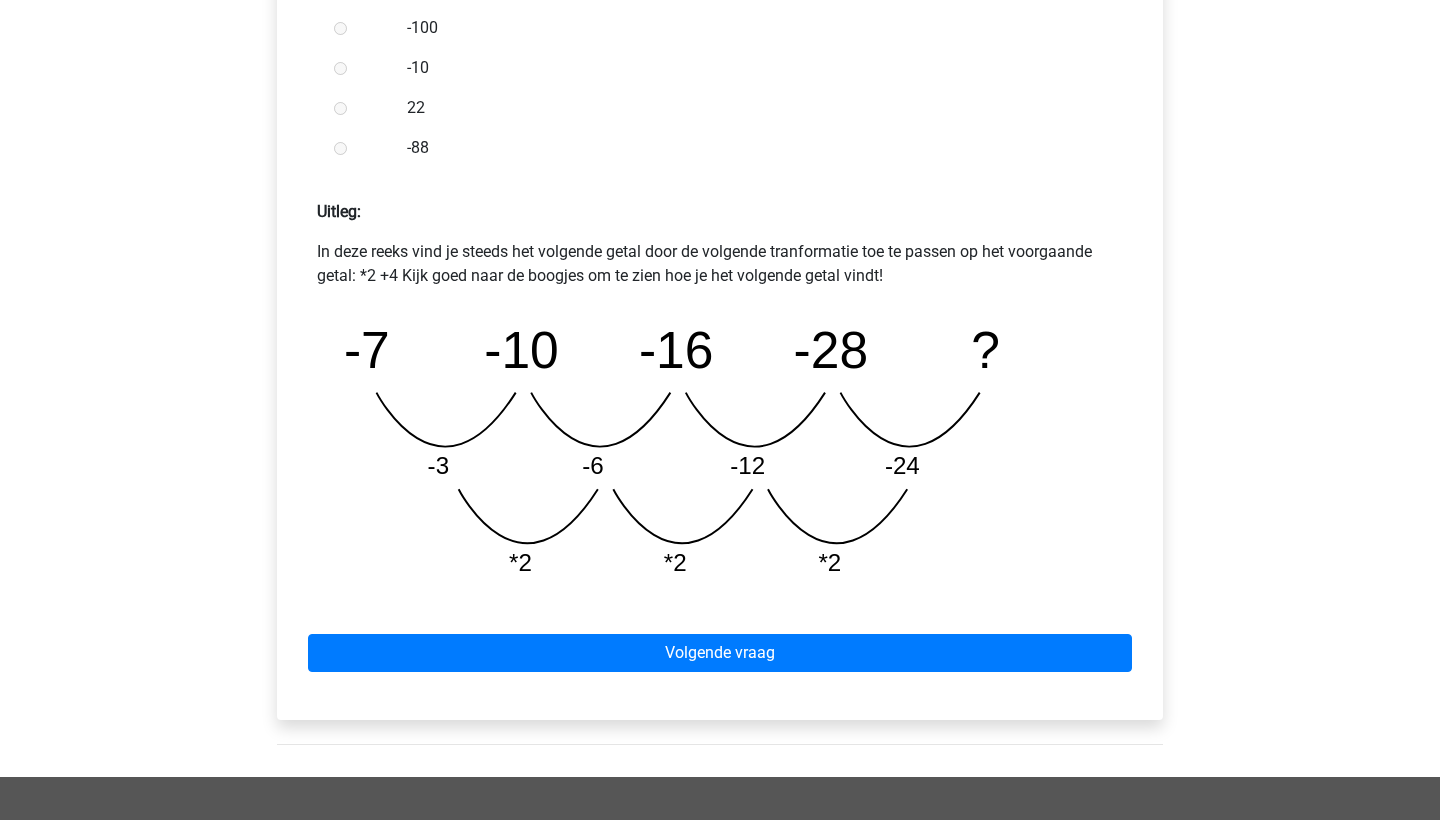 scroll, scrollTop: 740, scrollLeft: 0, axis: vertical 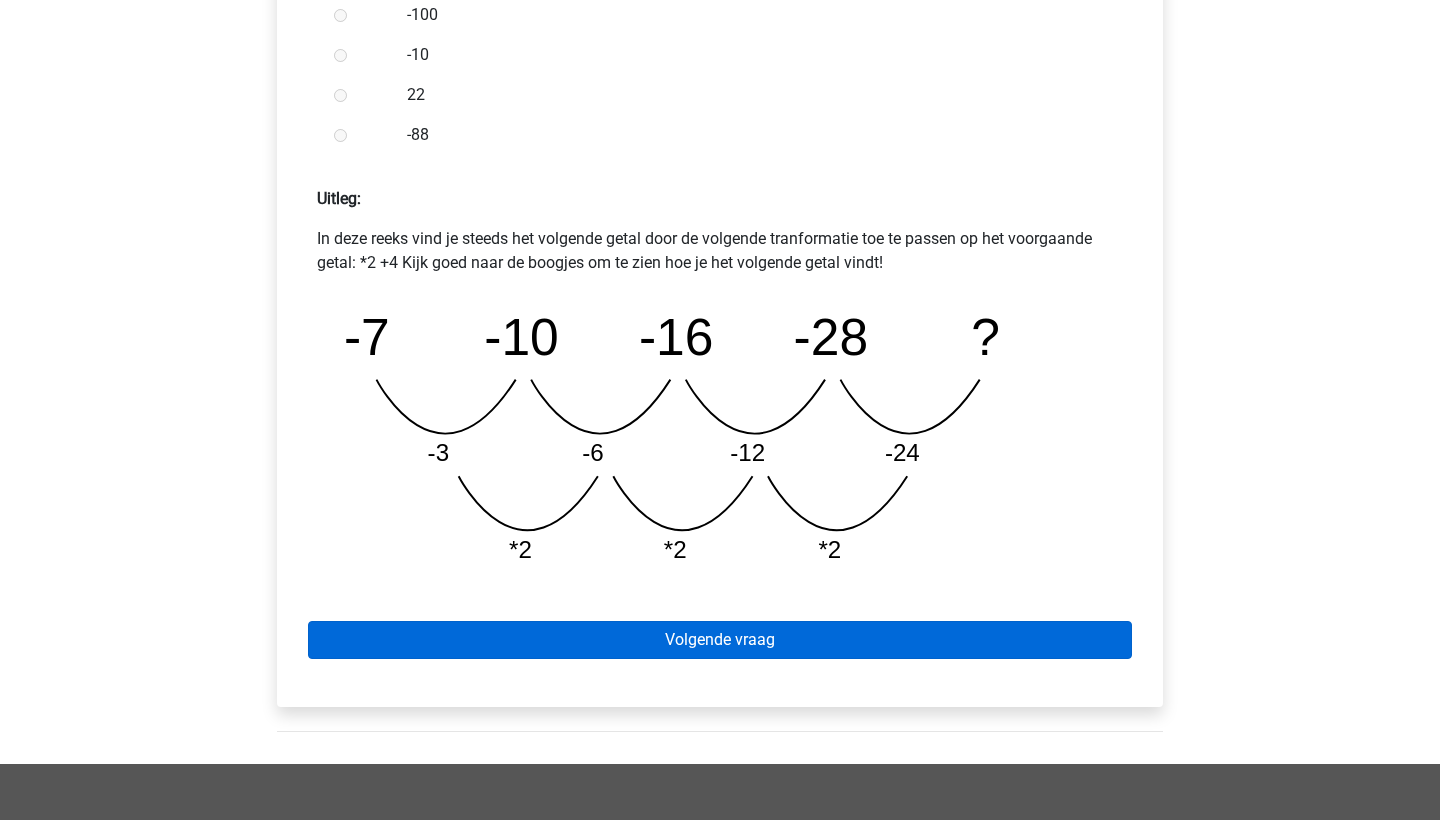 click on "Volgende vraag" at bounding box center (720, 640) 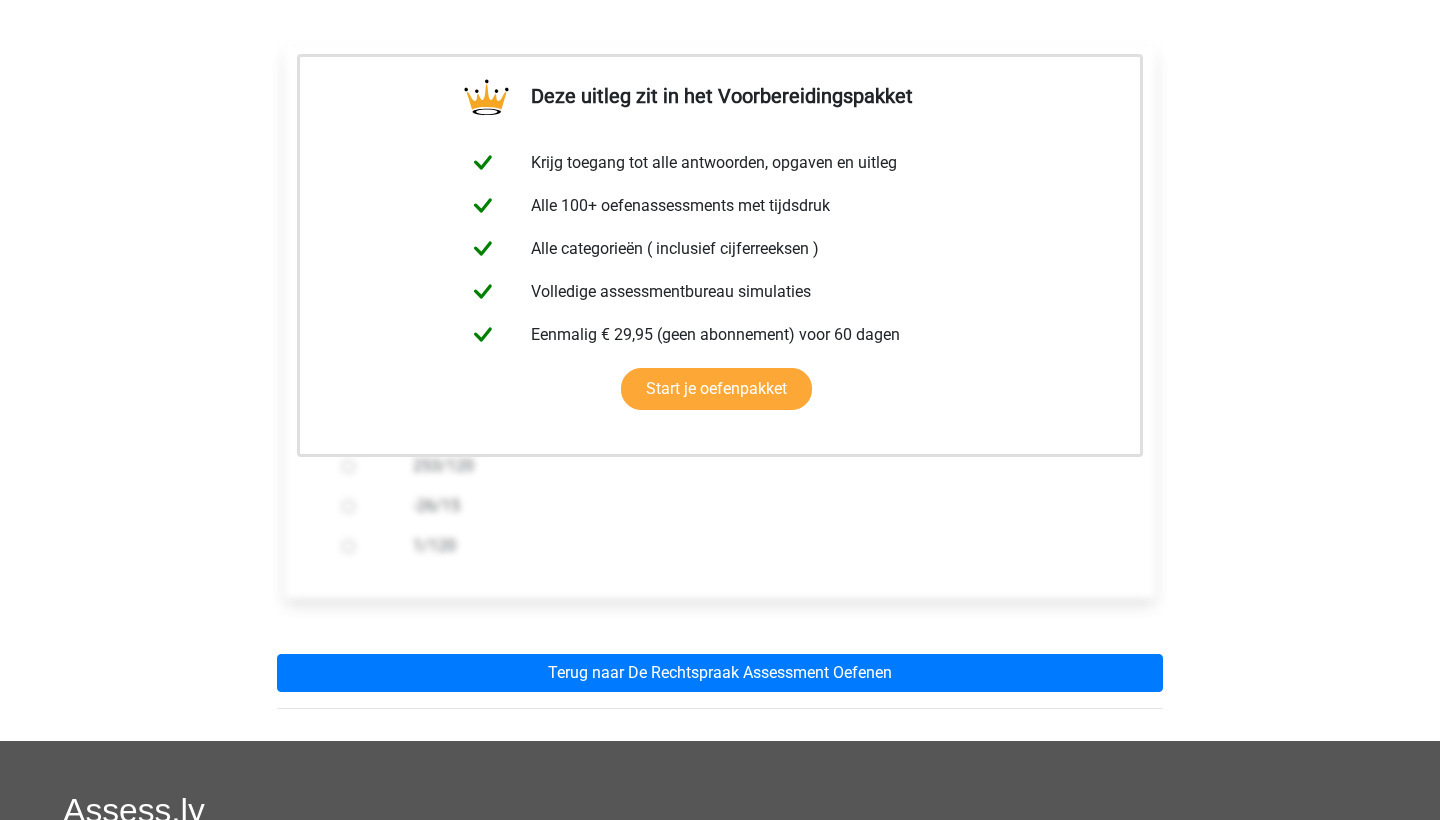 scroll, scrollTop: 307, scrollLeft: 0, axis: vertical 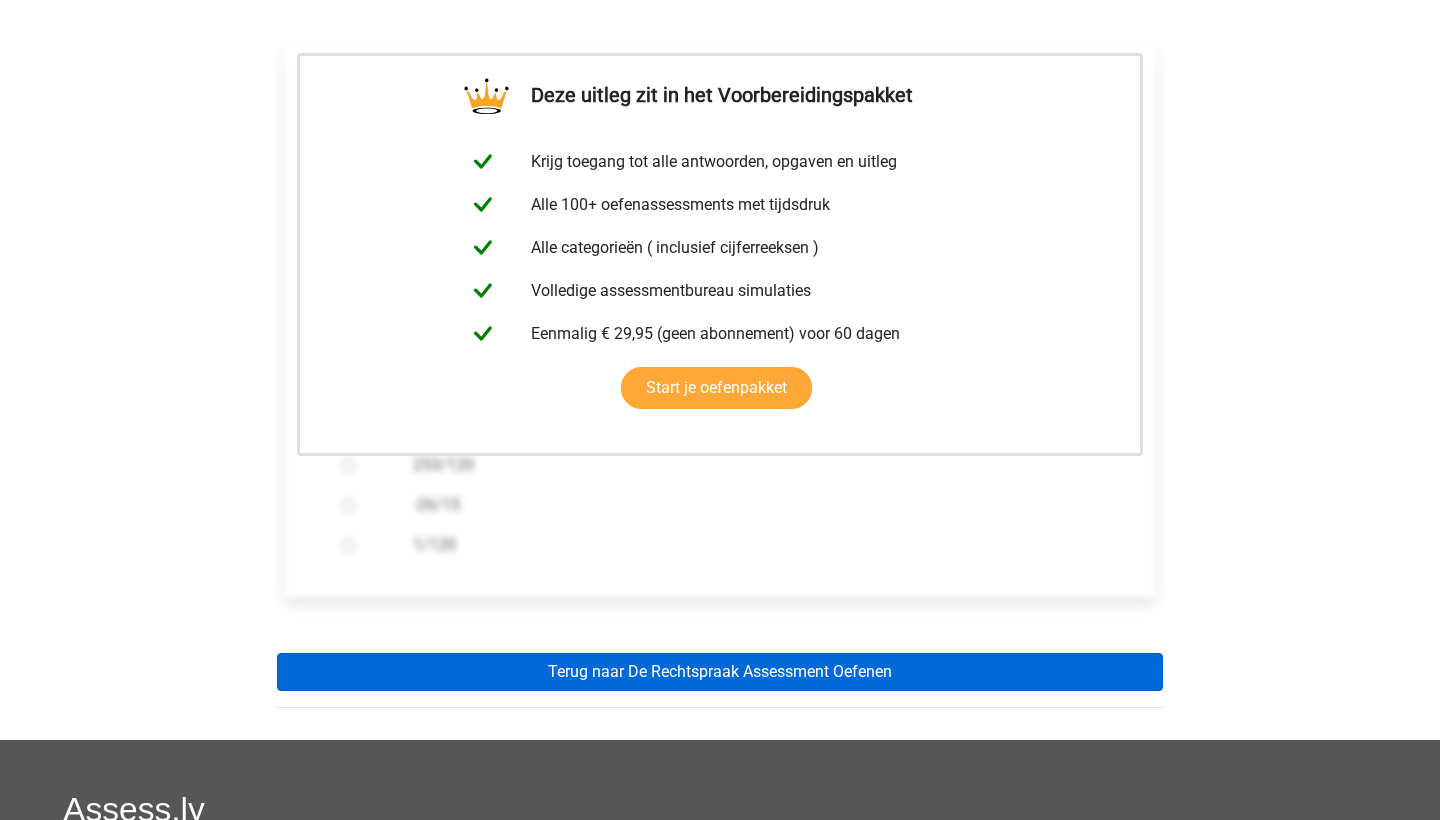 click on "Terug naar De Rechtspraak Assessment Oefenen" at bounding box center (720, 672) 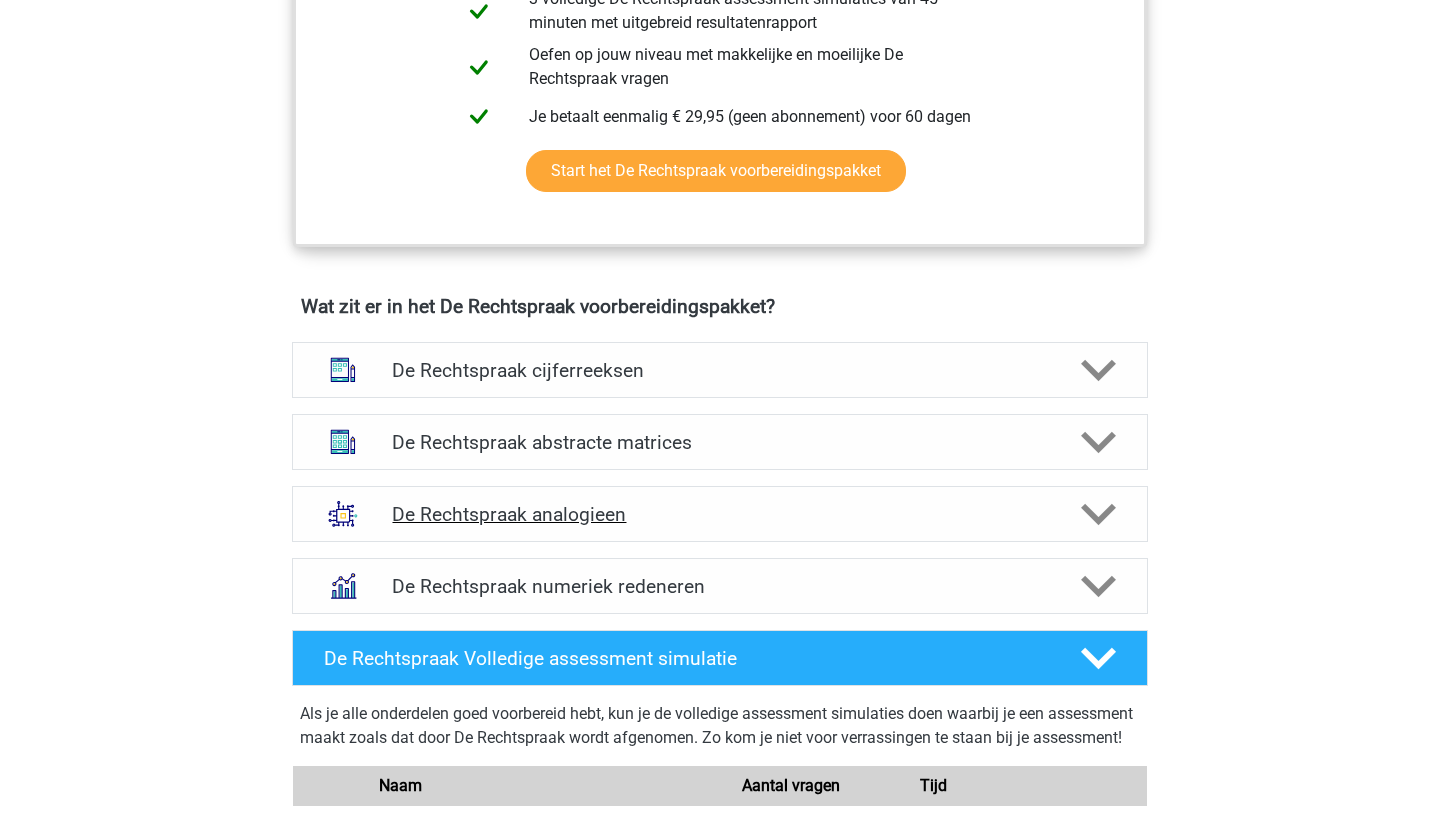 scroll, scrollTop: 1242, scrollLeft: 0, axis: vertical 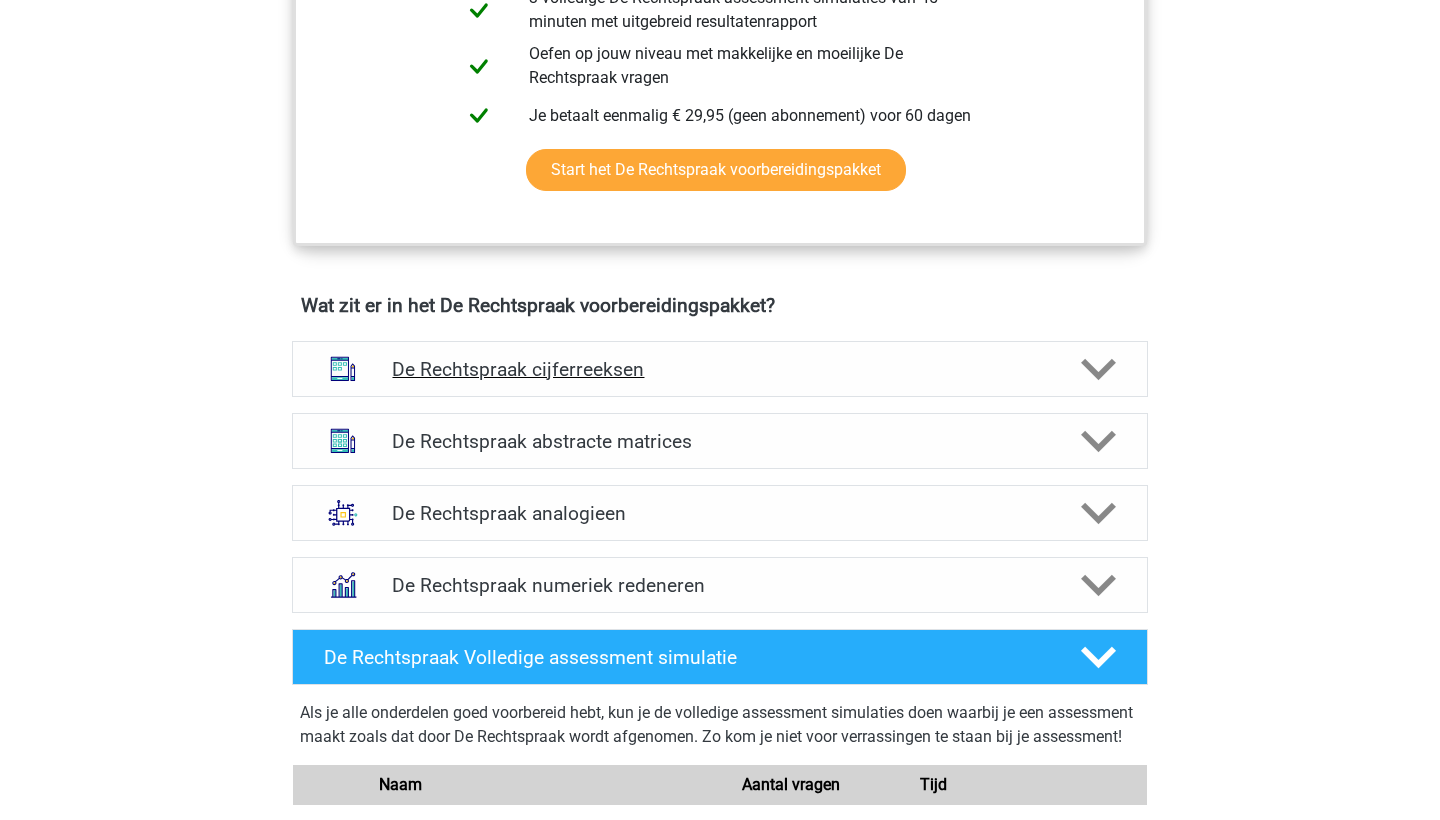 click on "De Rechtspraak cijferreeksen" at bounding box center (719, 369) 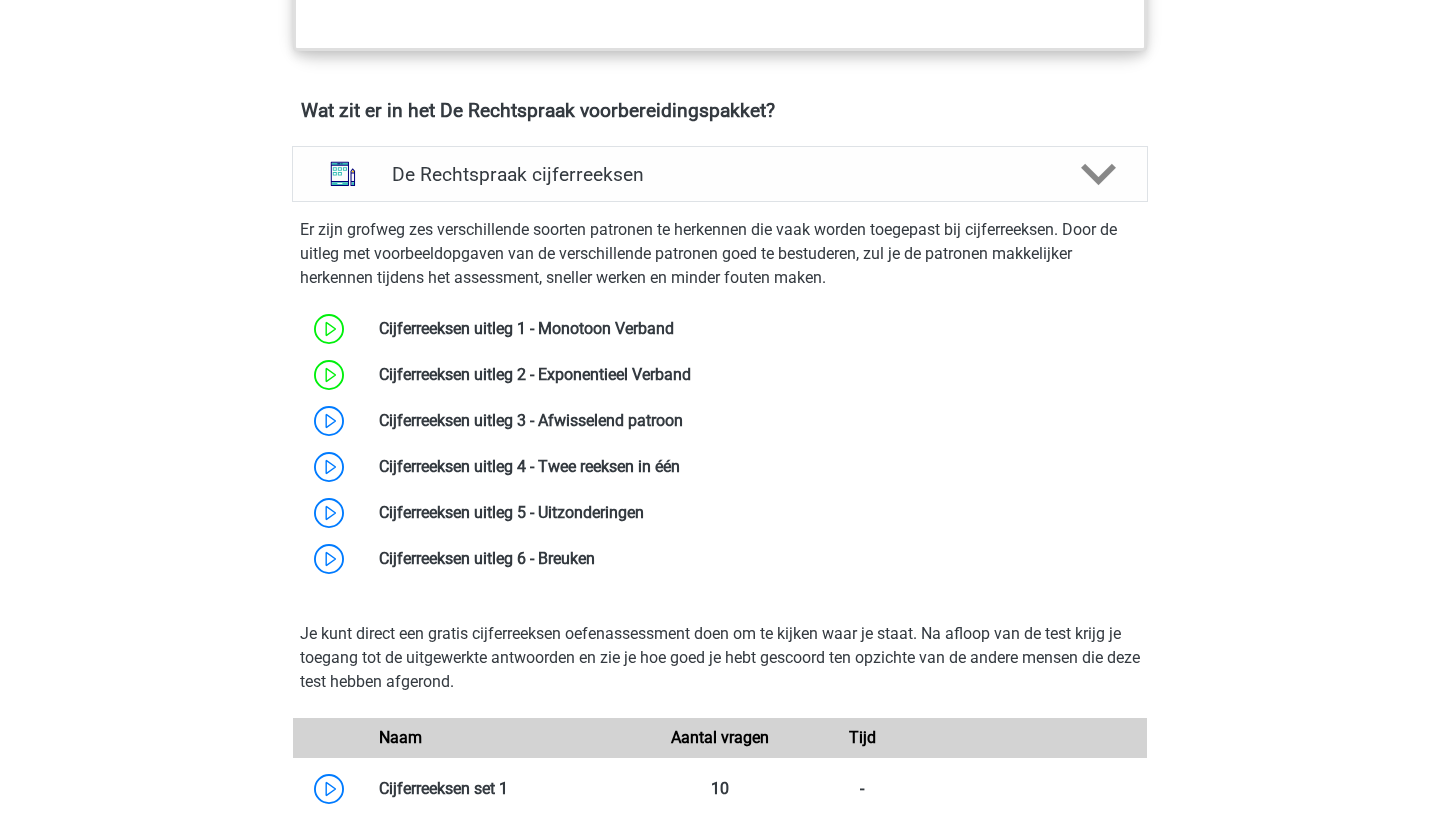 scroll, scrollTop: 1439, scrollLeft: 0, axis: vertical 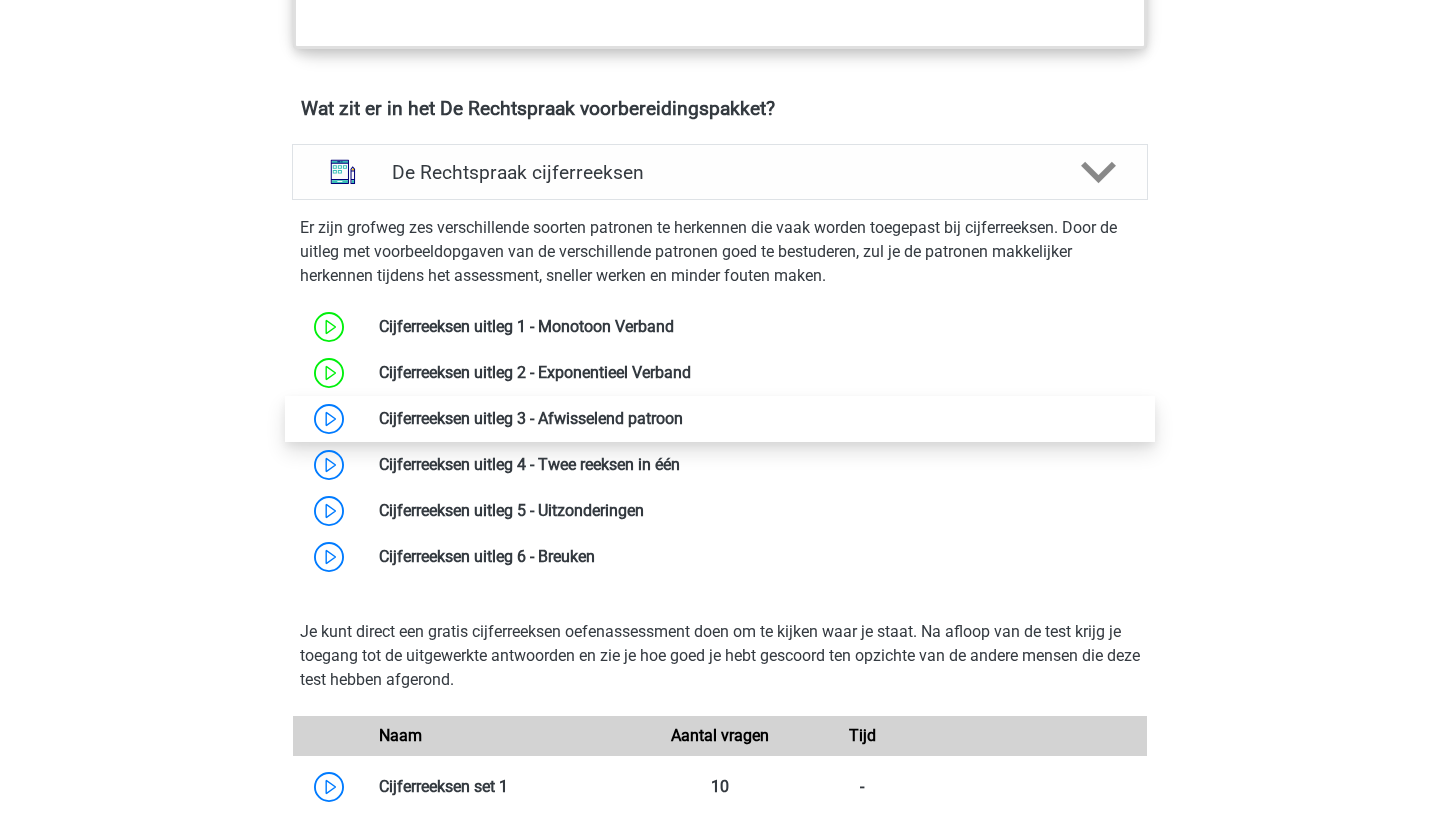 click at bounding box center (683, 418) 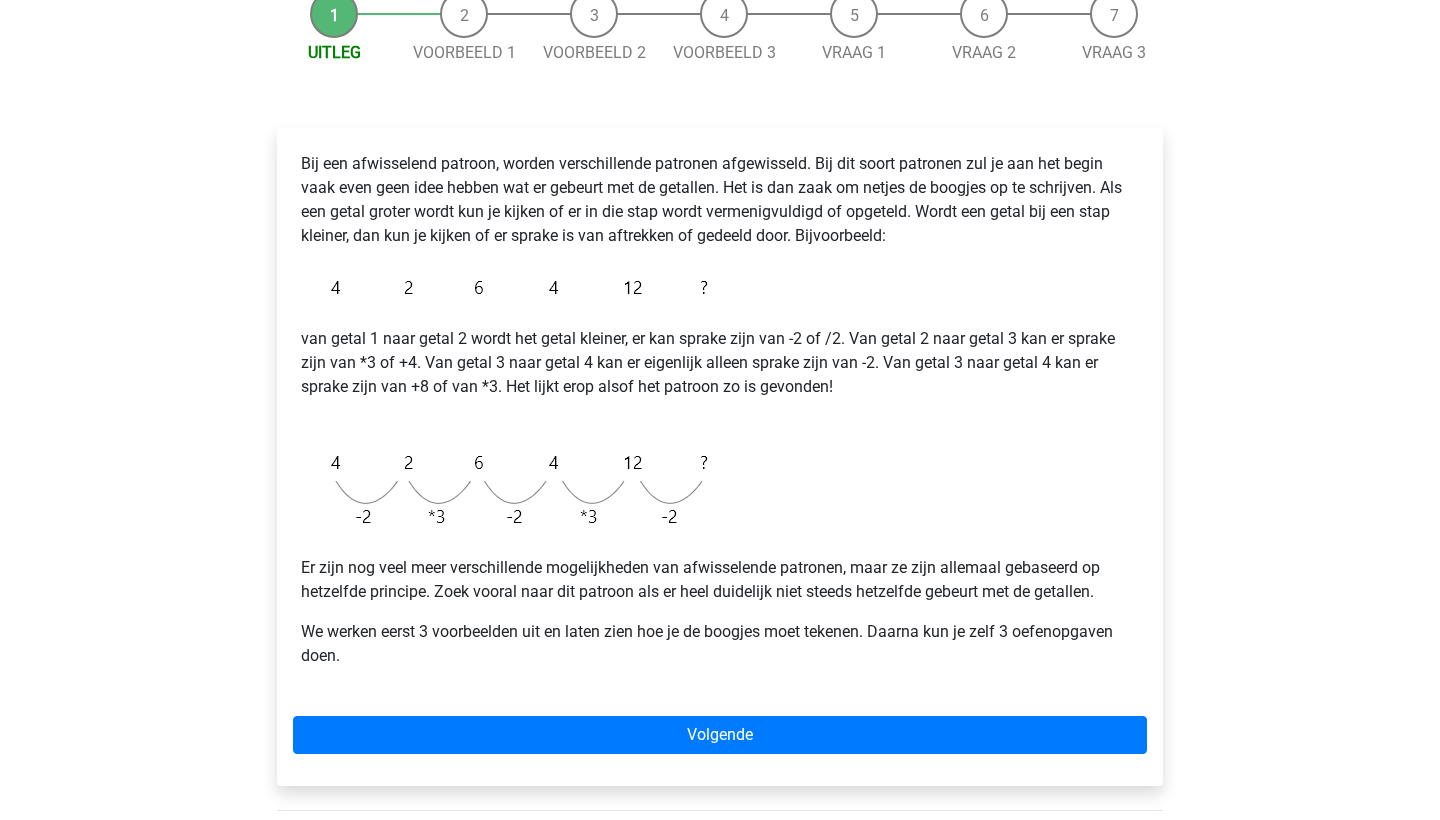 scroll, scrollTop: 212, scrollLeft: 0, axis: vertical 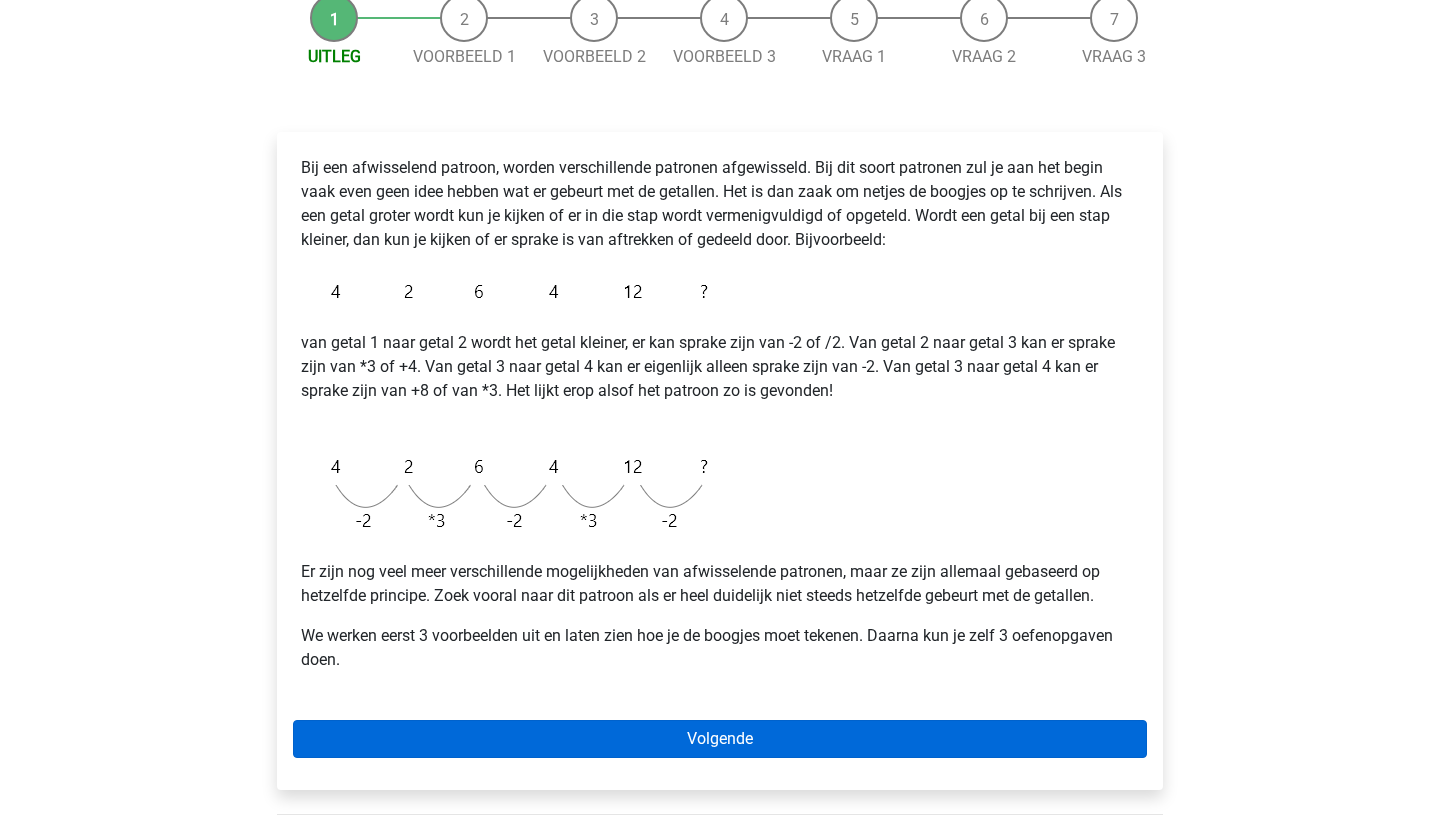 click on "Volgende" at bounding box center (720, 739) 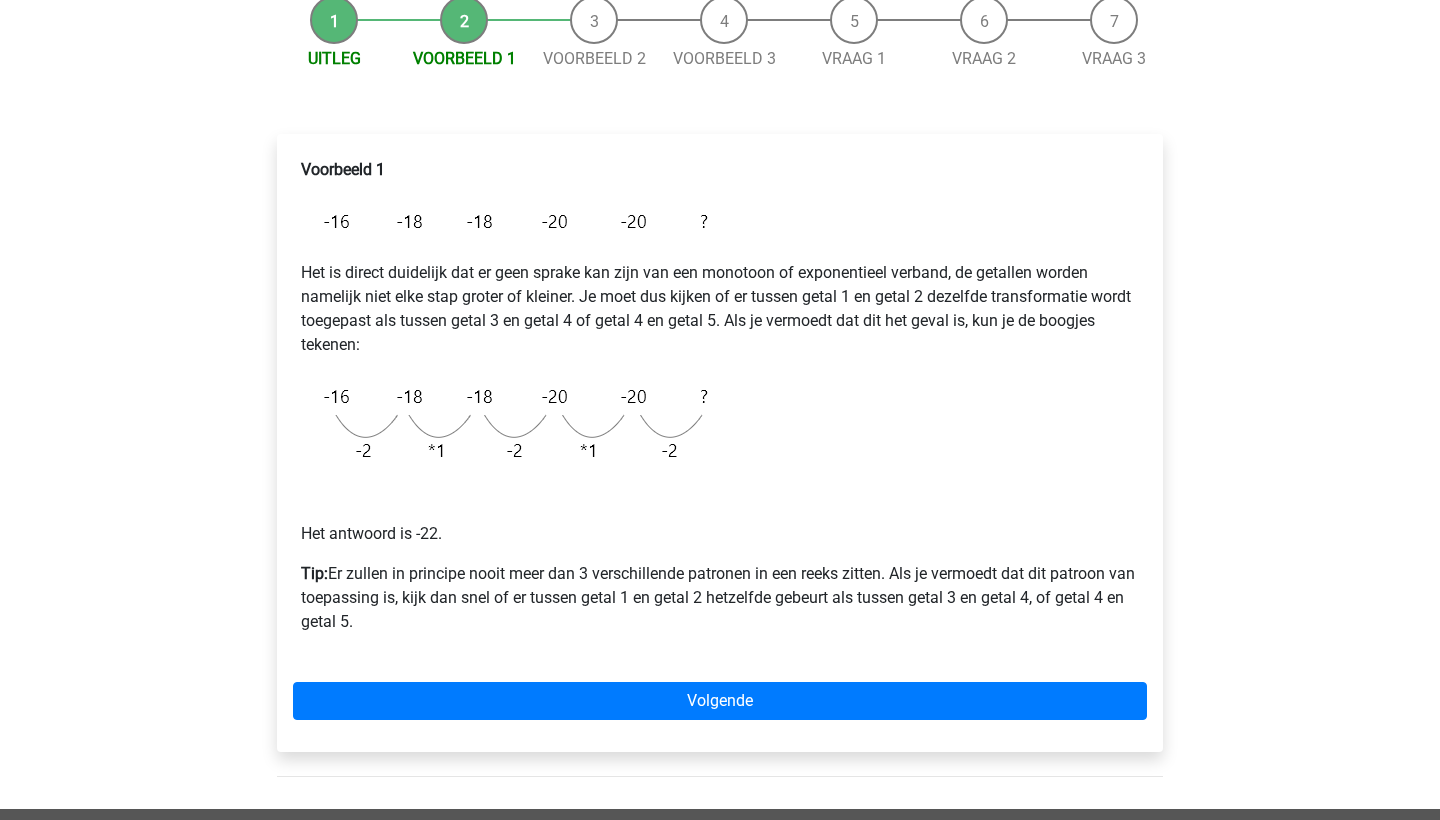 scroll, scrollTop: 214, scrollLeft: 0, axis: vertical 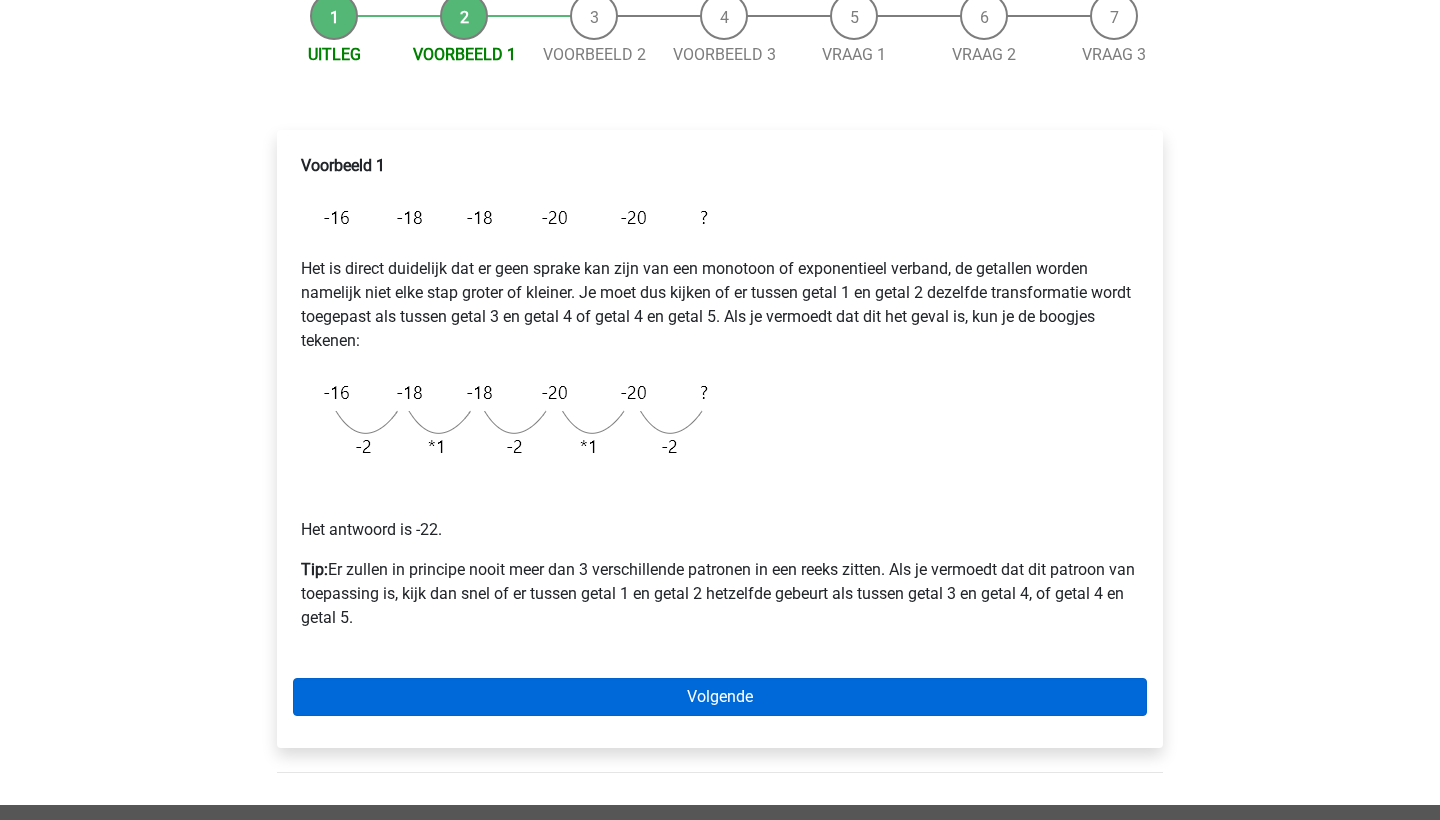 click on "Volgende" at bounding box center (720, 697) 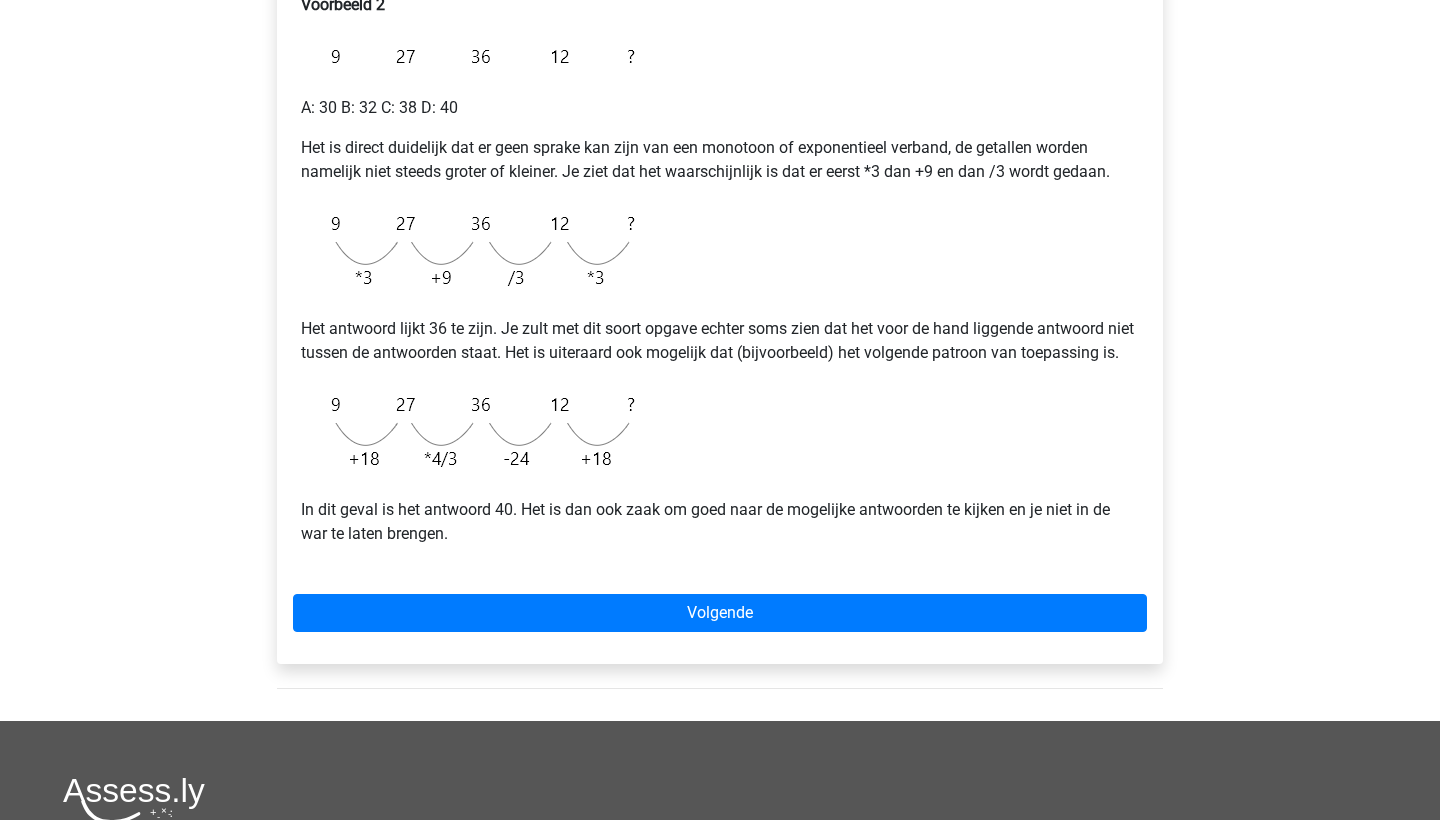 scroll, scrollTop: 376, scrollLeft: 0, axis: vertical 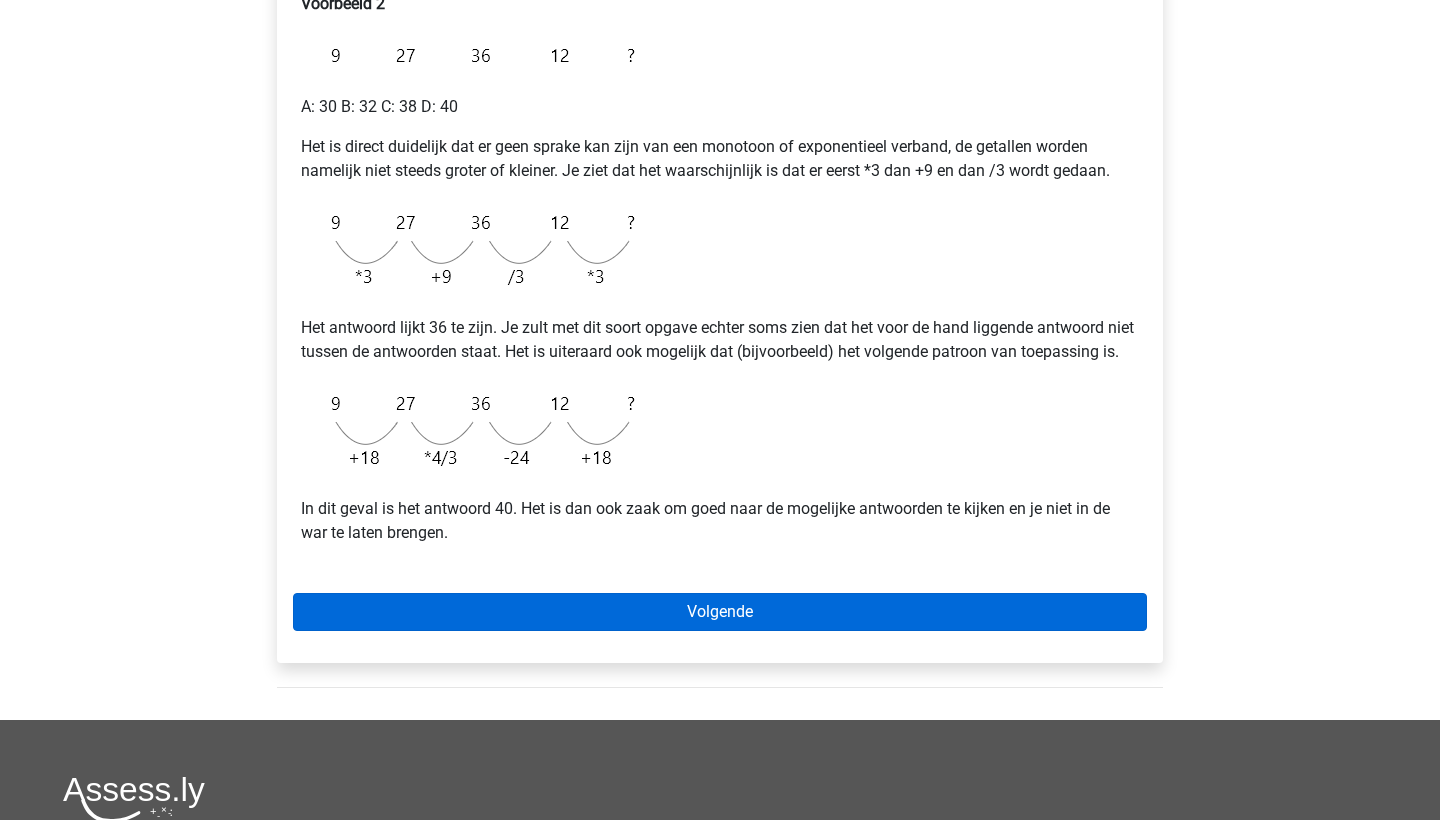 click on "Volgende" at bounding box center (720, 612) 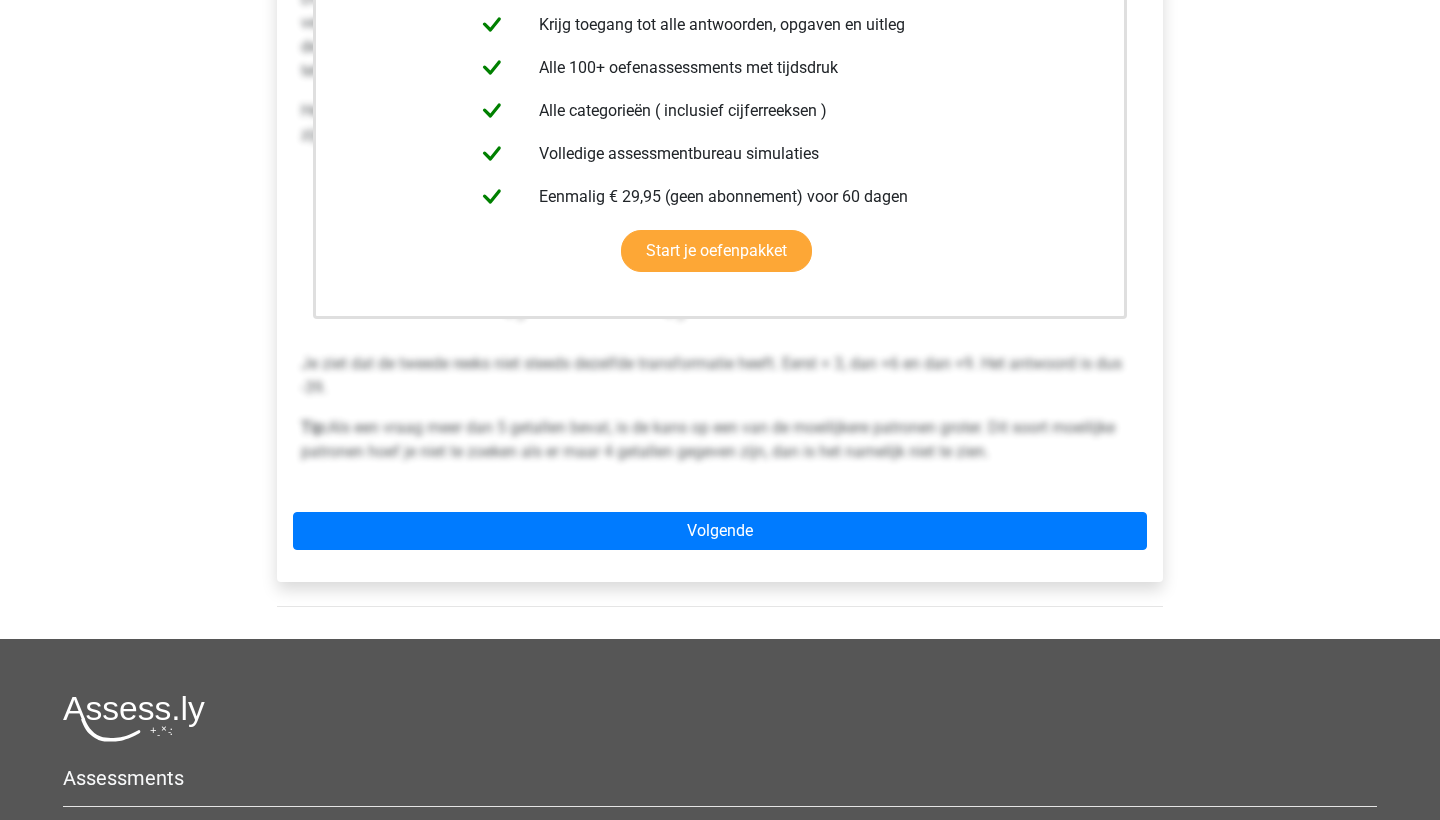scroll, scrollTop: 488, scrollLeft: 0, axis: vertical 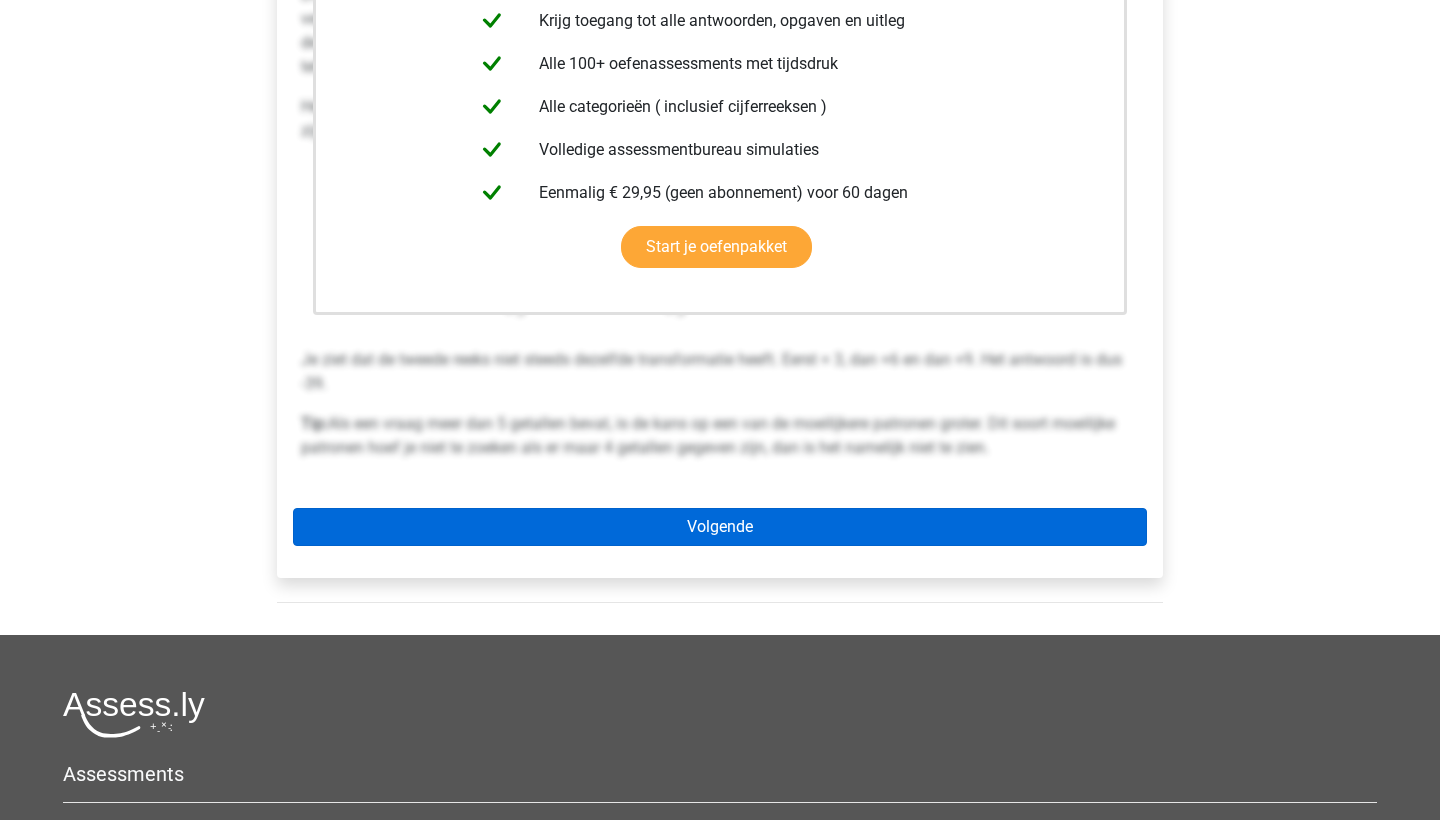 click on "Volgende" at bounding box center [720, 527] 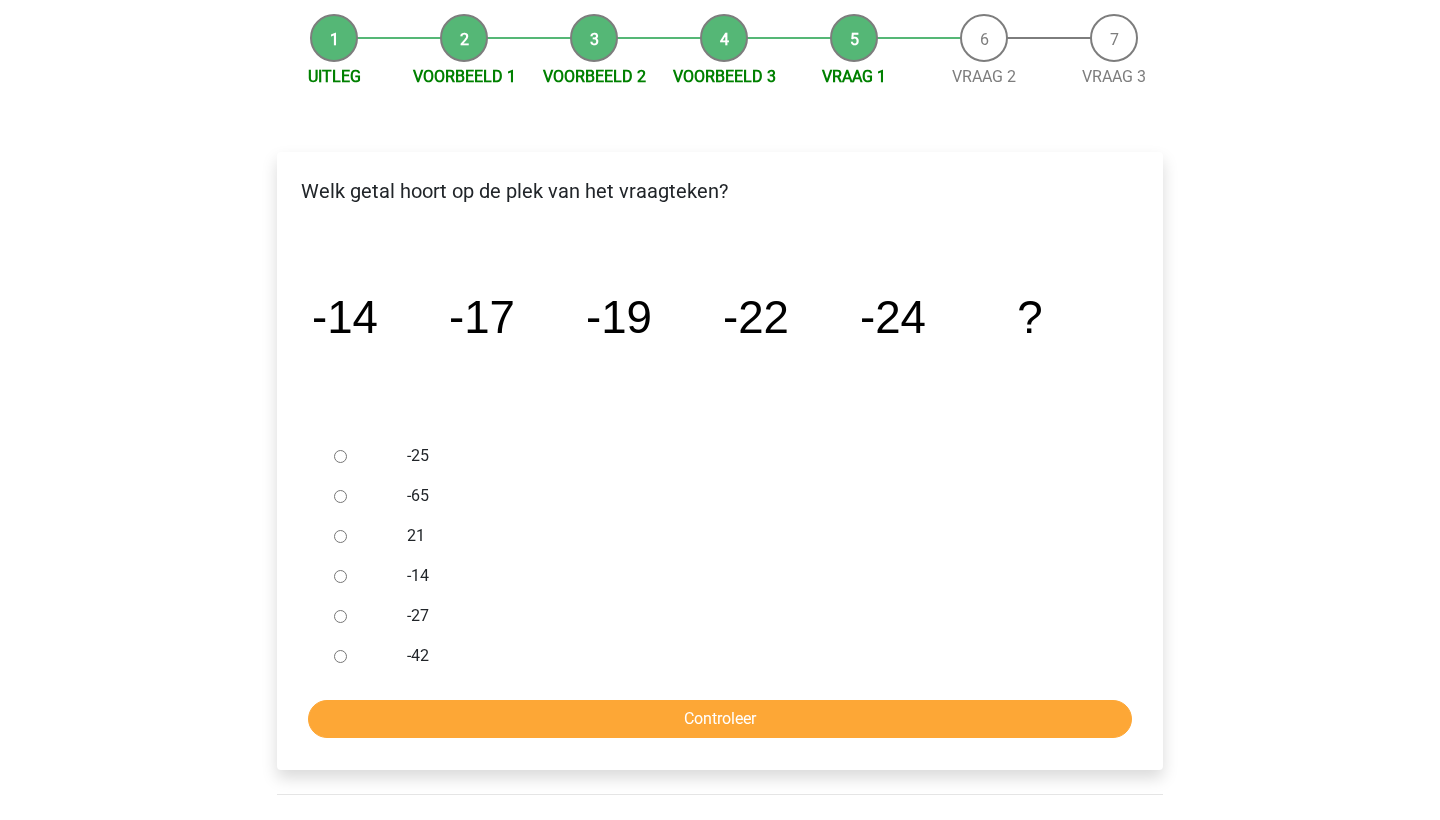 scroll, scrollTop: 192, scrollLeft: 0, axis: vertical 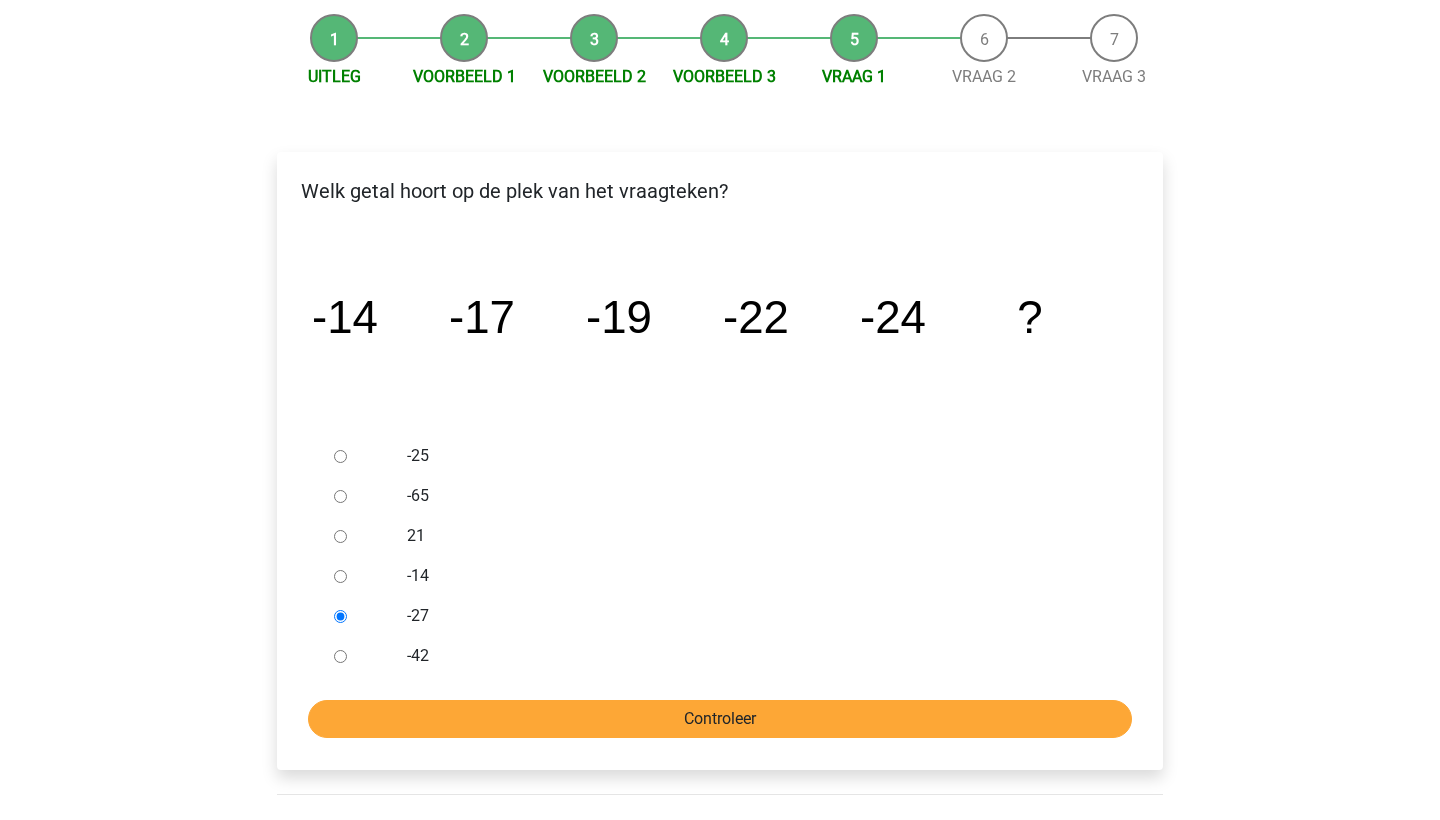 click on "Controleer" at bounding box center (720, 719) 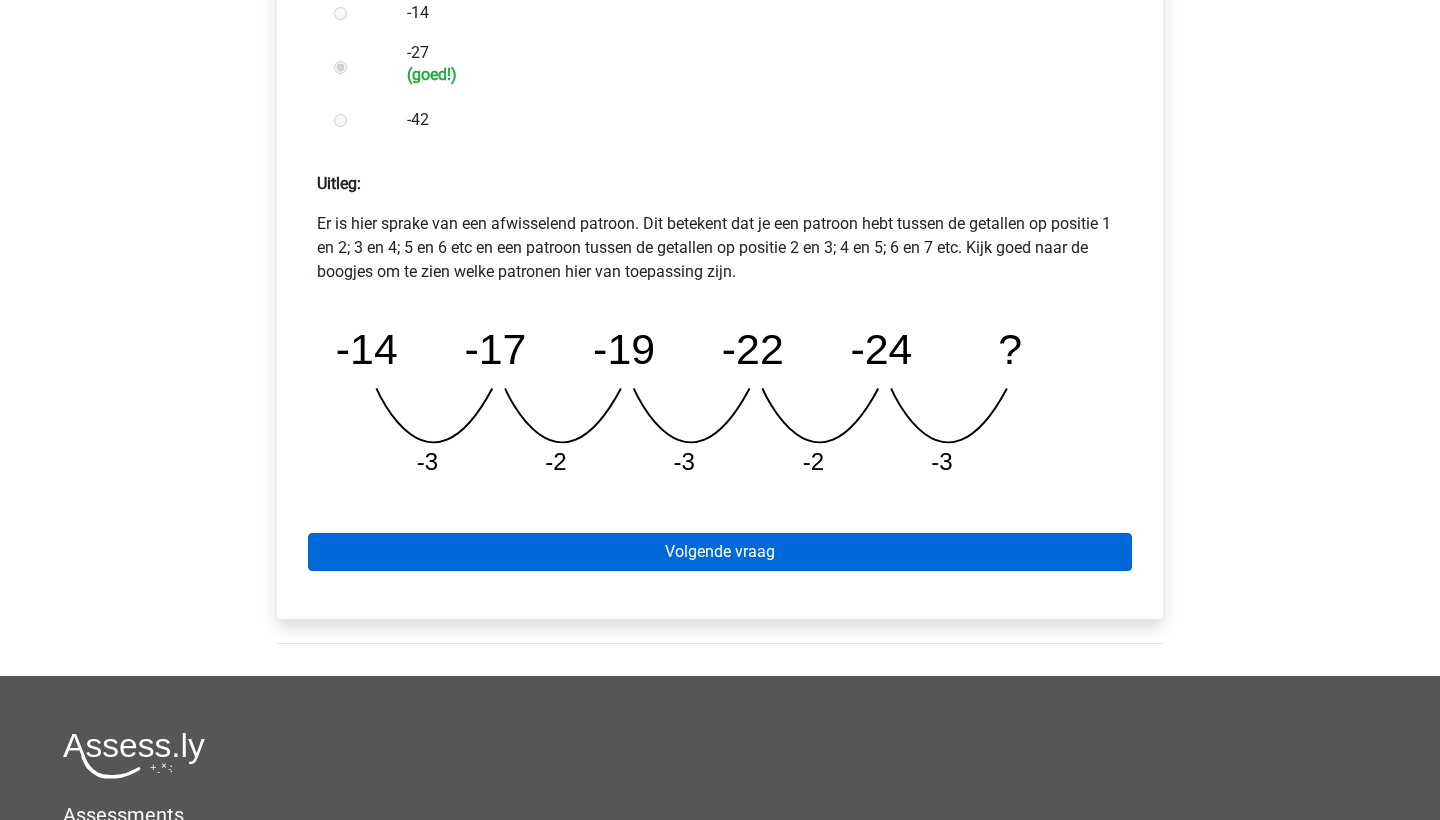 scroll, scrollTop: 772, scrollLeft: 0, axis: vertical 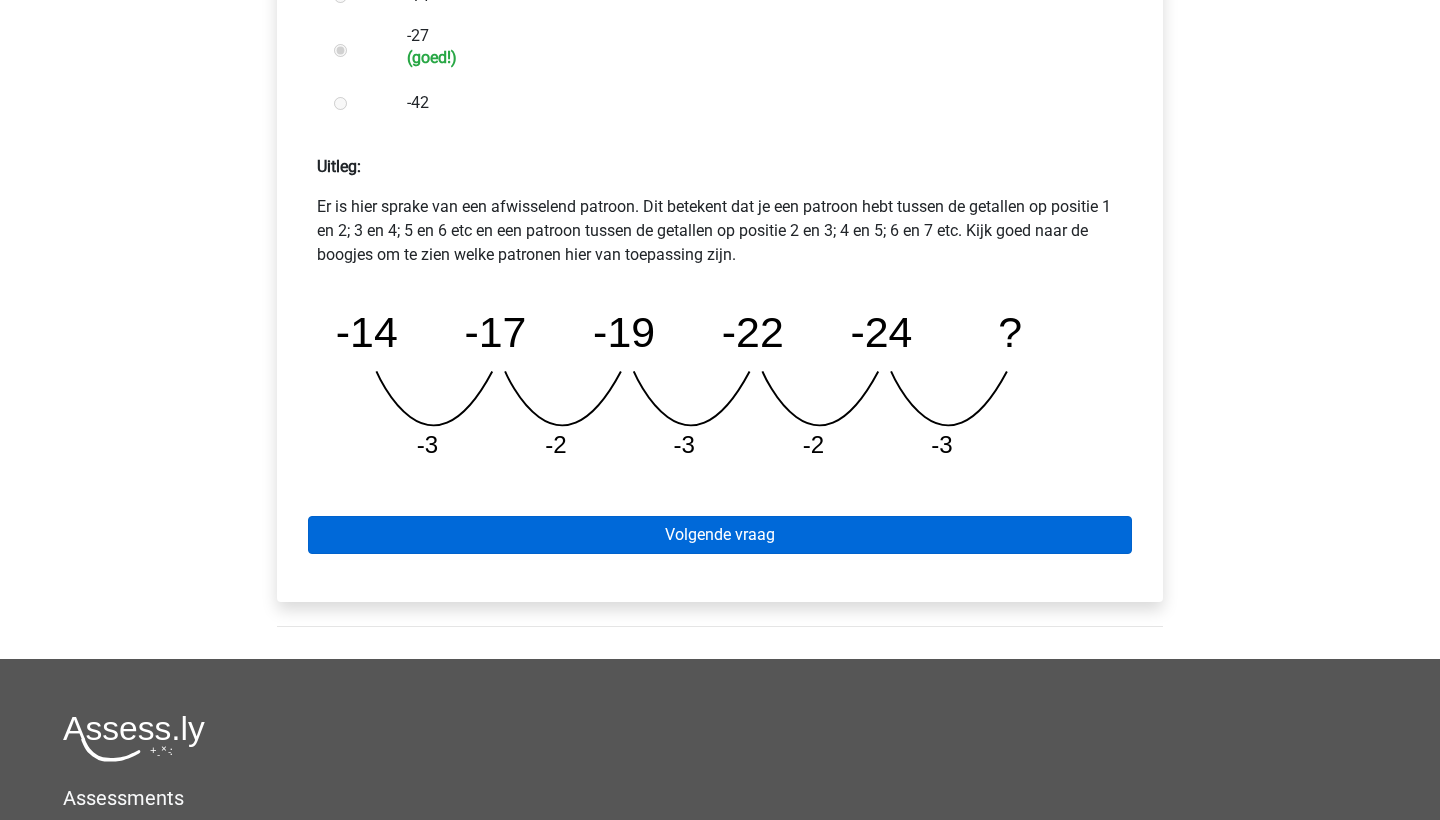 click on "Volgende vraag" at bounding box center (720, 535) 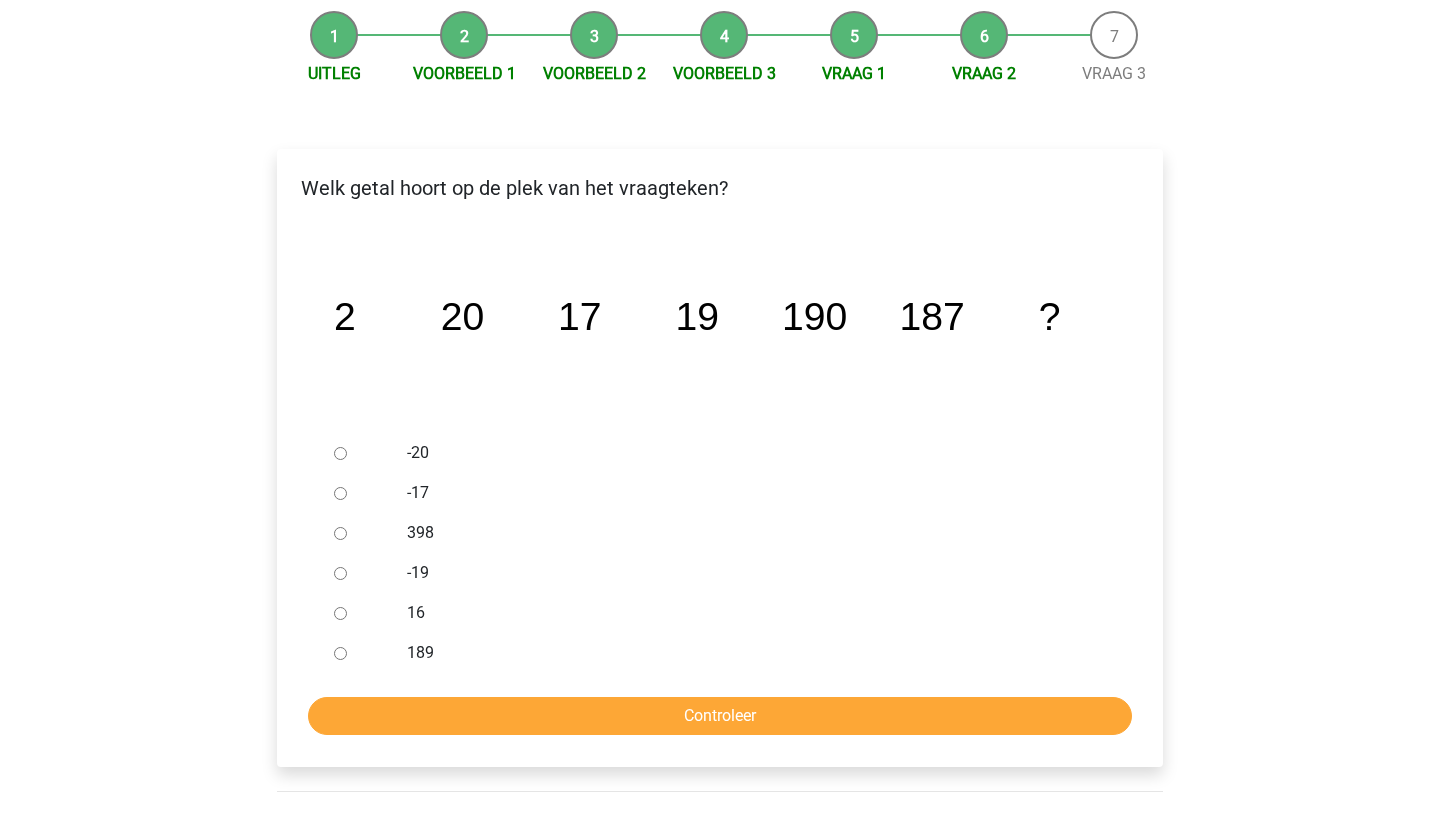 scroll, scrollTop: 196, scrollLeft: 0, axis: vertical 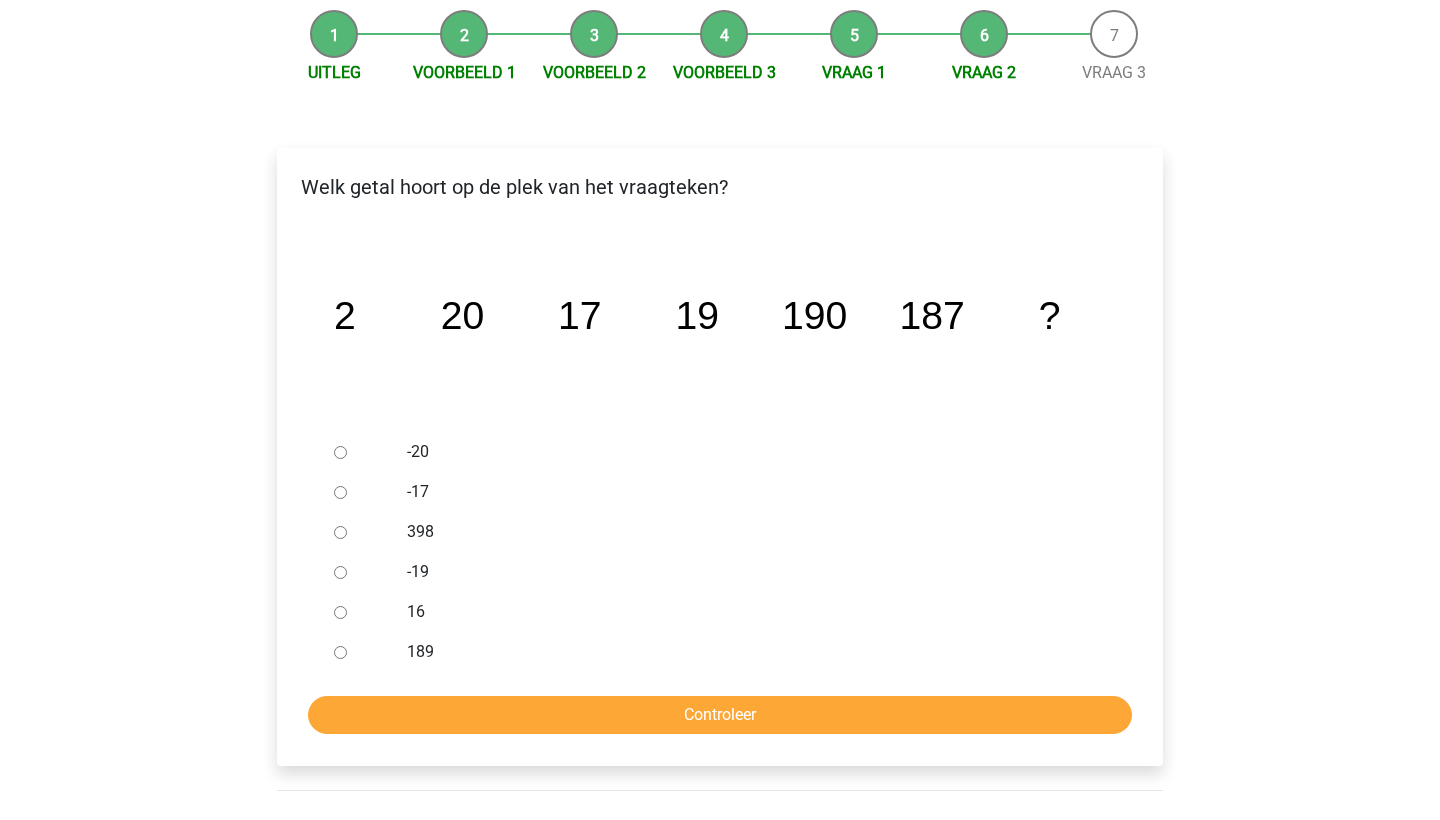 click on "189" at bounding box center [340, 652] 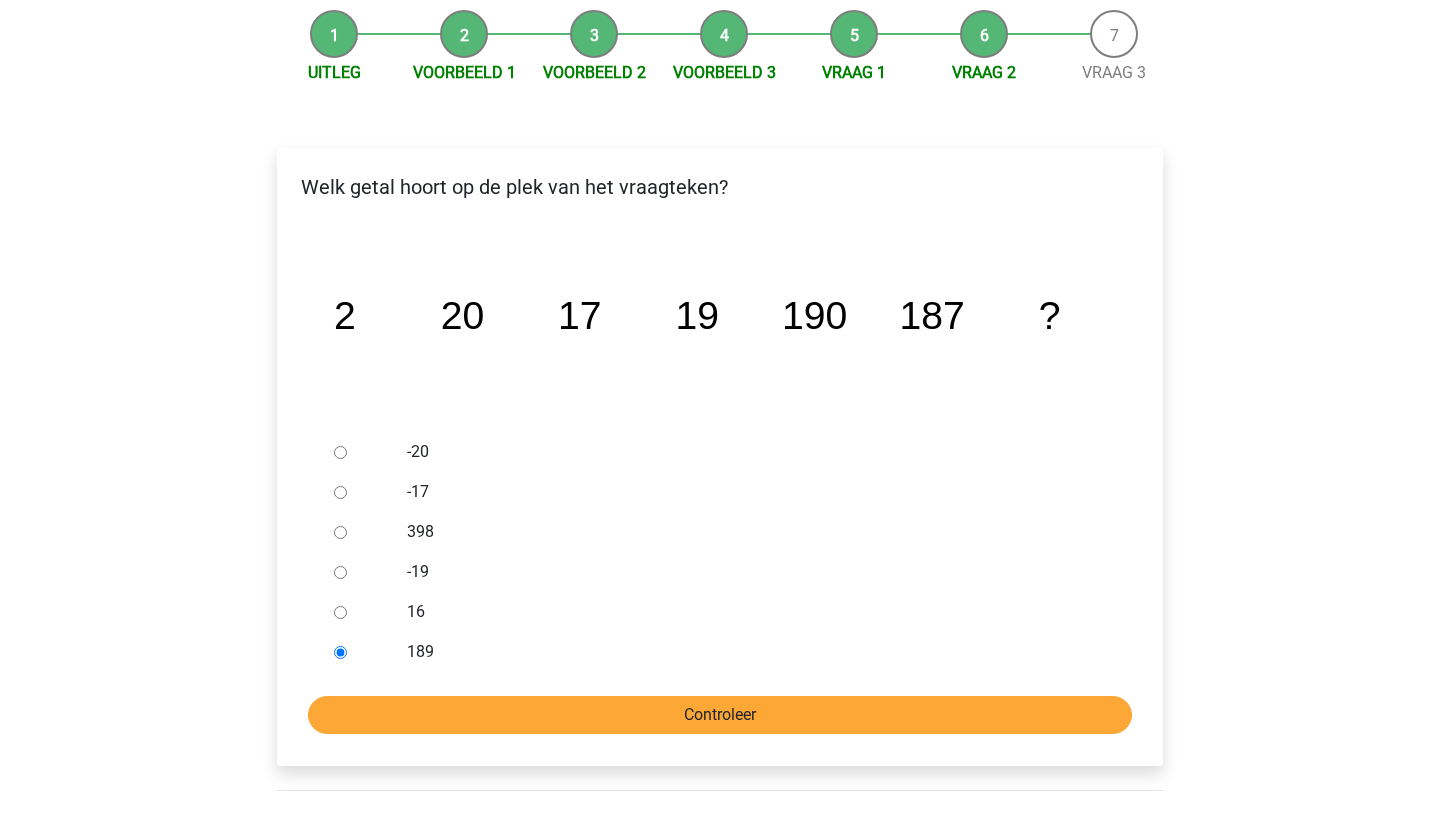 click on "Controleer" at bounding box center [720, 715] 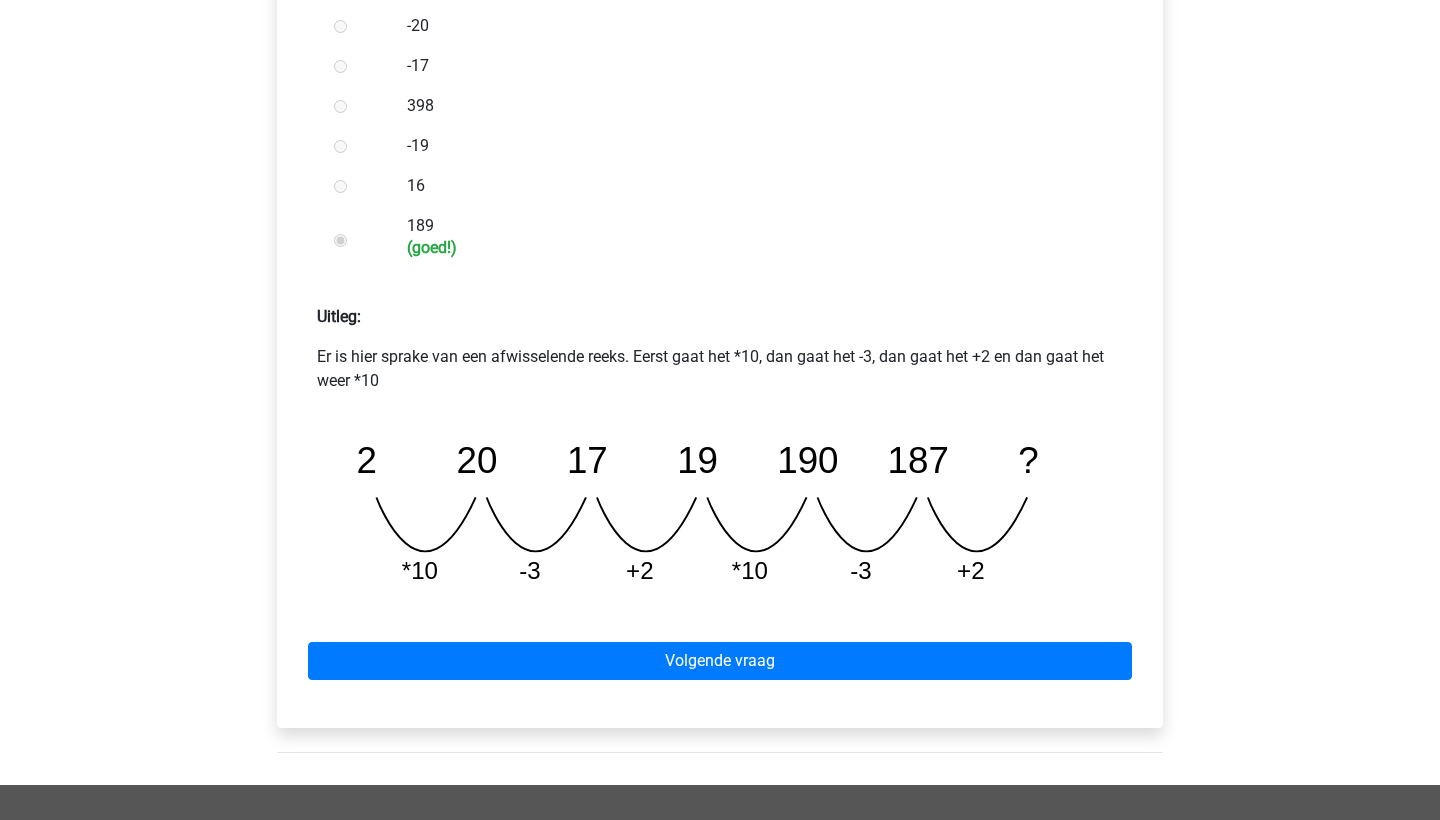 scroll, scrollTop: 646, scrollLeft: 0, axis: vertical 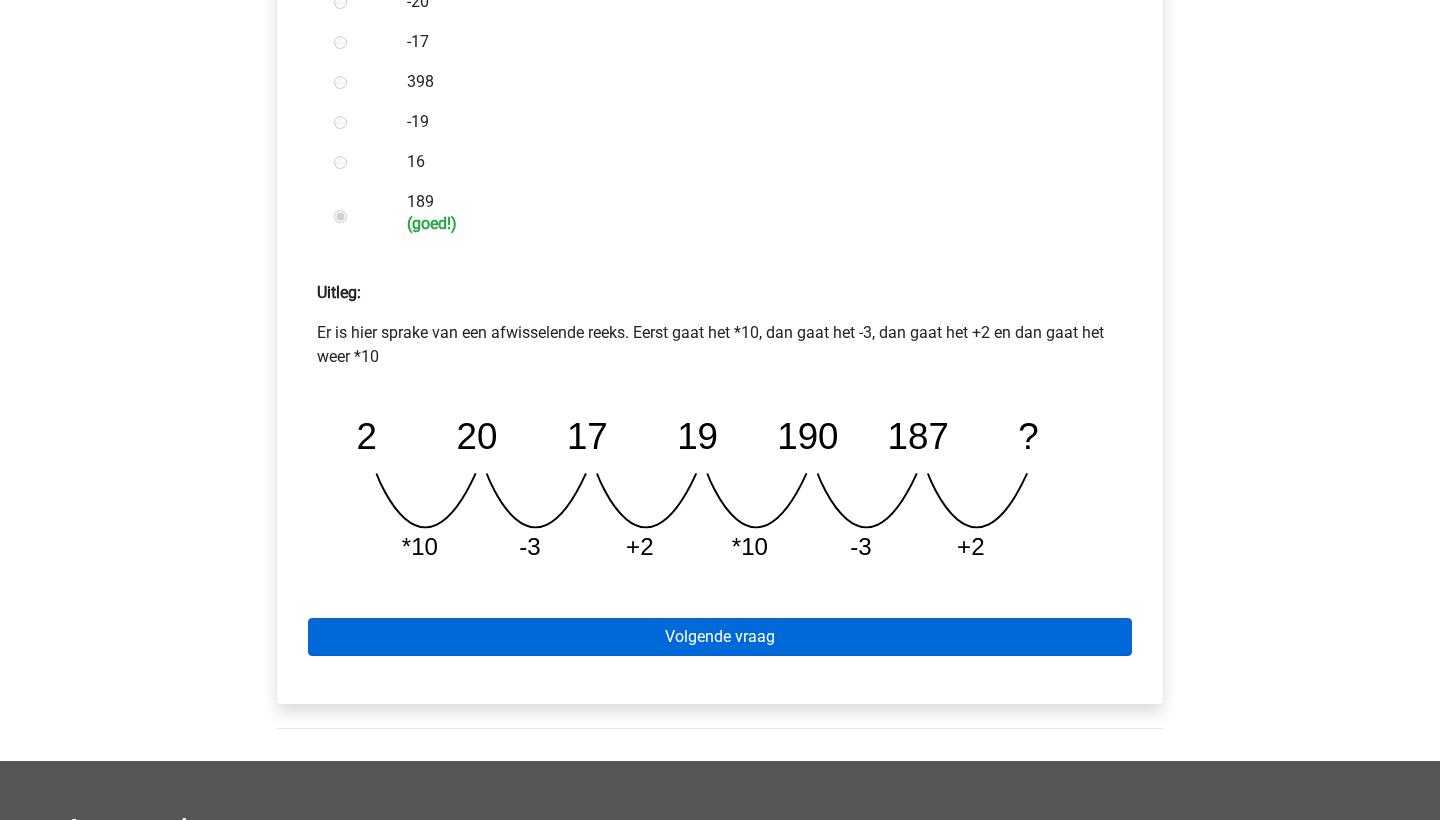 click on "Volgende vraag" at bounding box center (720, 637) 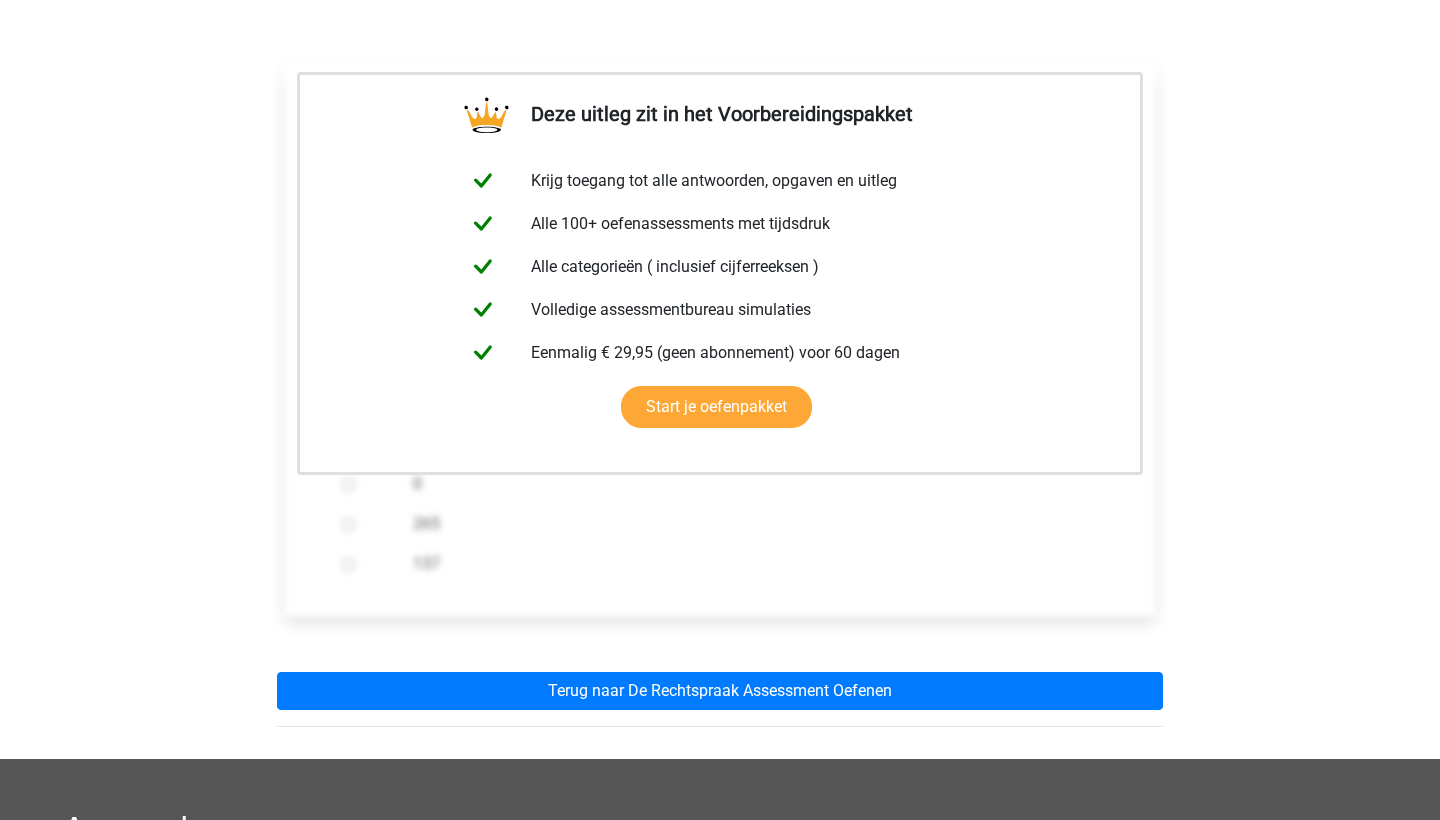 scroll, scrollTop: 302, scrollLeft: 0, axis: vertical 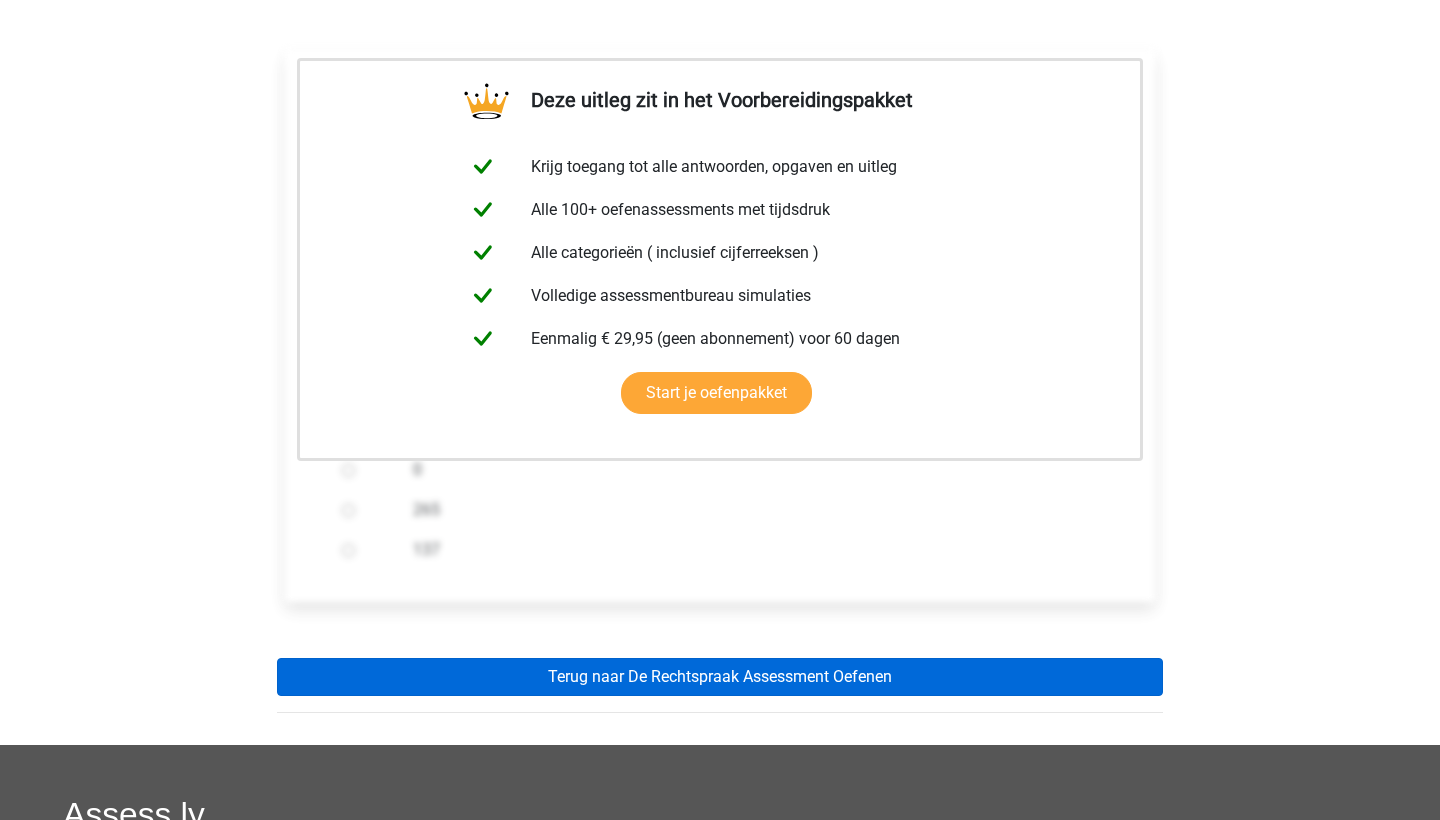 click on "Terug naar De Rechtspraak Assessment Oefenen" at bounding box center [720, 677] 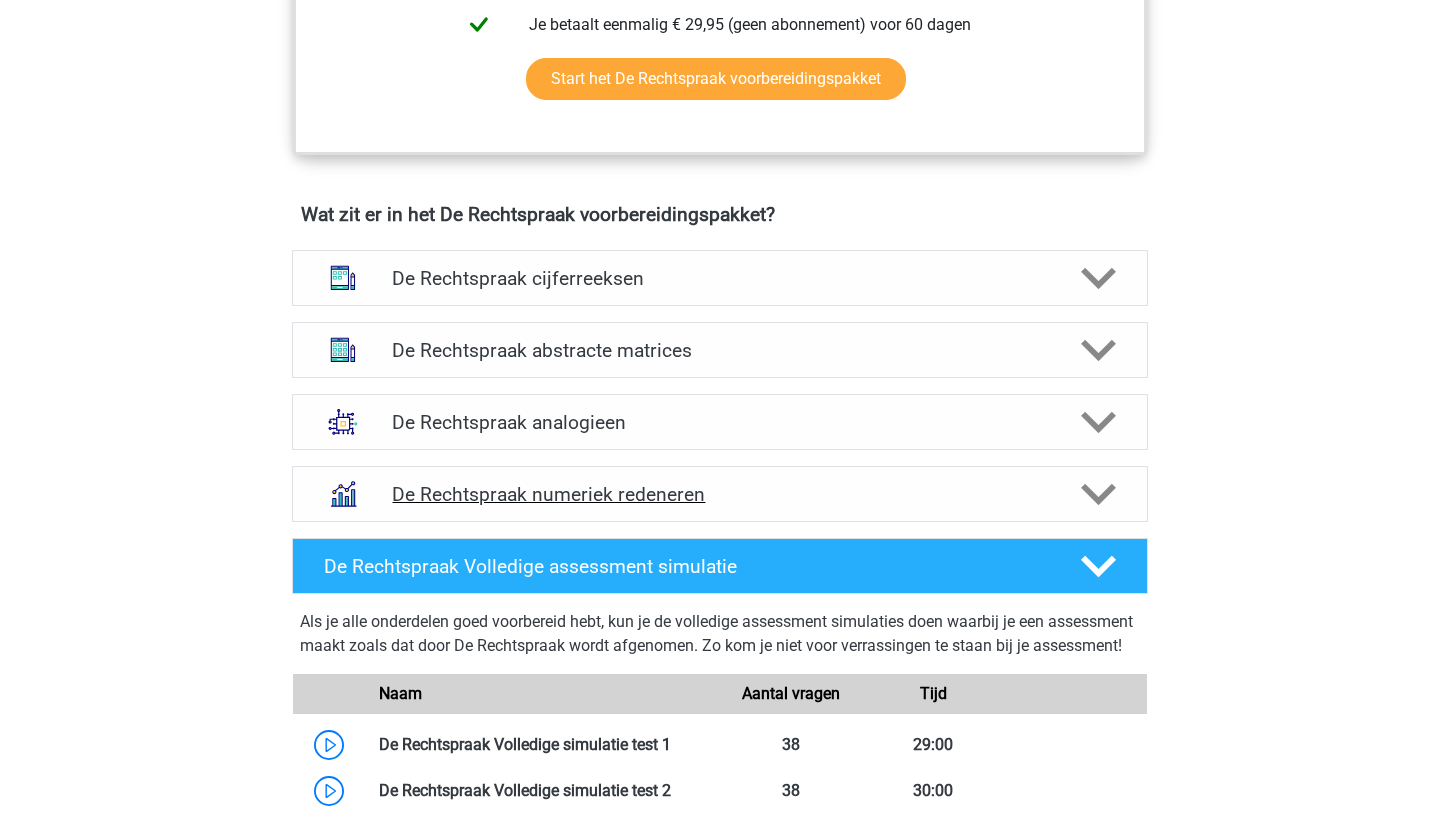 scroll, scrollTop: 1337, scrollLeft: 0, axis: vertical 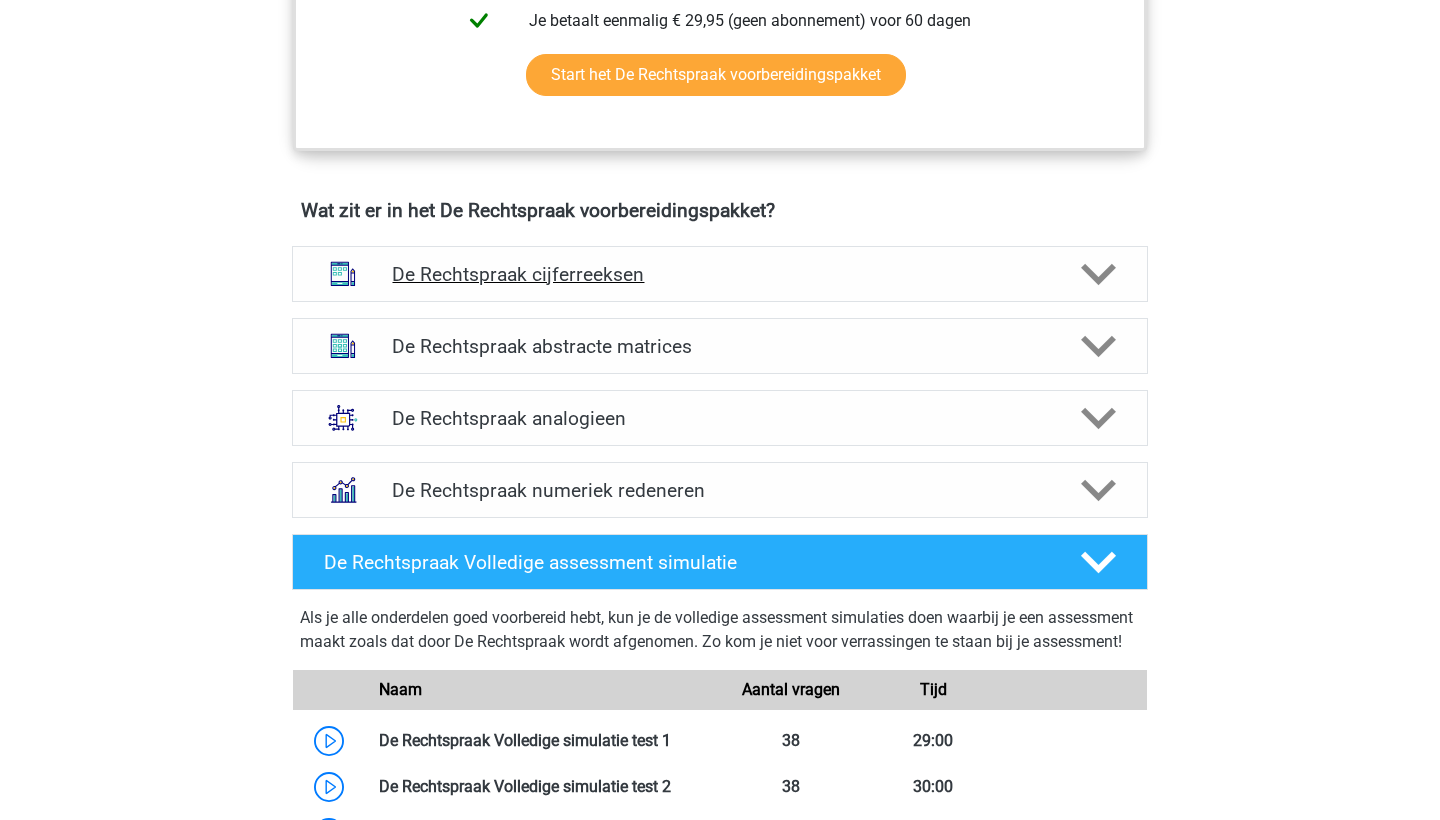 click on "De Rechtspraak cijferreeksen" at bounding box center (719, 274) 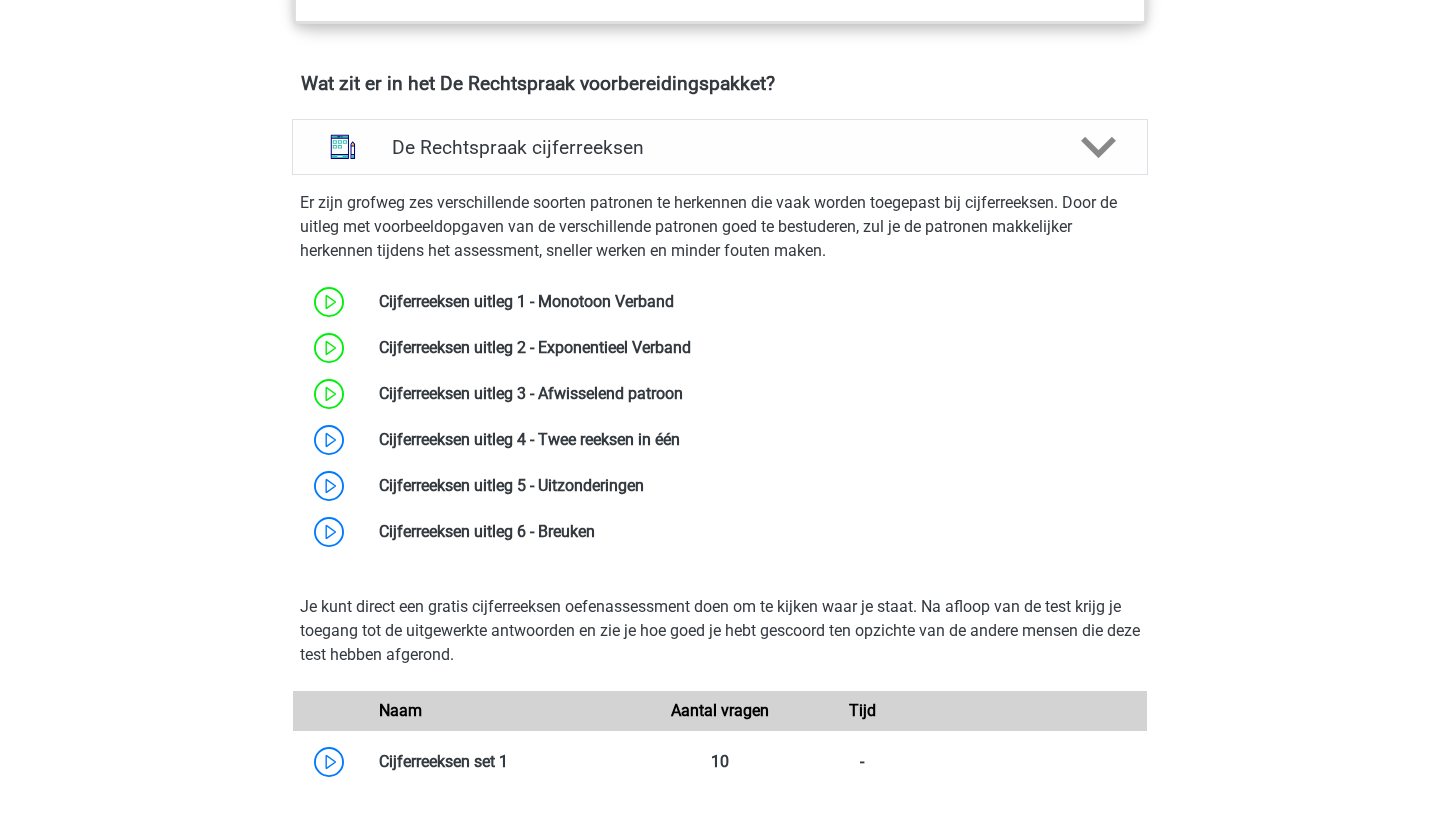 scroll, scrollTop: 1472, scrollLeft: 0, axis: vertical 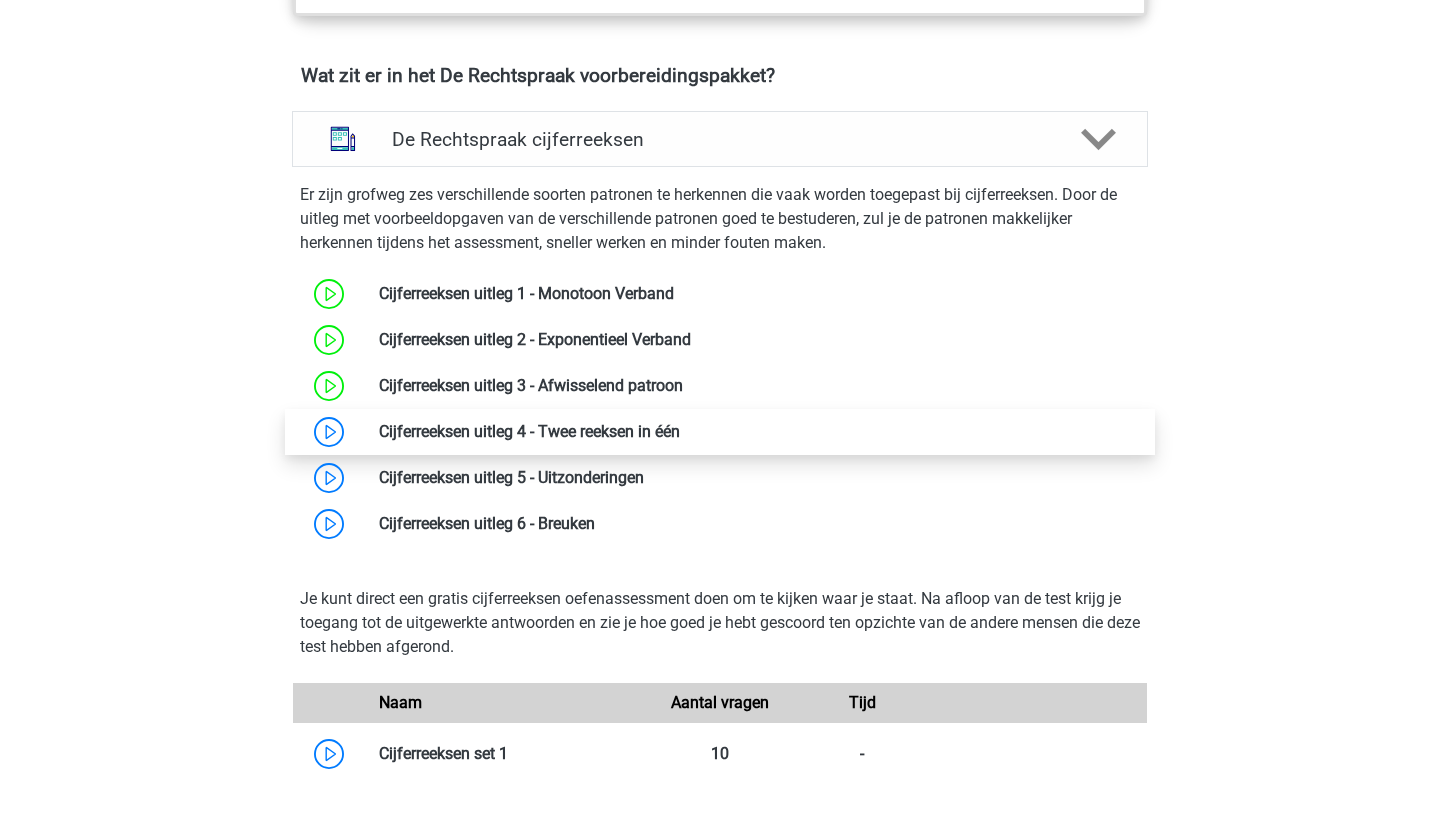 click at bounding box center [680, 431] 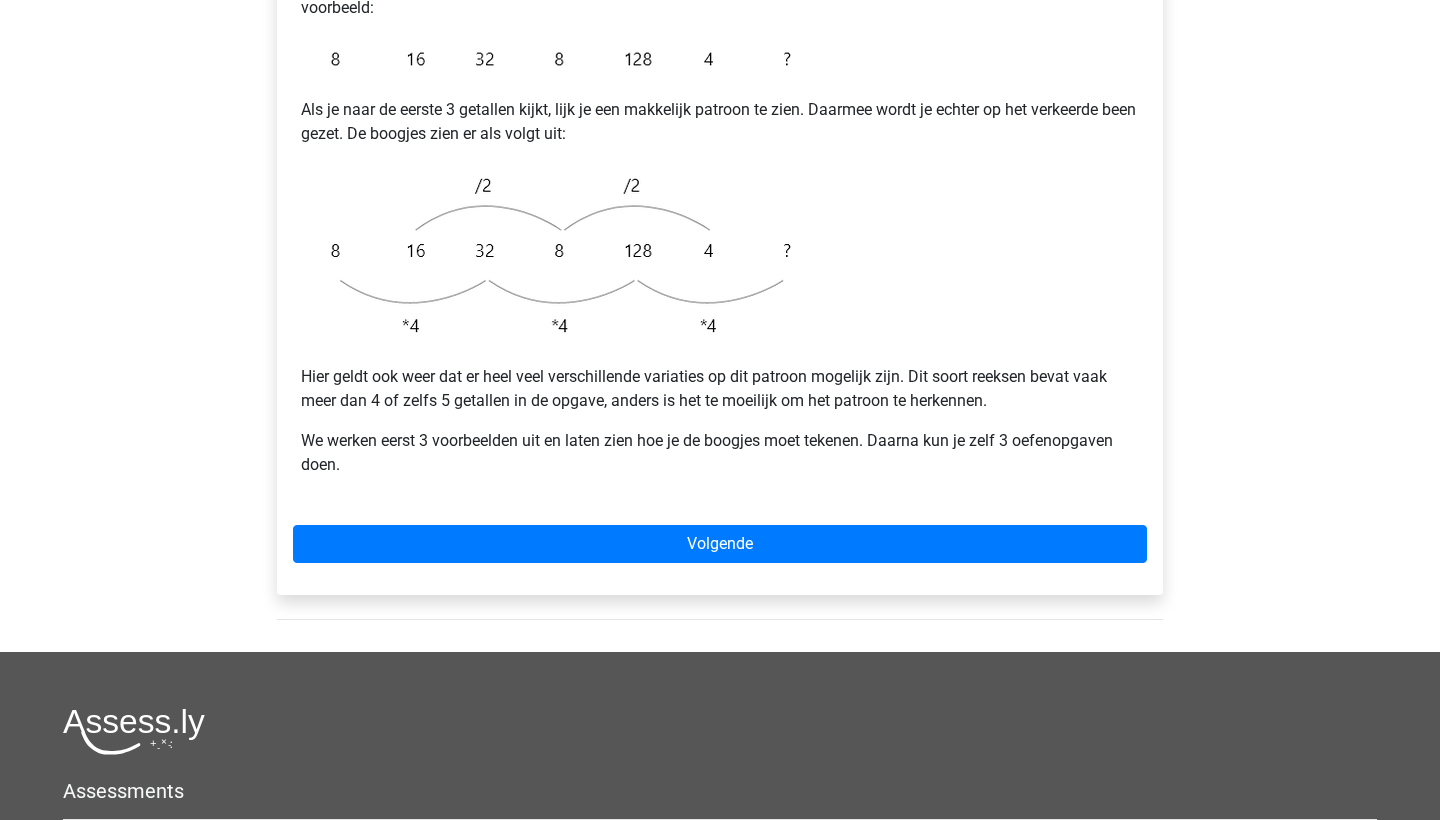 scroll, scrollTop: 462, scrollLeft: 0, axis: vertical 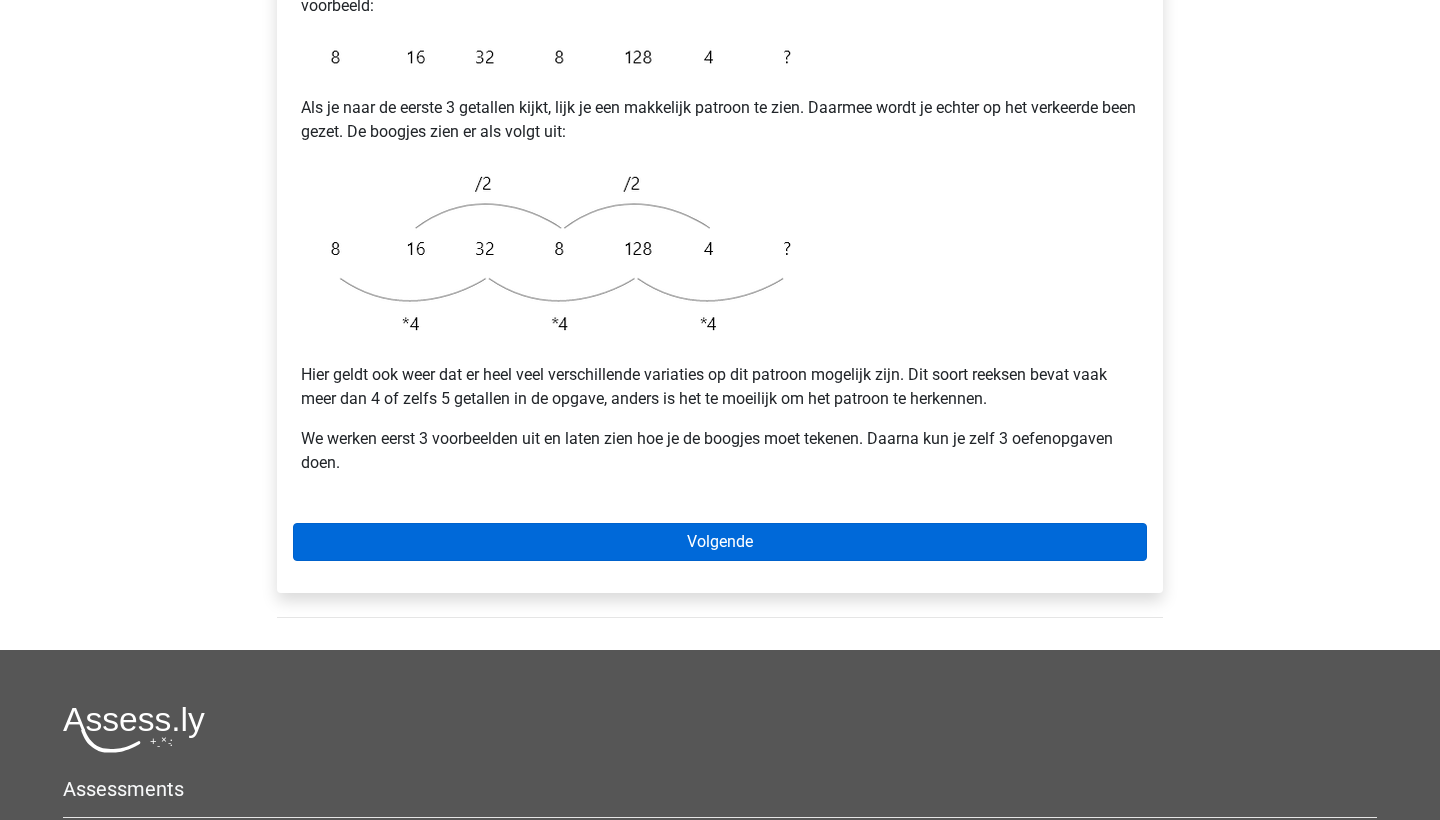 click on "Volgende" at bounding box center [720, 542] 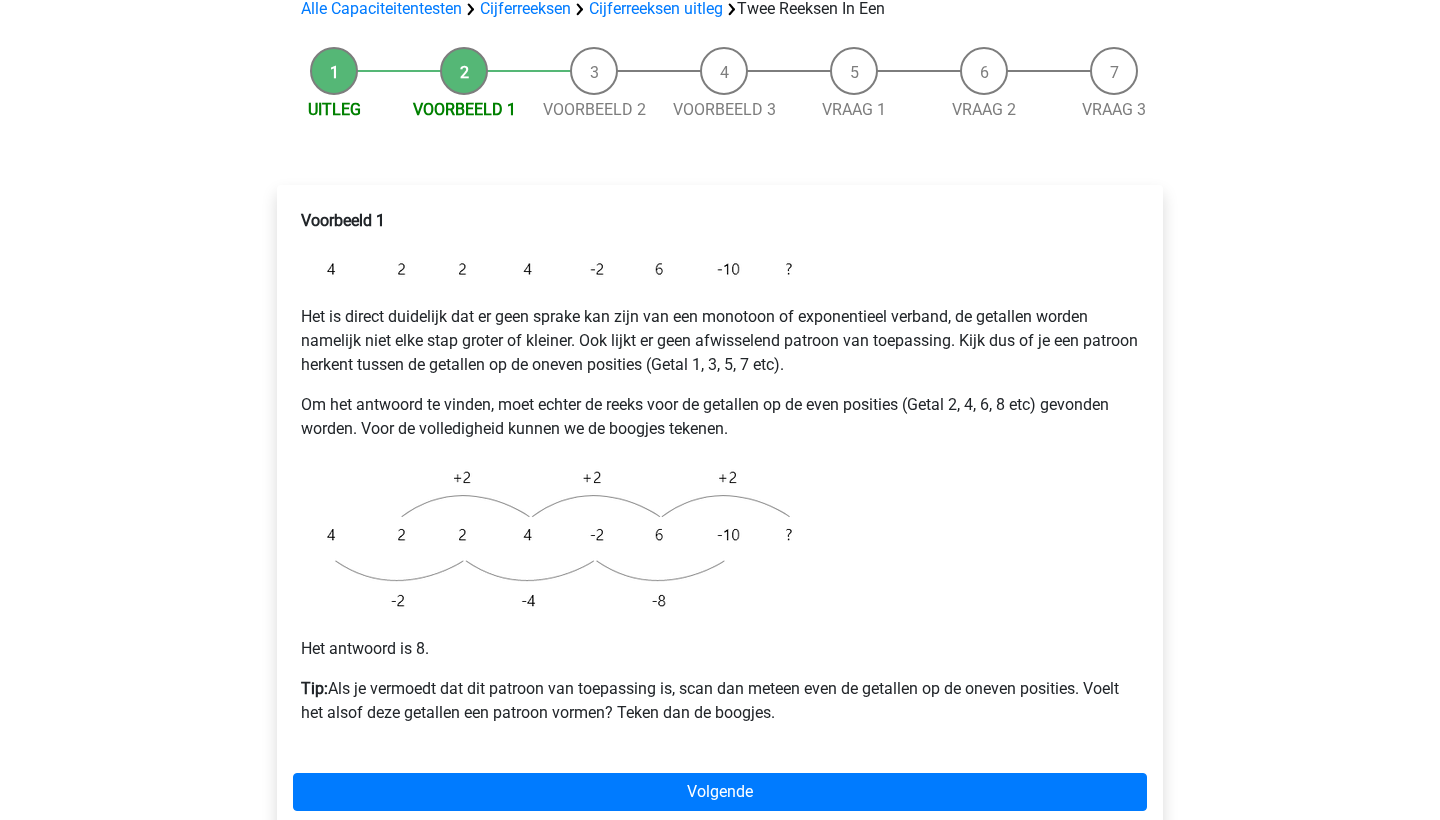 scroll, scrollTop: 248, scrollLeft: 0, axis: vertical 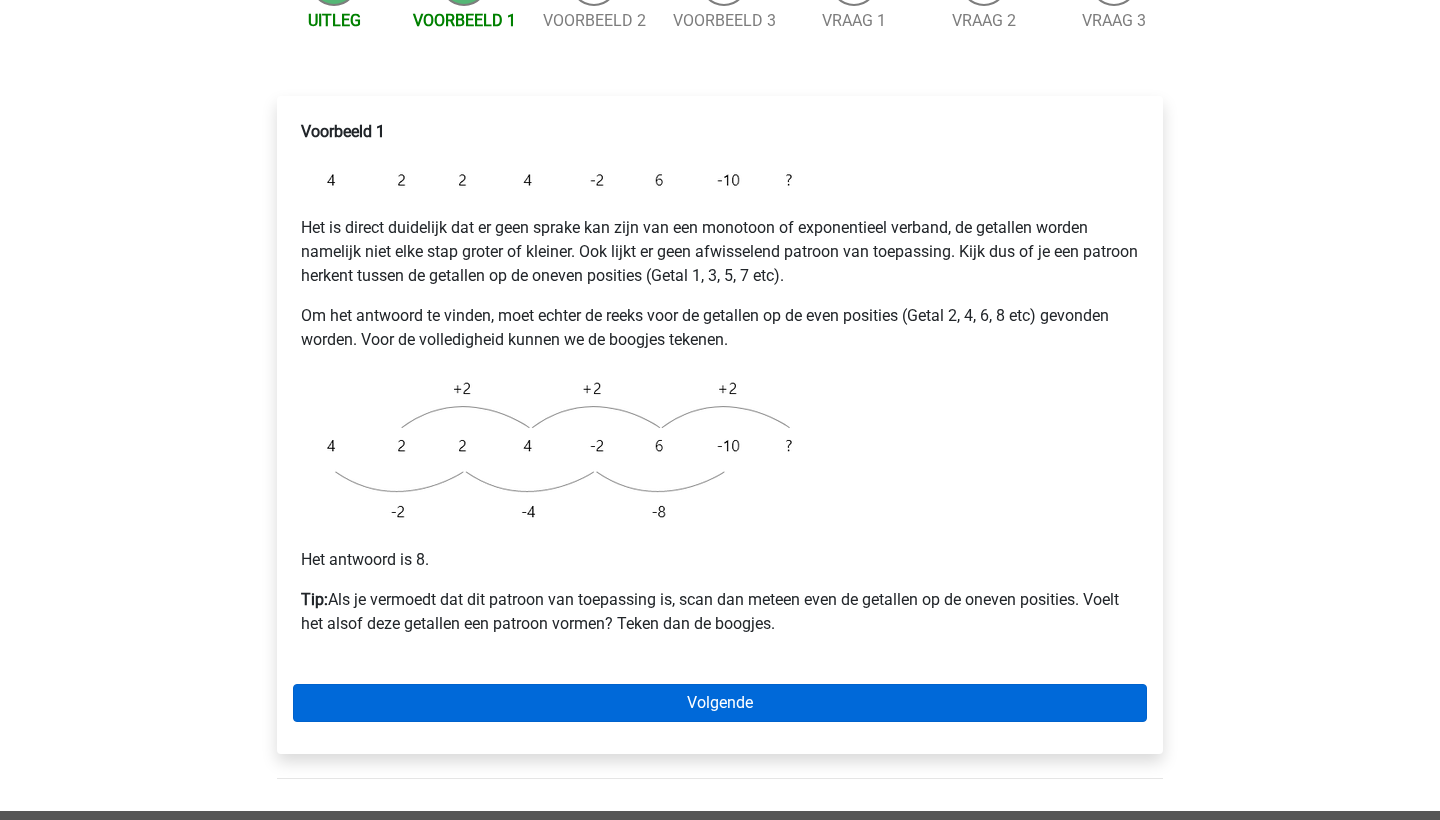 click on "Volgende" at bounding box center [720, 703] 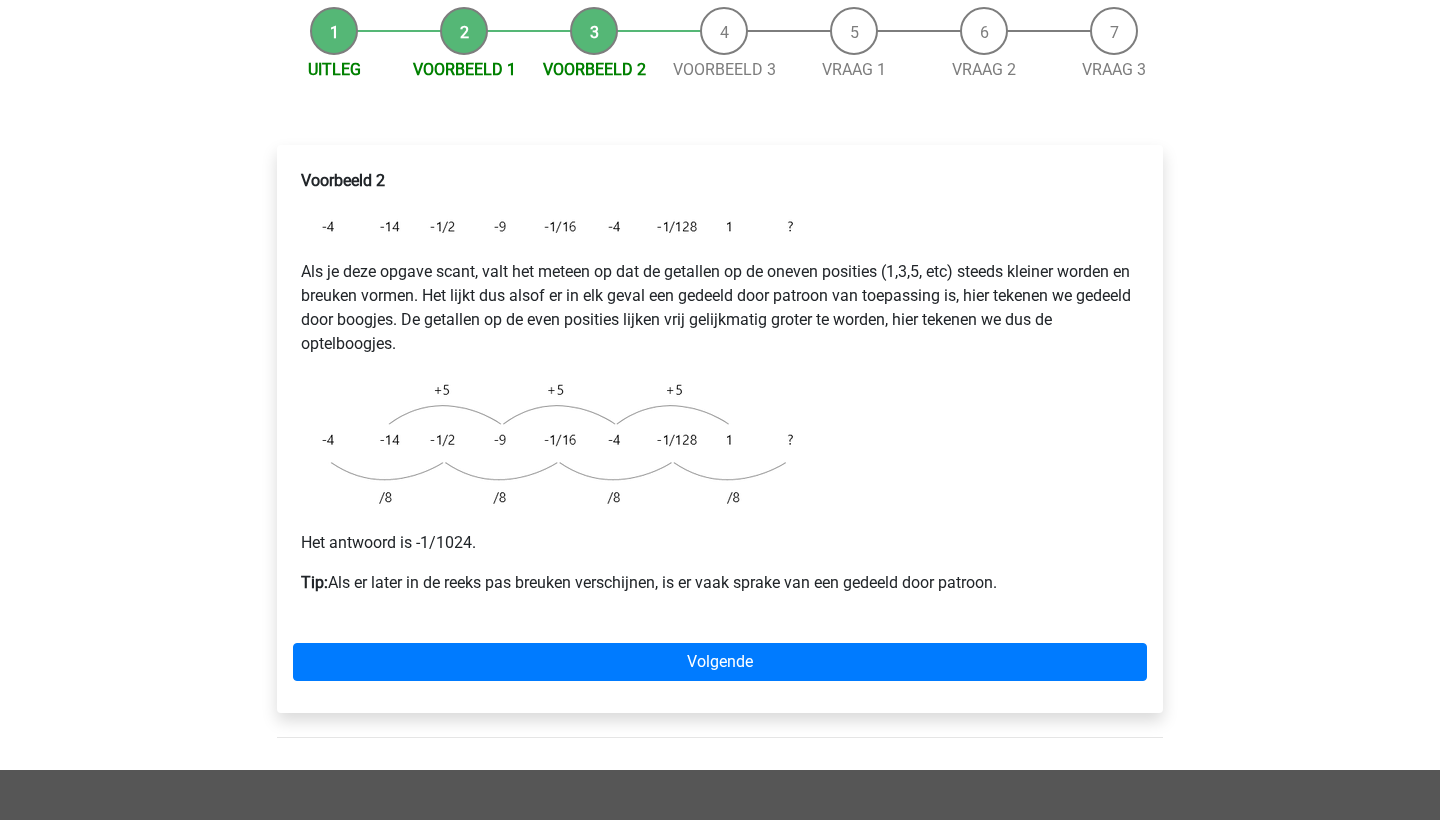 scroll, scrollTop: 200, scrollLeft: 0, axis: vertical 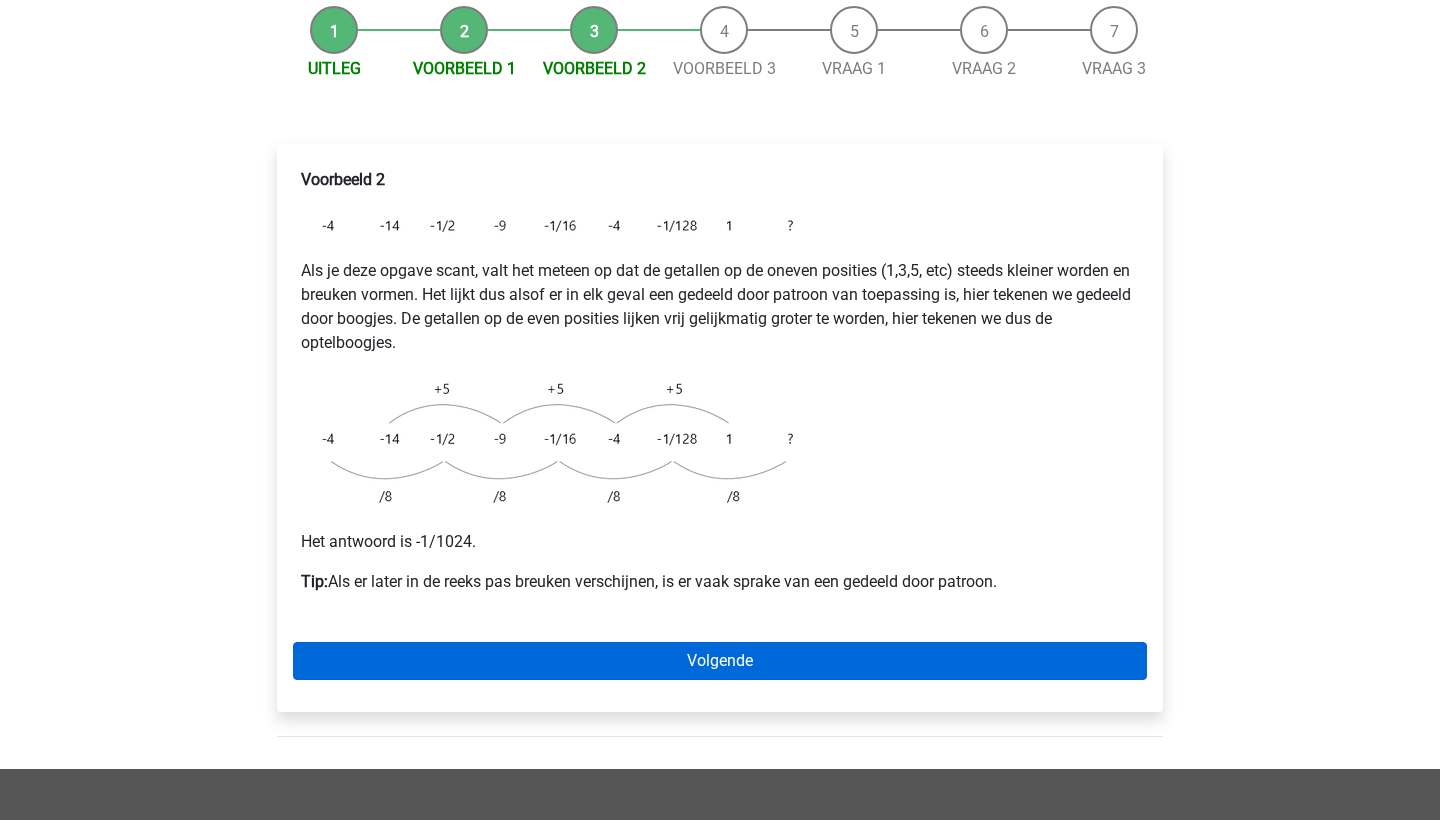 click on "Volgende" at bounding box center (720, 661) 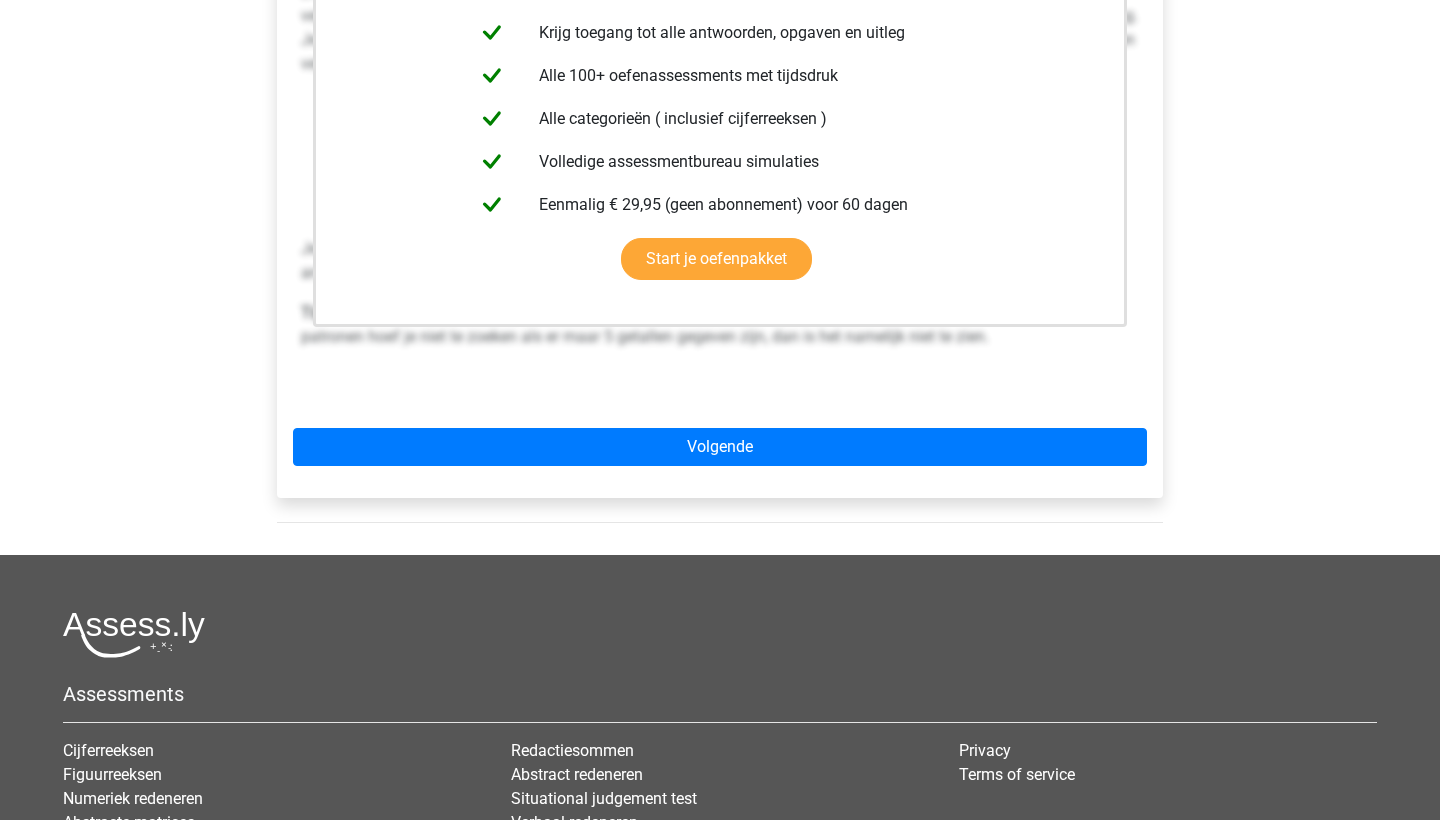 scroll, scrollTop: 479, scrollLeft: 0, axis: vertical 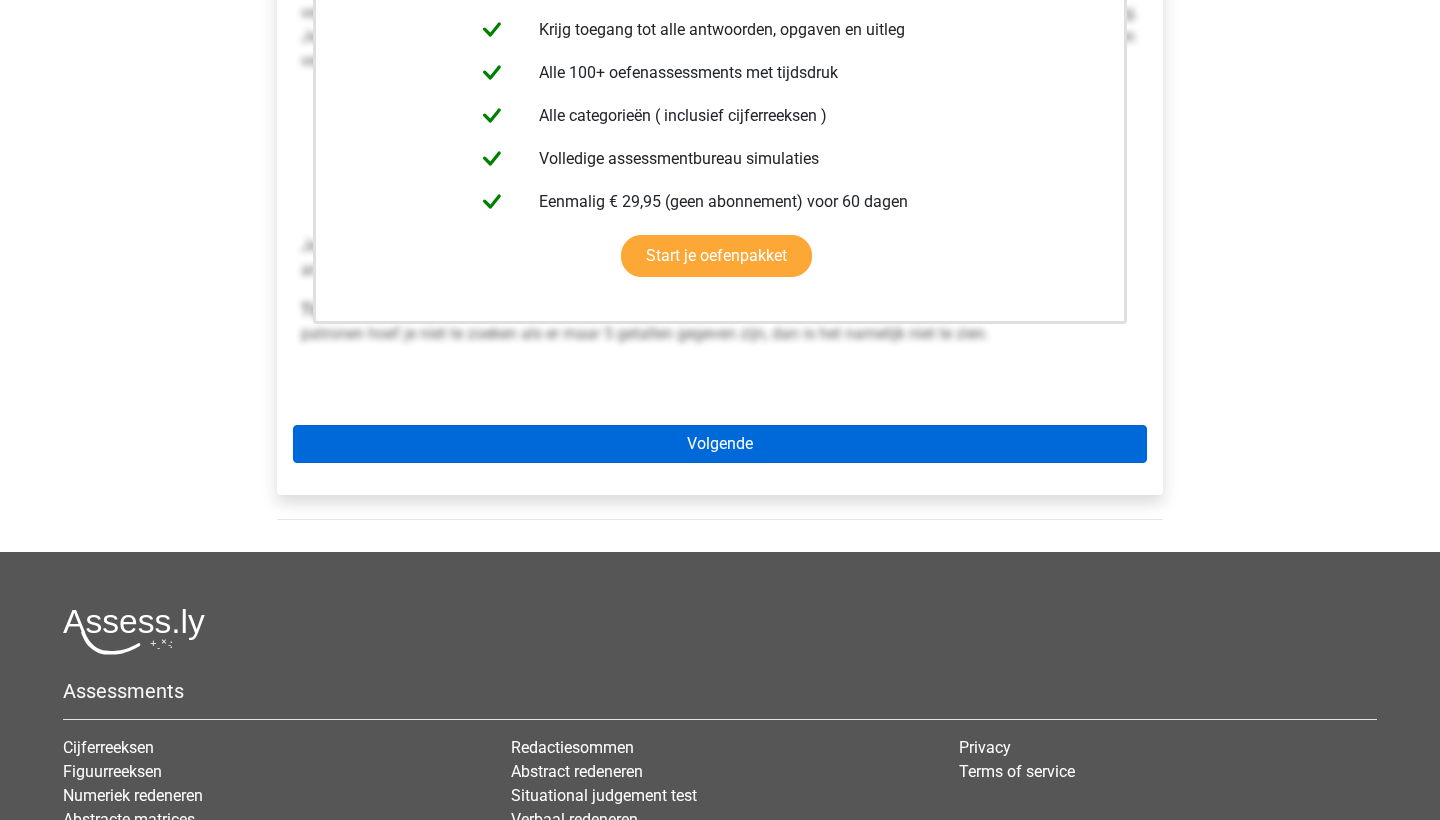 click on "Volgende" at bounding box center [720, 444] 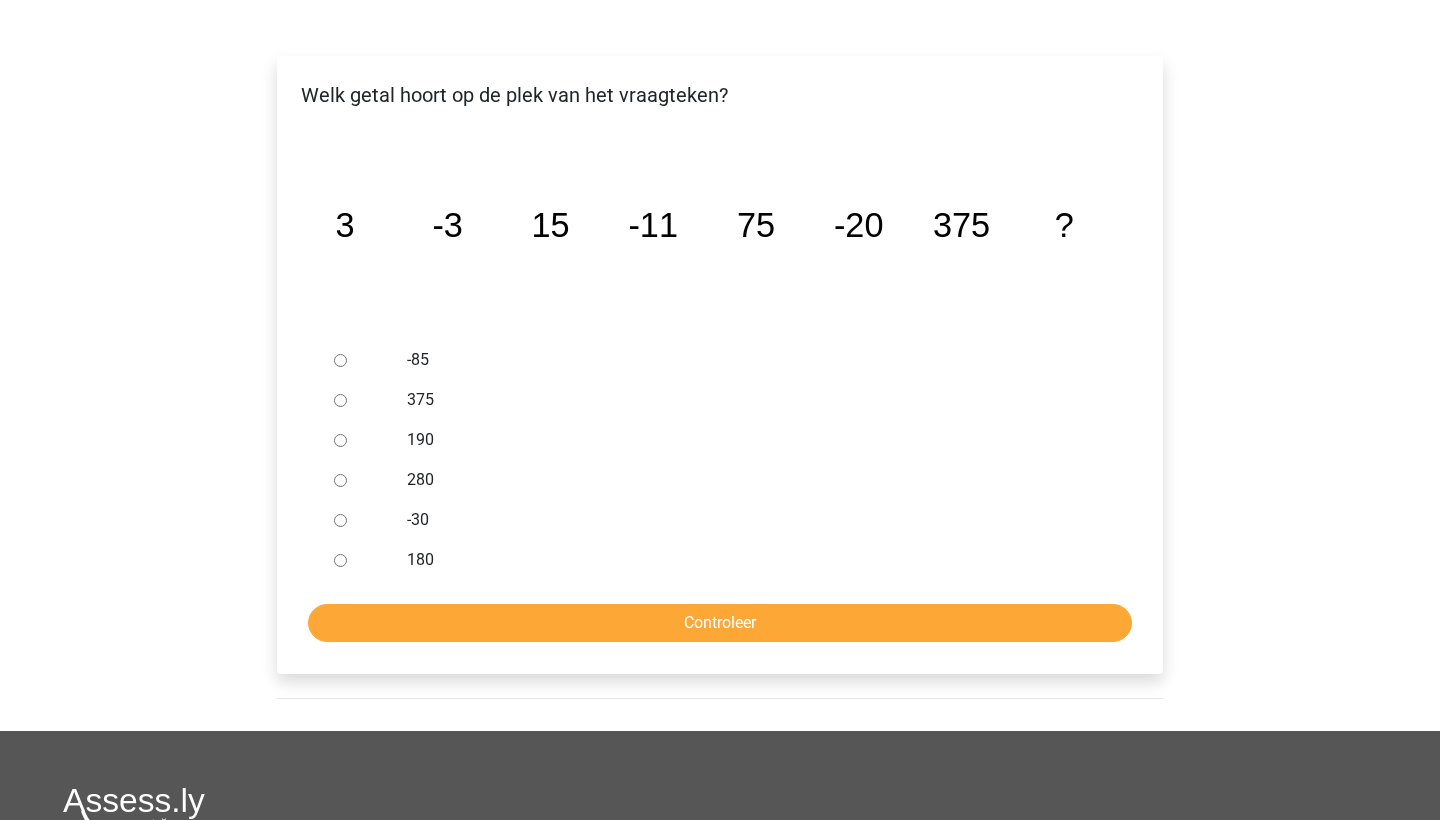 scroll, scrollTop: 290, scrollLeft: 0, axis: vertical 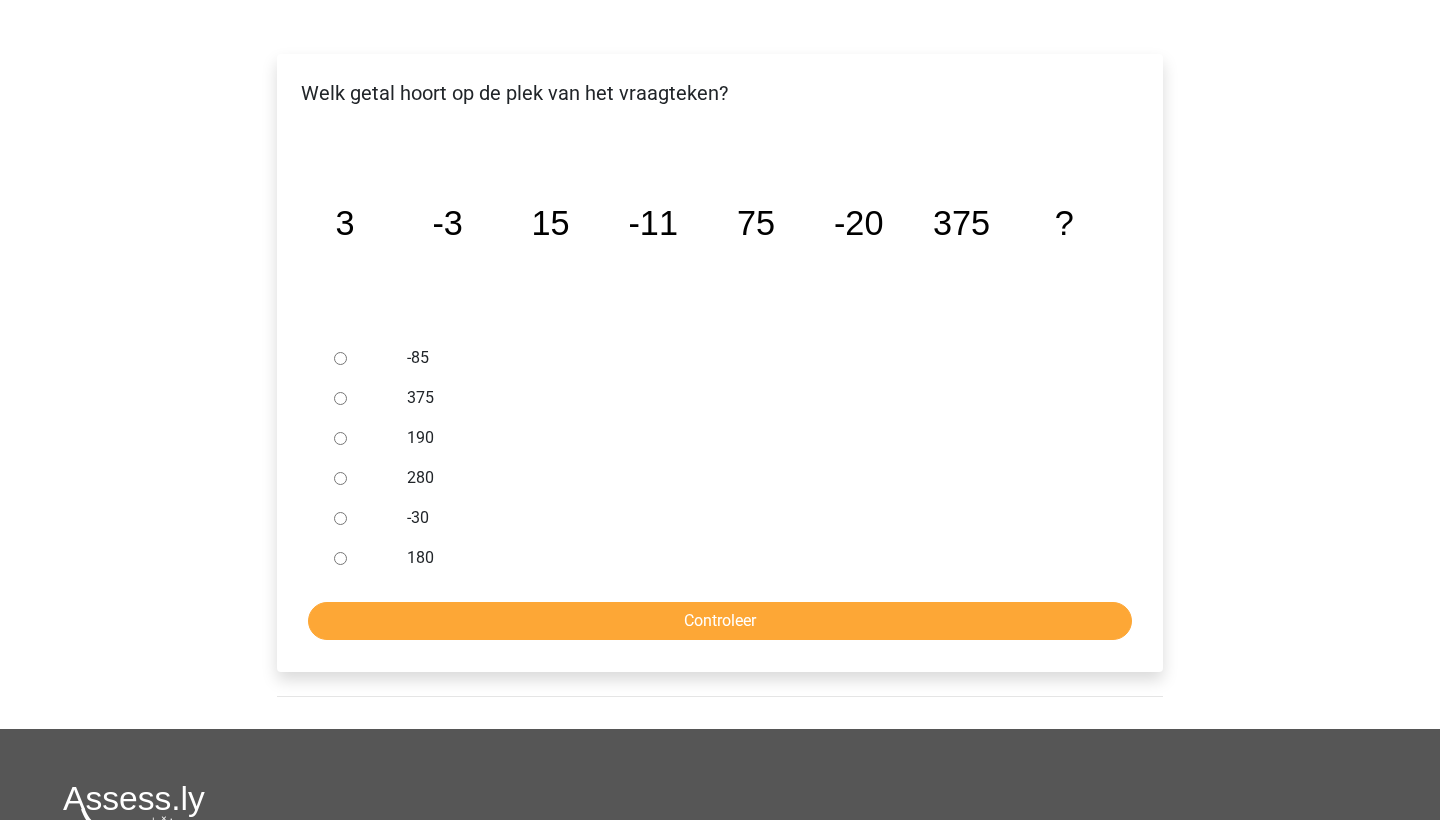 click at bounding box center (359, 518) 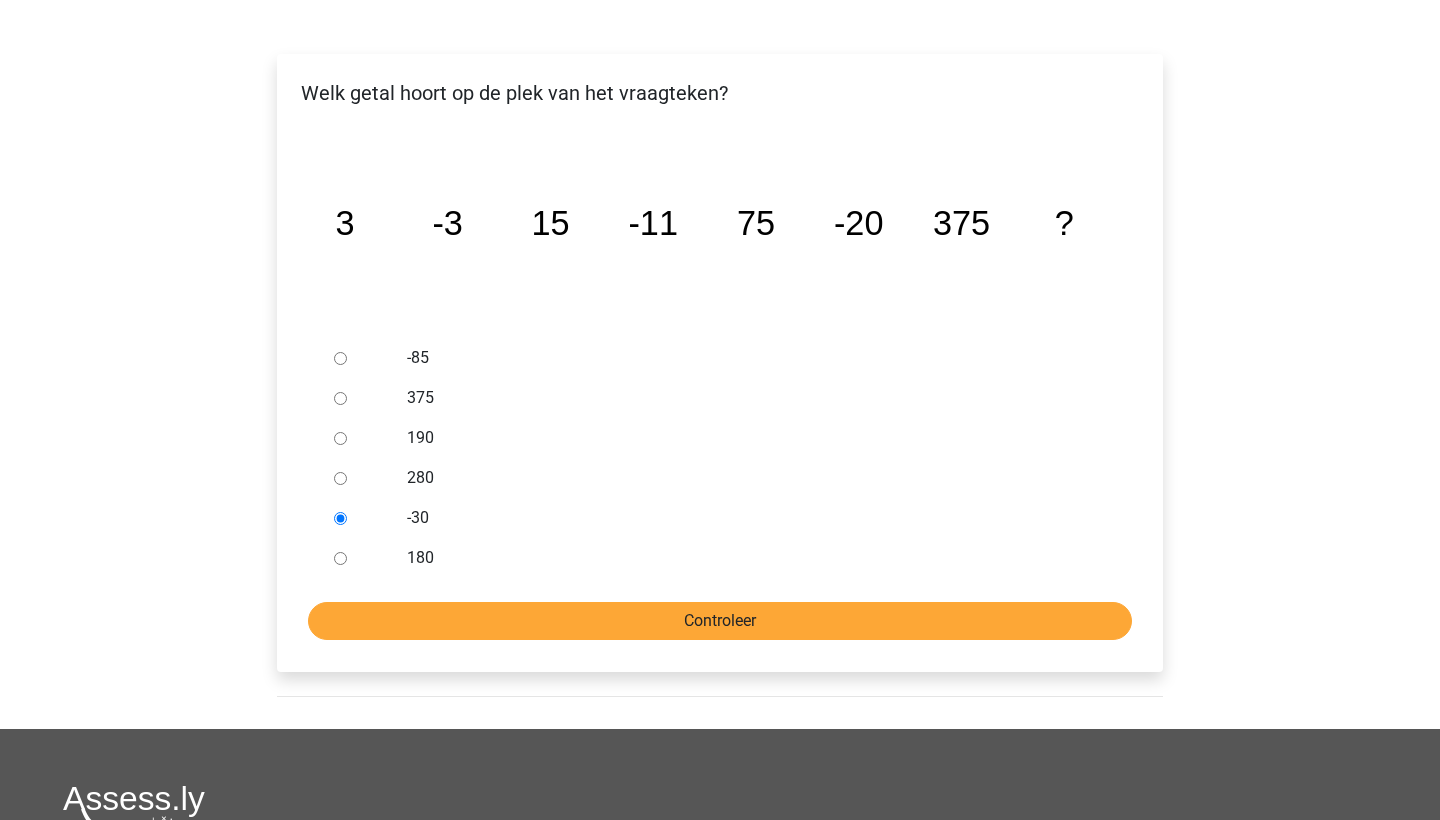 click on "Controleer" at bounding box center [720, 621] 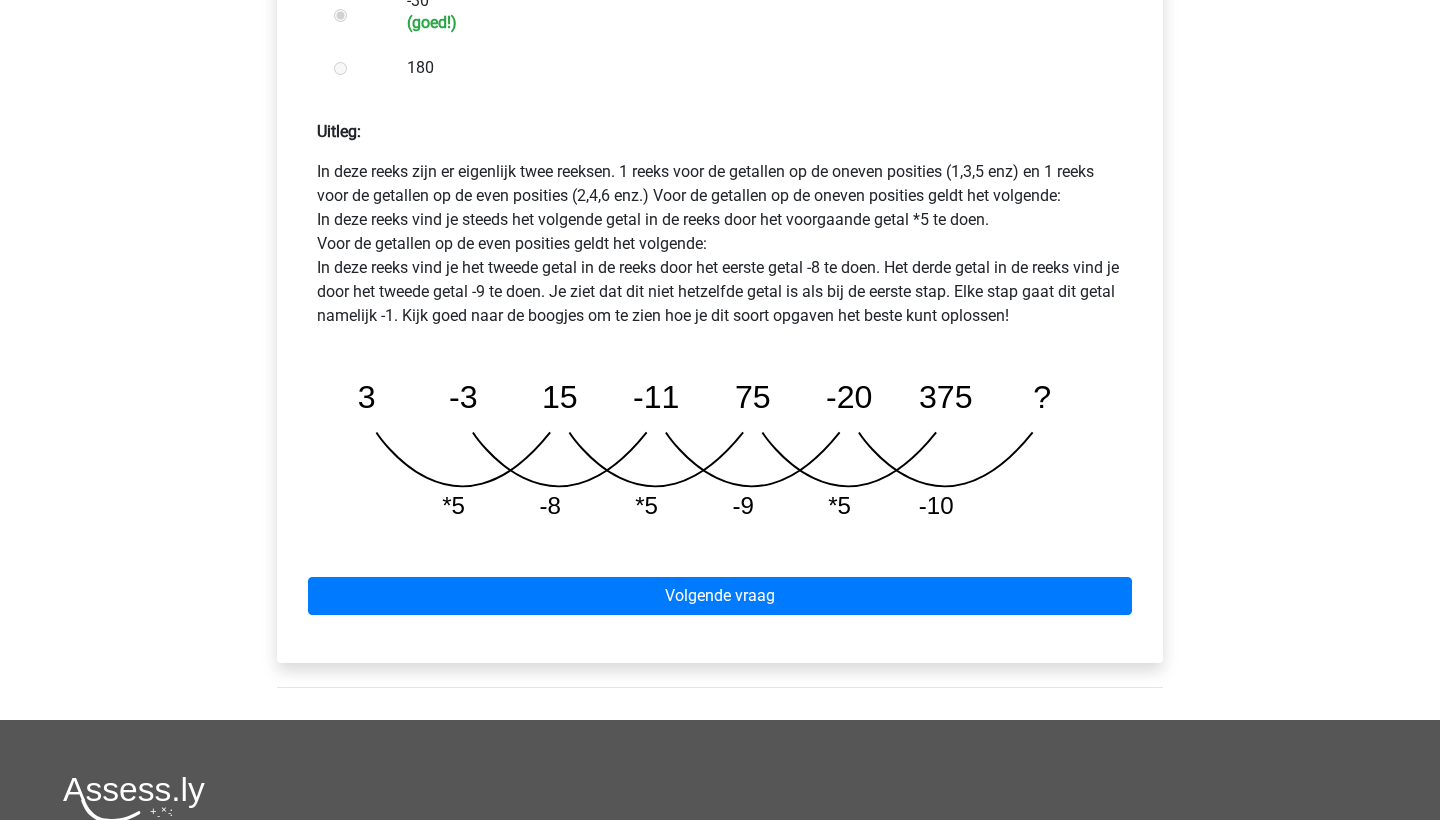 scroll, scrollTop: 811, scrollLeft: 0, axis: vertical 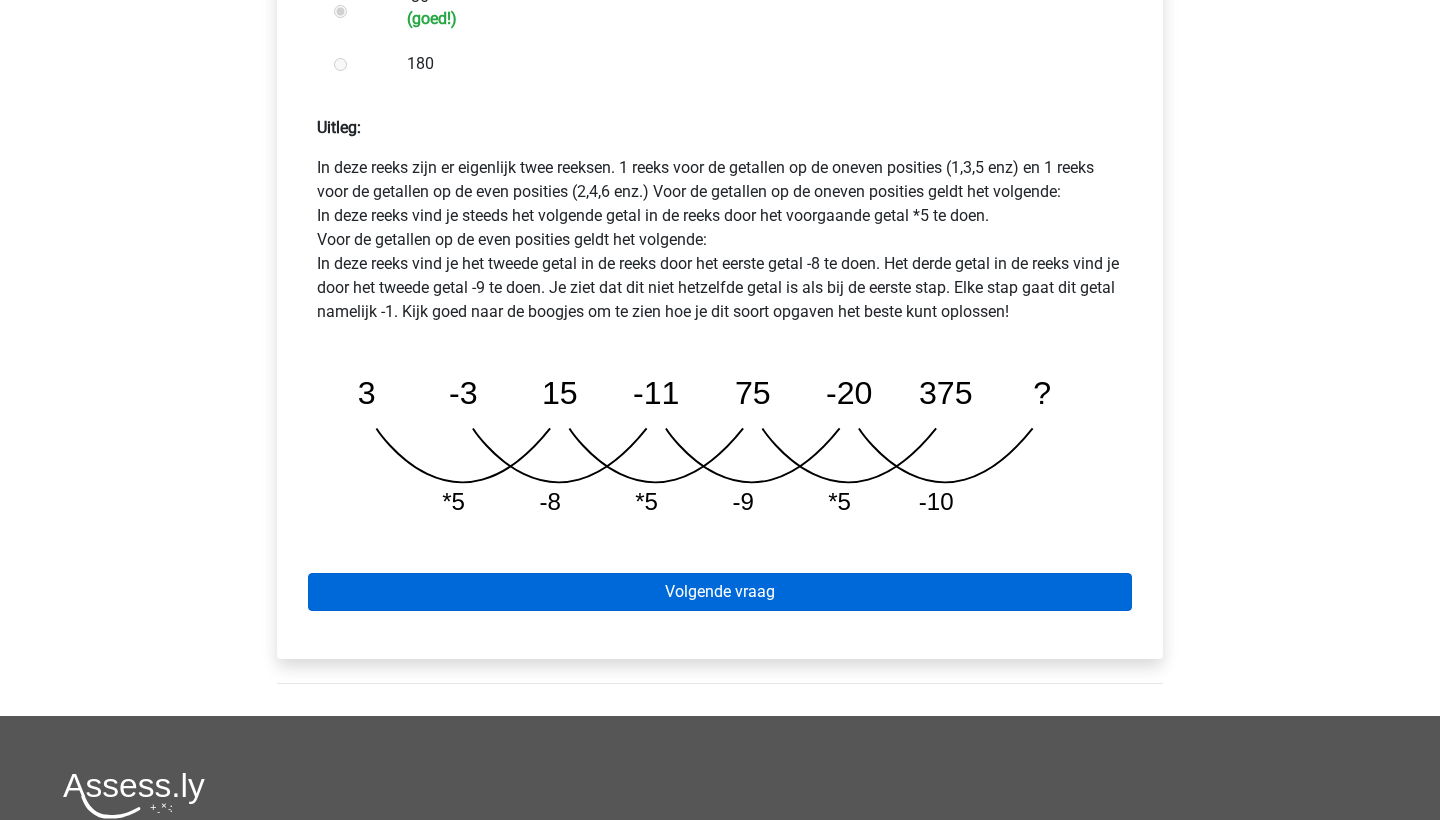 click on "Volgende vraag" at bounding box center (720, 592) 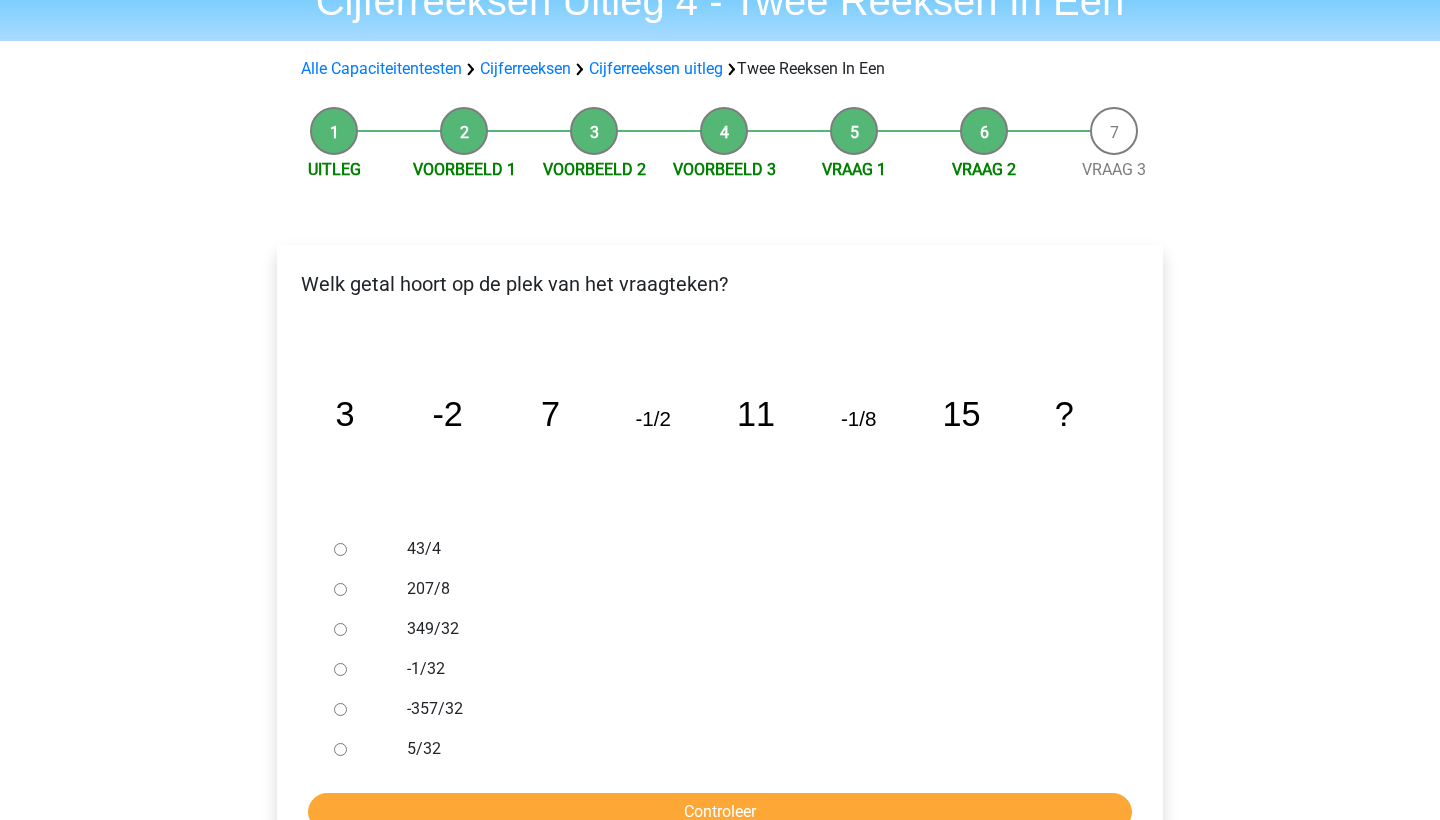 scroll, scrollTop: 105, scrollLeft: 0, axis: vertical 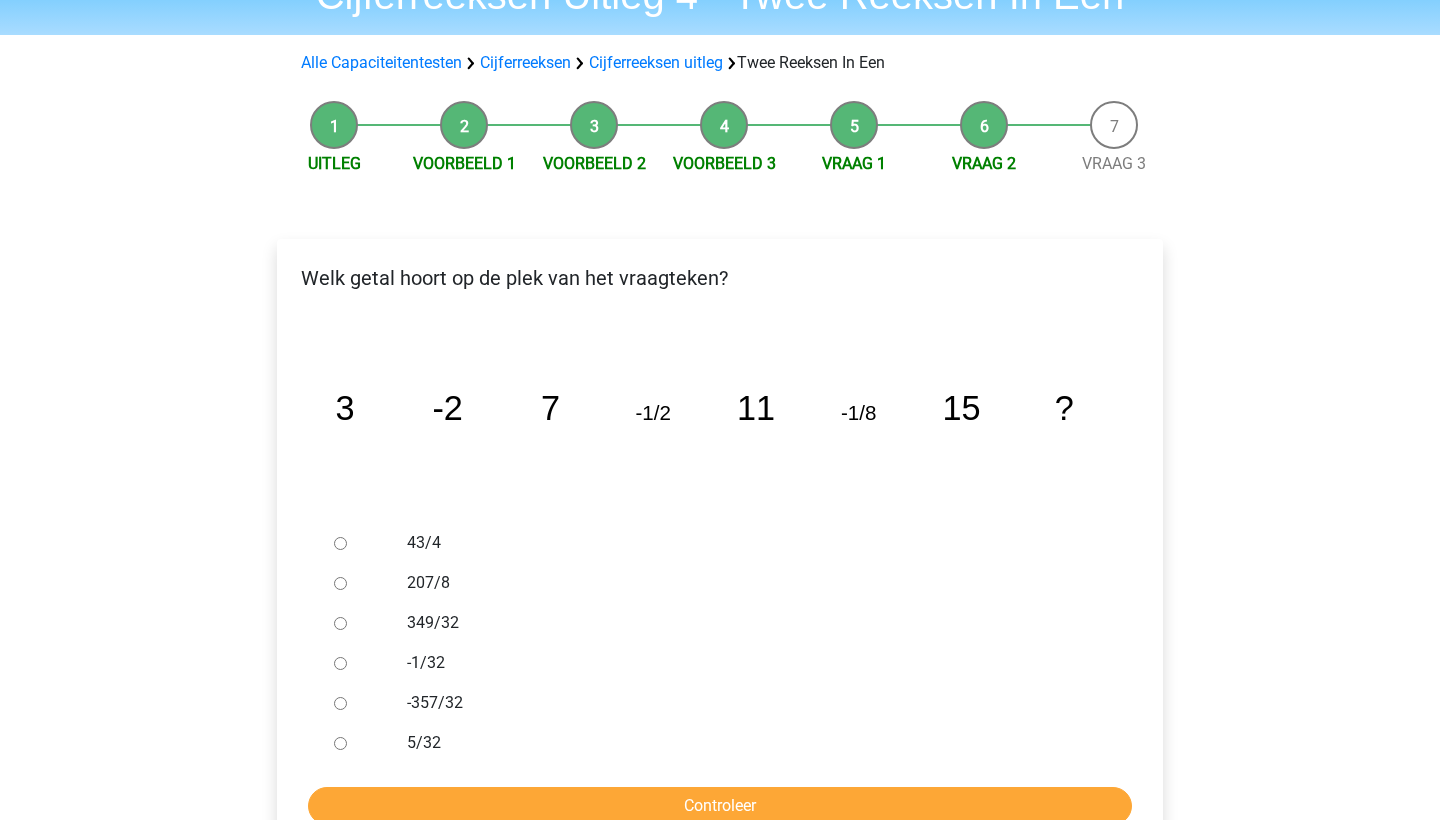 click on "-1/32" at bounding box center [340, 663] 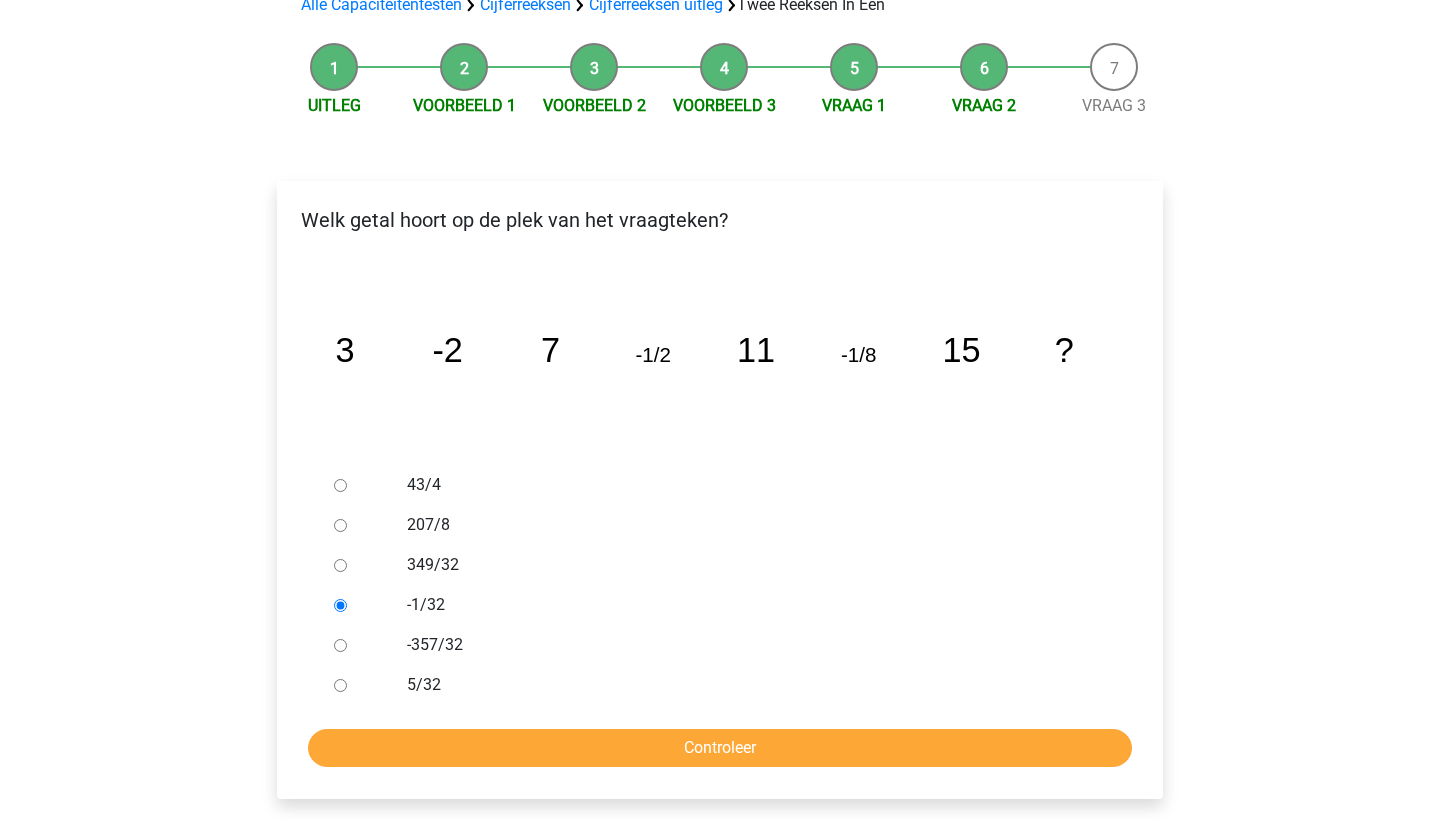 scroll, scrollTop: 174, scrollLeft: 0, axis: vertical 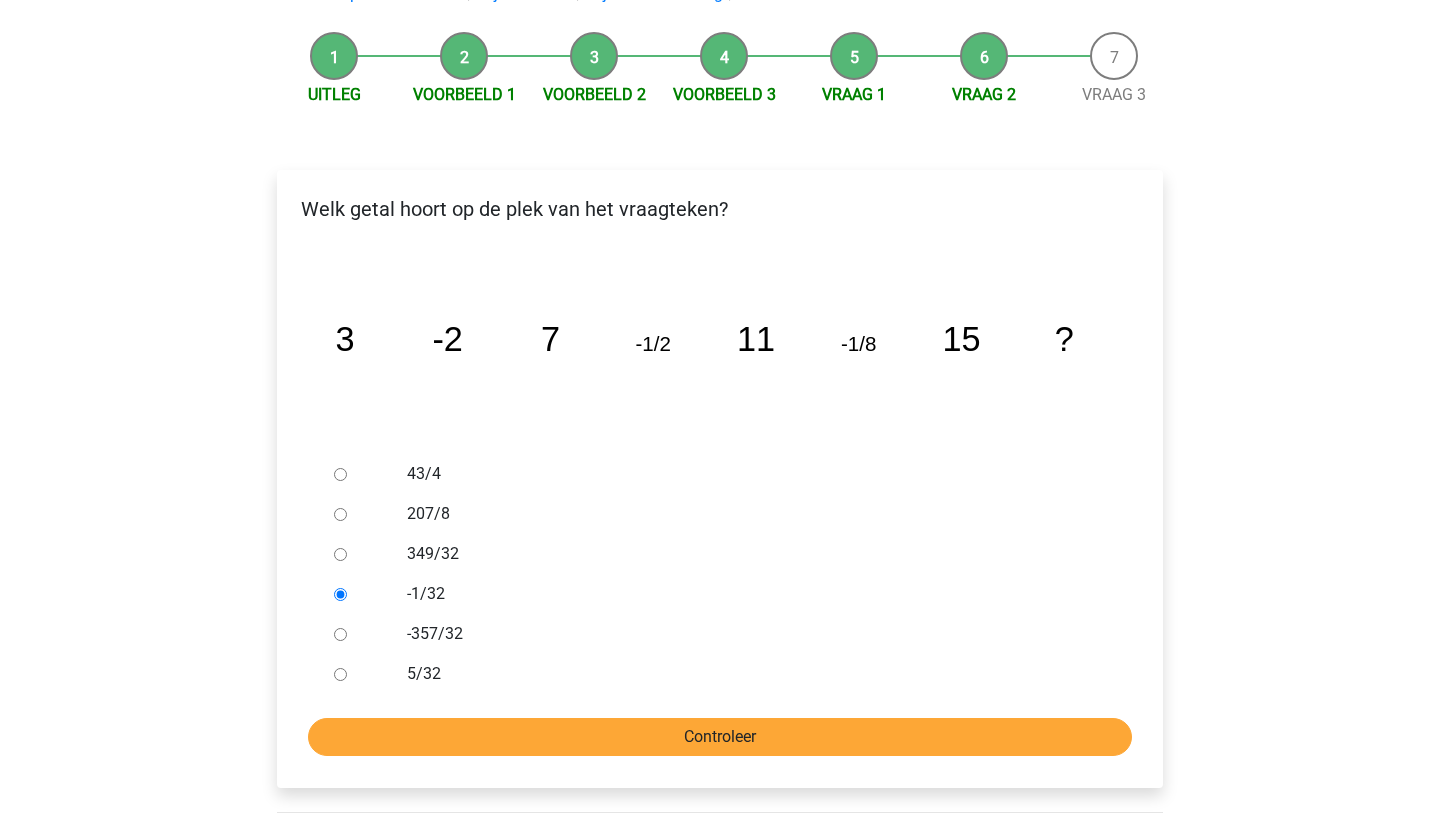 click on "Controleer" at bounding box center [720, 737] 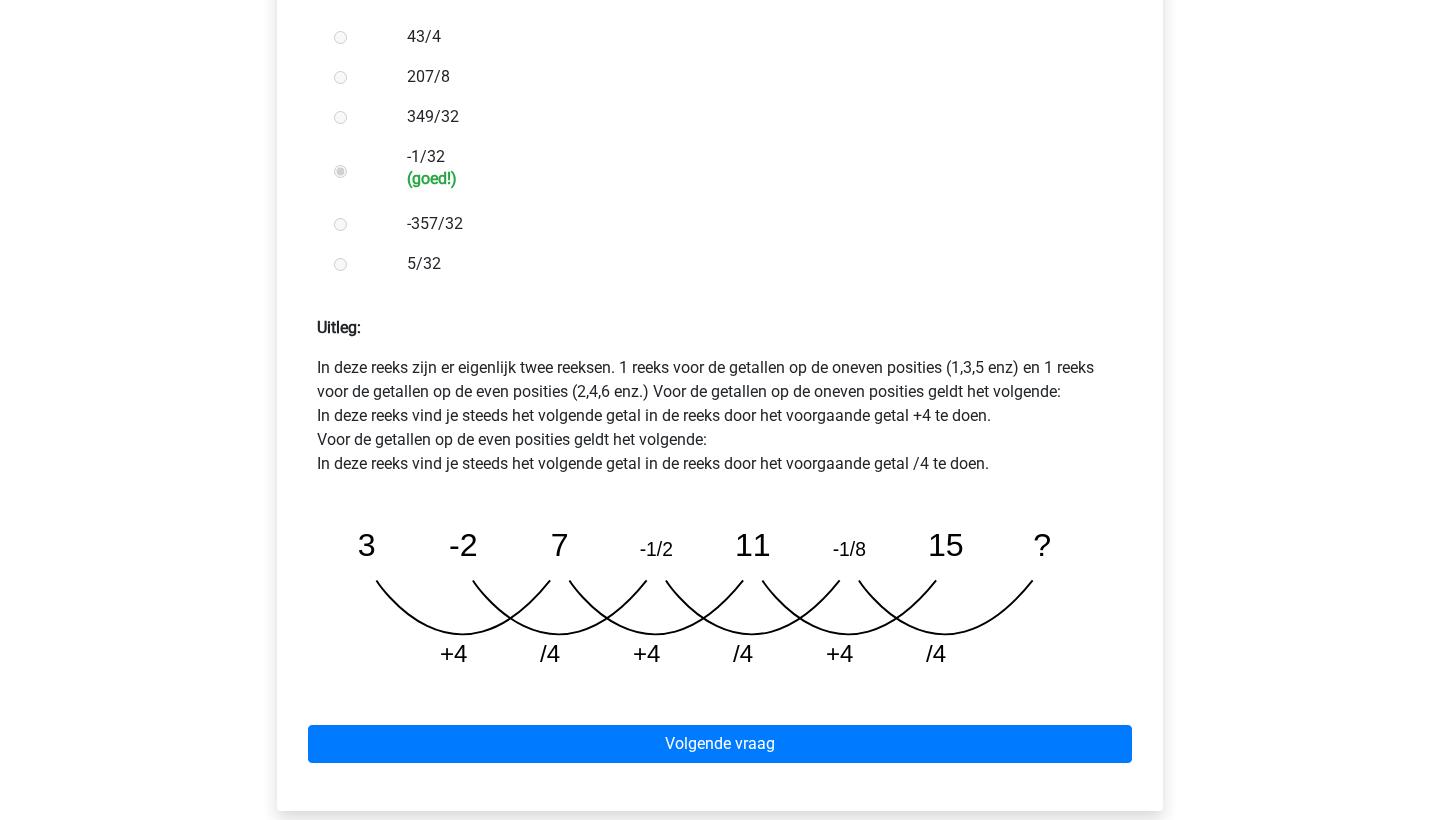 scroll, scrollTop: 765, scrollLeft: 0, axis: vertical 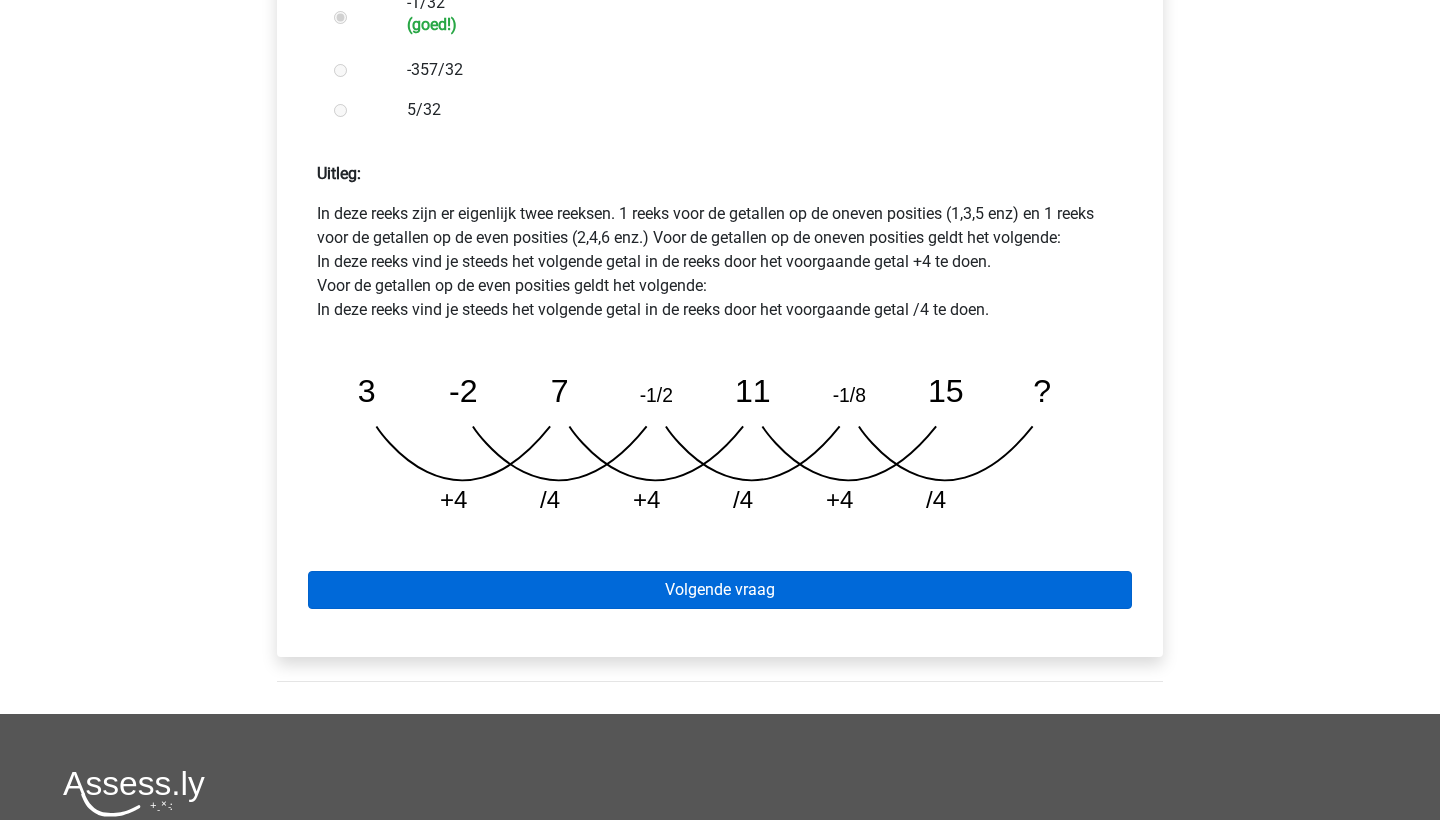 click on "Volgende vraag" at bounding box center (720, 590) 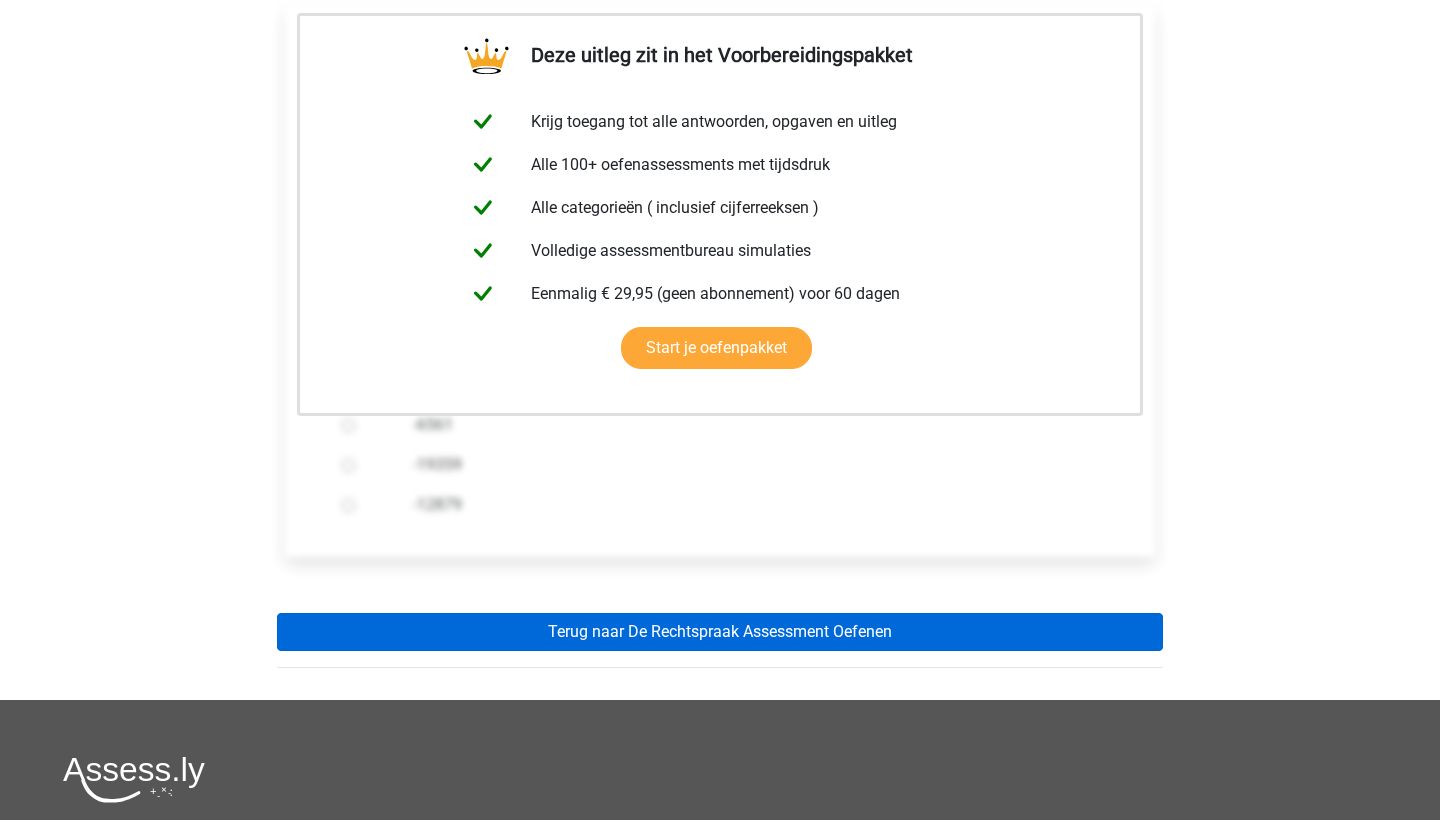 scroll, scrollTop: 369, scrollLeft: 0, axis: vertical 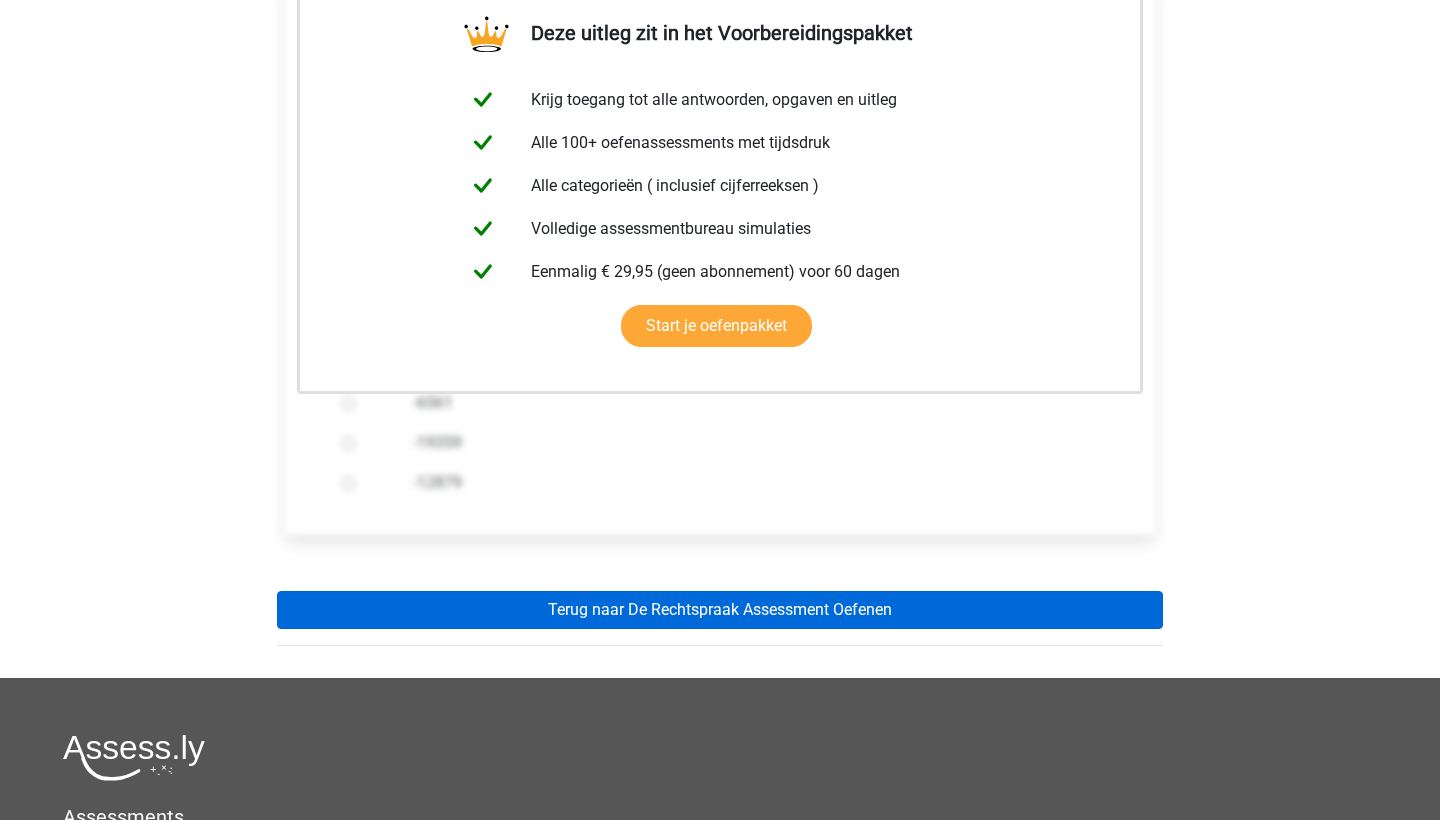 click on "Terug naar De Rechtspraak Assessment Oefenen" at bounding box center (720, 610) 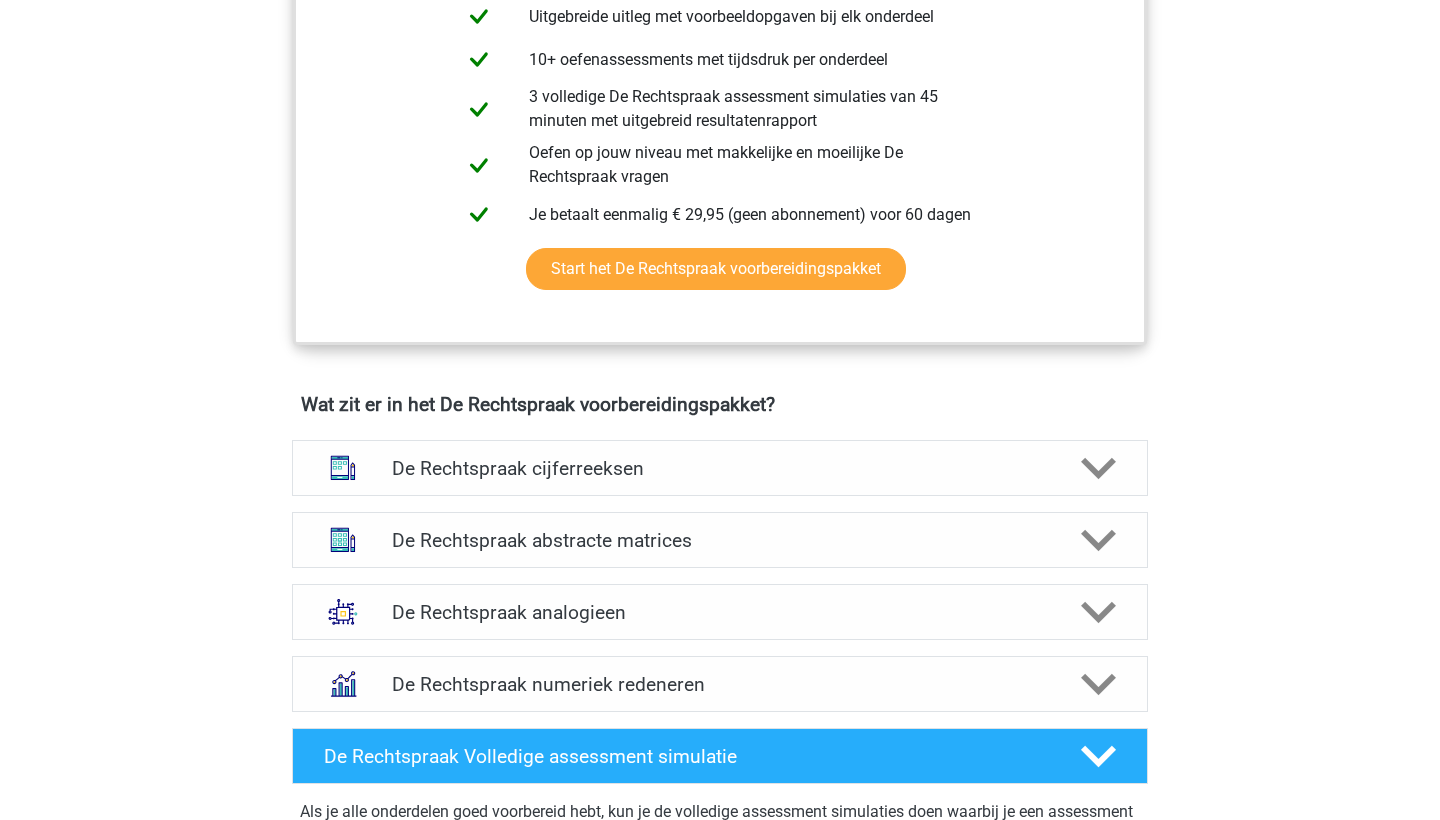 scroll, scrollTop: 1149, scrollLeft: 0, axis: vertical 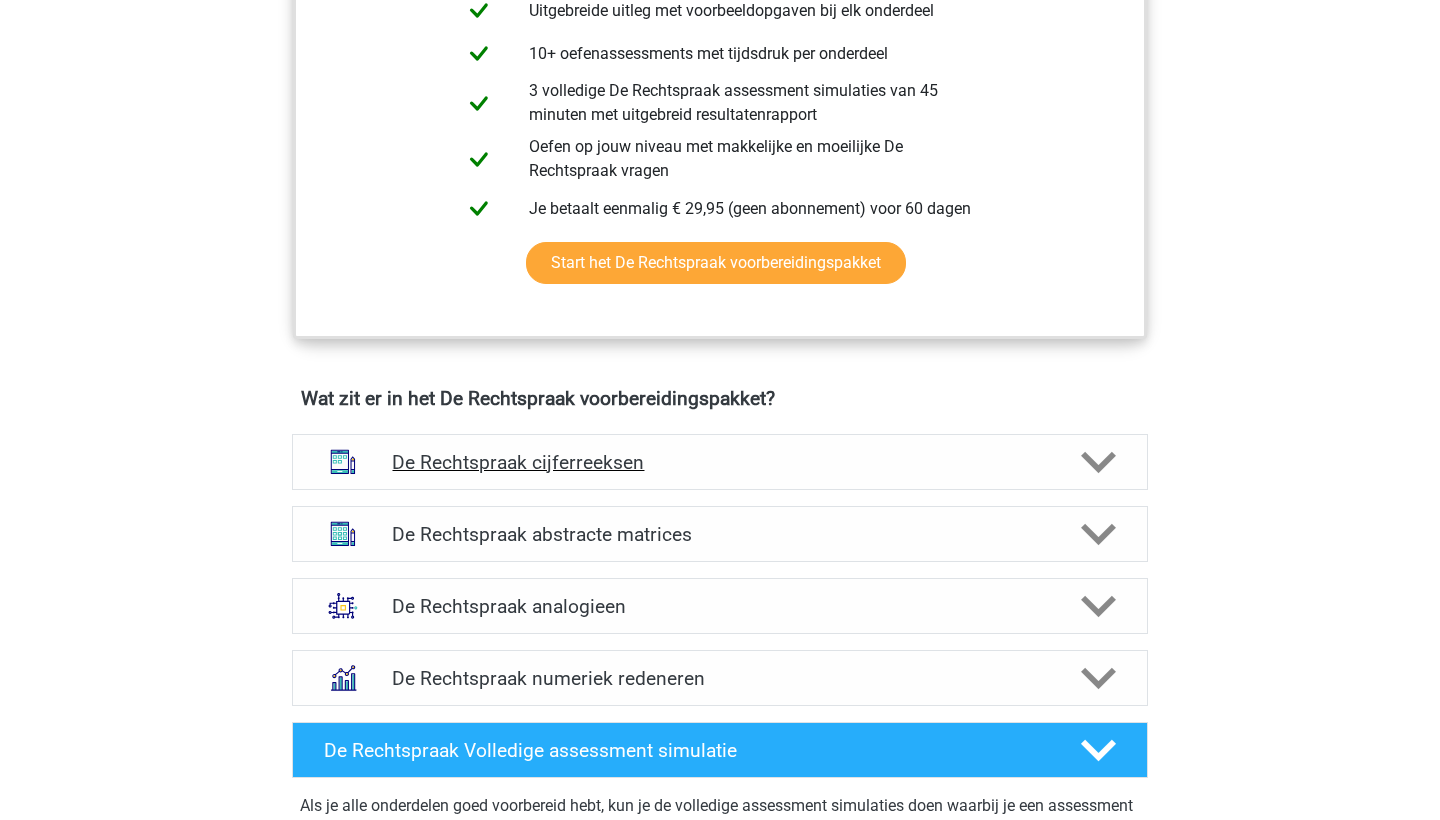 click on "De Rechtspraak cijferreeksen" at bounding box center (719, 462) 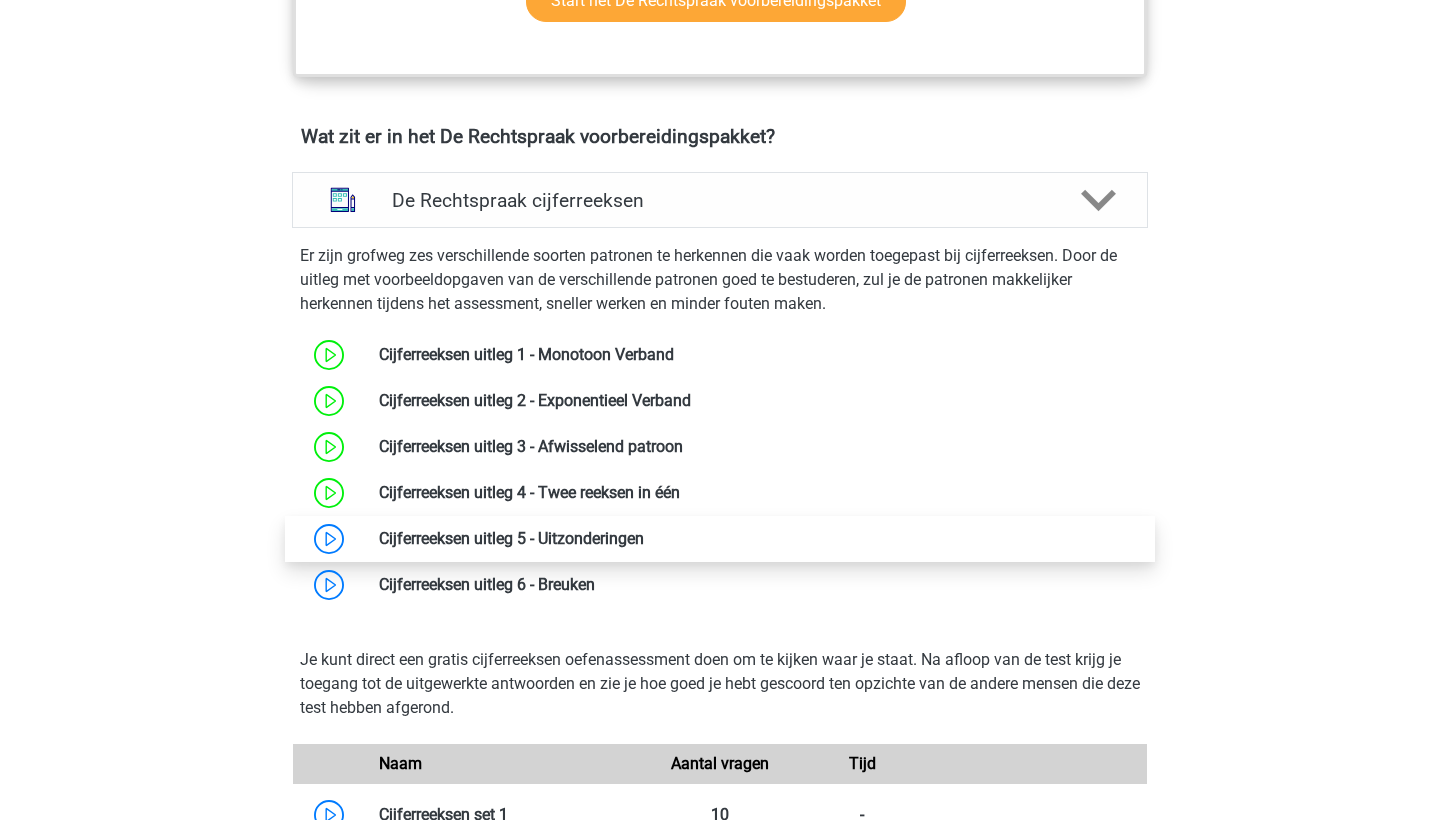 scroll, scrollTop: 1420, scrollLeft: 0, axis: vertical 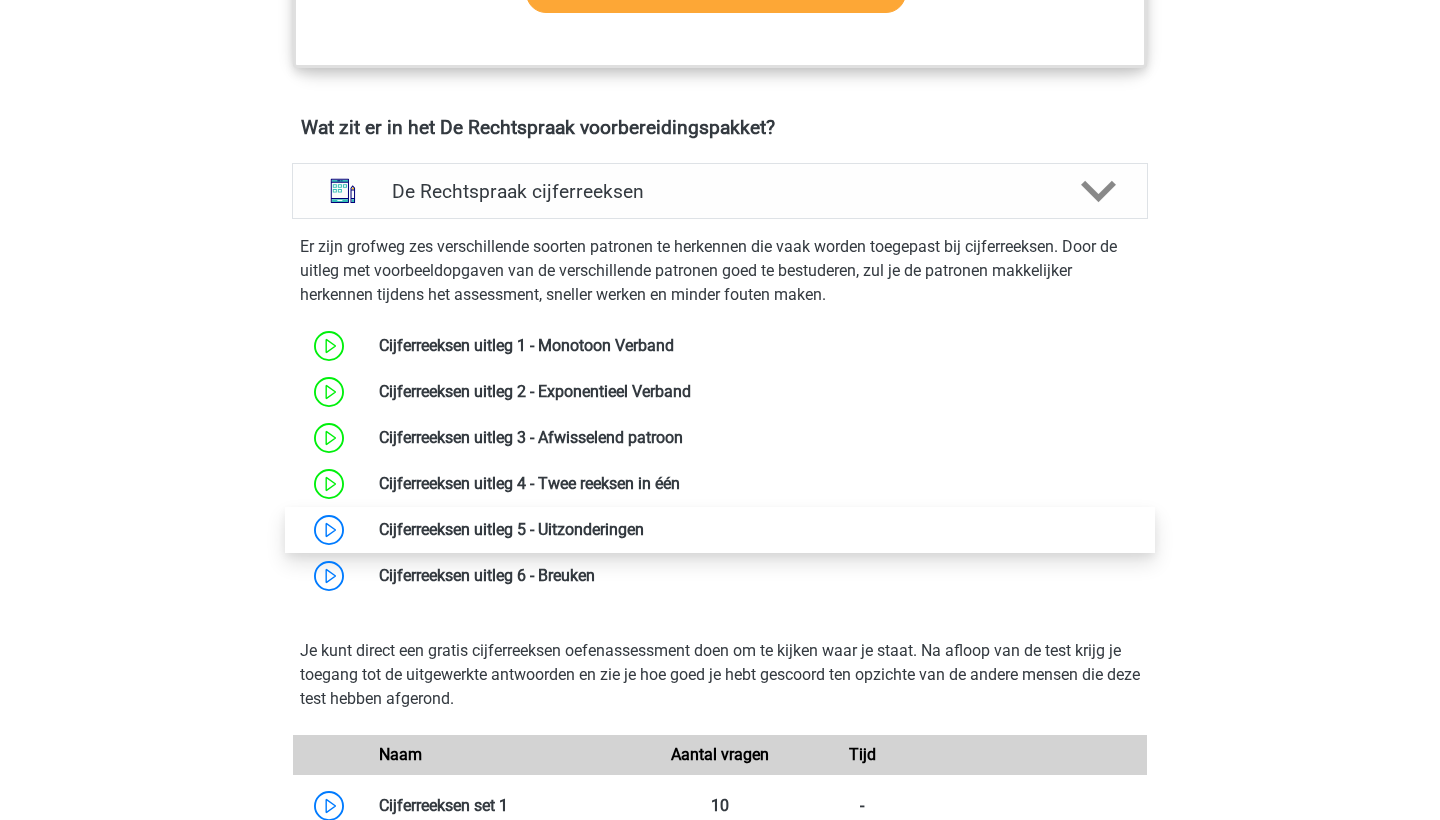 click at bounding box center [644, 529] 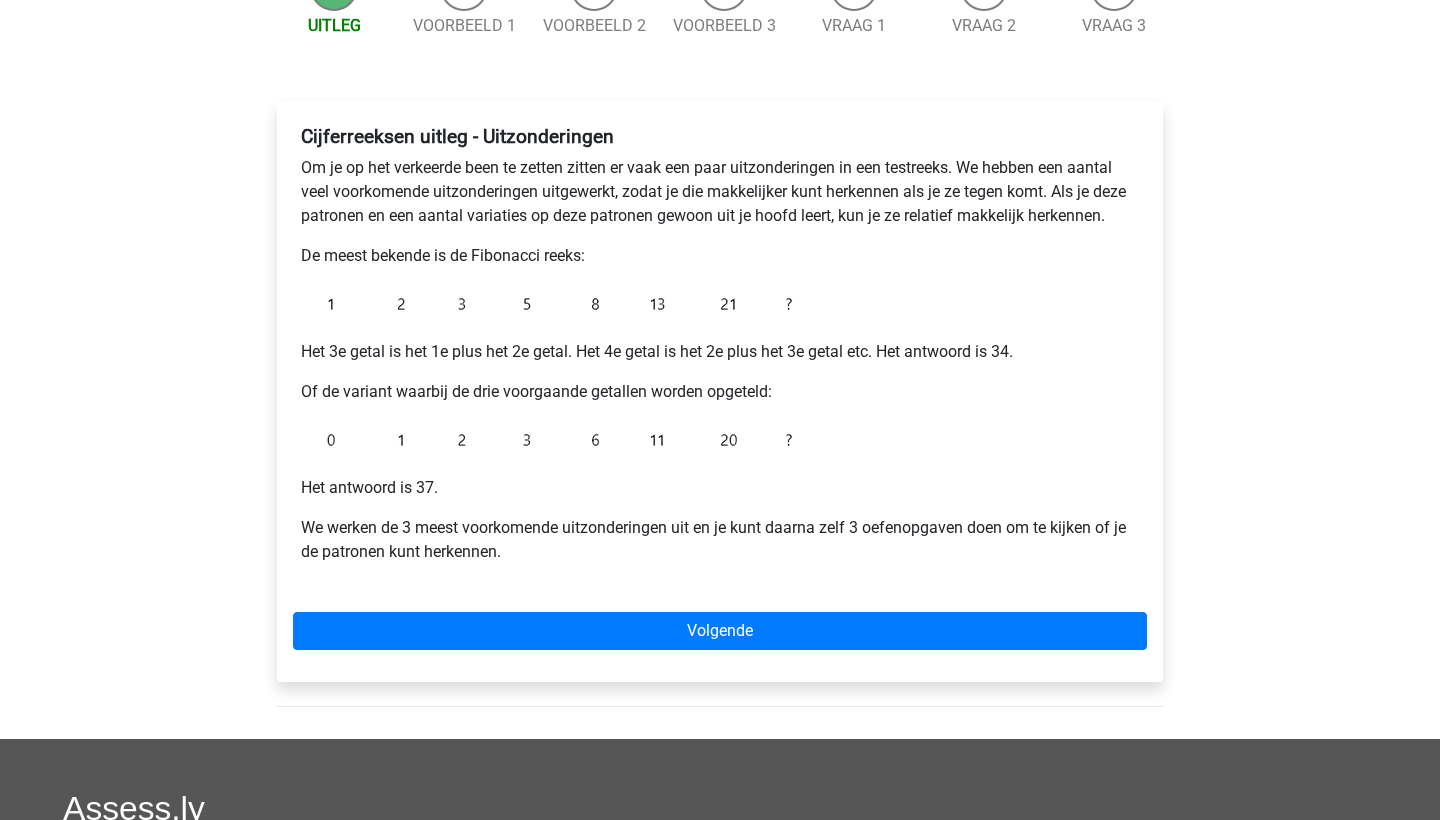 scroll, scrollTop: 260, scrollLeft: 0, axis: vertical 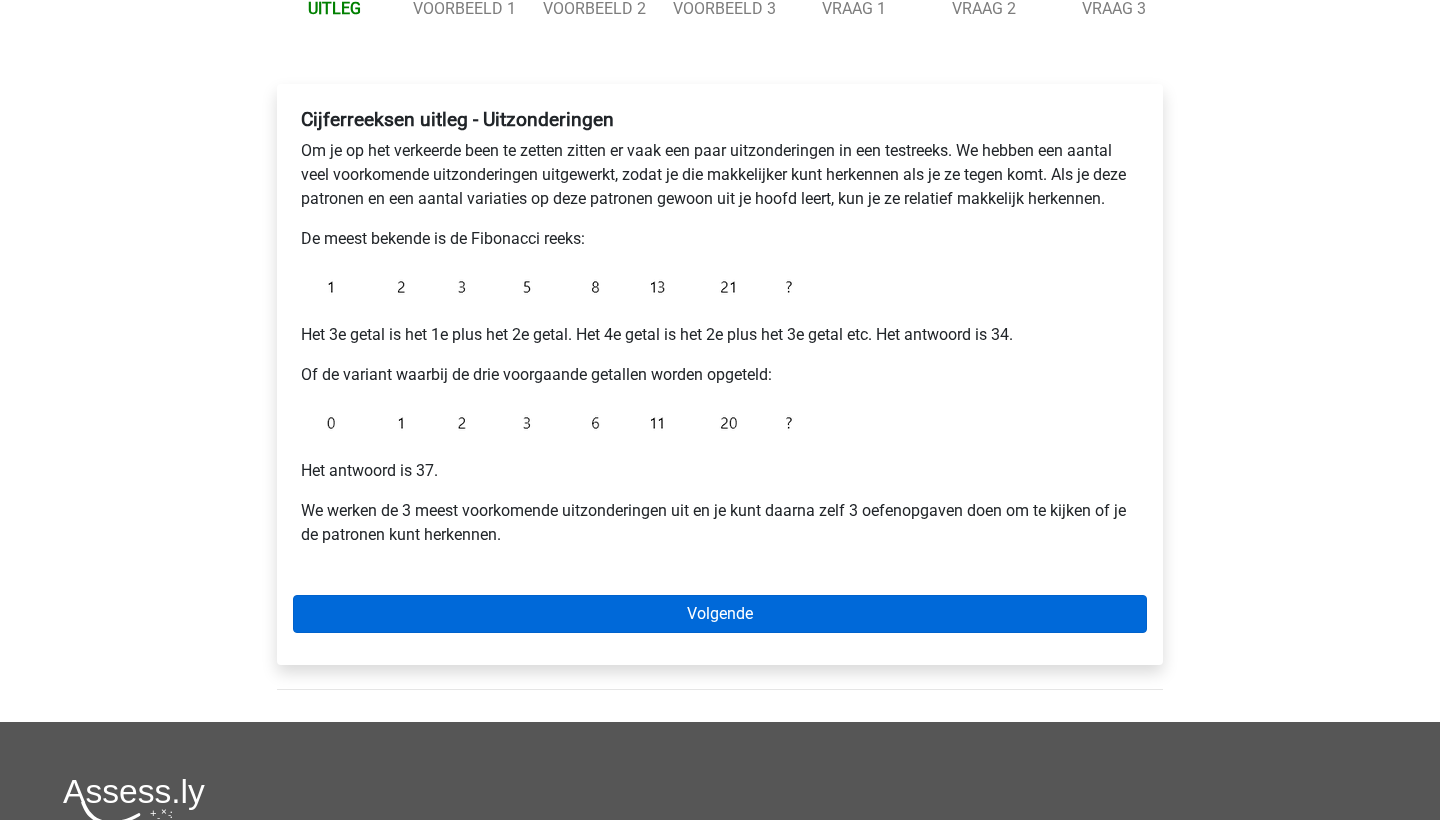 click on "Volgende" at bounding box center (720, 614) 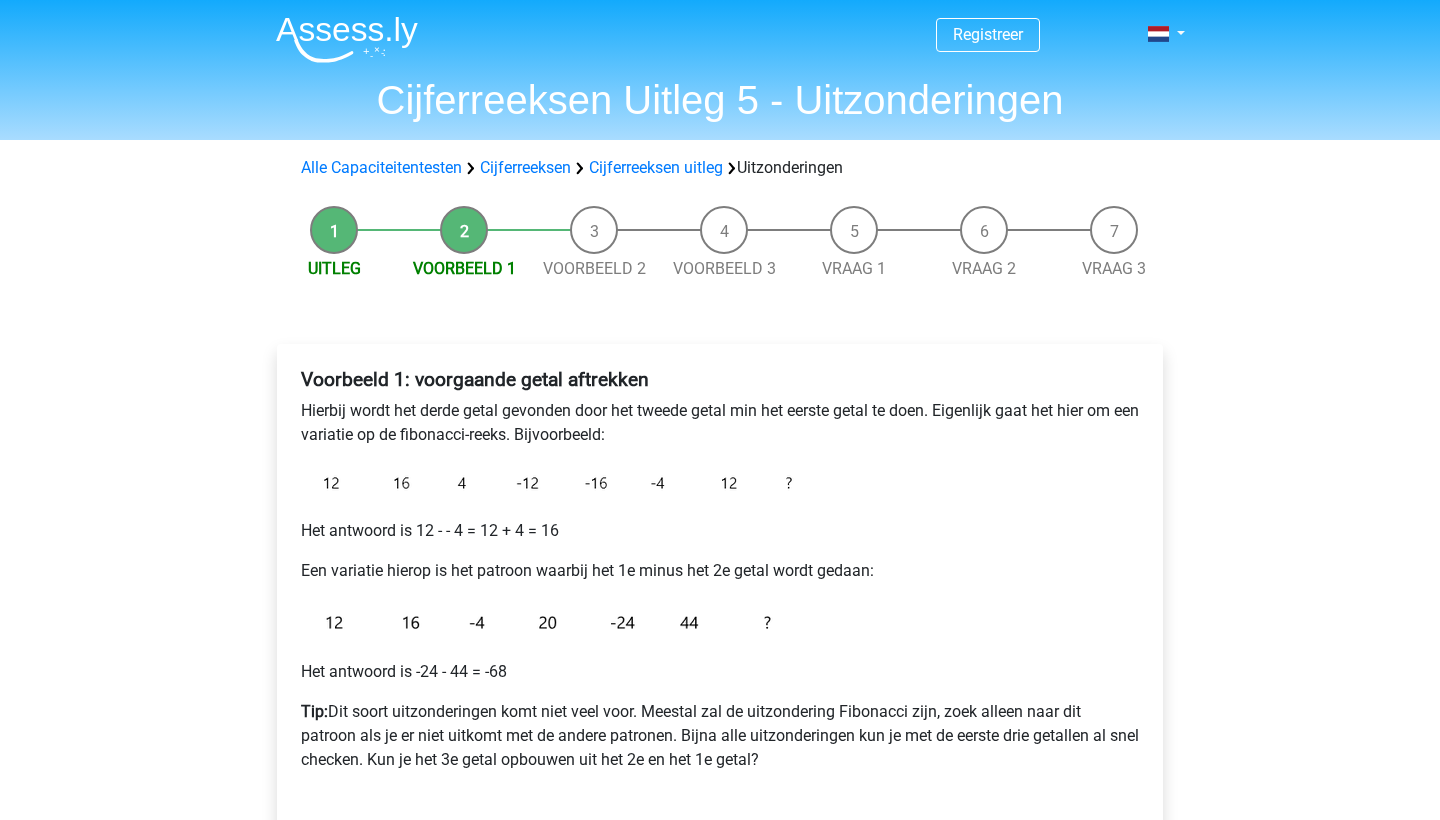 scroll, scrollTop: 73, scrollLeft: 0, axis: vertical 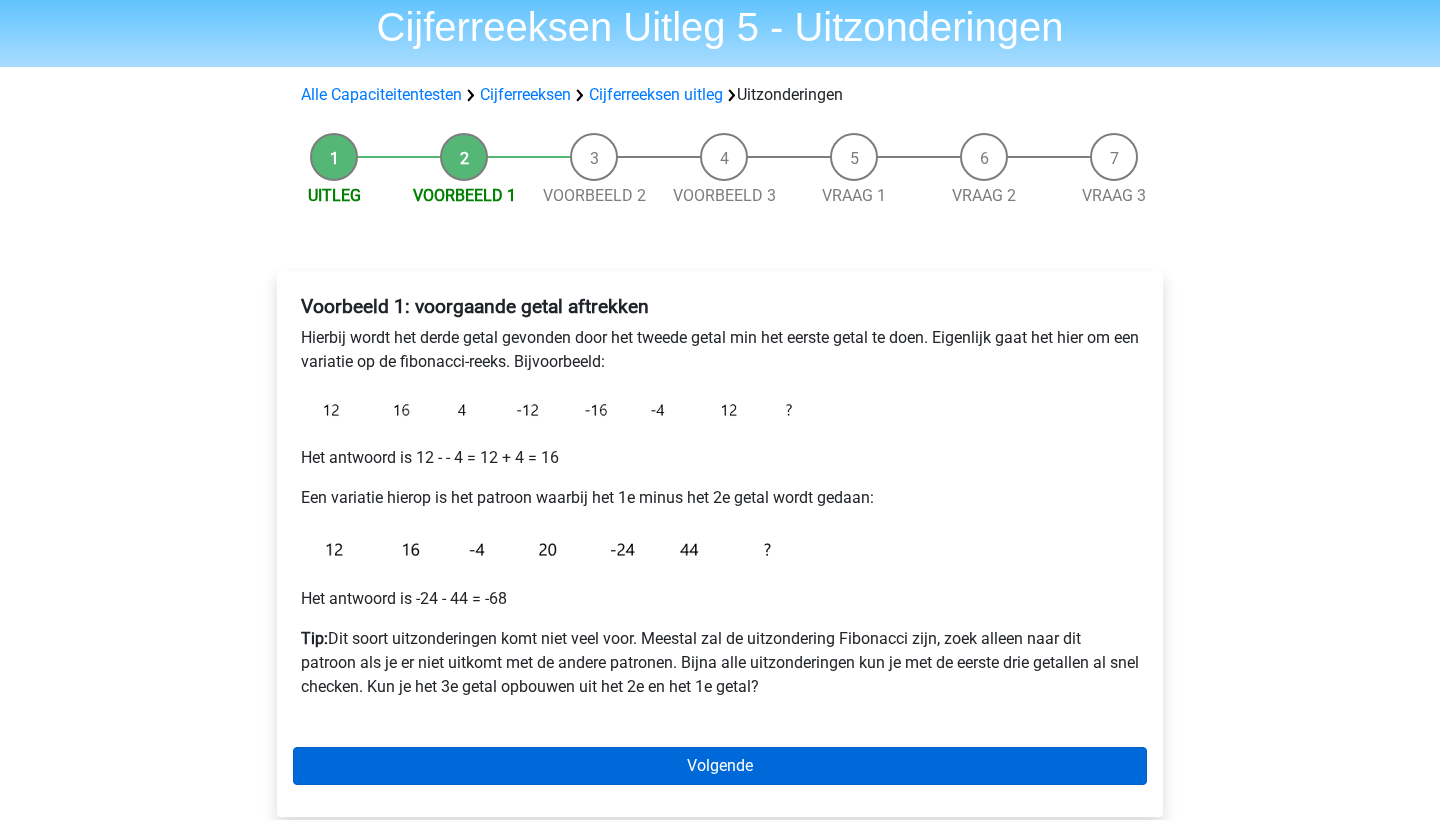click on "Volgende" at bounding box center (720, 766) 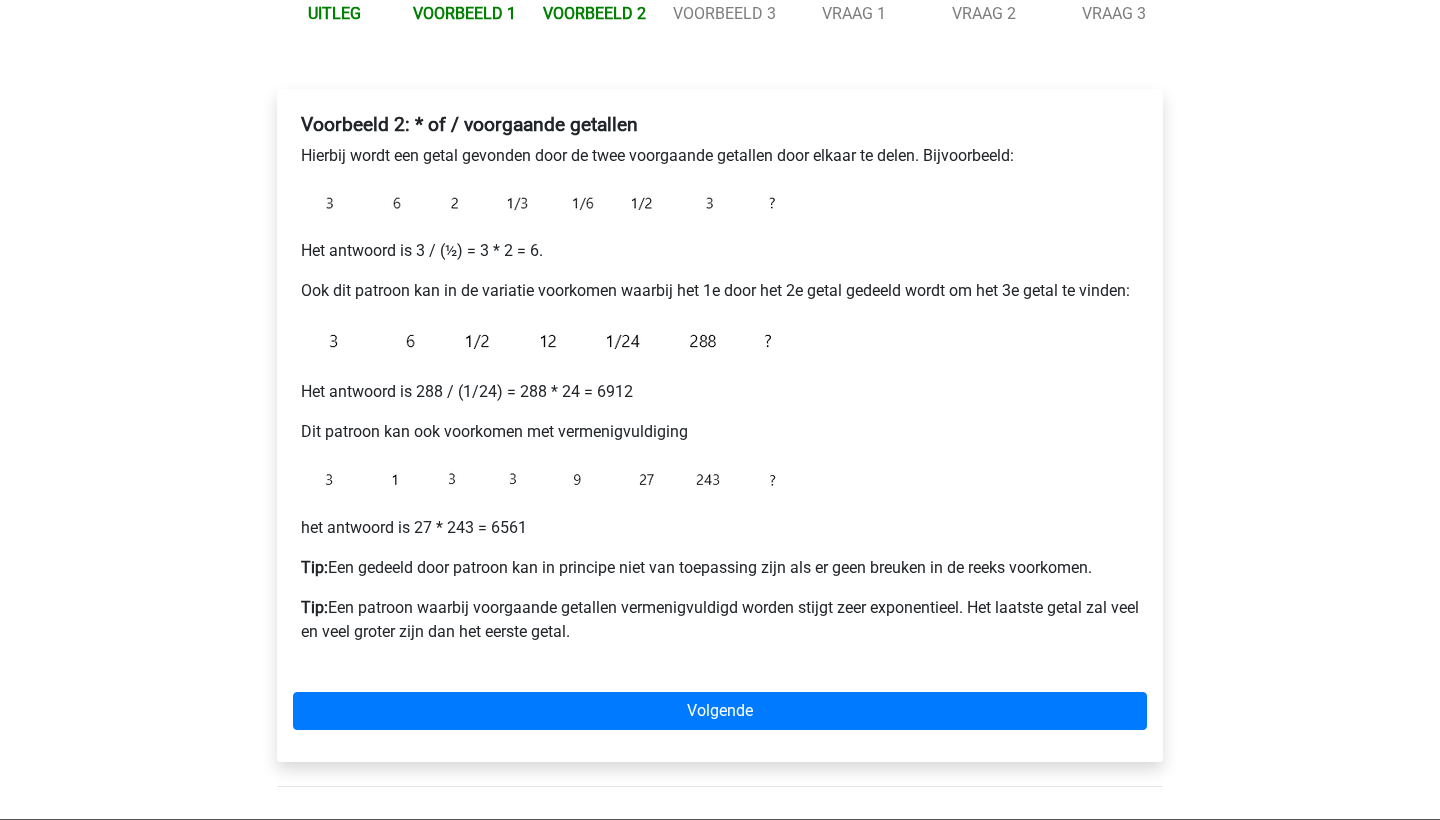 scroll, scrollTop: 254, scrollLeft: 0, axis: vertical 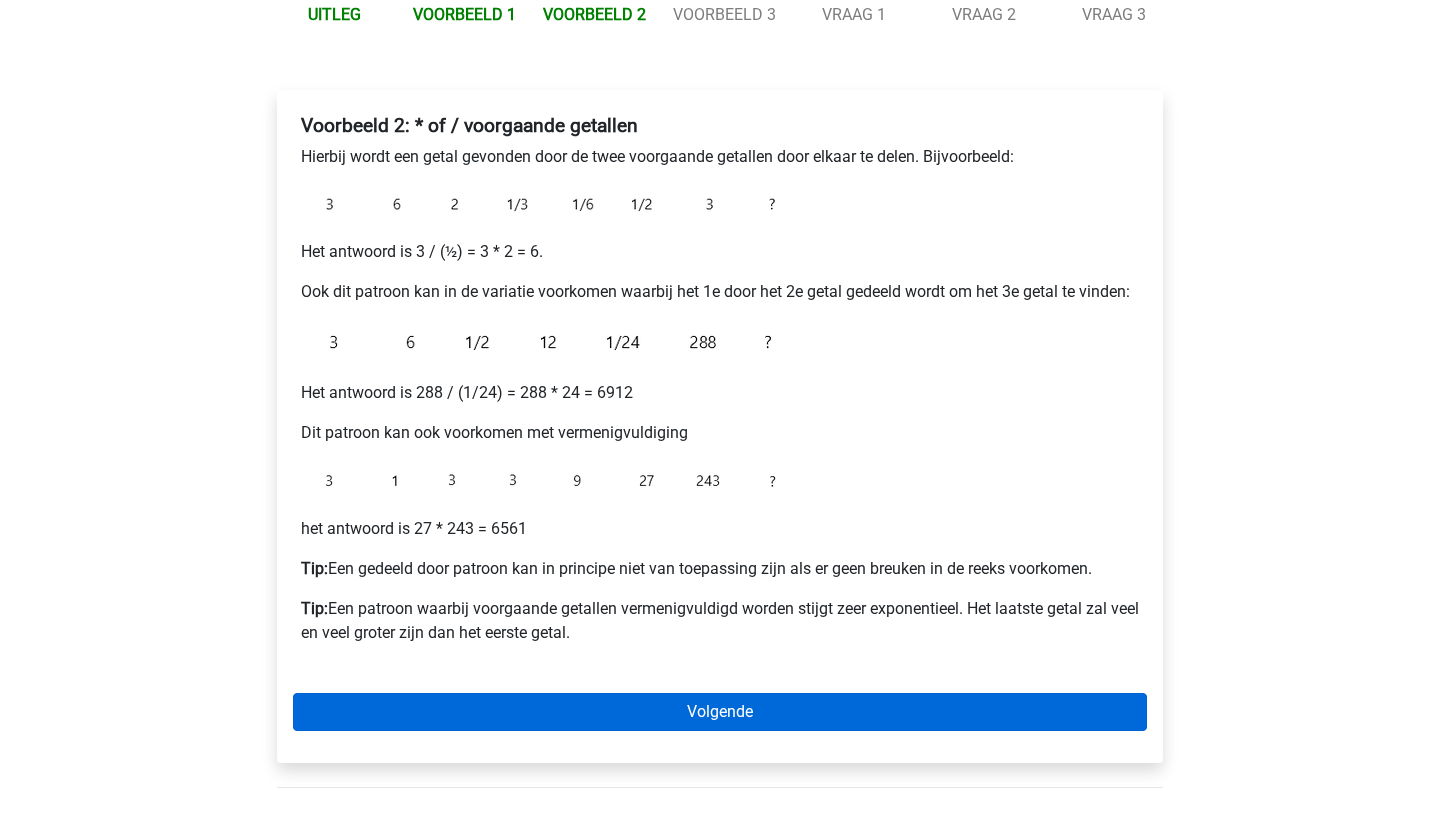 click on "Volgende" at bounding box center [720, 712] 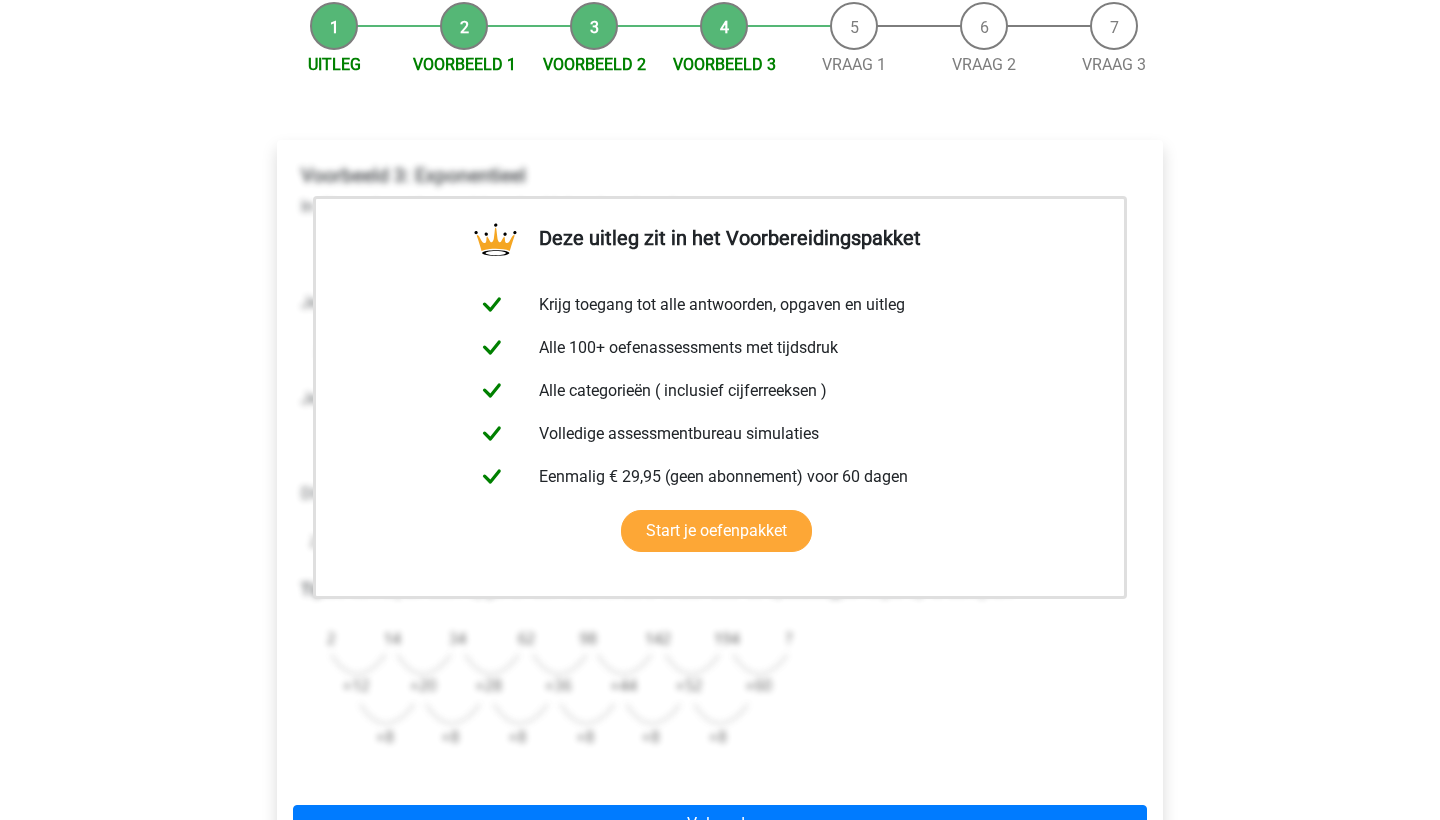 scroll, scrollTop: 320, scrollLeft: 0, axis: vertical 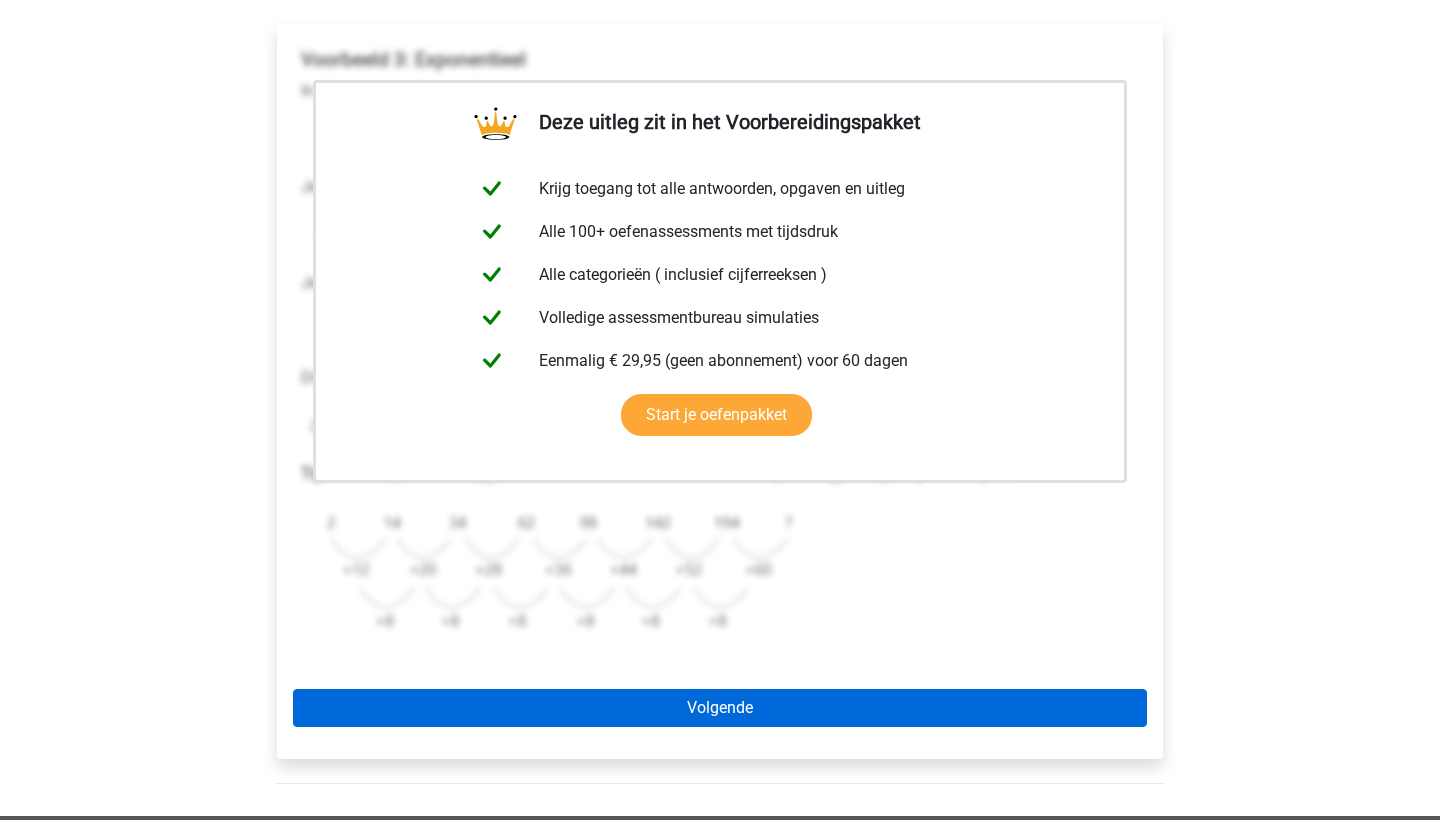 click on "Volgende" at bounding box center [720, 708] 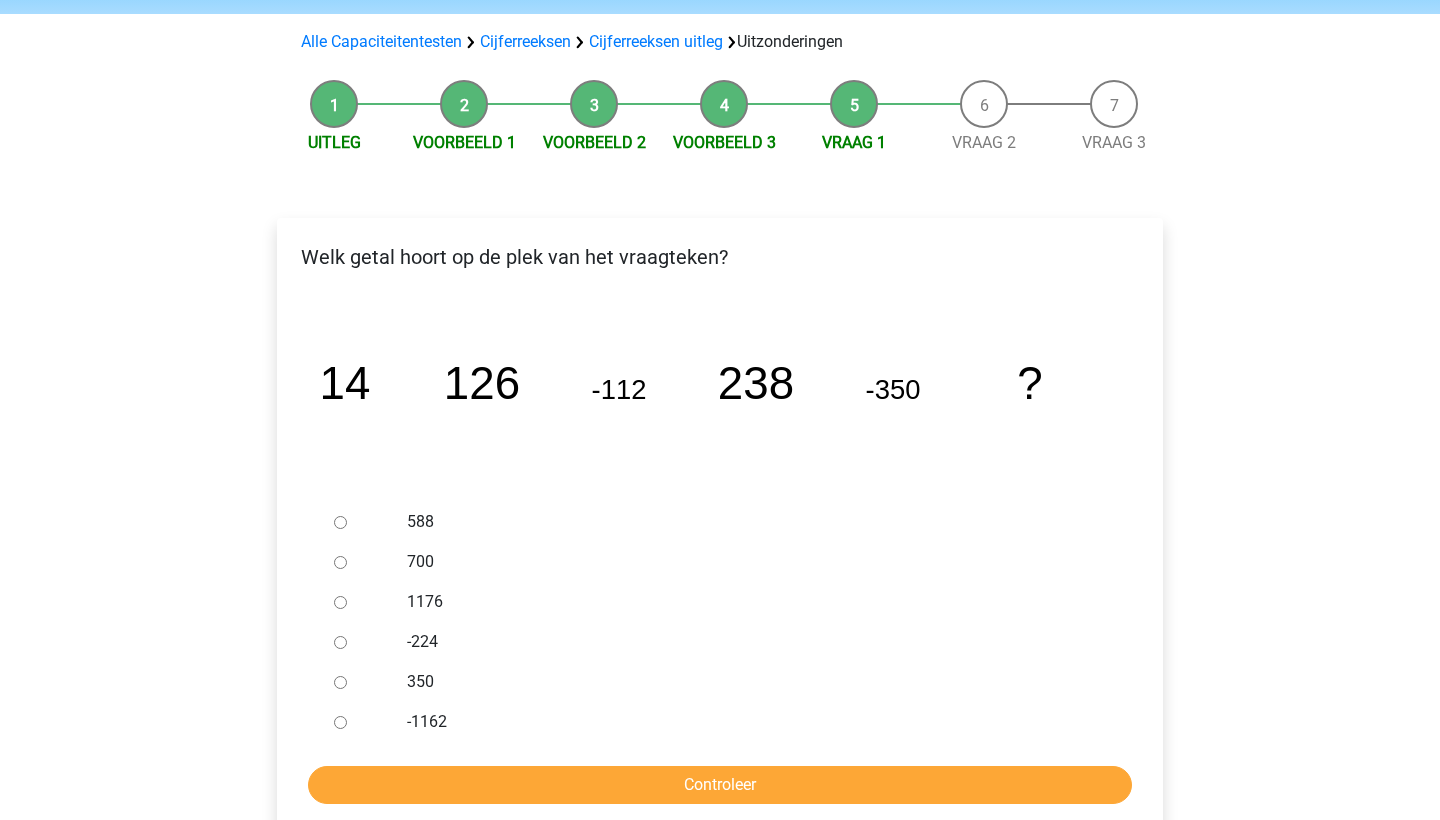 scroll, scrollTop: 134, scrollLeft: 0, axis: vertical 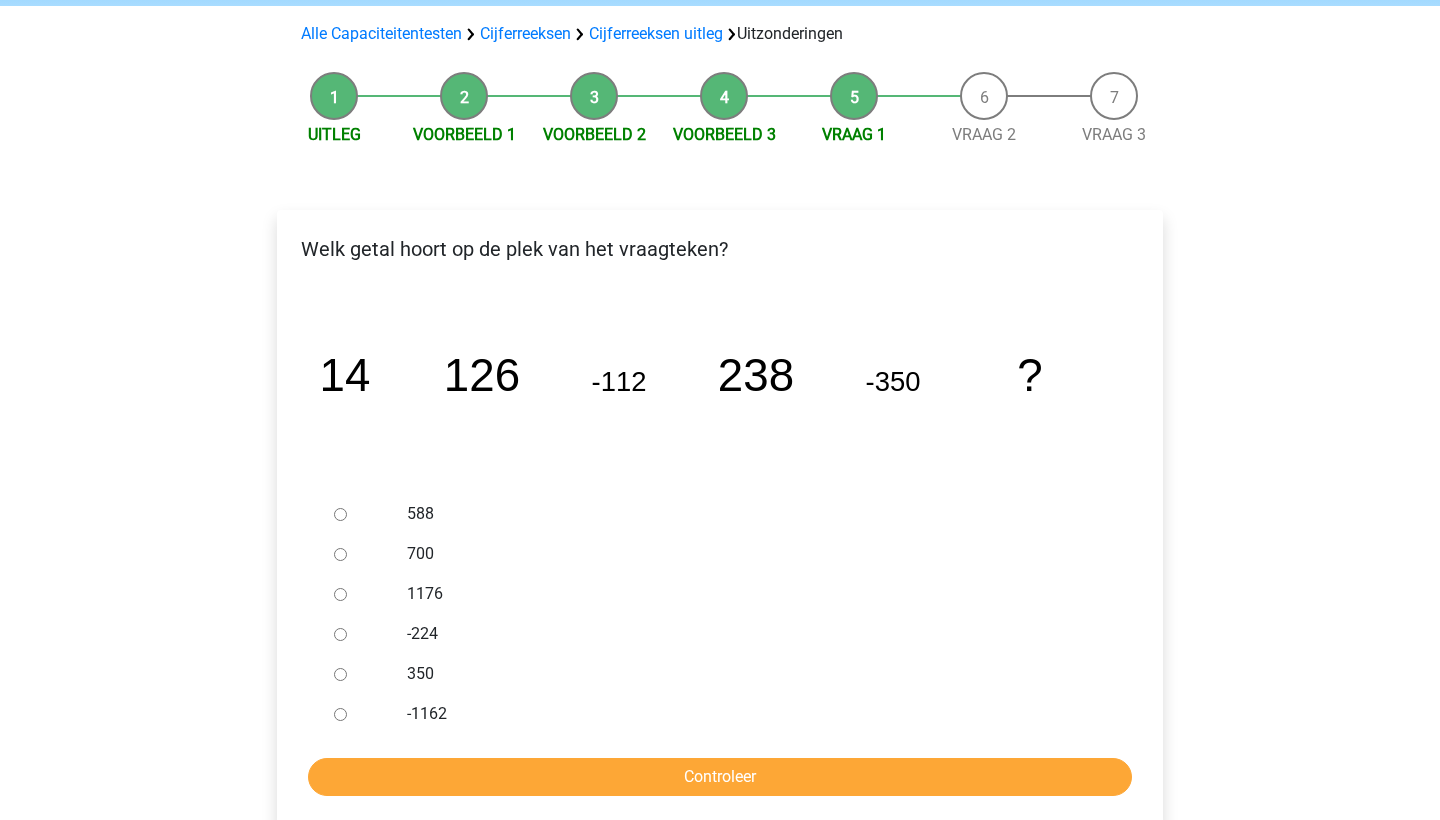 click on "588" at bounding box center (340, 514) 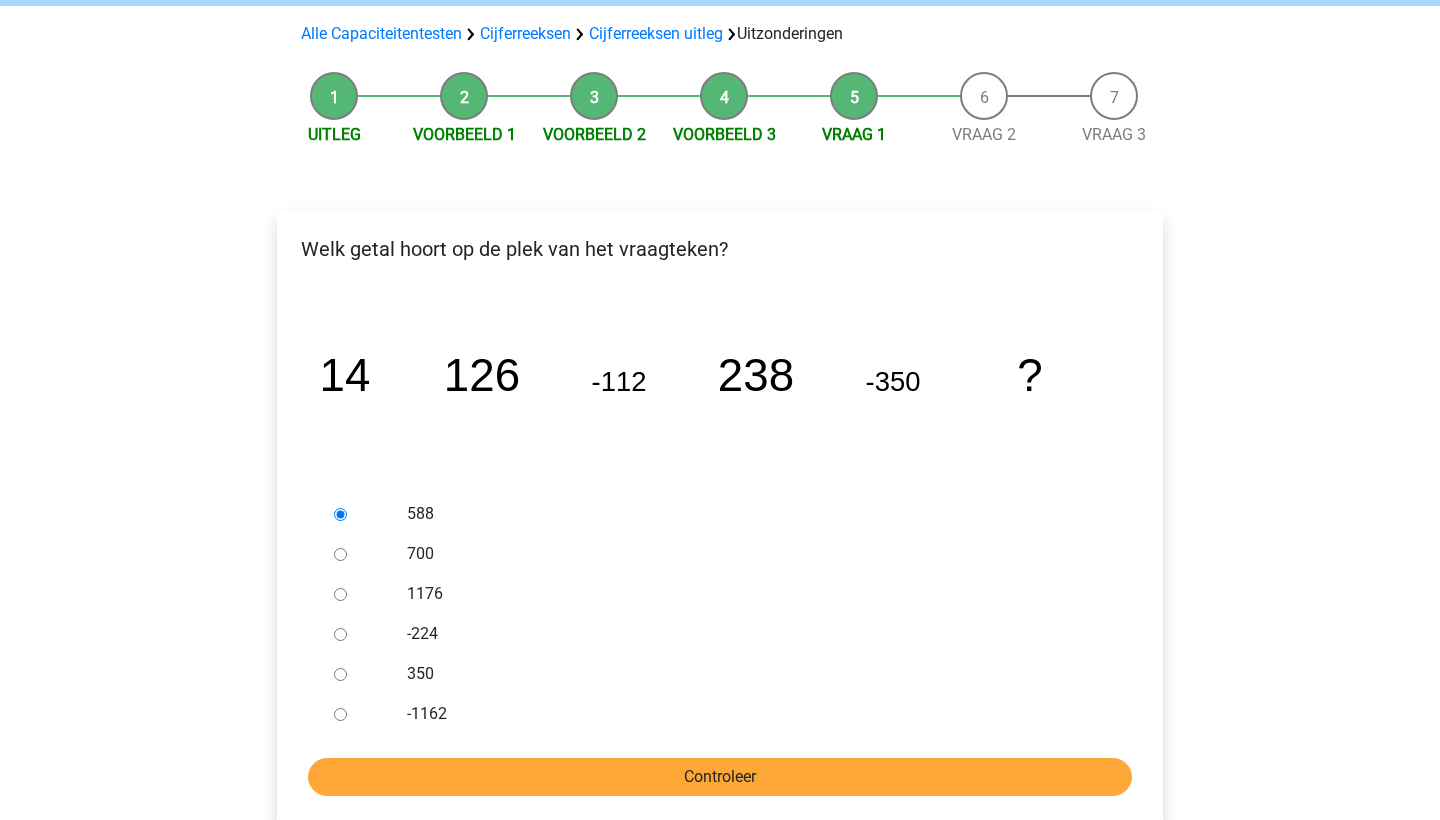 click on "Controleer" at bounding box center [720, 777] 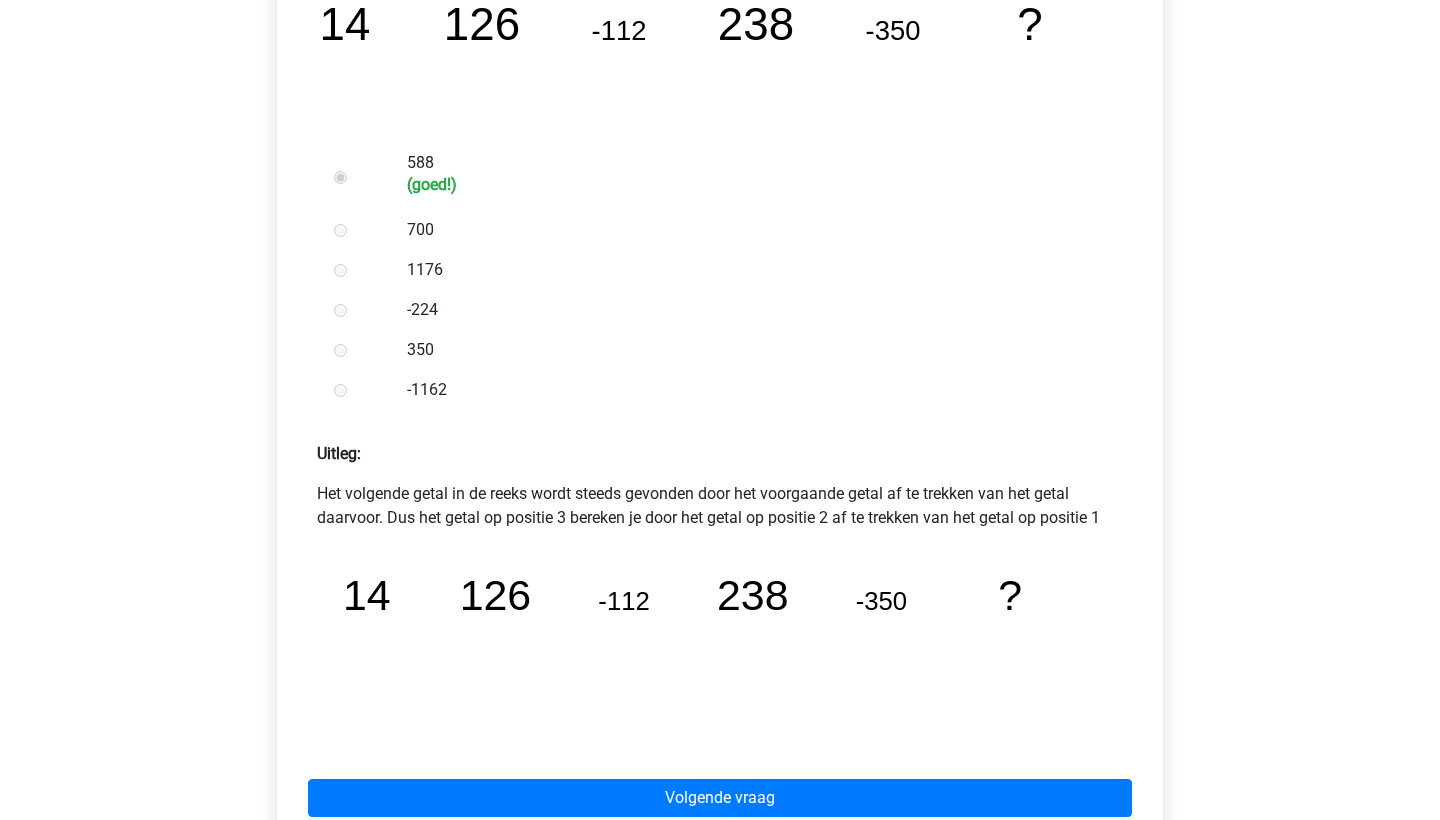 scroll, scrollTop: 489, scrollLeft: 0, axis: vertical 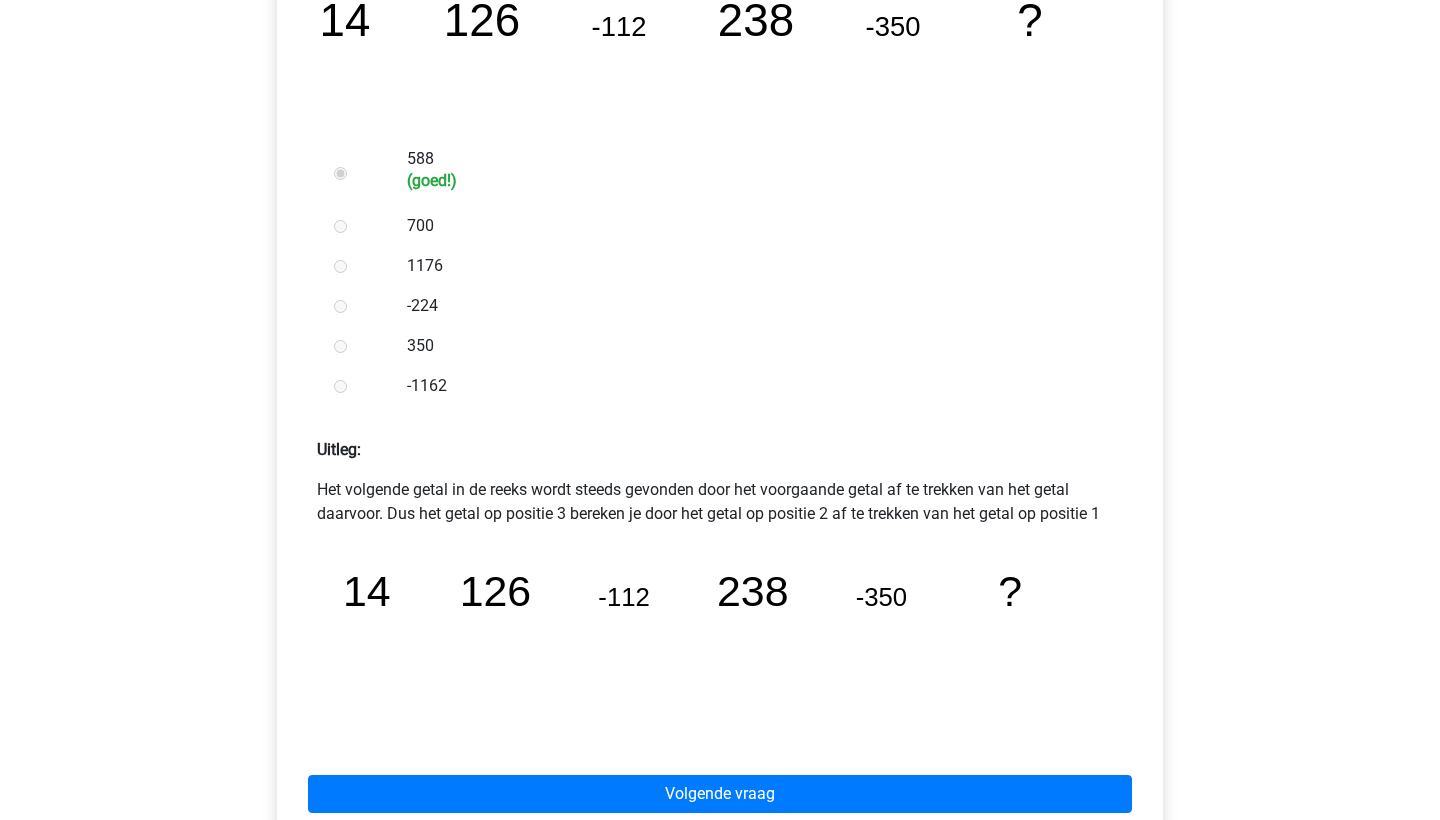click on "Het volgende getal in de reeks wordt steeds gevonden door het voorgaande getal af te trekken van het getal daarvoor. Dus het getal op positie 3 bereken je door het getal op positie 2 af te trekken van het getal op positie 1" at bounding box center (720, 502) 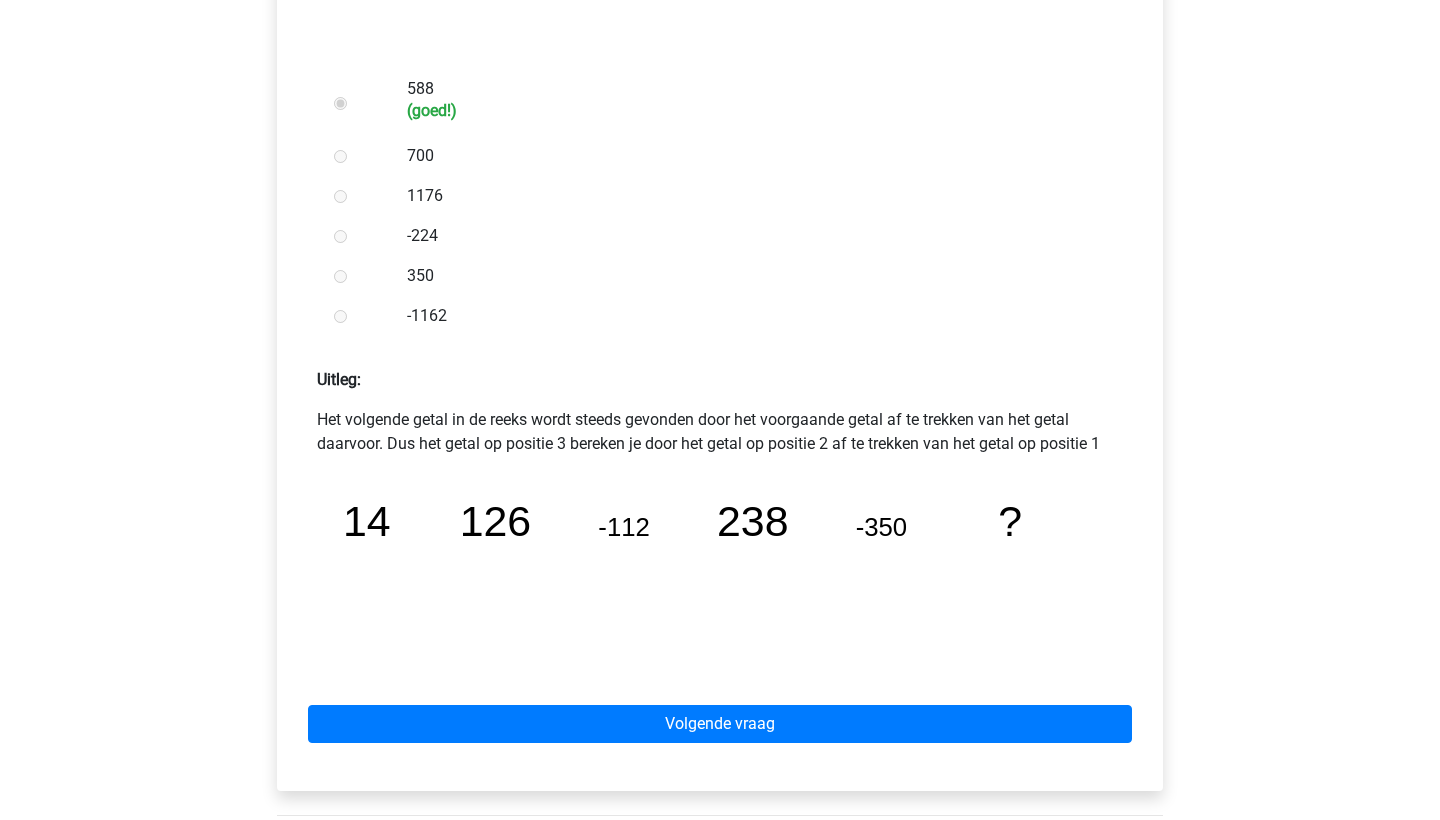 scroll, scrollTop: 559, scrollLeft: 0, axis: vertical 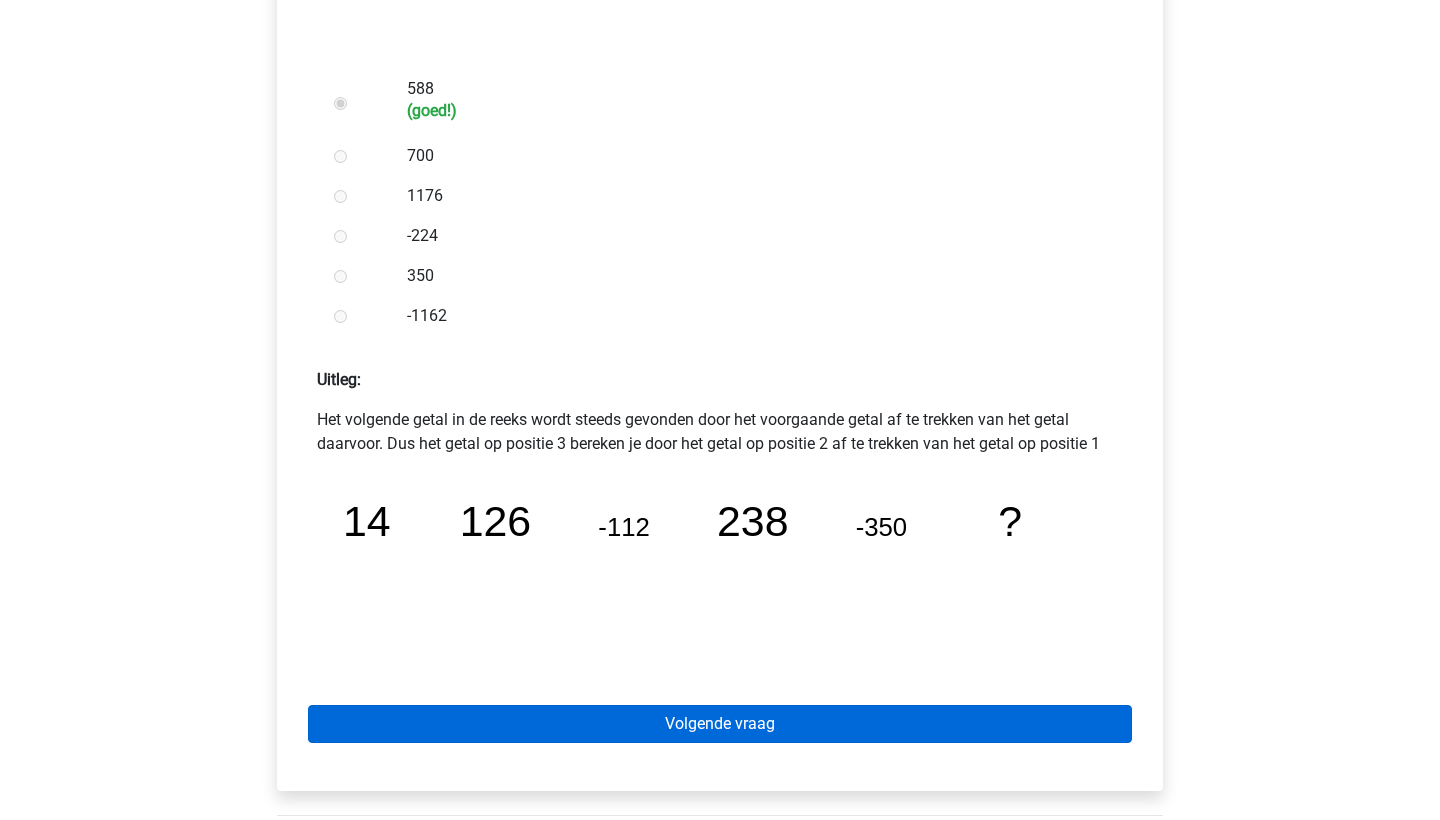 click on "Volgende vraag" at bounding box center [720, 724] 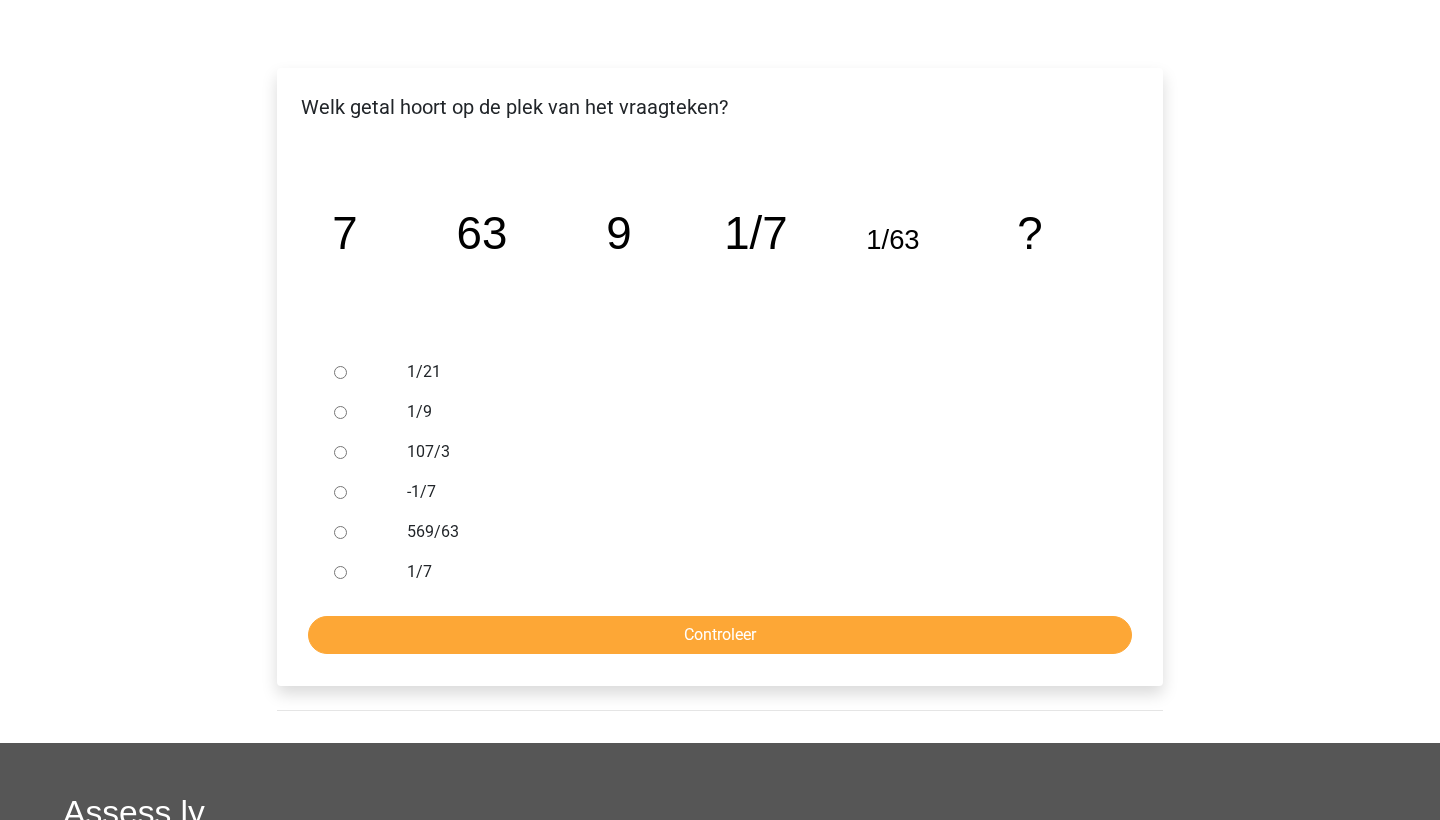 scroll, scrollTop: 296, scrollLeft: 0, axis: vertical 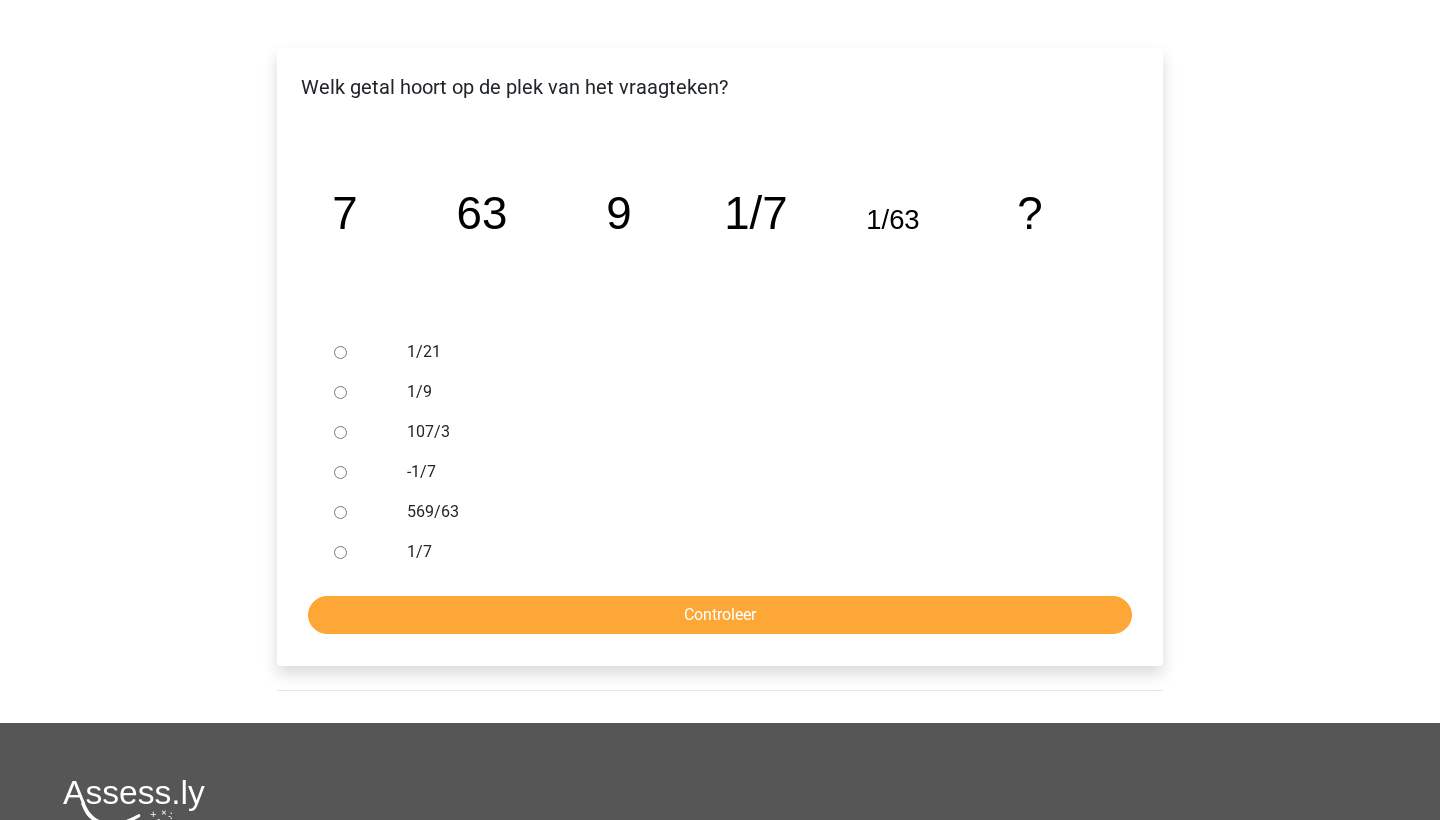 click on "1/9" at bounding box center (753, 392) 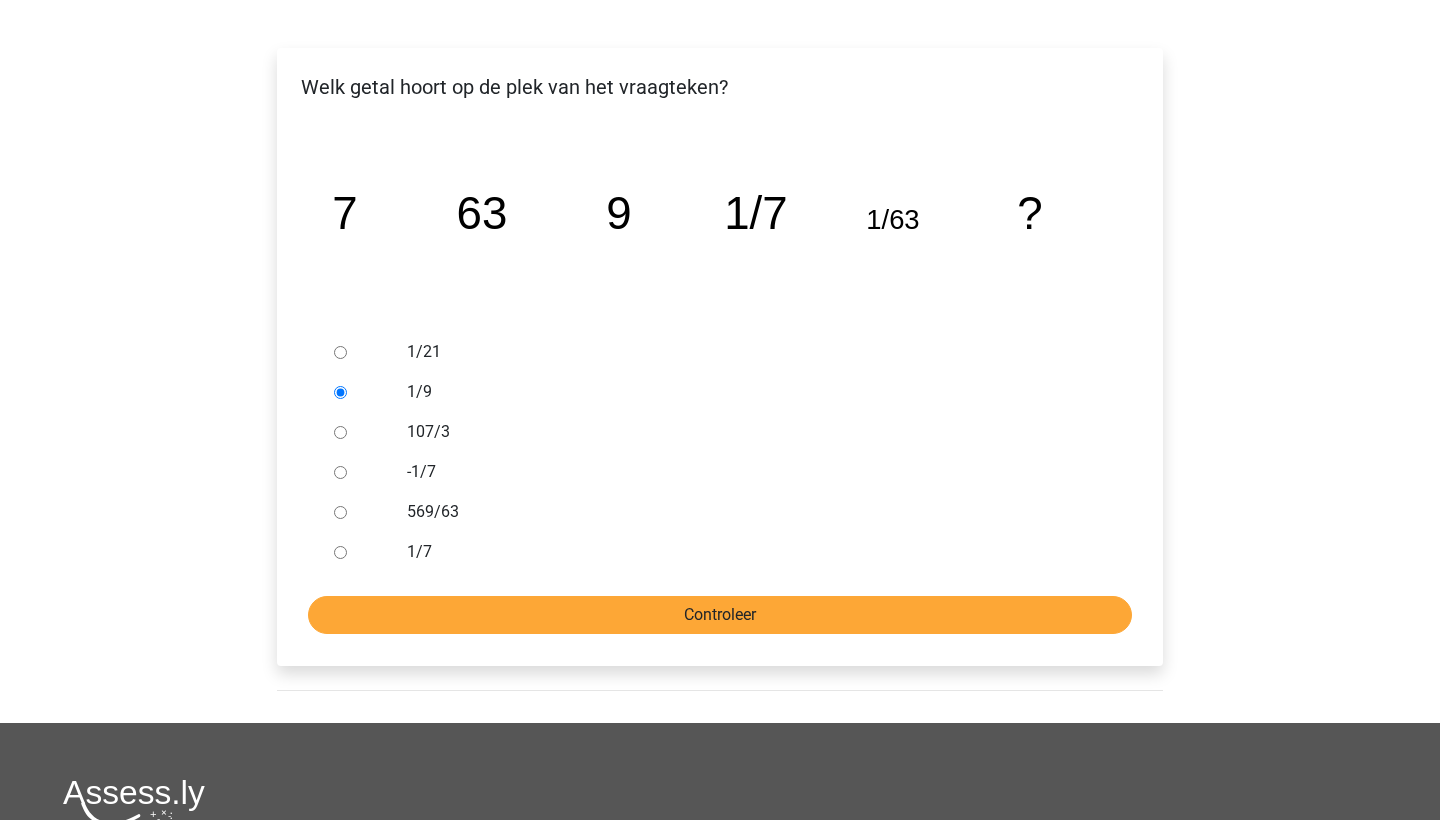 click on "Controleer" at bounding box center (720, 615) 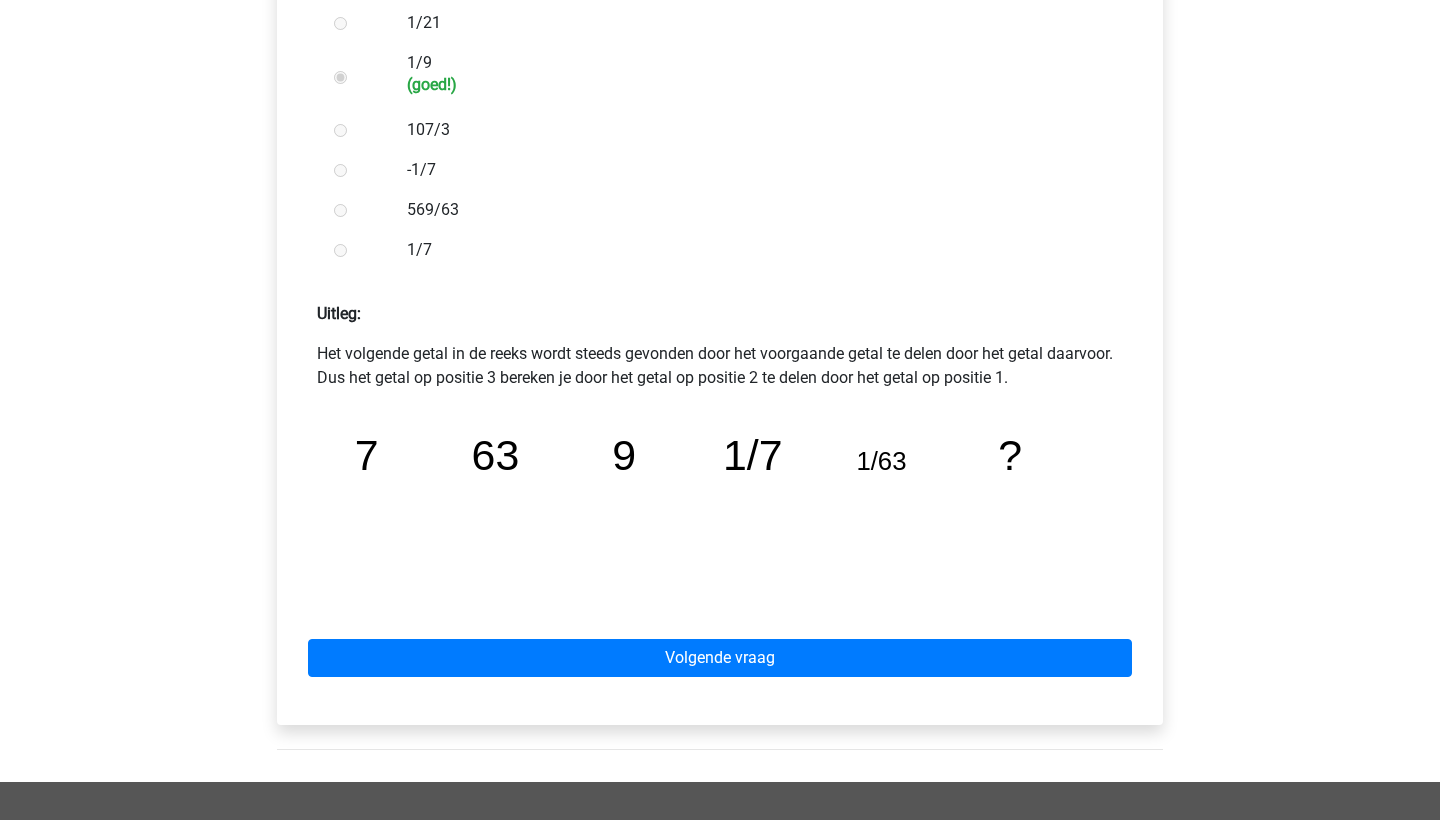 scroll, scrollTop: 641, scrollLeft: 0, axis: vertical 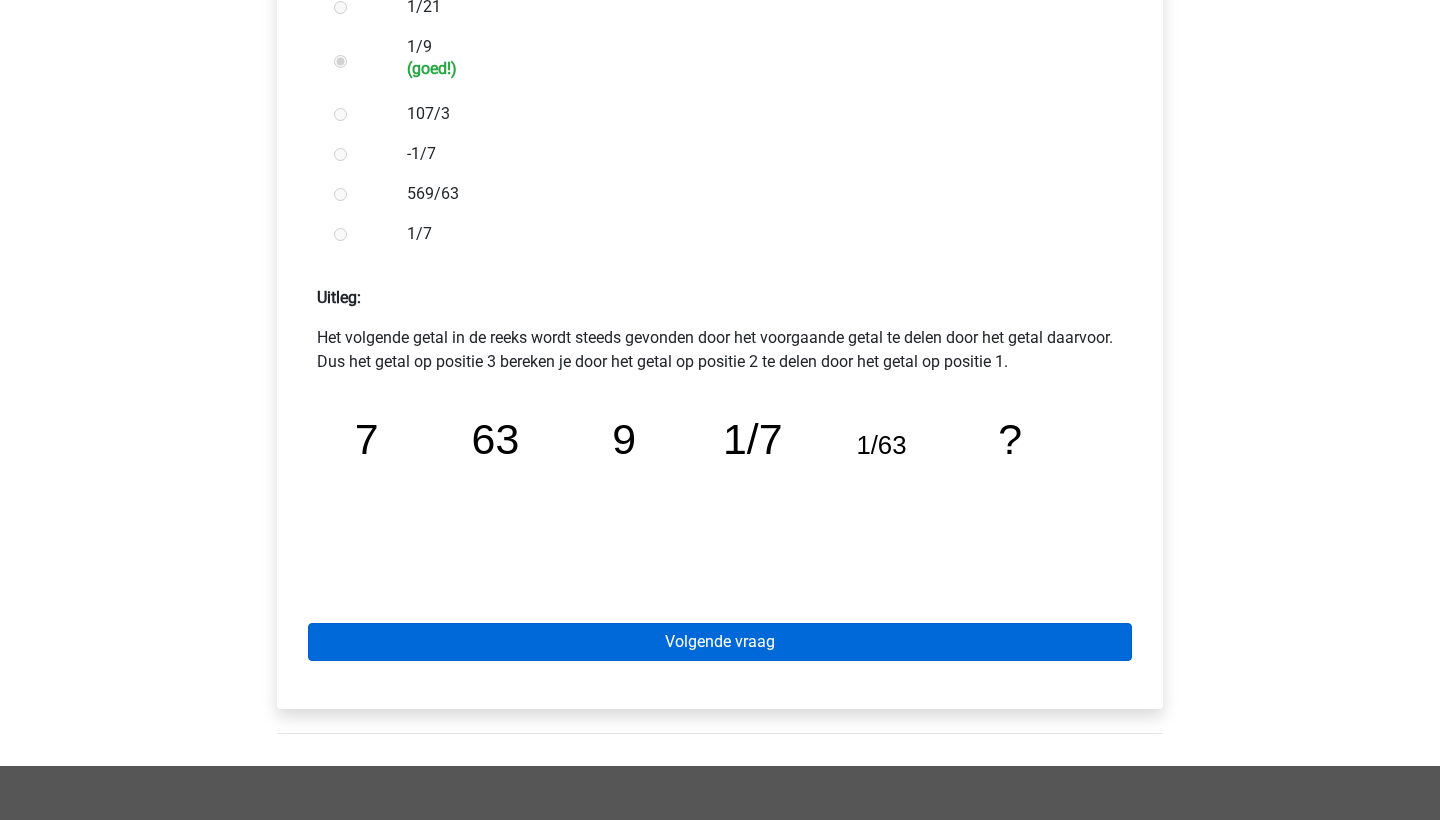 click on "Volgende vraag" at bounding box center [720, 642] 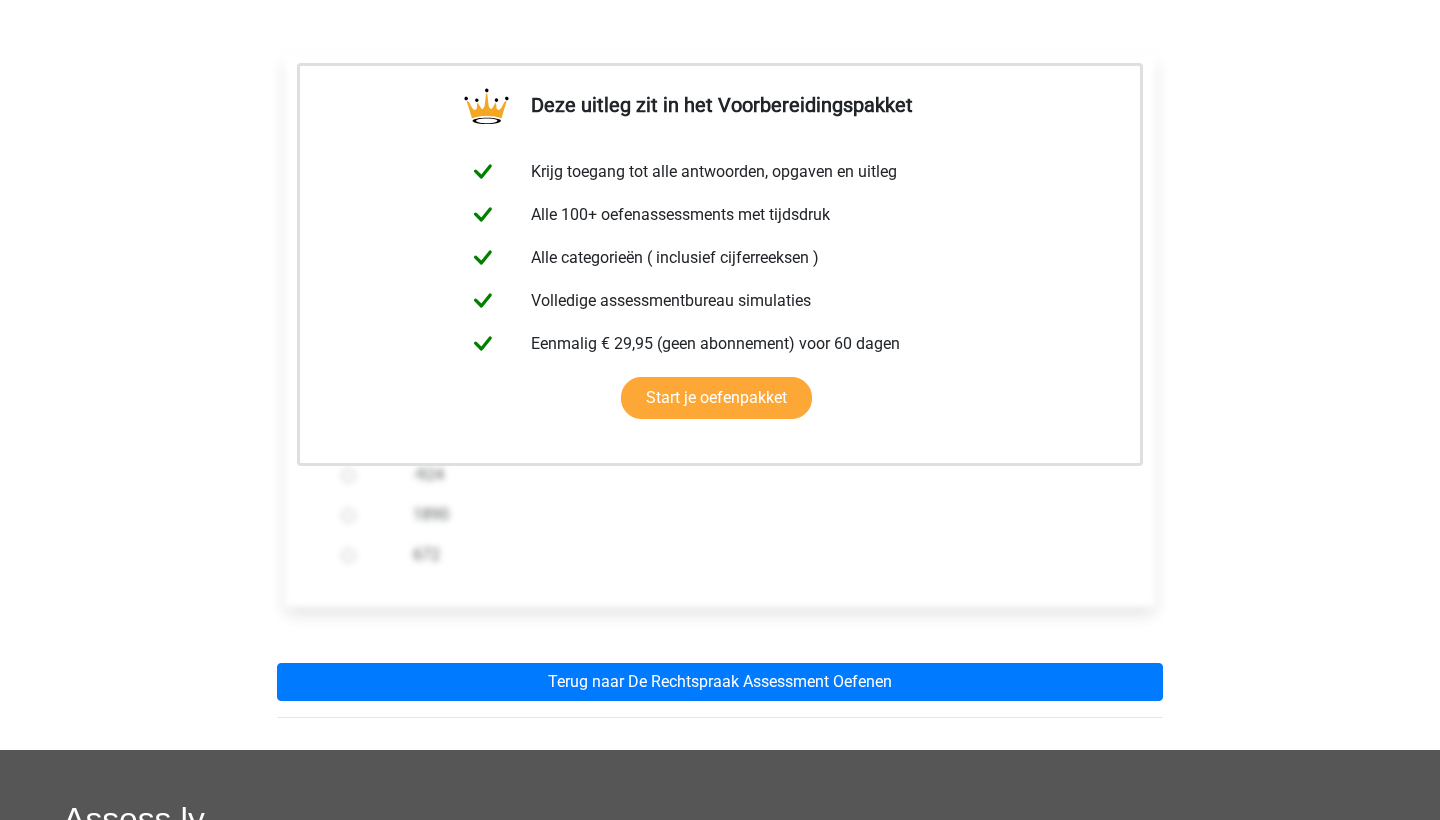 scroll, scrollTop: 317, scrollLeft: 0, axis: vertical 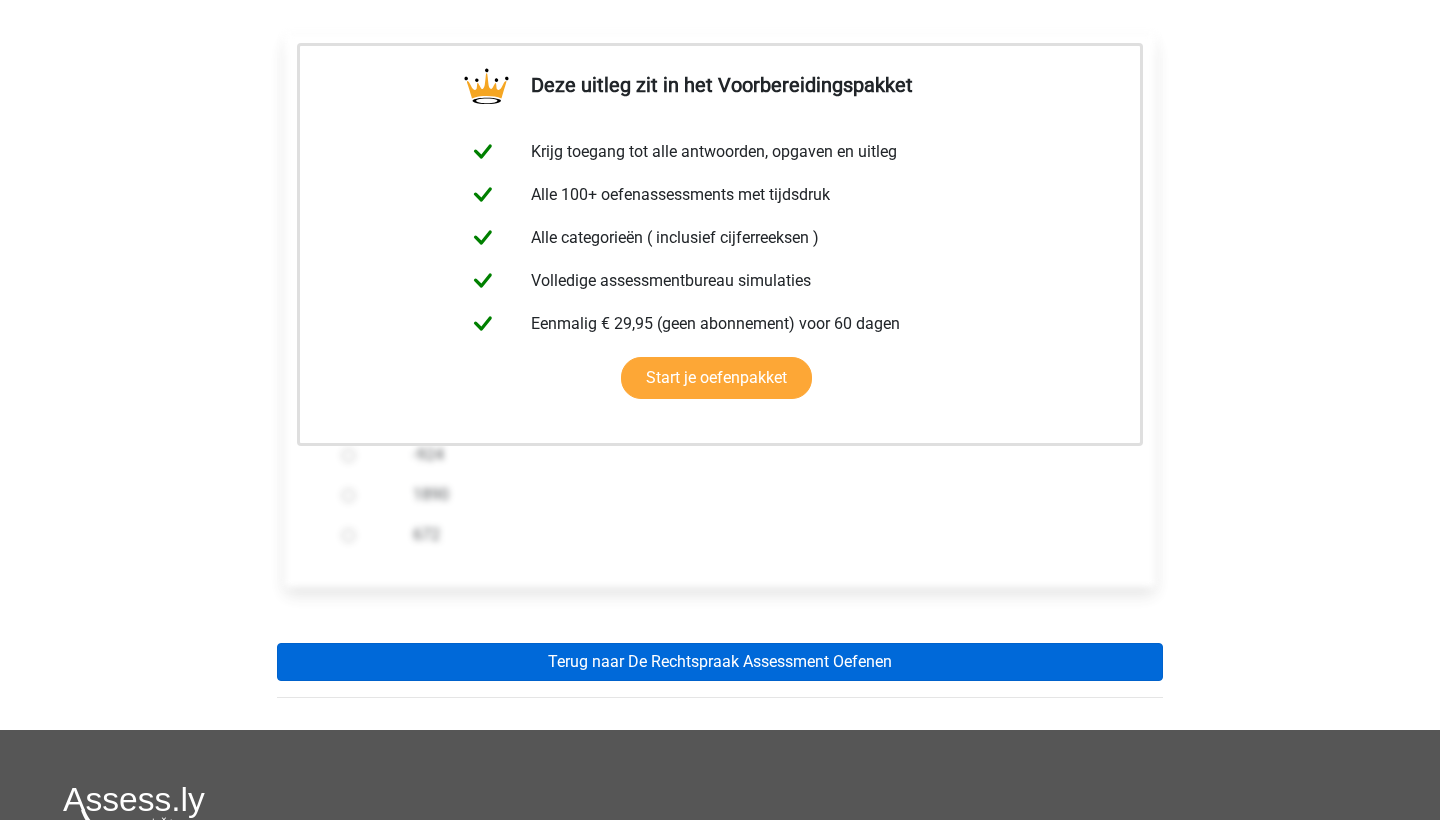 click on "Terug naar De Rechtspraak Assessment Oefenen" at bounding box center [720, 662] 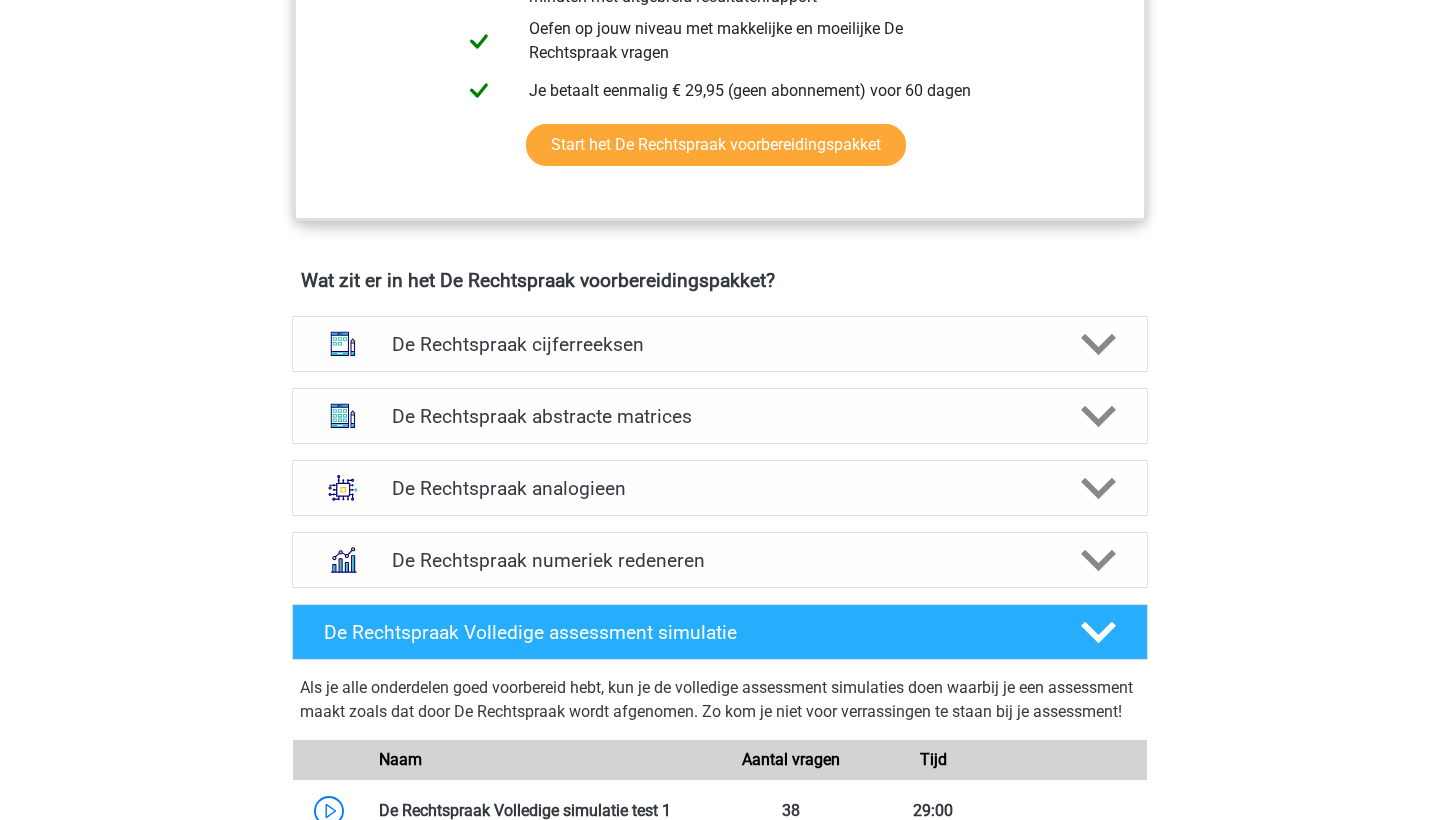 scroll, scrollTop: 1294, scrollLeft: 0, axis: vertical 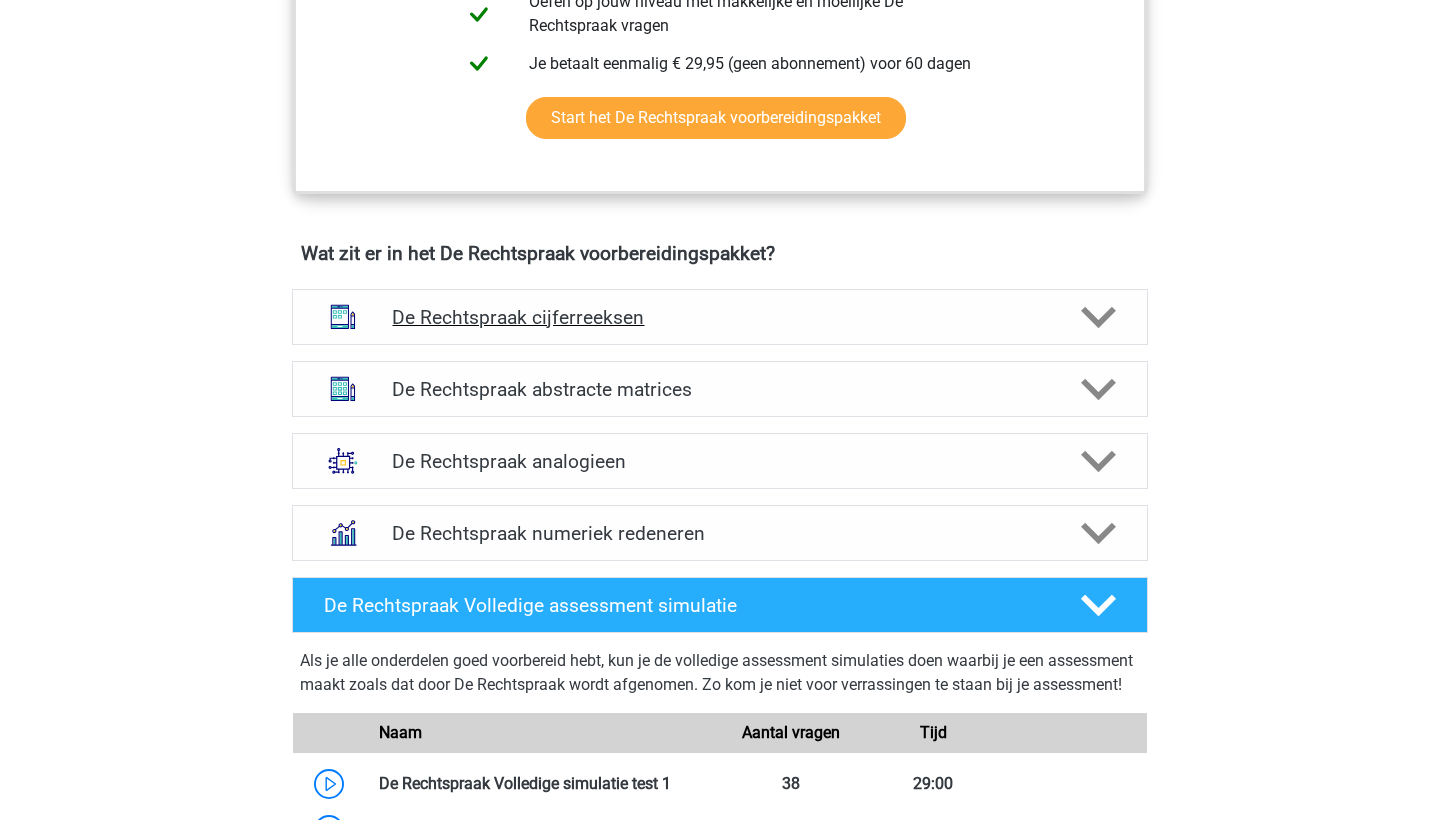 click on "De Rechtspraak cijferreeksen" at bounding box center (719, 317) 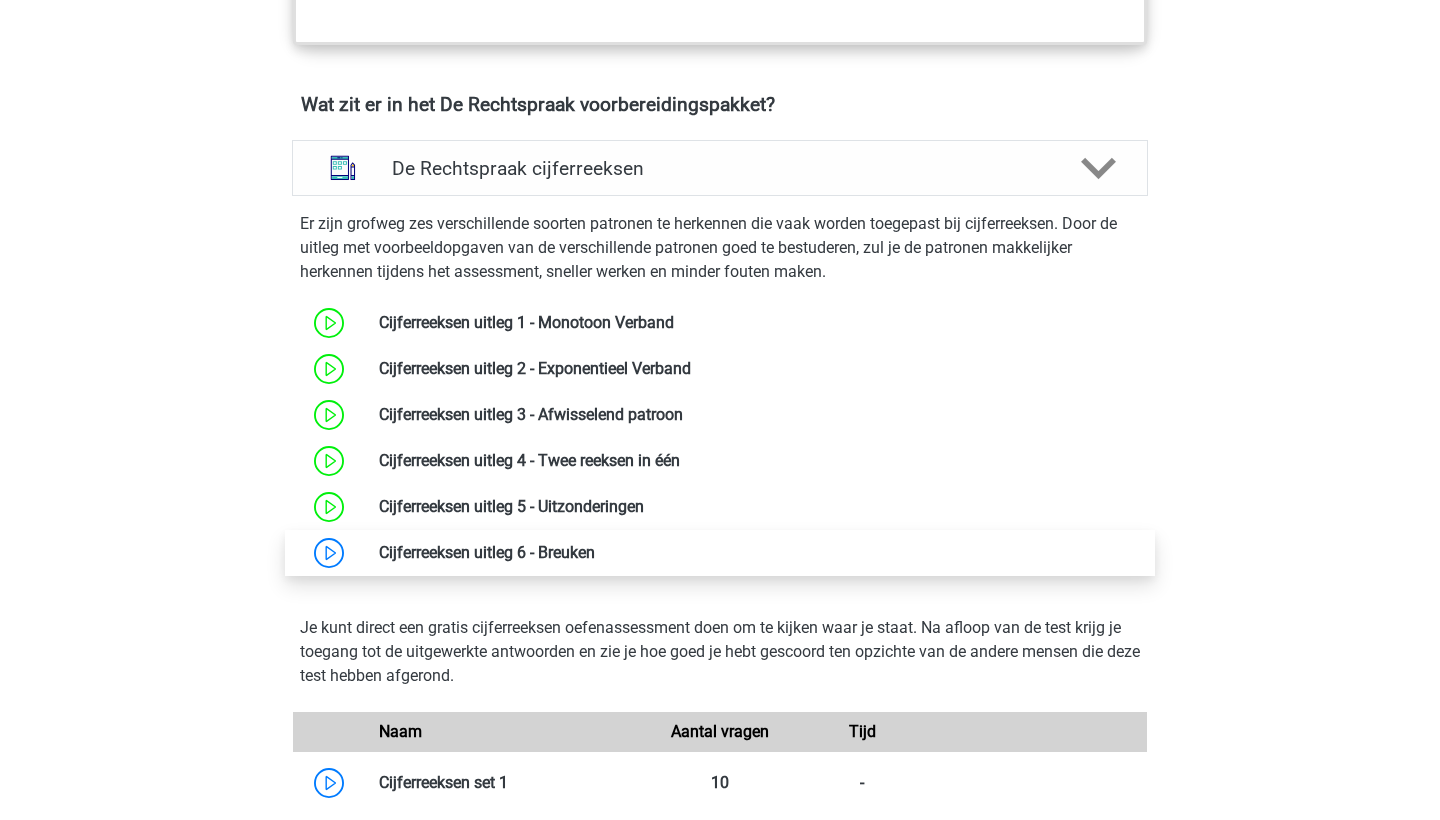 scroll, scrollTop: 1443, scrollLeft: 1, axis: both 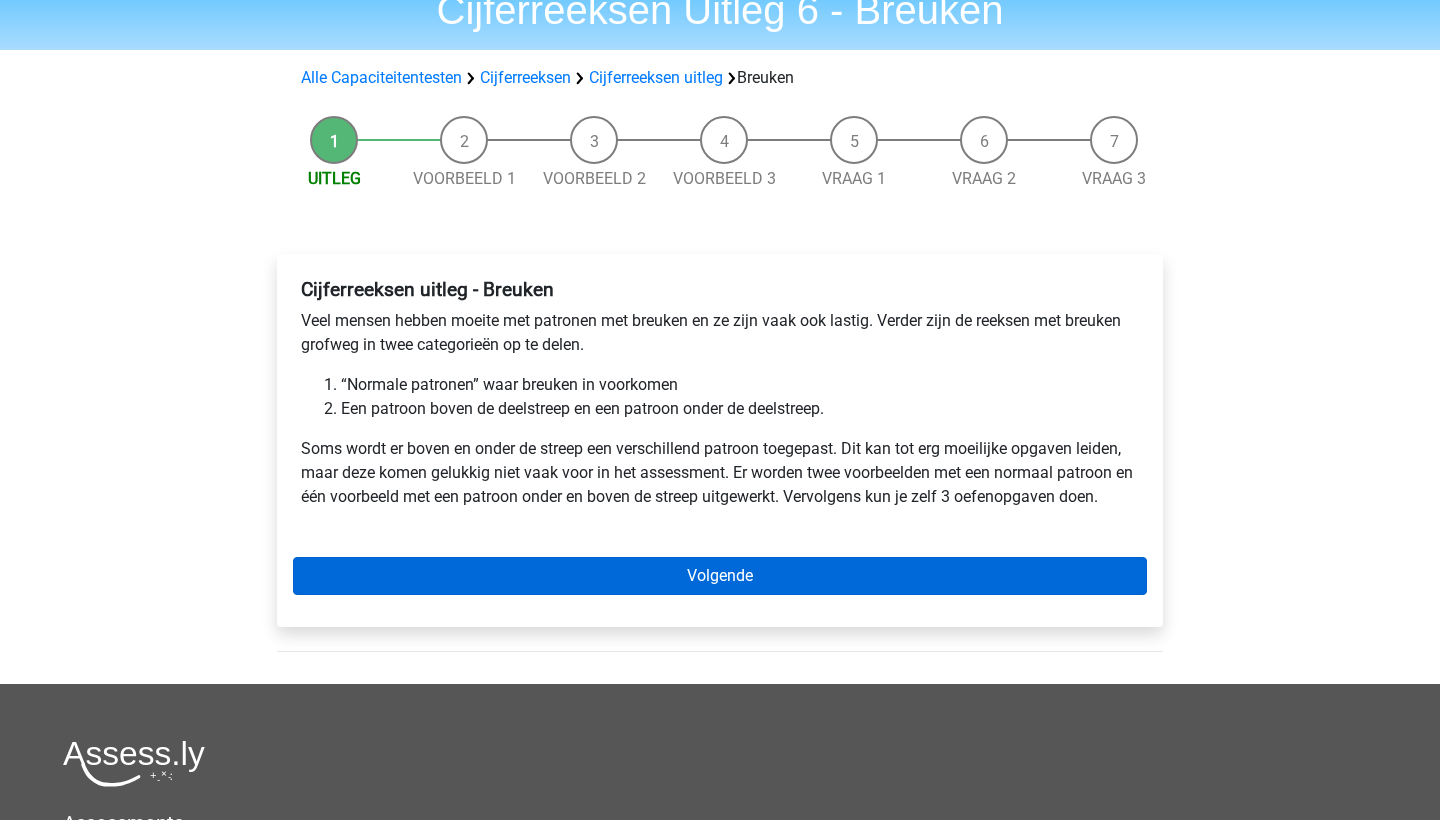 click on "Volgende" at bounding box center (720, 576) 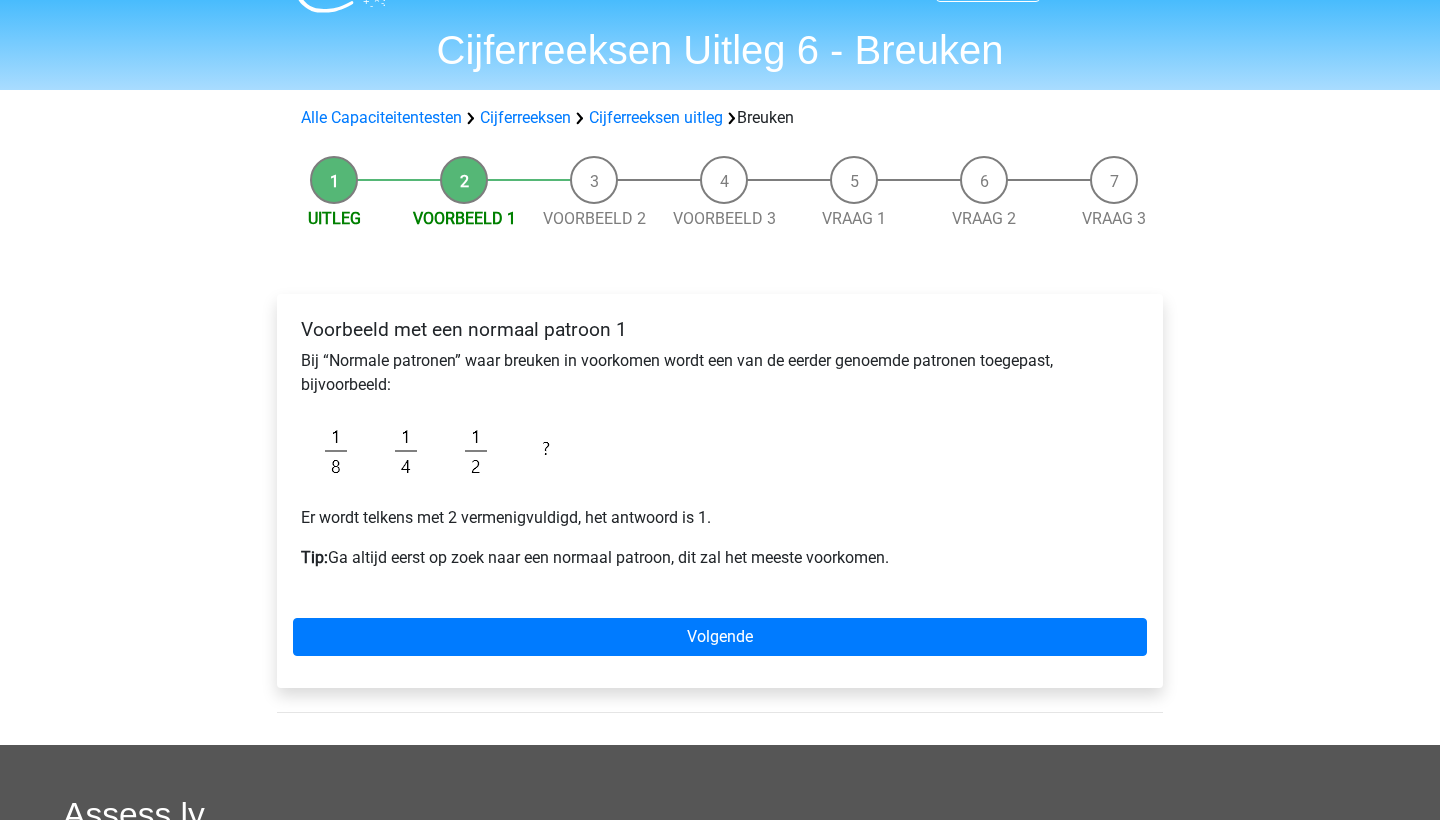 scroll, scrollTop: 61, scrollLeft: 0, axis: vertical 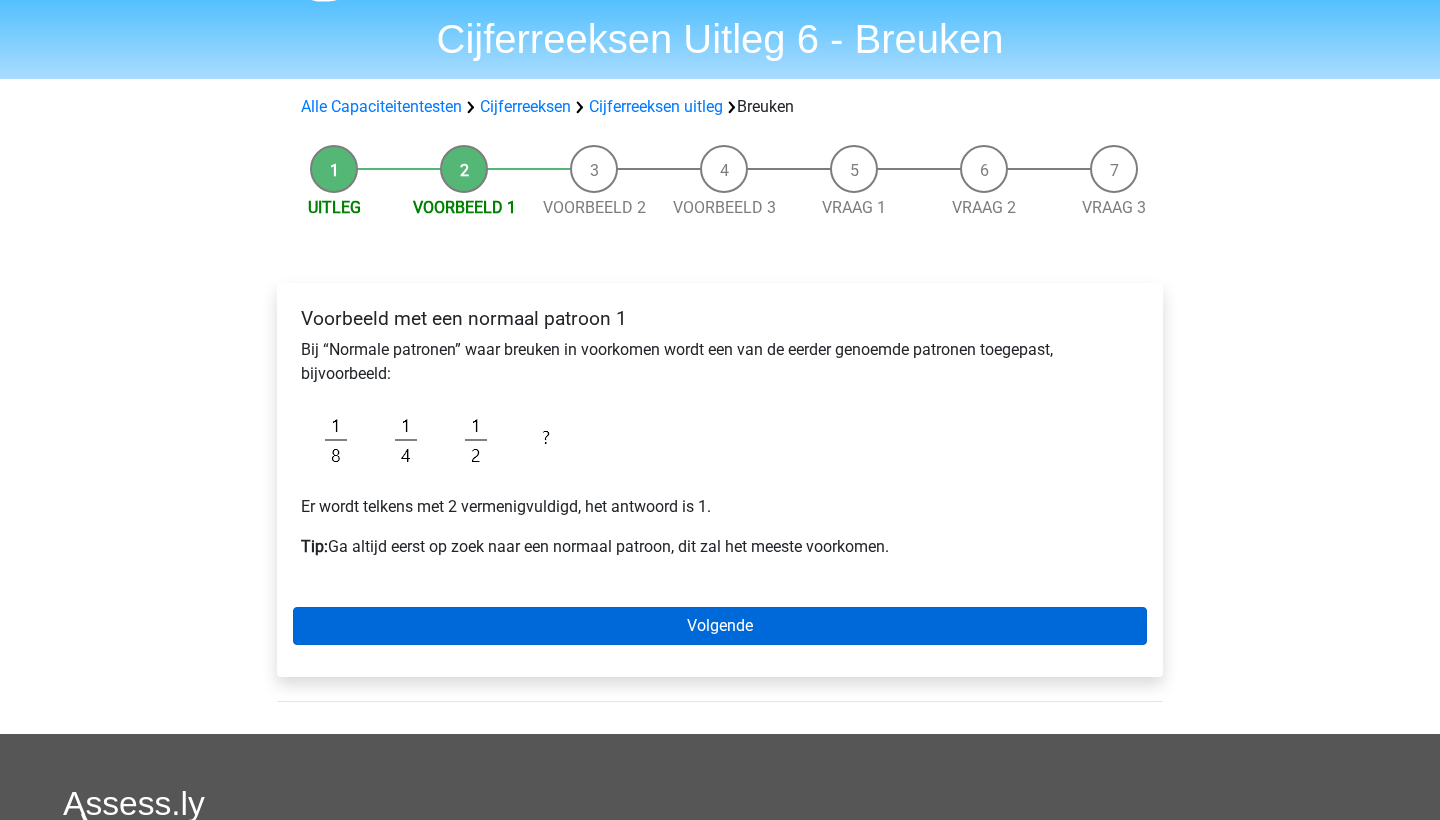 click on "Volgende" at bounding box center (720, 626) 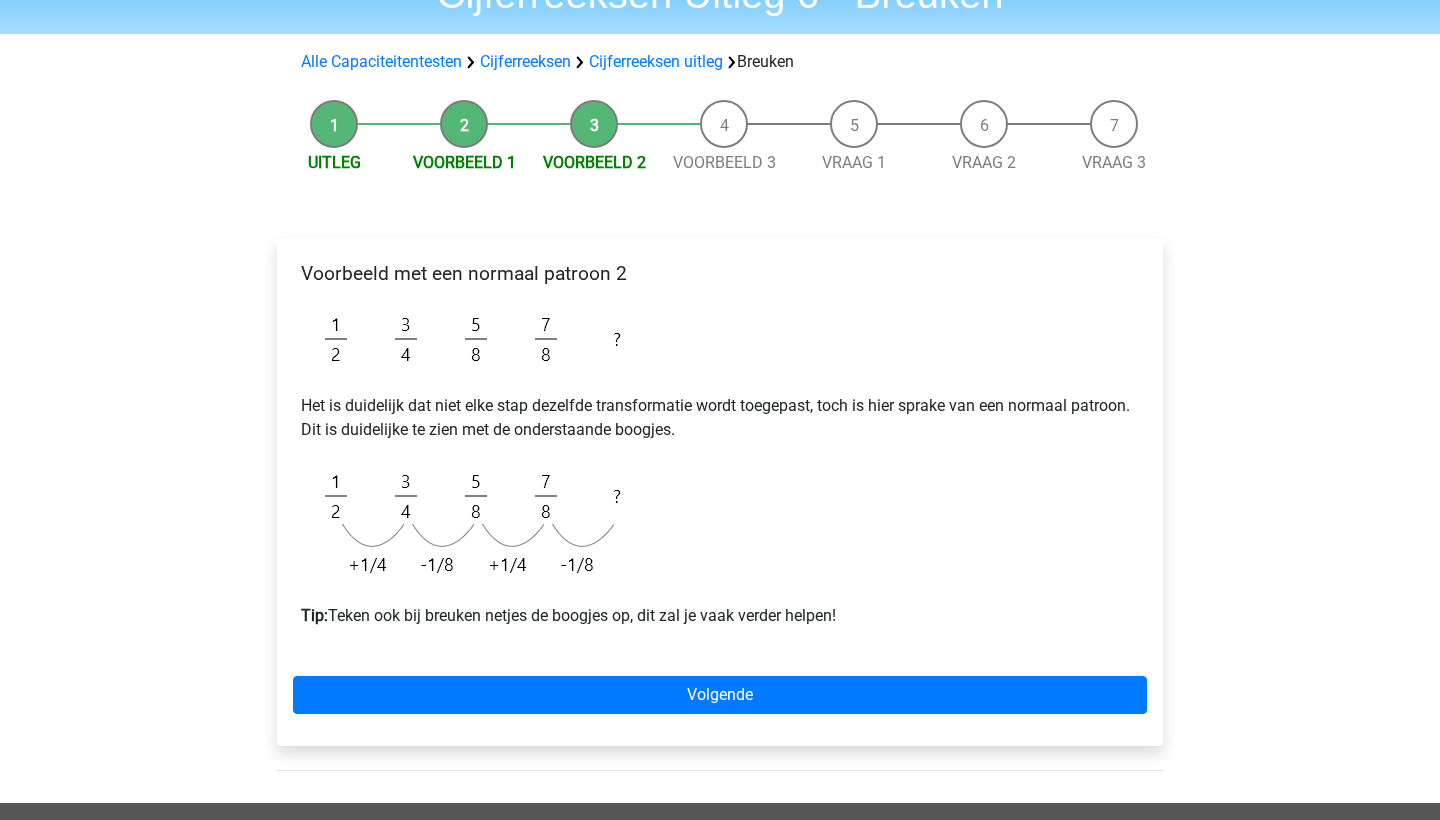 scroll, scrollTop: 141, scrollLeft: 0, axis: vertical 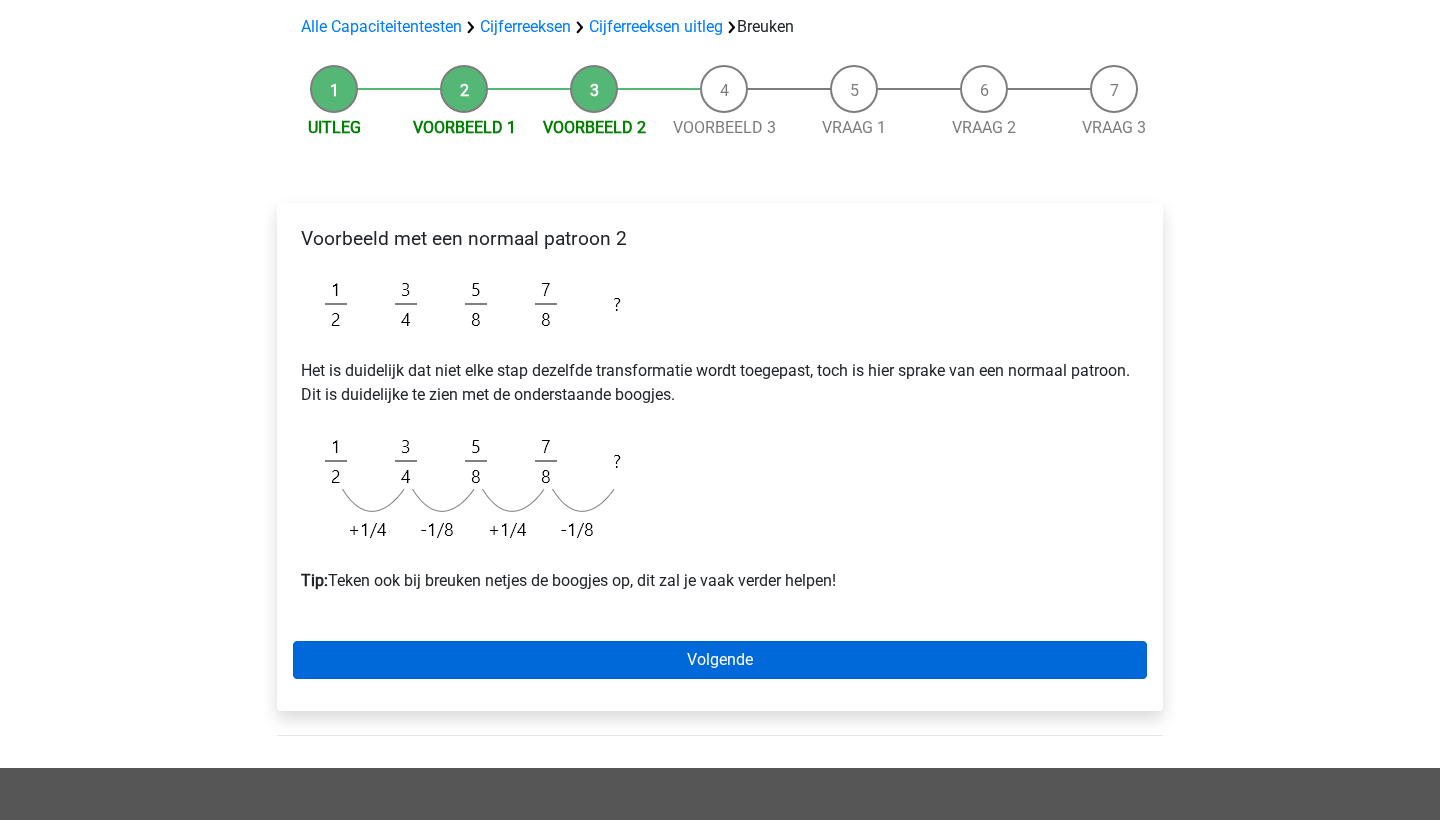 click on "Volgende" at bounding box center [720, 660] 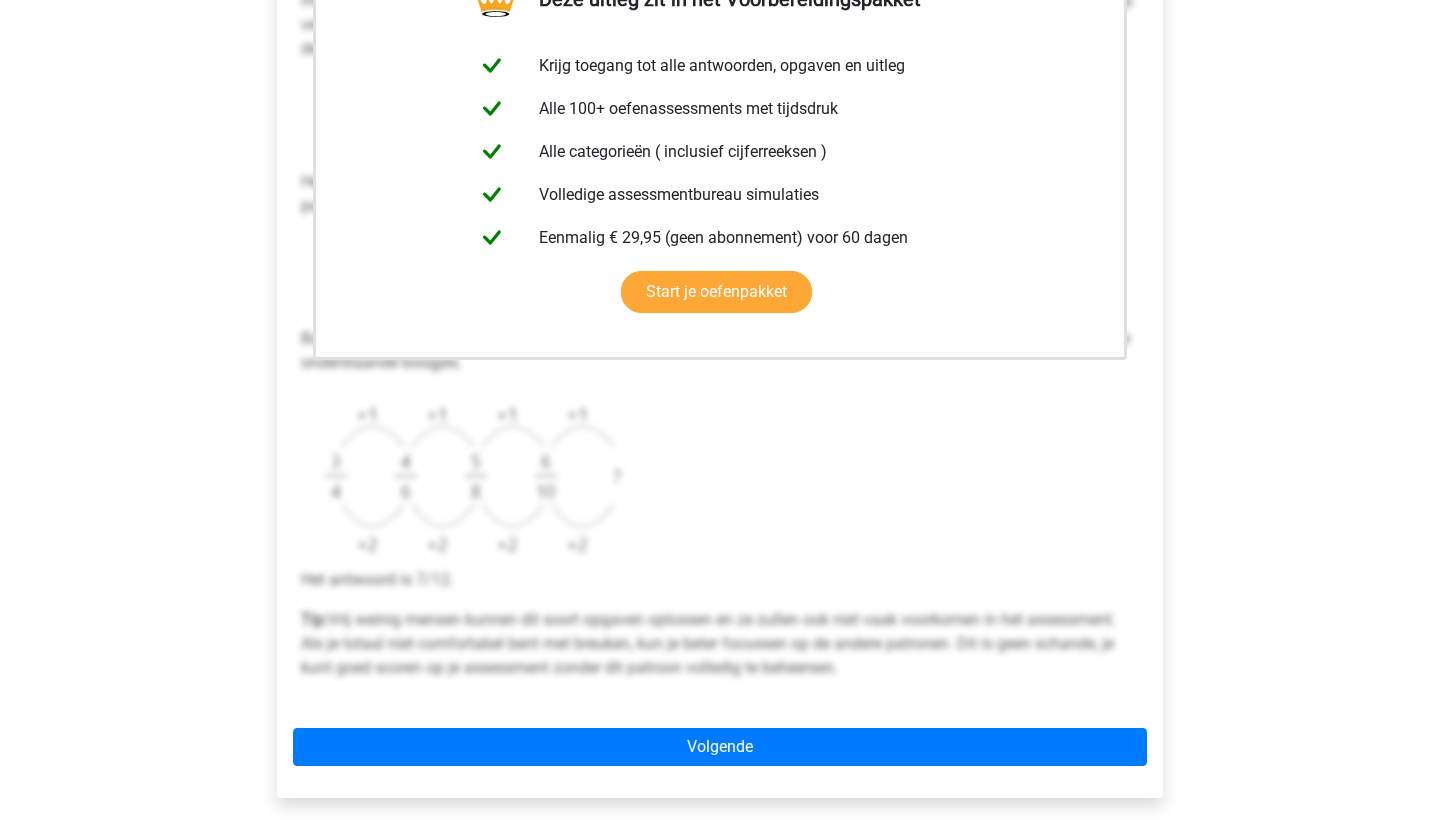 scroll, scrollTop: 443, scrollLeft: 0, axis: vertical 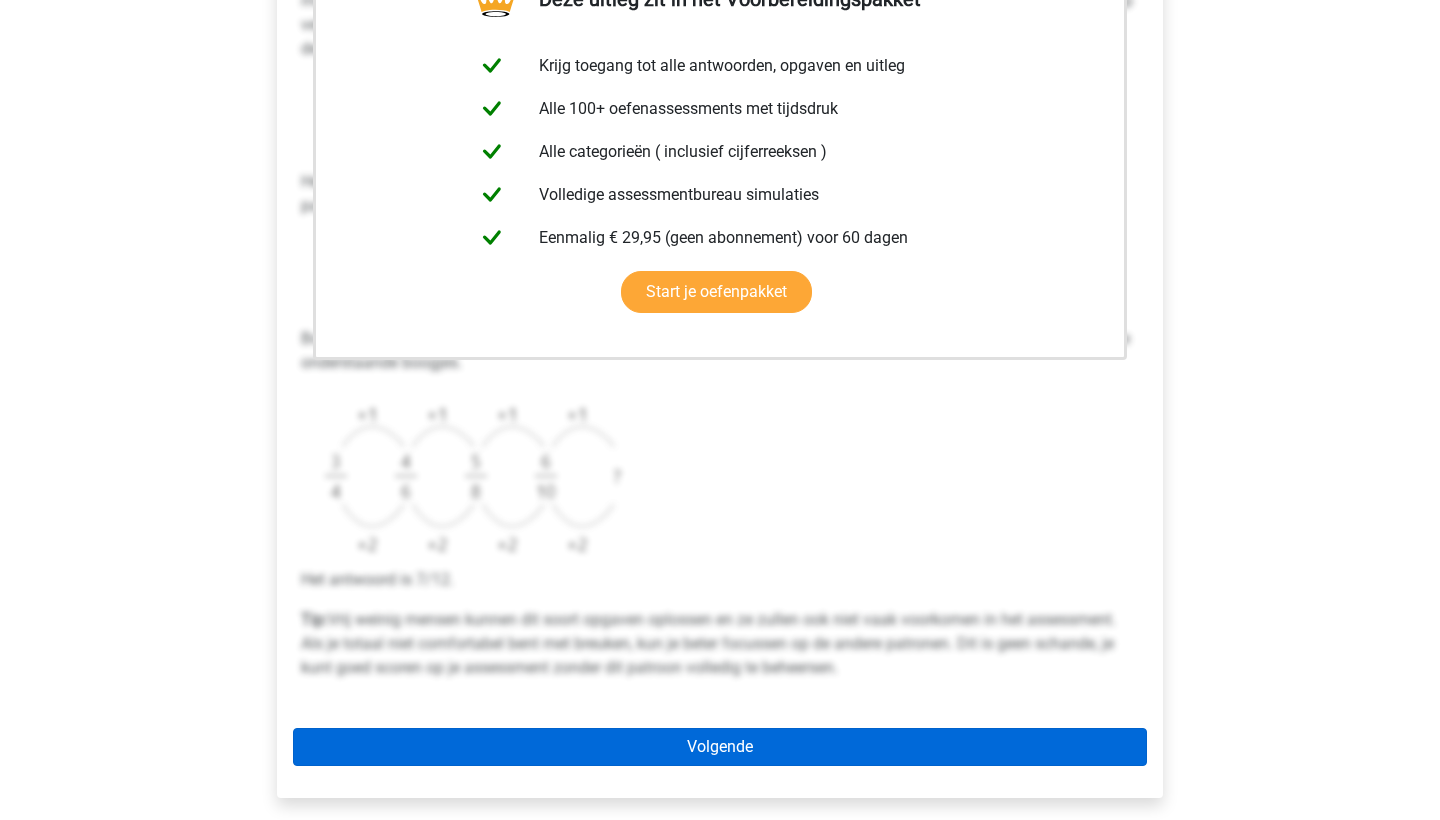 click on "Volgende" at bounding box center (720, 747) 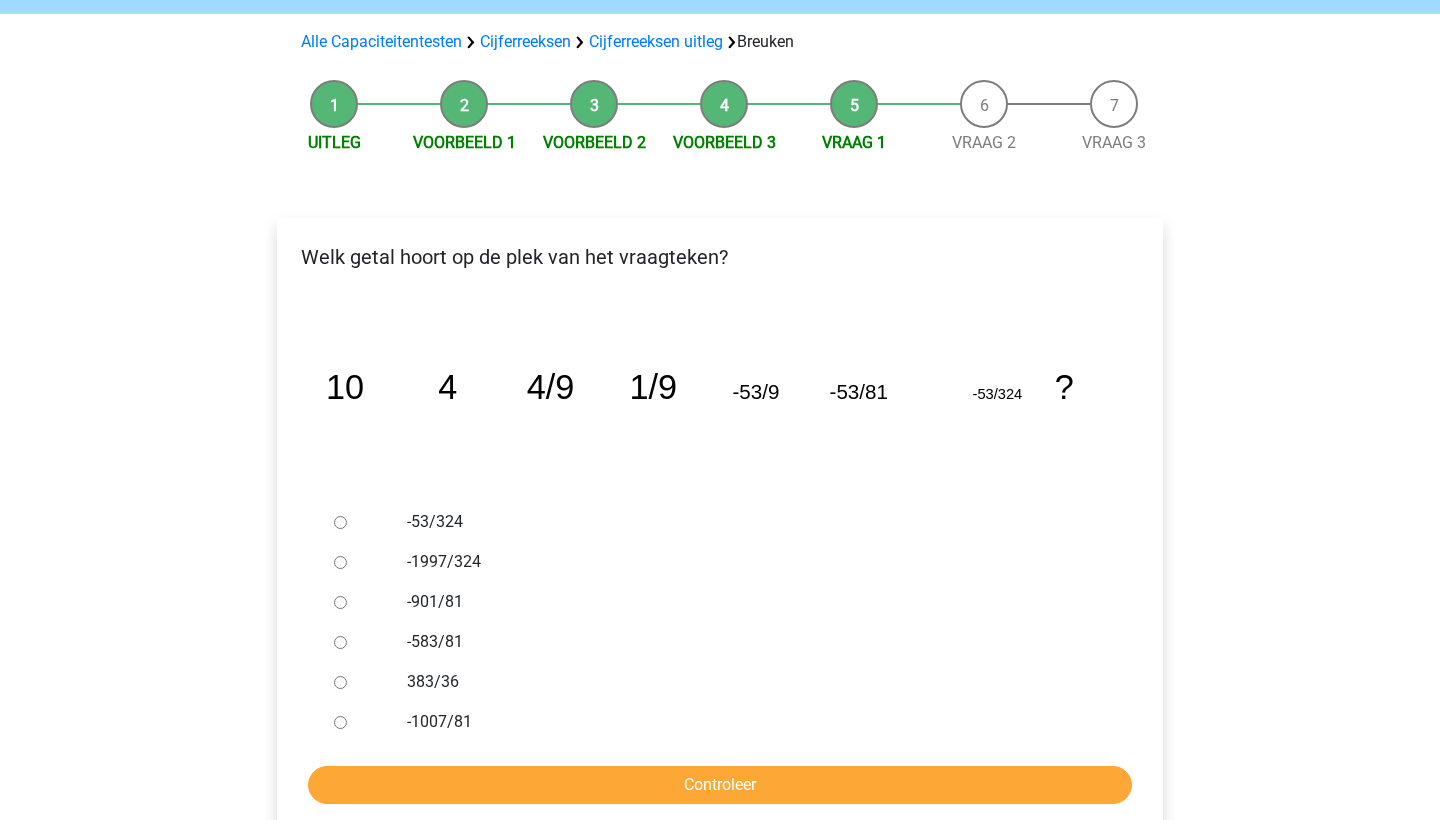 scroll, scrollTop: 161, scrollLeft: 0, axis: vertical 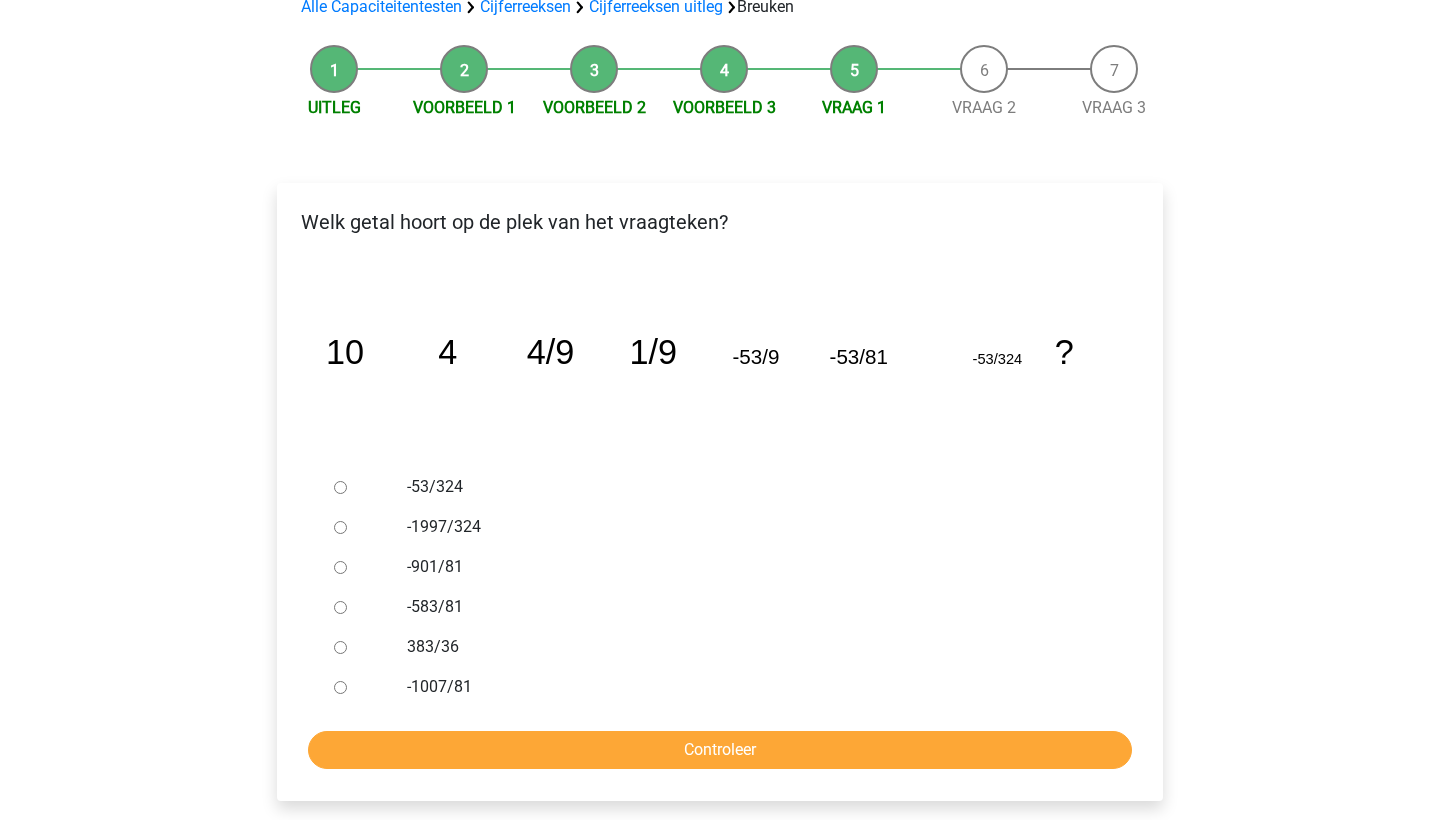 click on "-1997/324" at bounding box center [340, 527] 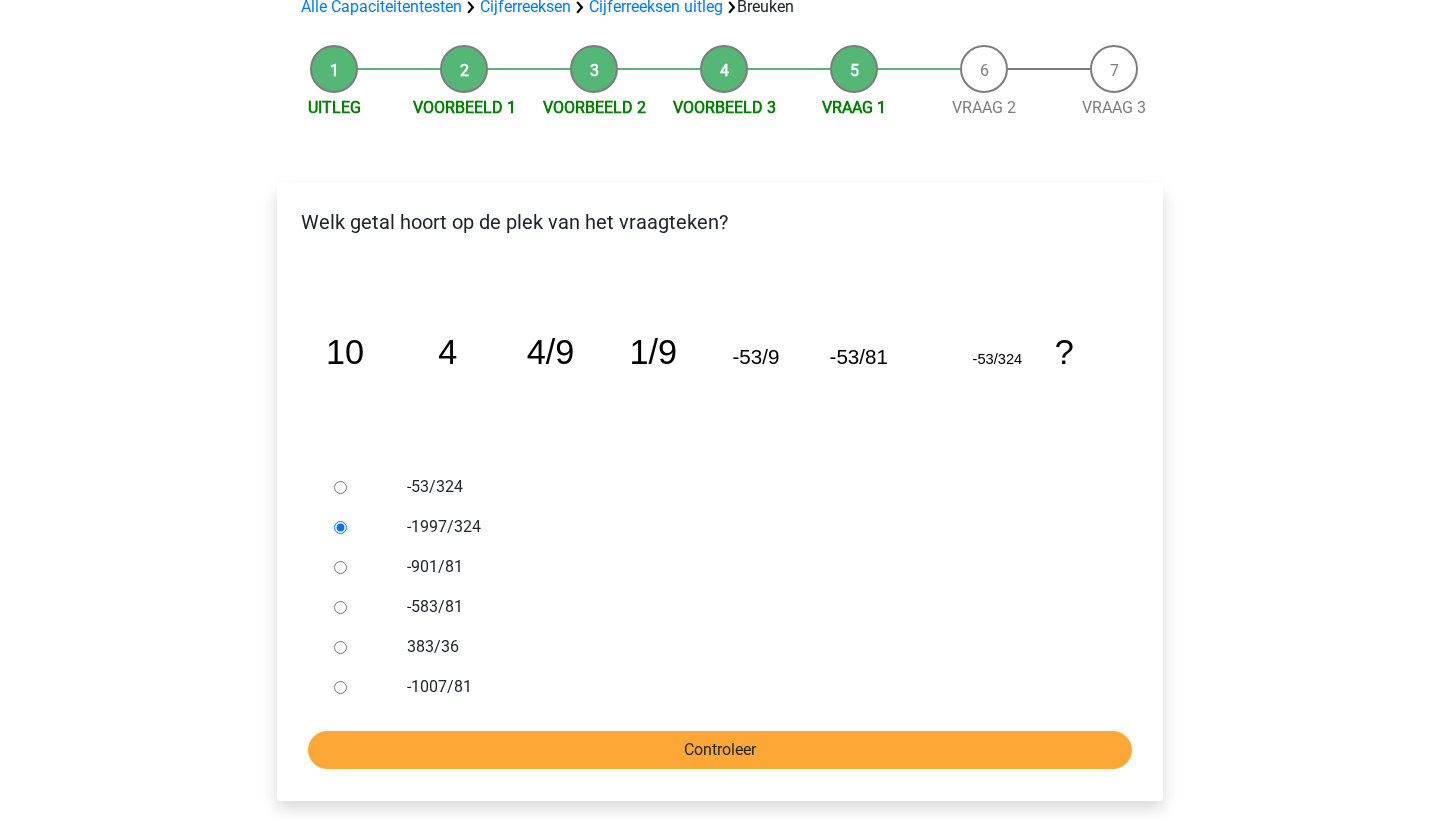 click on "Controleer" at bounding box center (720, 750) 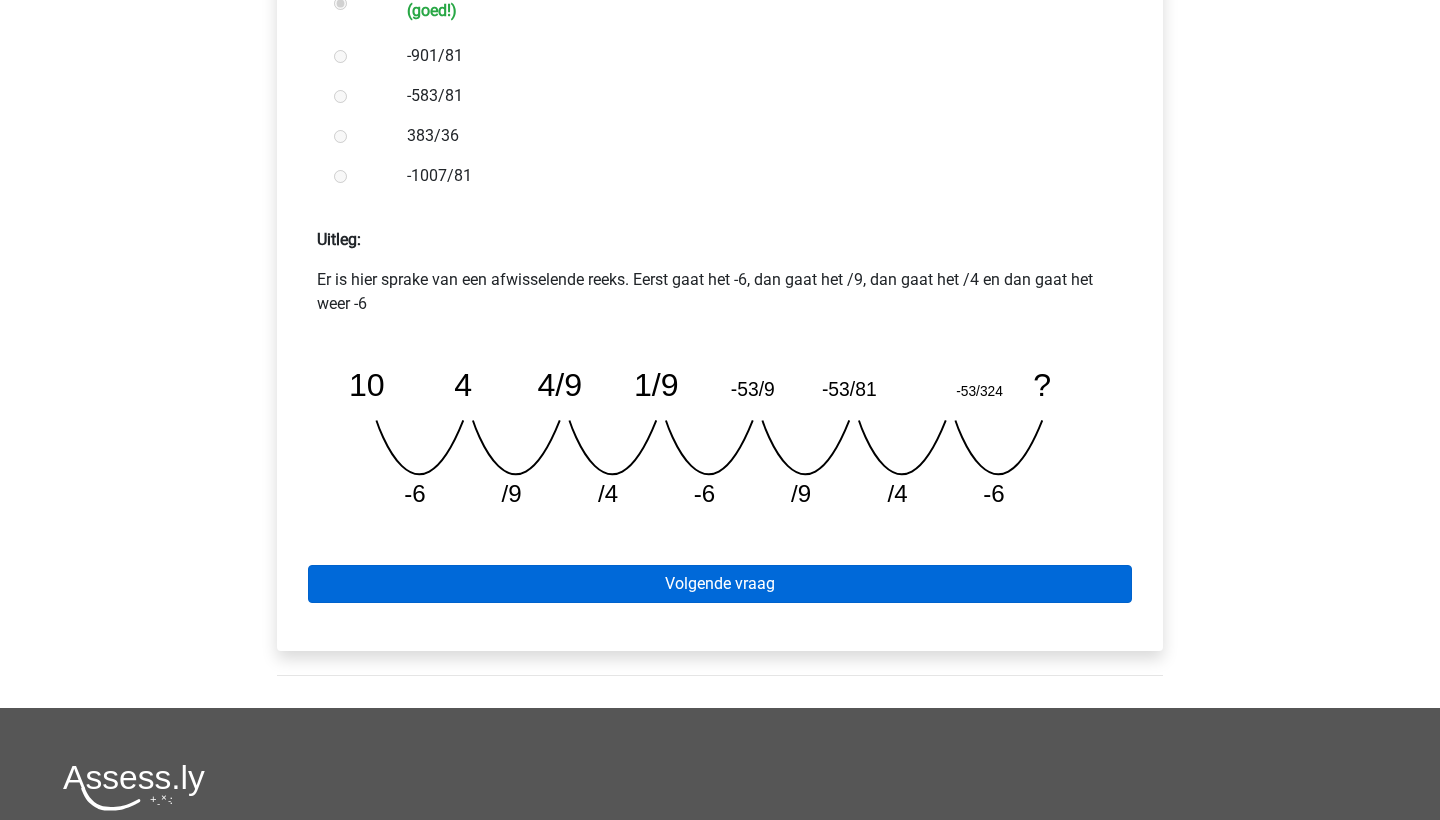 scroll, scrollTop: 699, scrollLeft: 0, axis: vertical 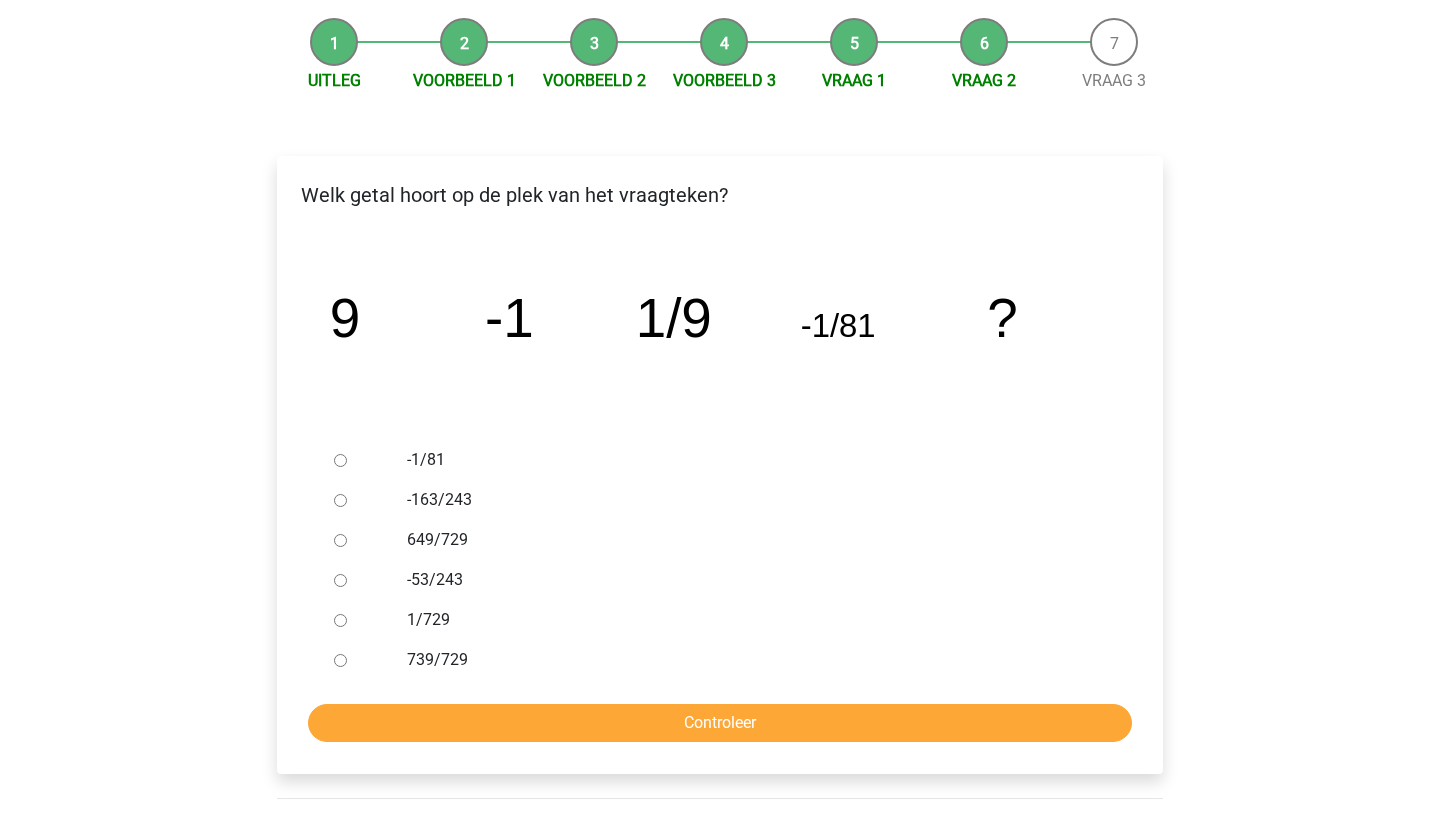click on "1/729" at bounding box center [340, 620] 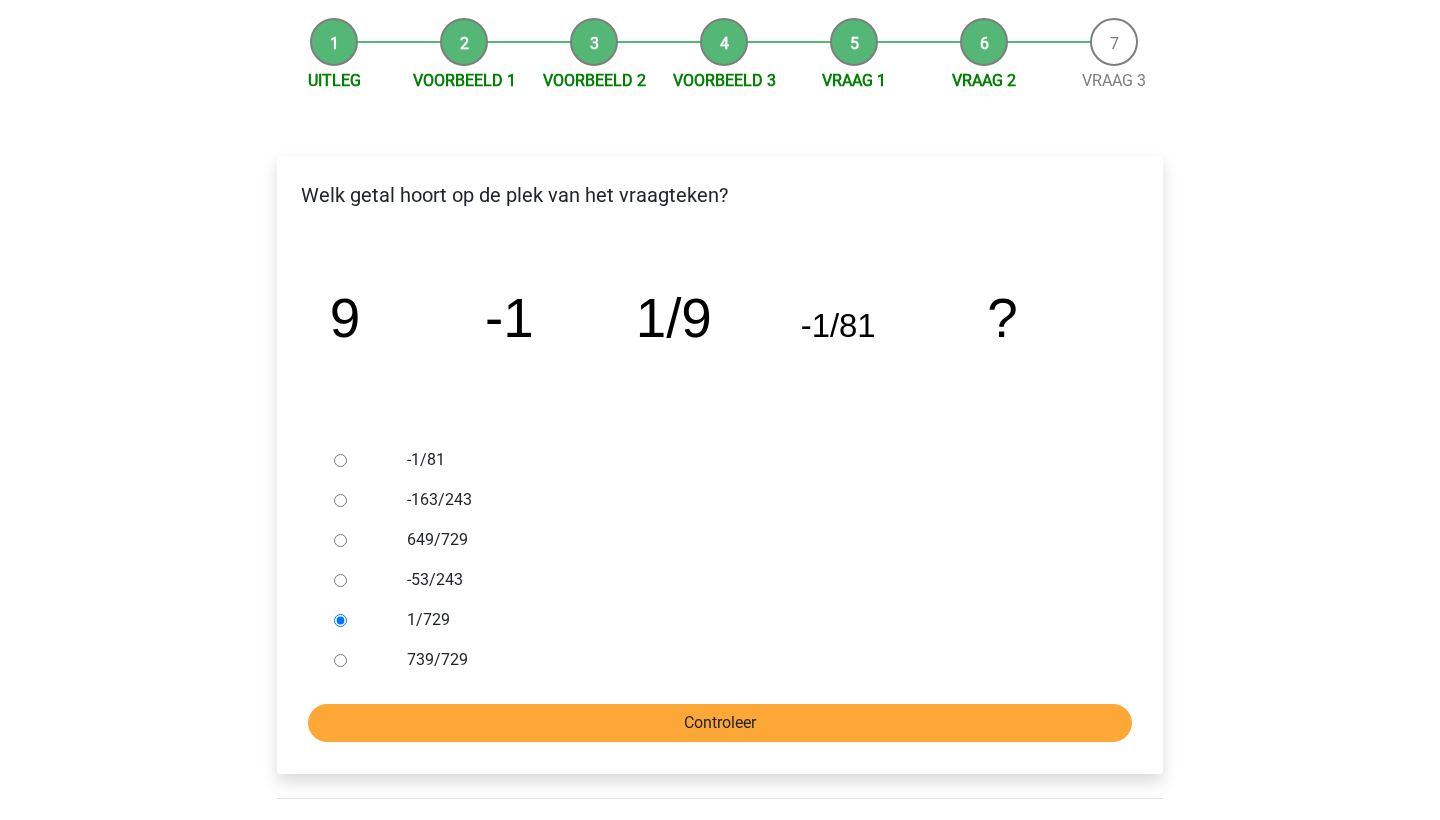 click on "Controleer" at bounding box center [720, 723] 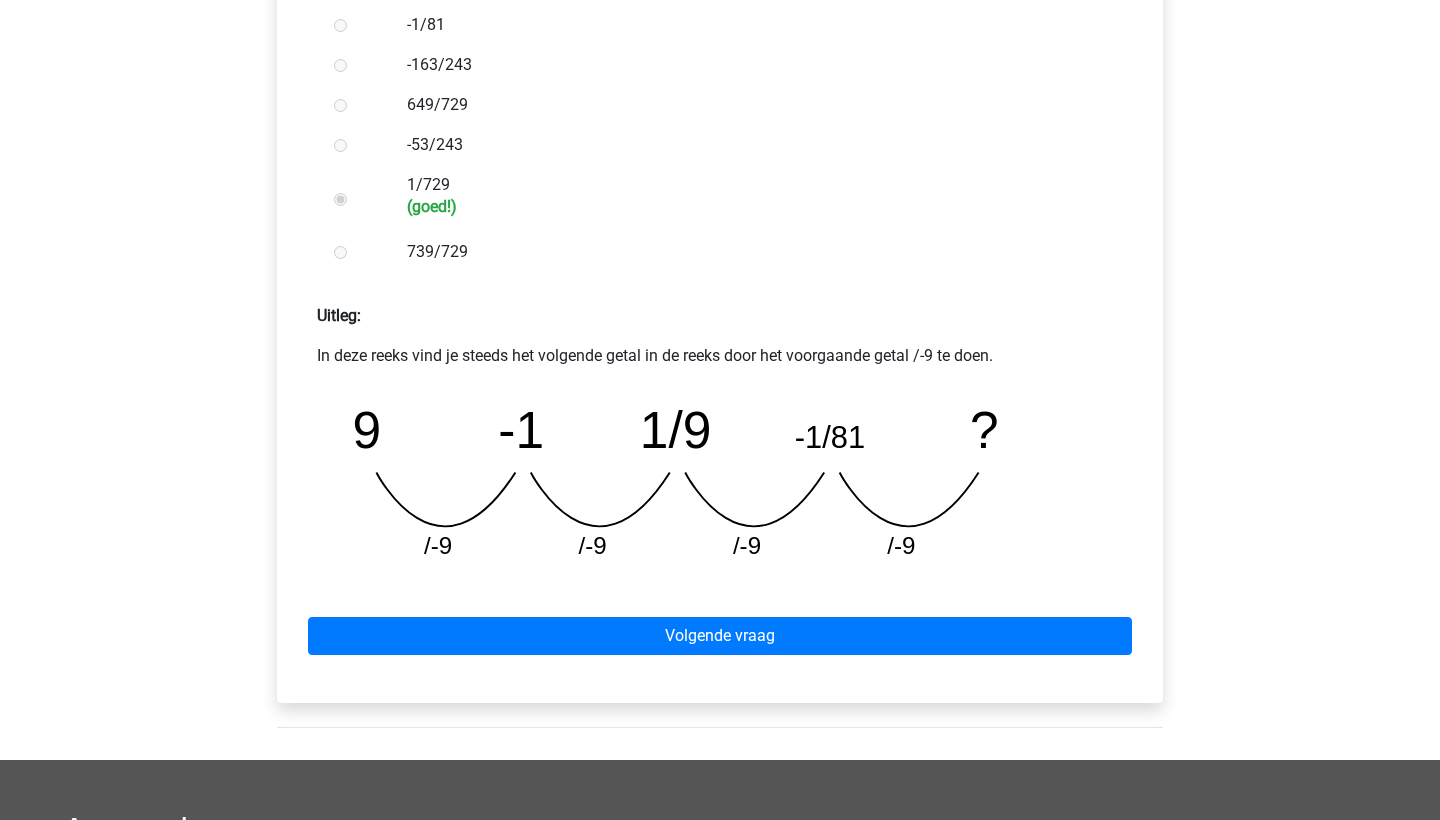 scroll, scrollTop: 623, scrollLeft: 0, axis: vertical 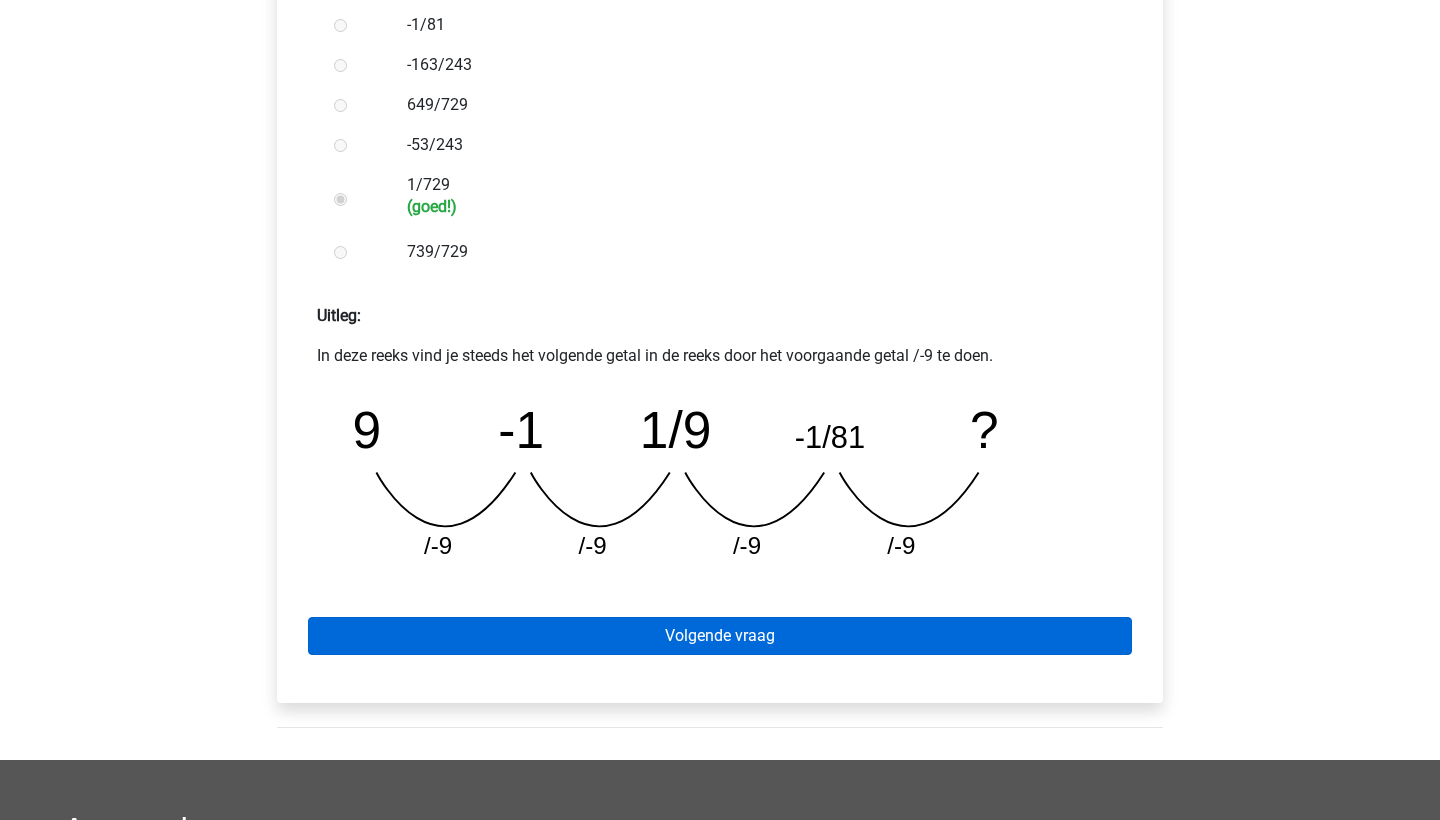 click on "Volgende vraag" at bounding box center (720, 636) 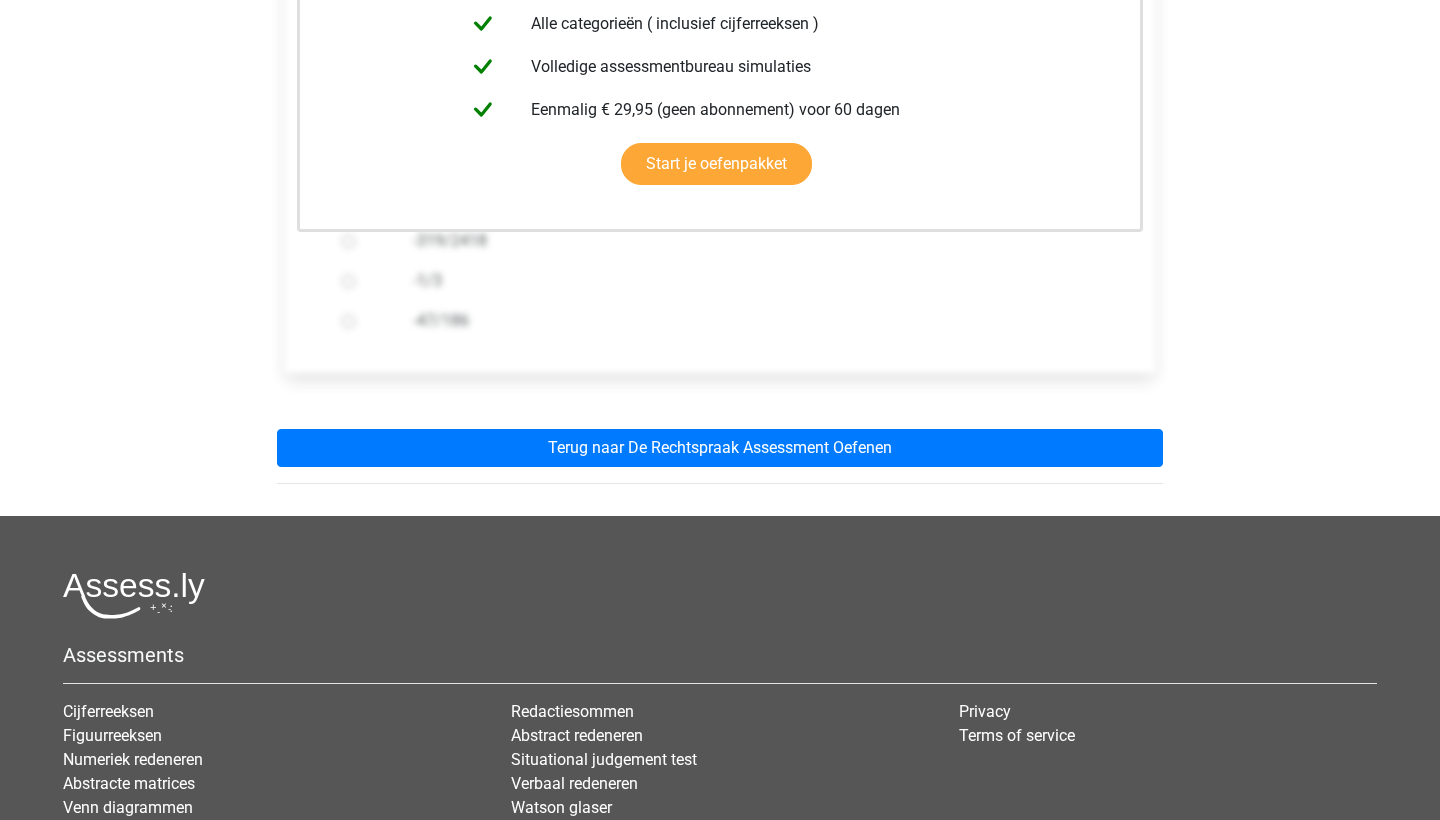 scroll, scrollTop: 529, scrollLeft: 0, axis: vertical 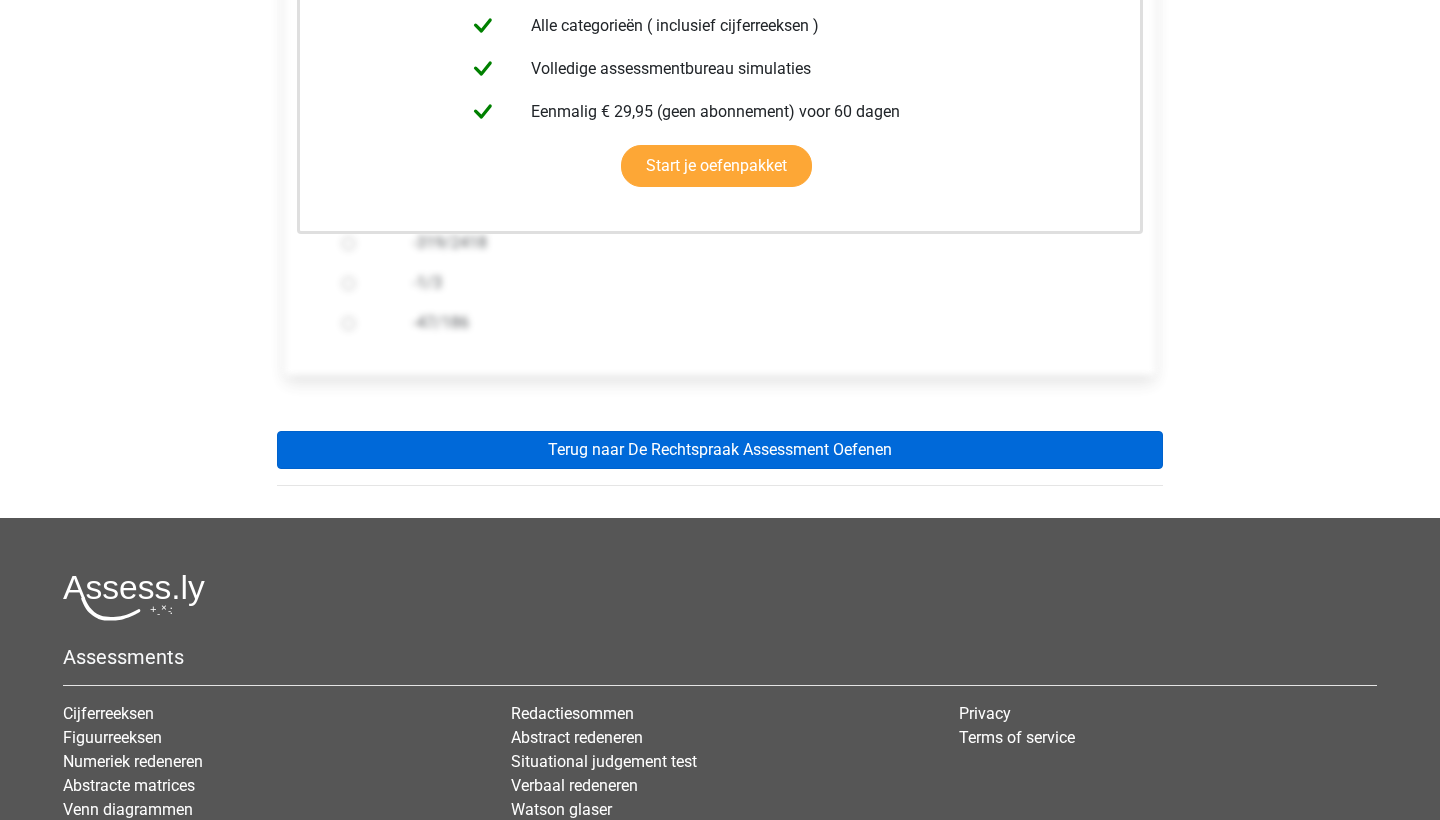 click on "Terug naar De Rechtspraak Assessment Oefenen" at bounding box center [720, 450] 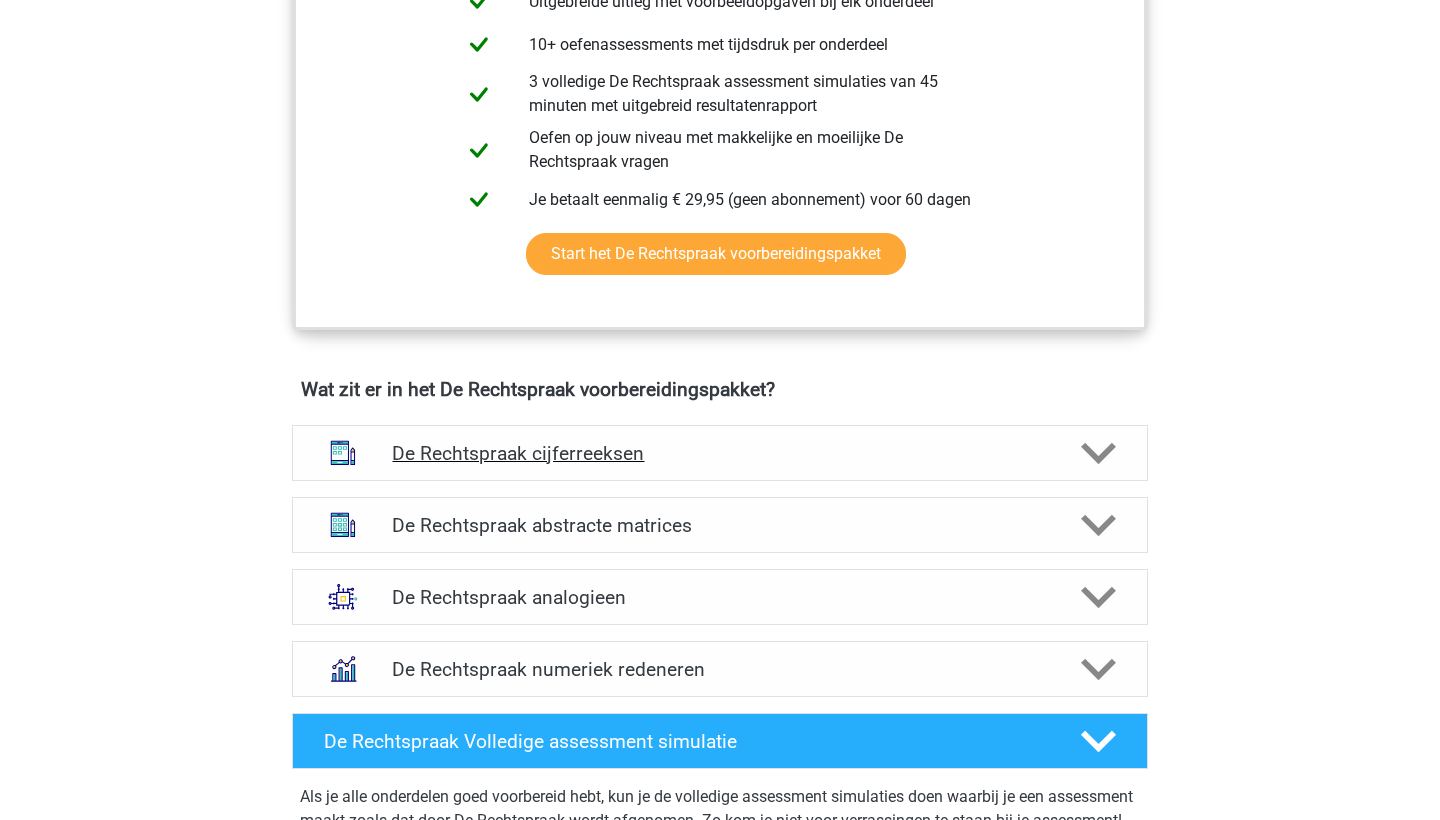 scroll, scrollTop: 1202, scrollLeft: 0, axis: vertical 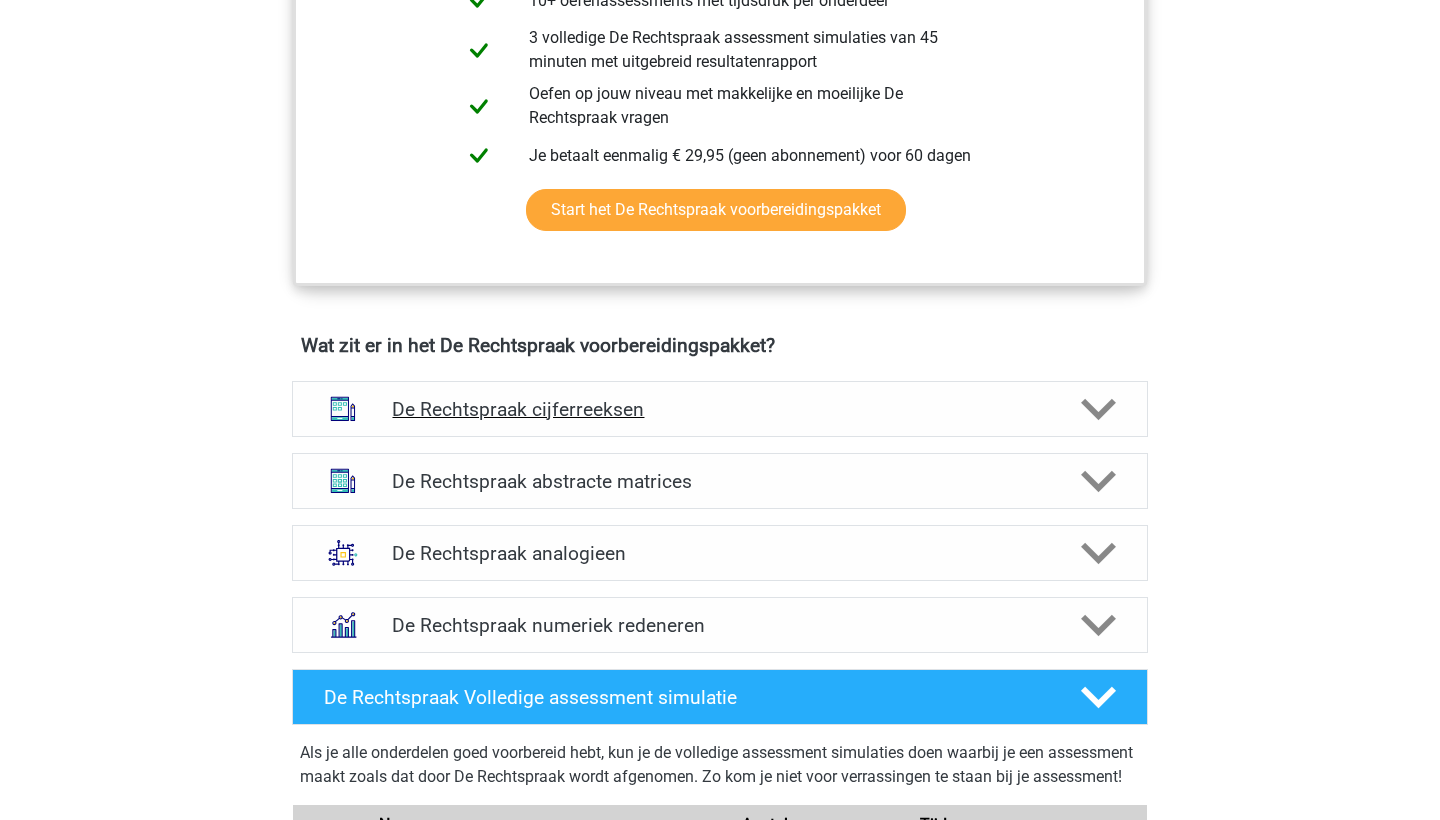 click on "De Rechtspraak cijferreeksen" at bounding box center [719, 409] 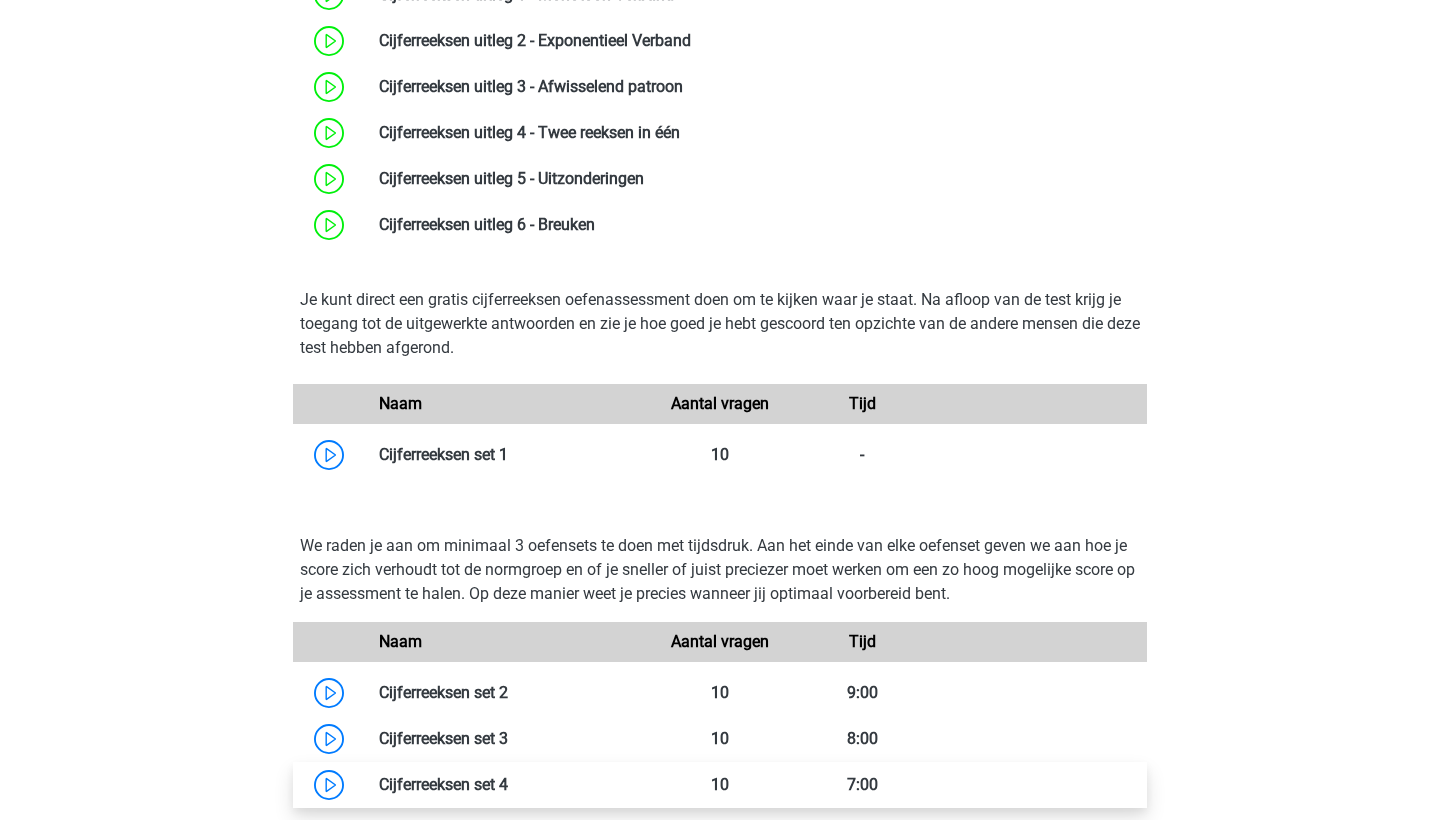 scroll, scrollTop: 1768, scrollLeft: 0, axis: vertical 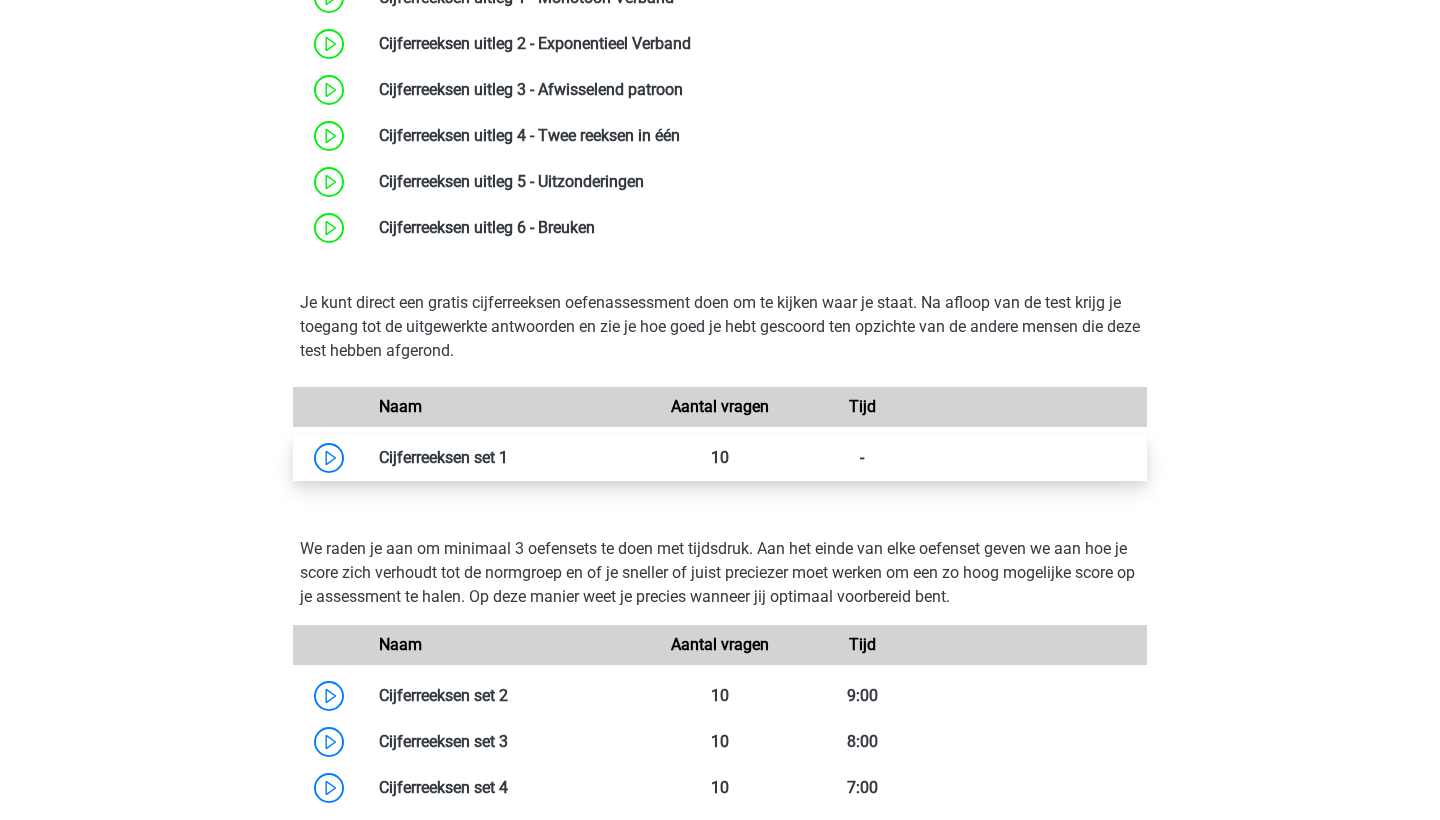 click at bounding box center (508, 457) 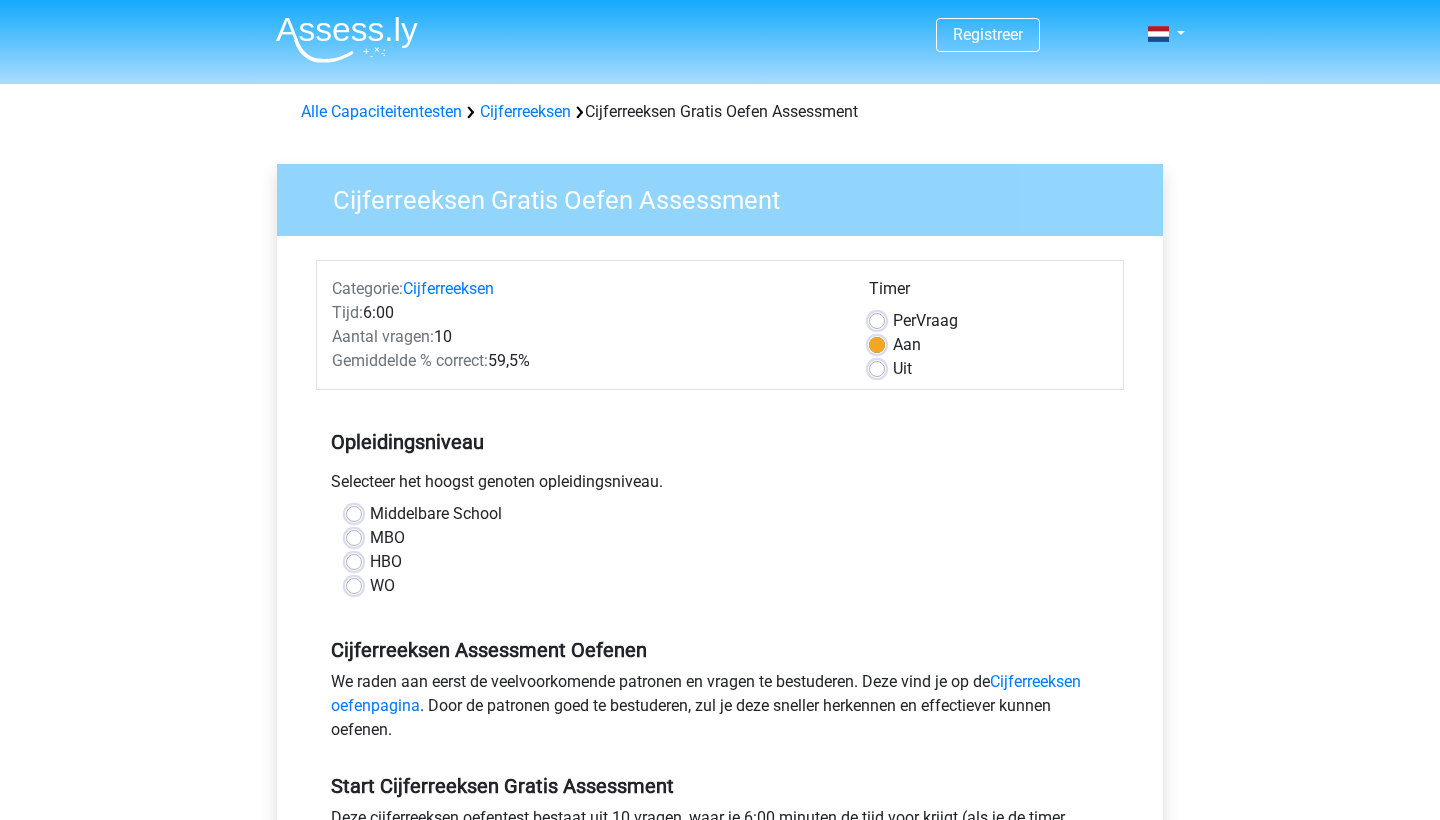 scroll, scrollTop: 0, scrollLeft: 0, axis: both 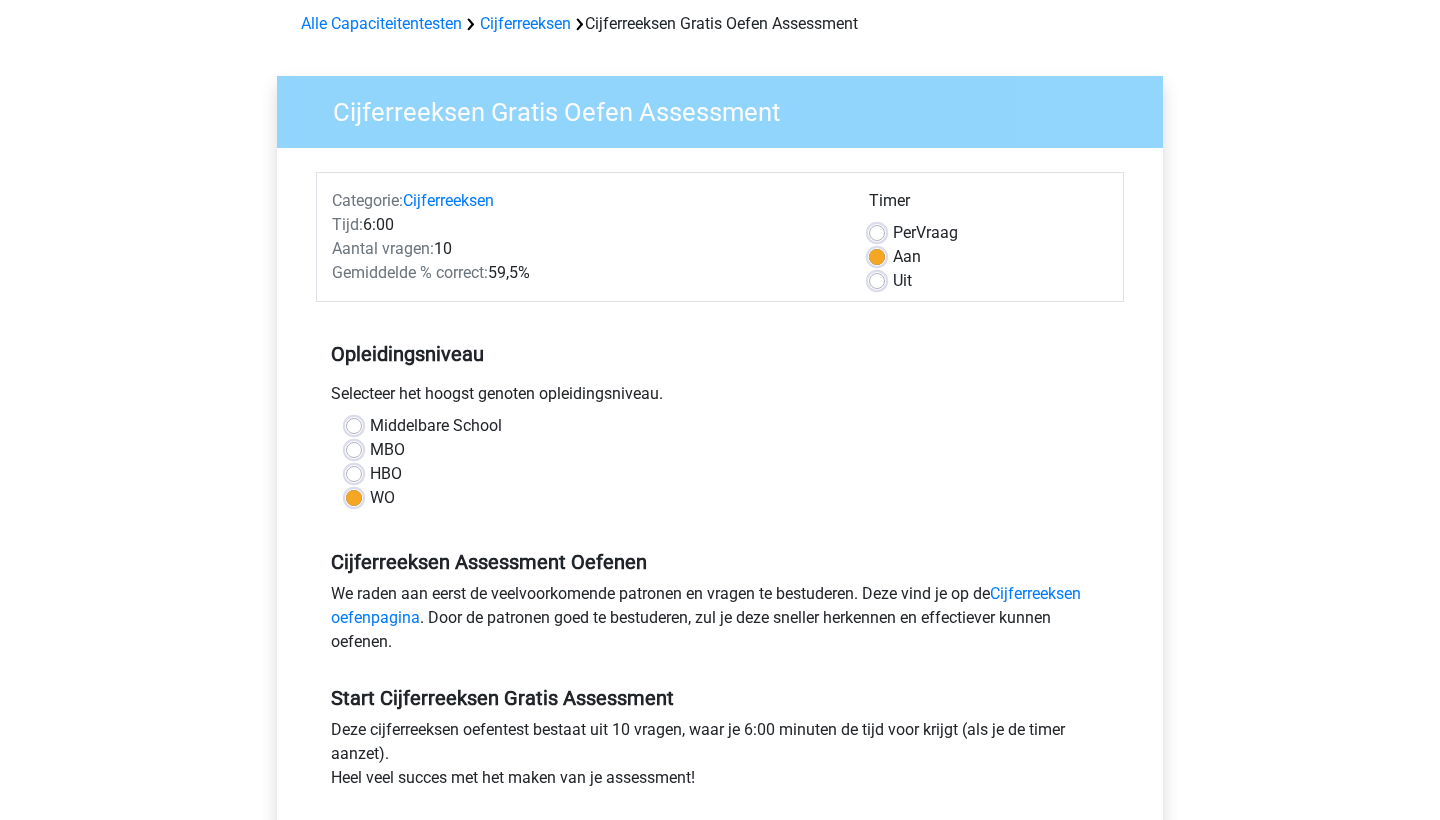click on "Uit" at bounding box center [902, 281] 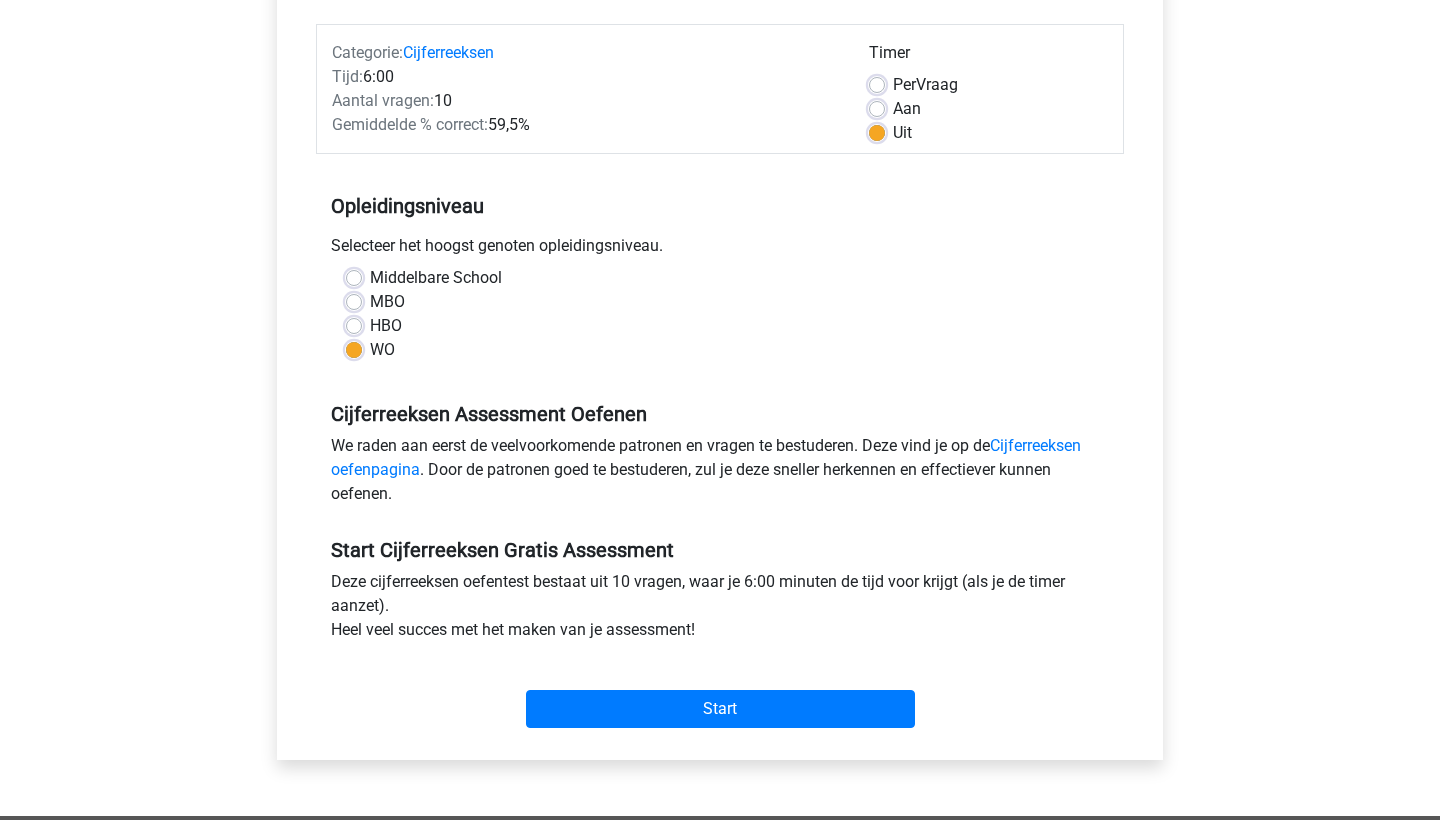 scroll, scrollTop: 237, scrollLeft: 0, axis: vertical 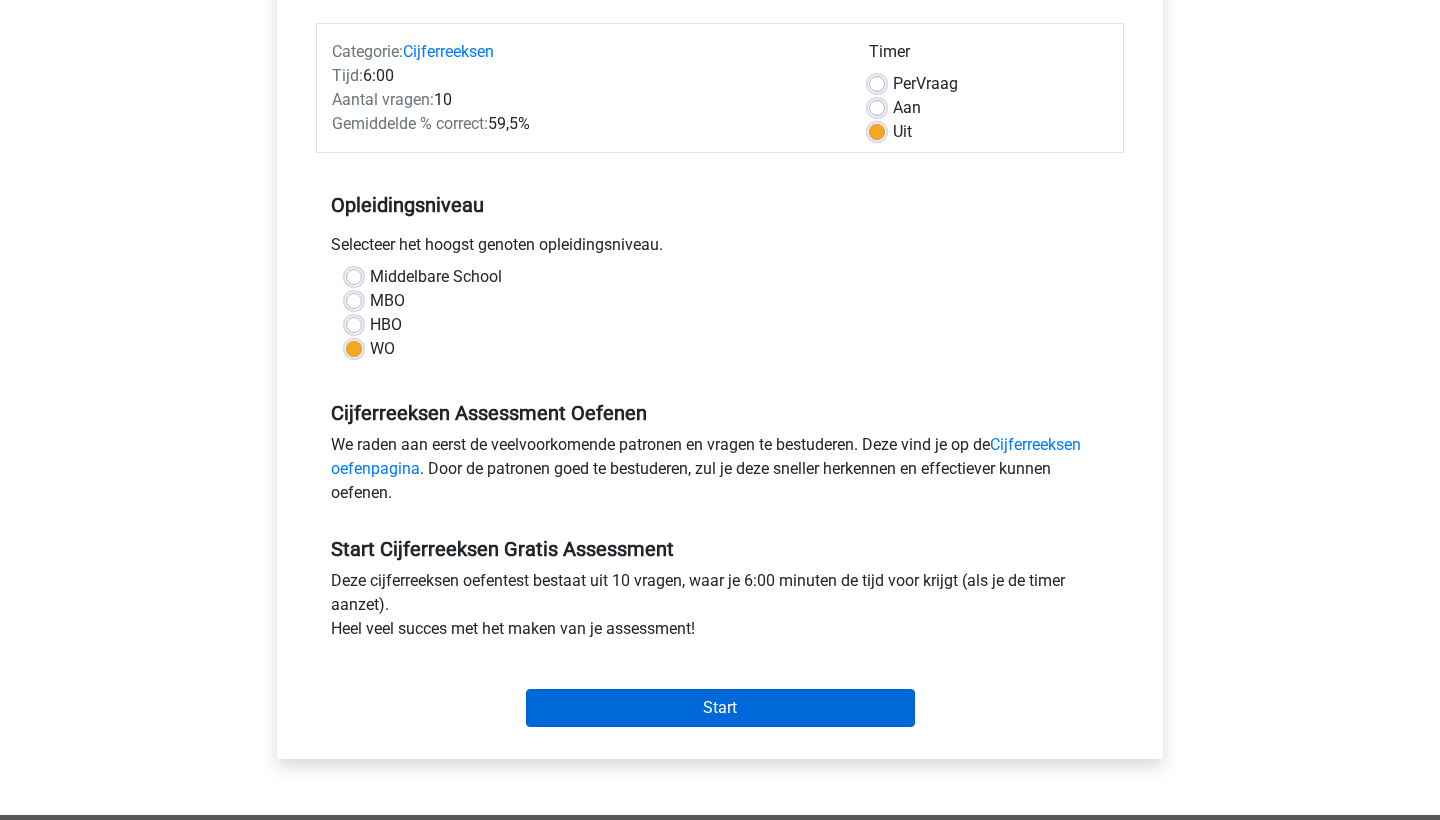 click on "Start" at bounding box center (720, 708) 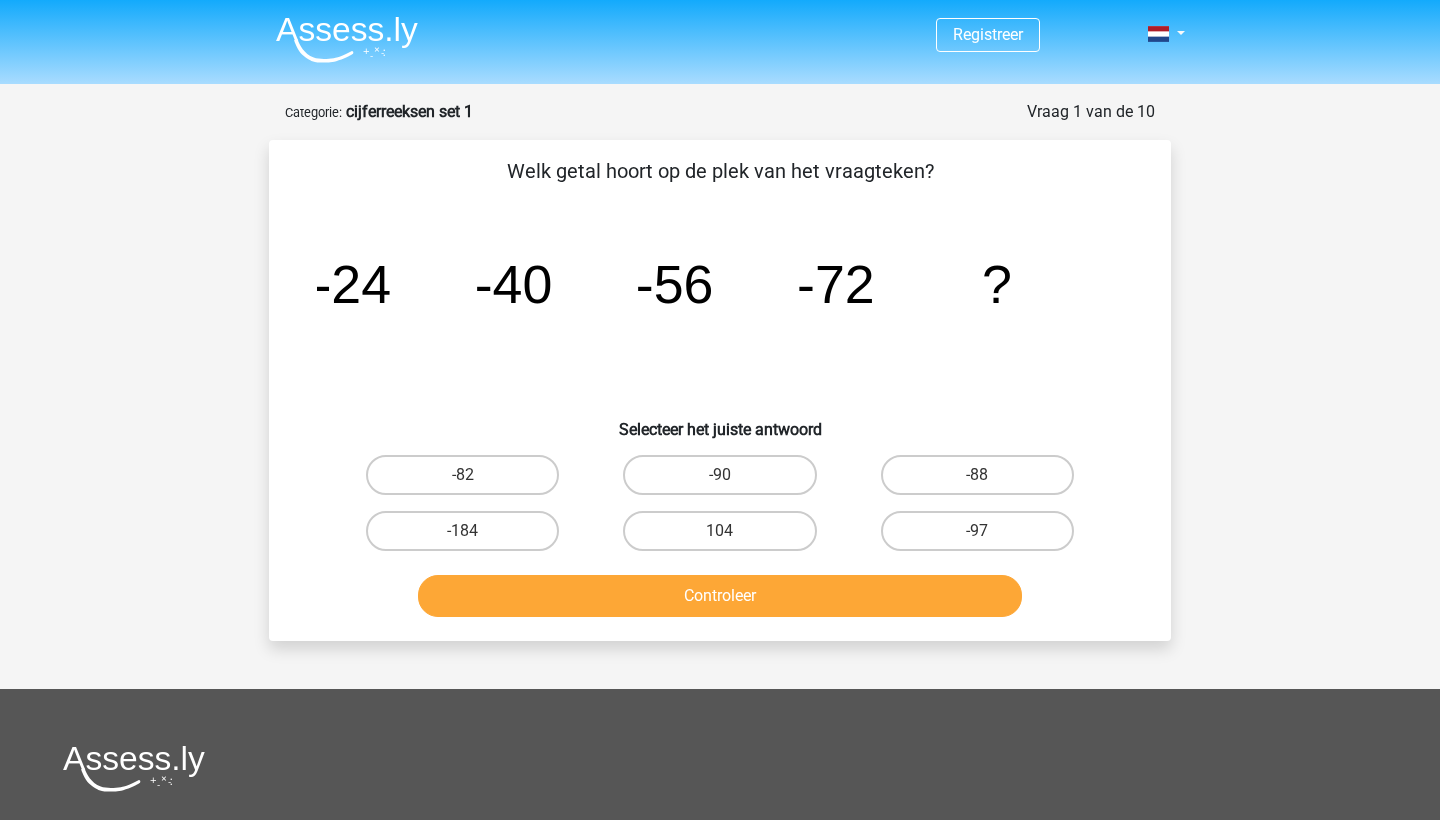 scroll, scrollTop: 0, scrollLeft: 0, axis: both 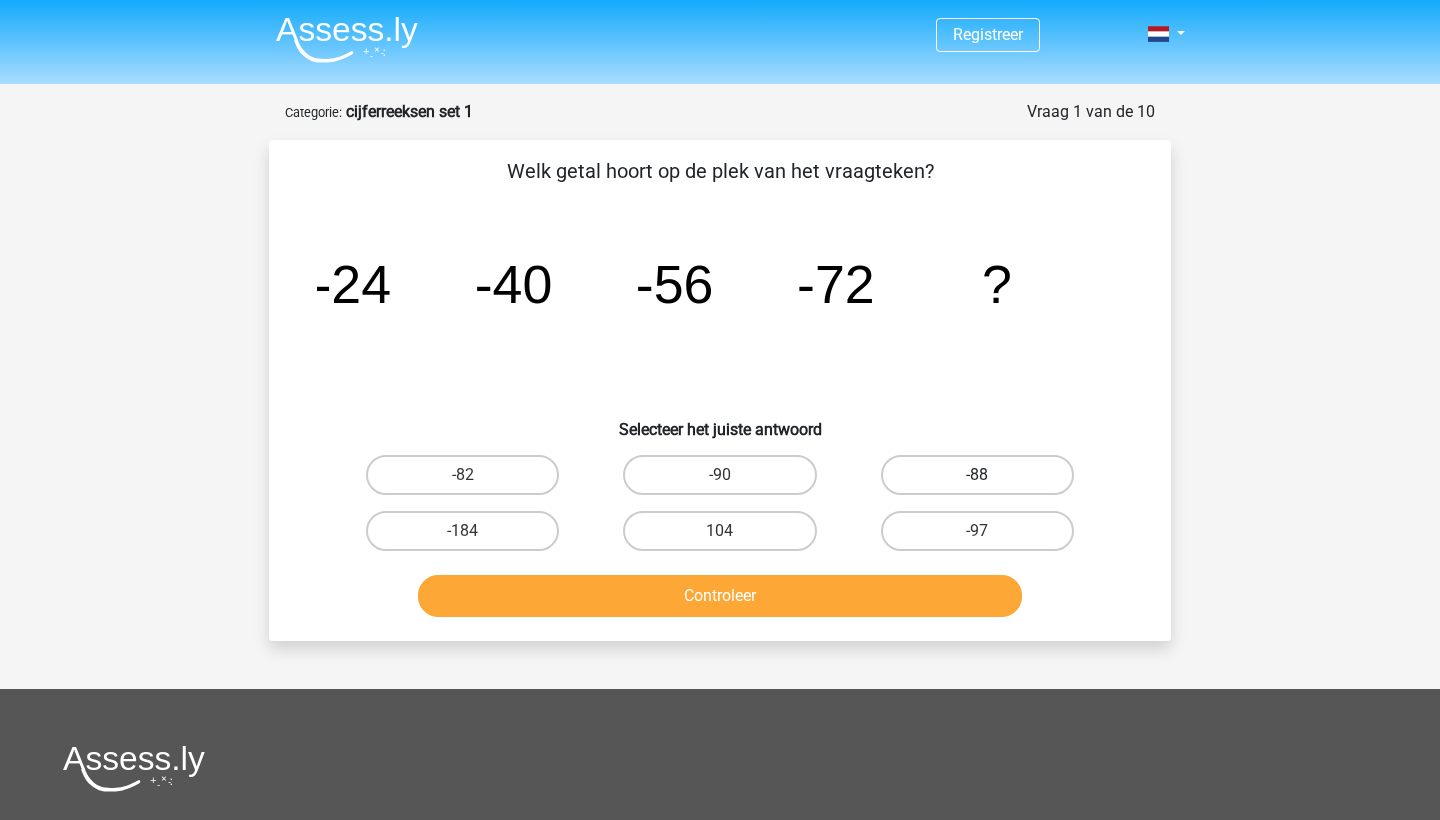 click on "-88" at bounding box center (977, 475) 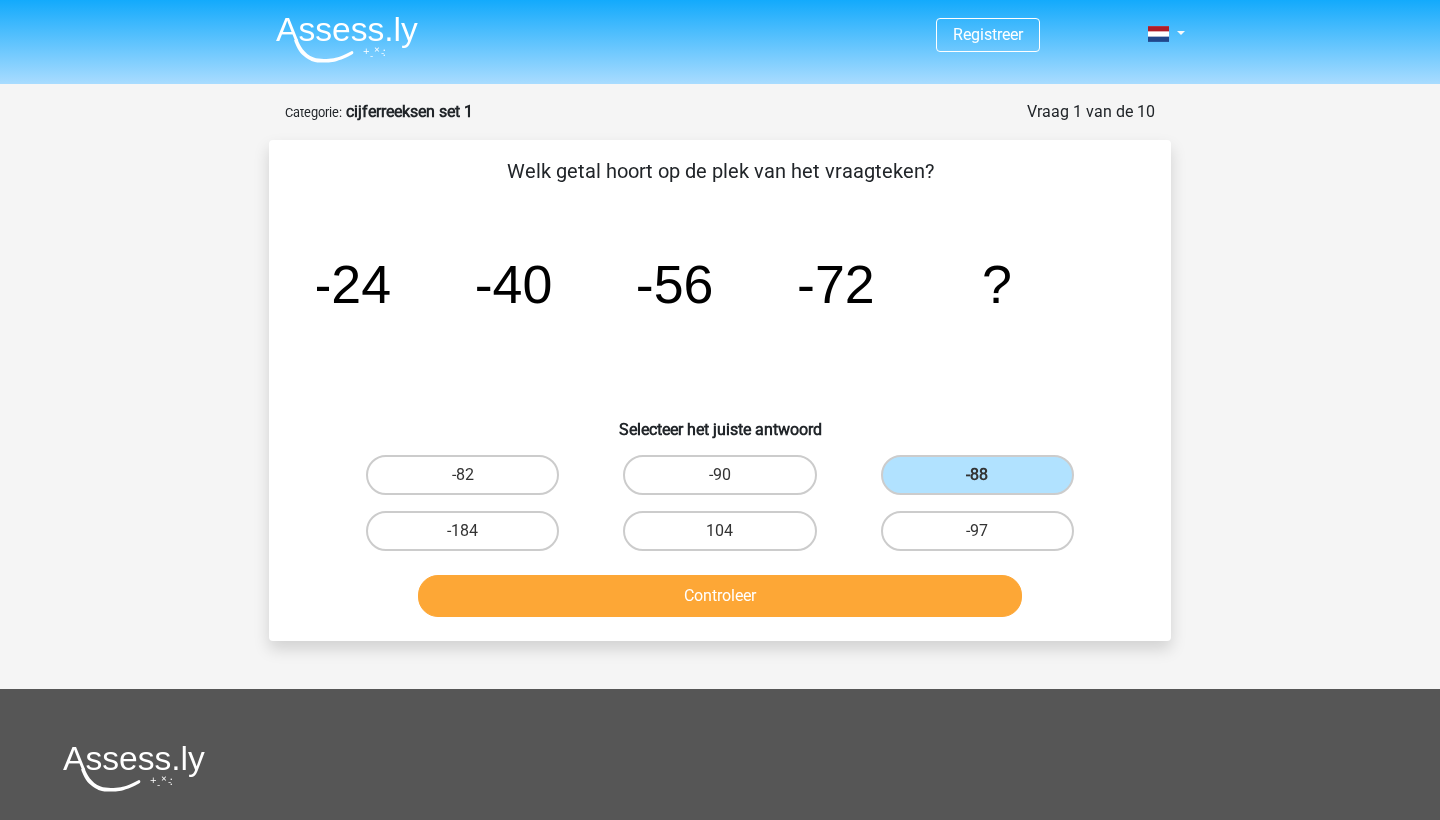 click on "Controleer" at bounding box center [720, 596] 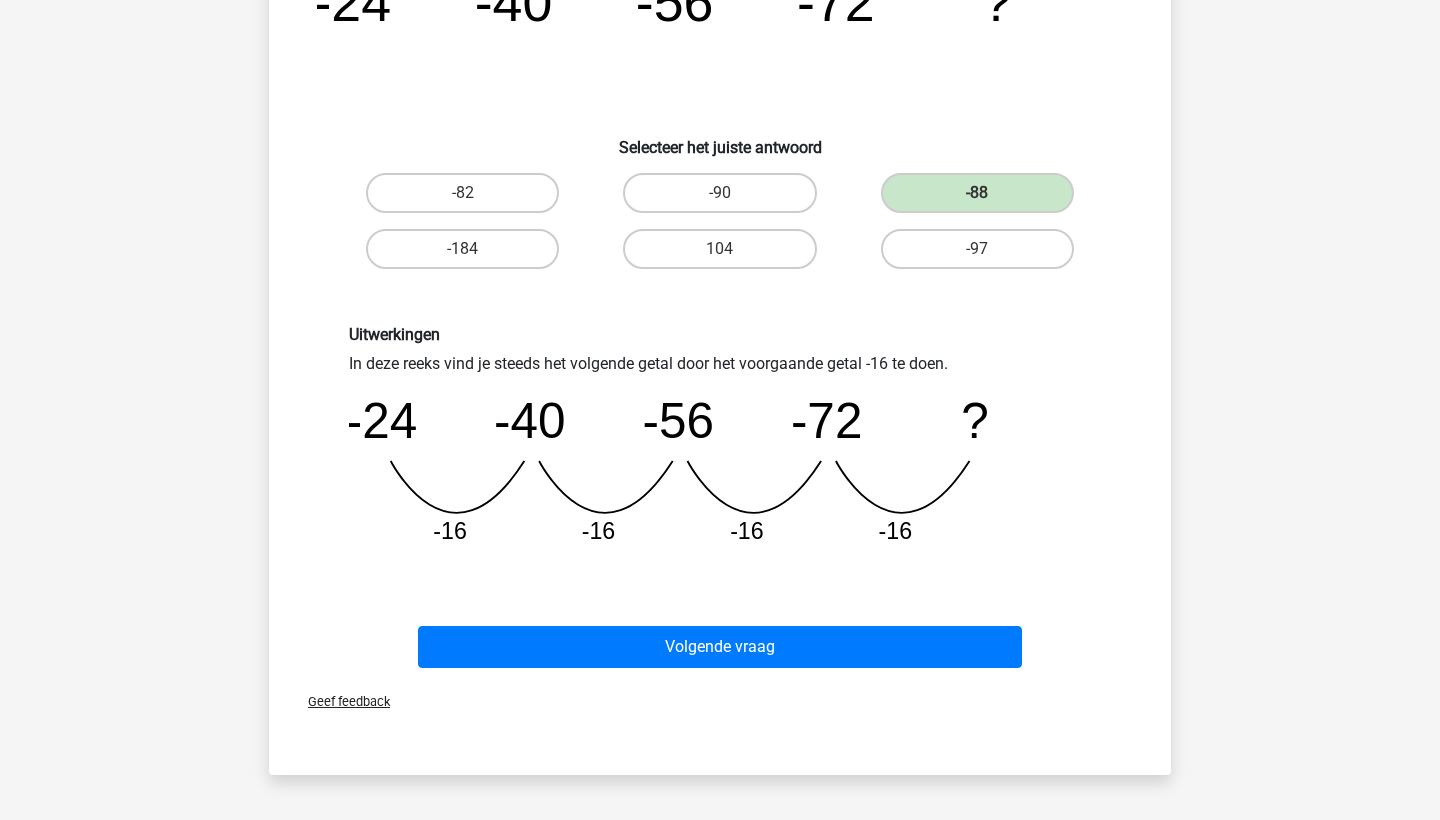 scroll, scrollTop: 284, scrollLeft: 0, axis: vertical 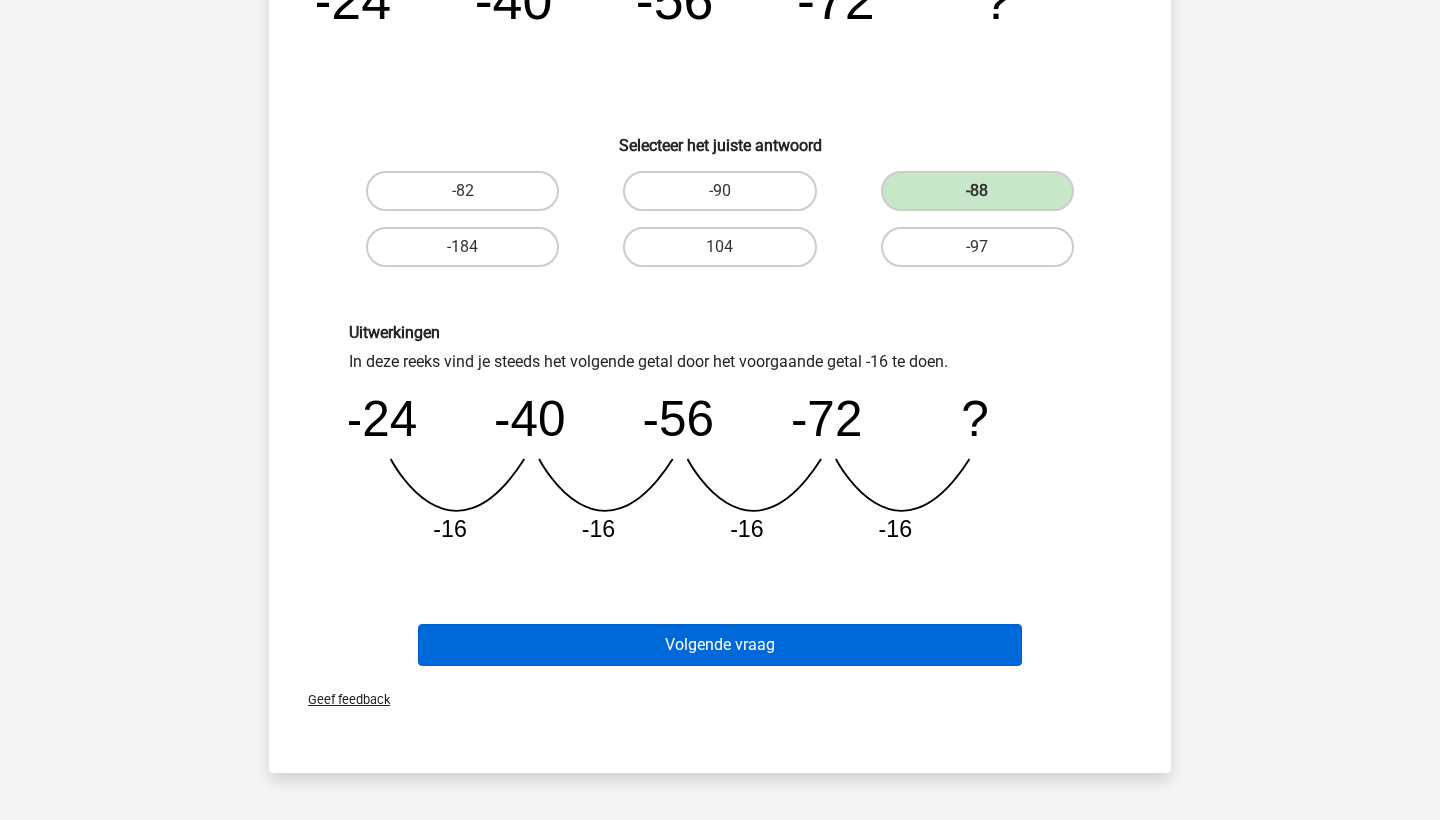 click on "Volgende vraag" at bounding box center [720, 645] 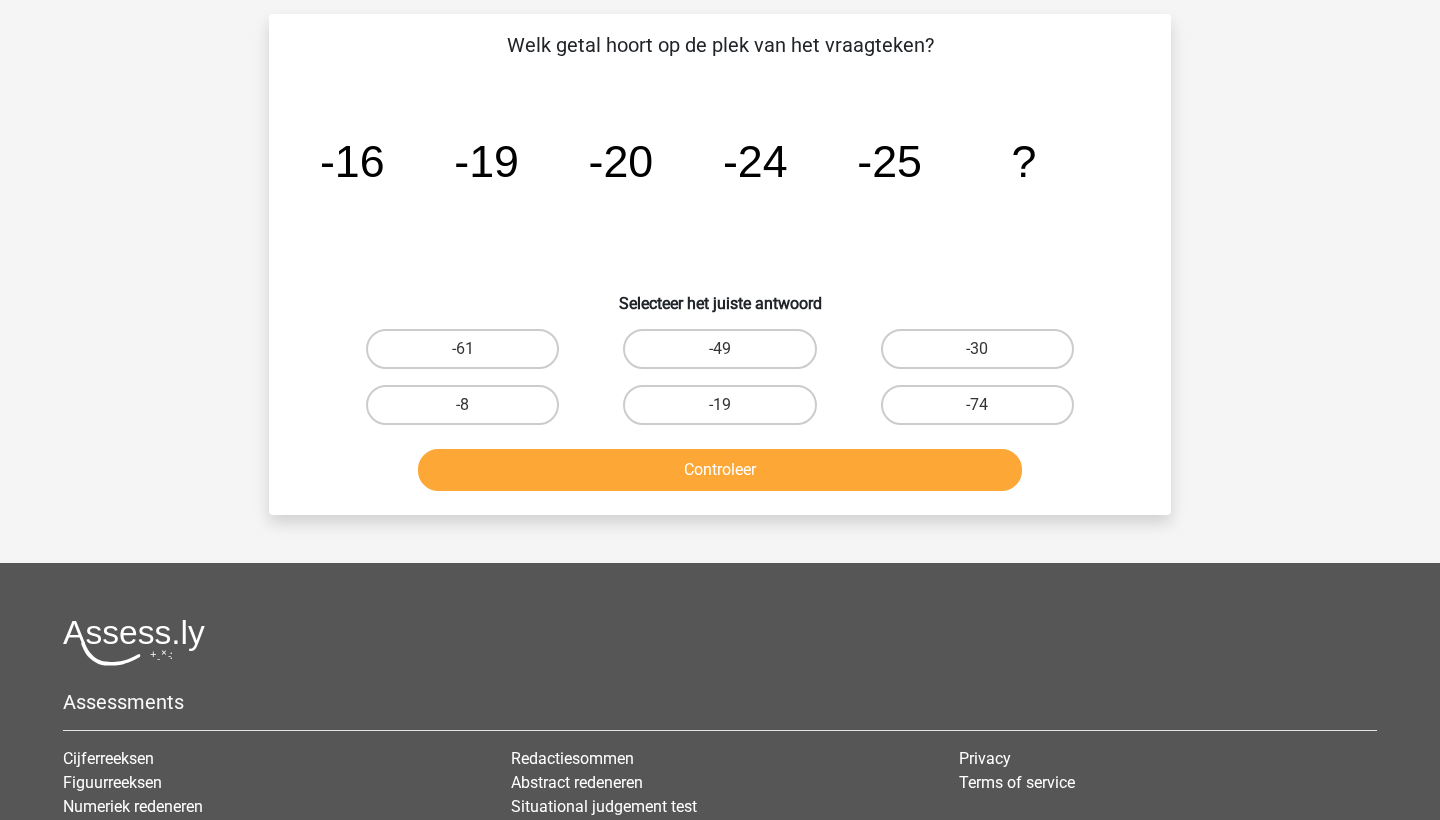 scroll, scrollTop: 100, scrollLeft: 0, axis: vertical 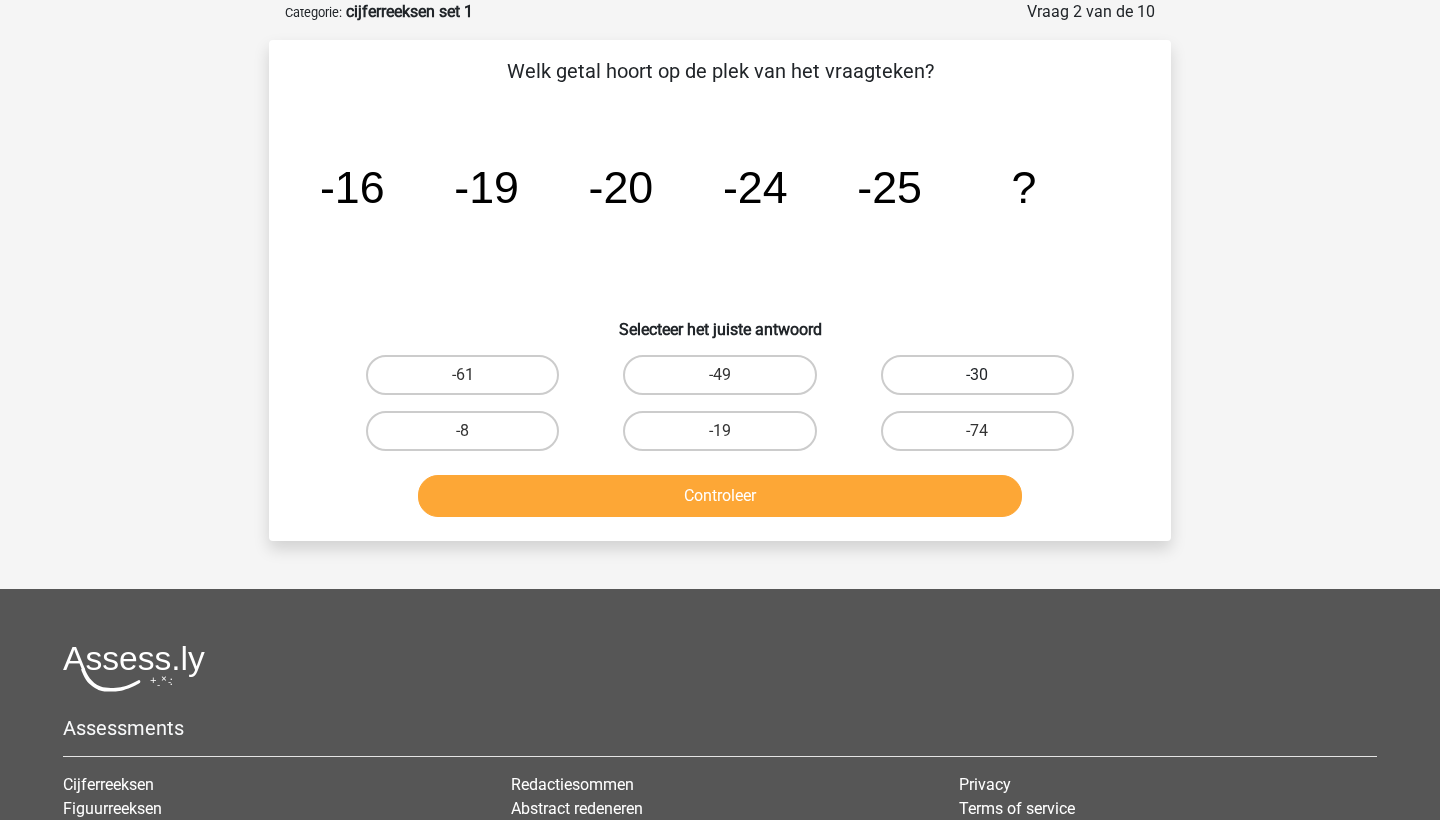 click on "-30" at bounding box center (977, 375) 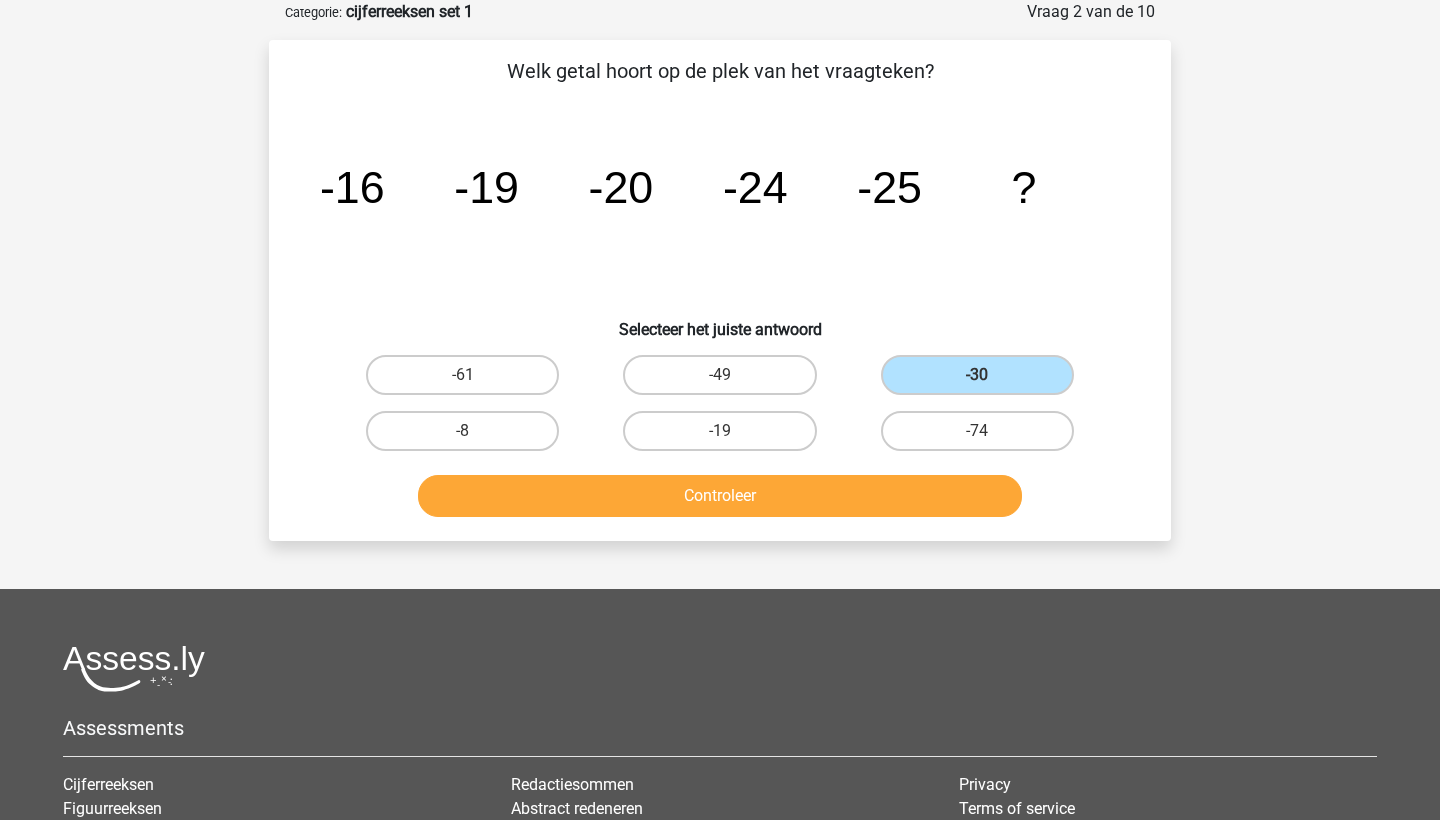 click on "Controleer" at bounding box center [720, 496] 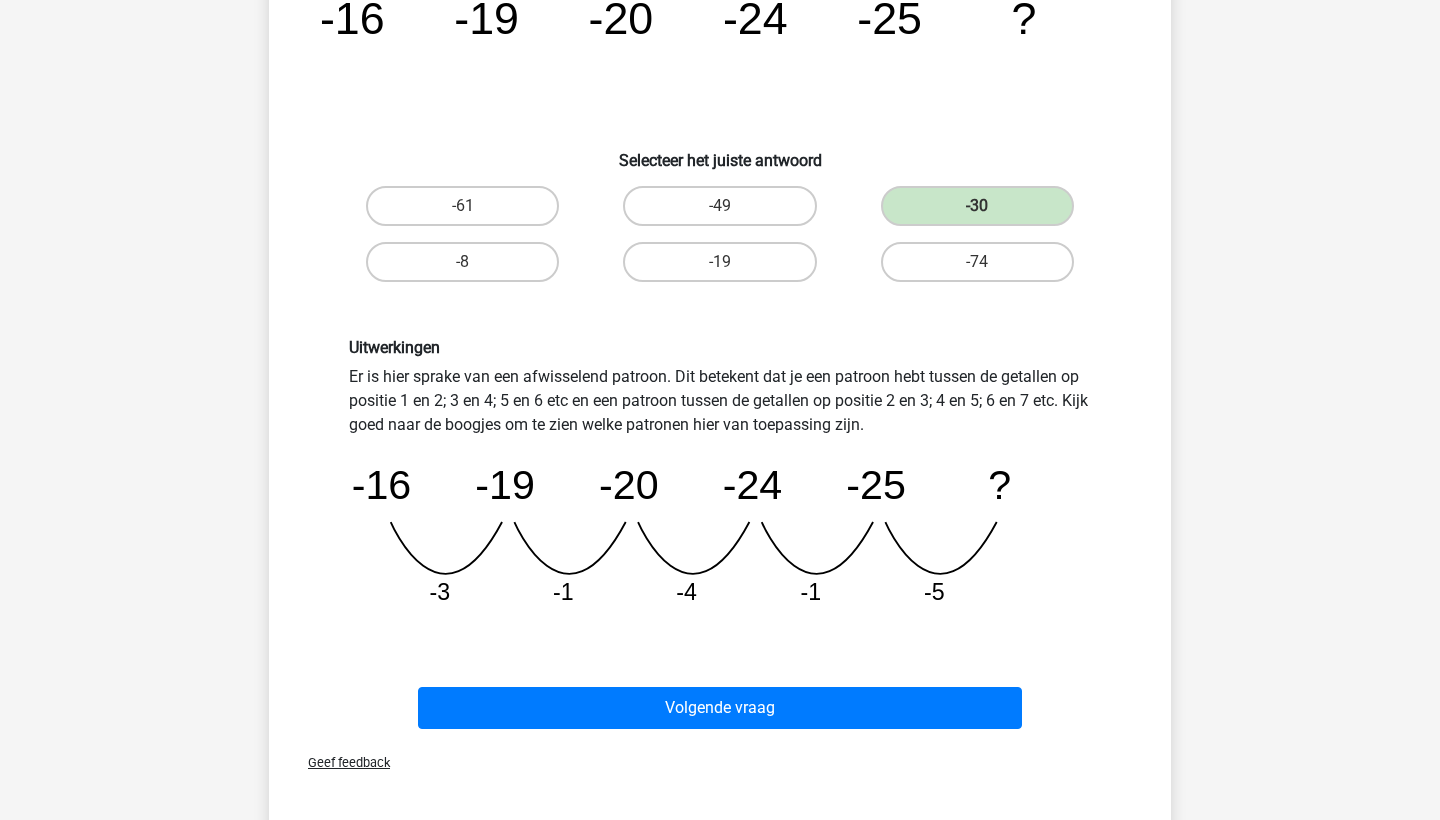 scroll, scrollTop: 271, scrollLeft: 0, axis: vertical 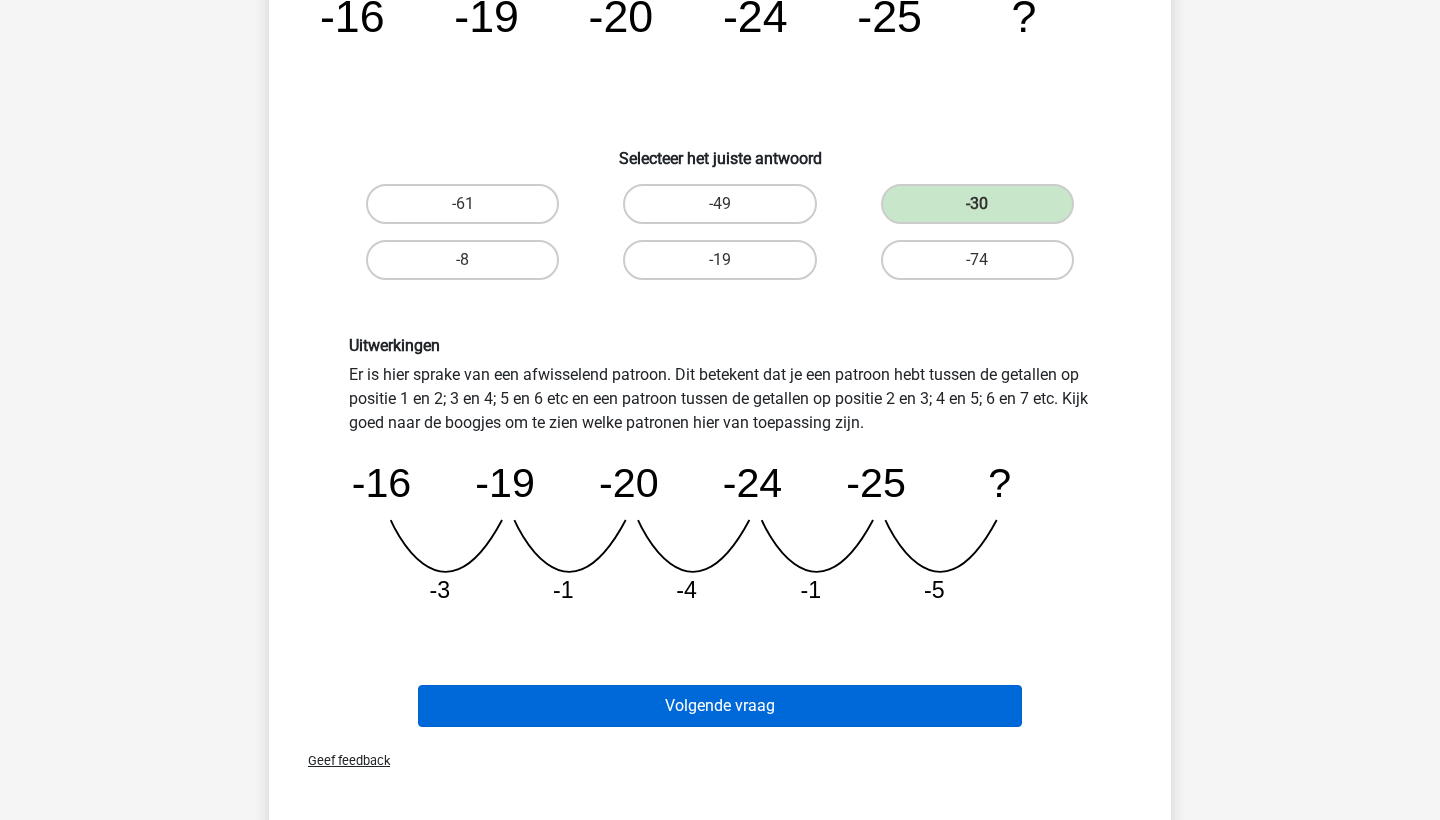 click on "Volgende vraag" at bounding box center [720, 706] 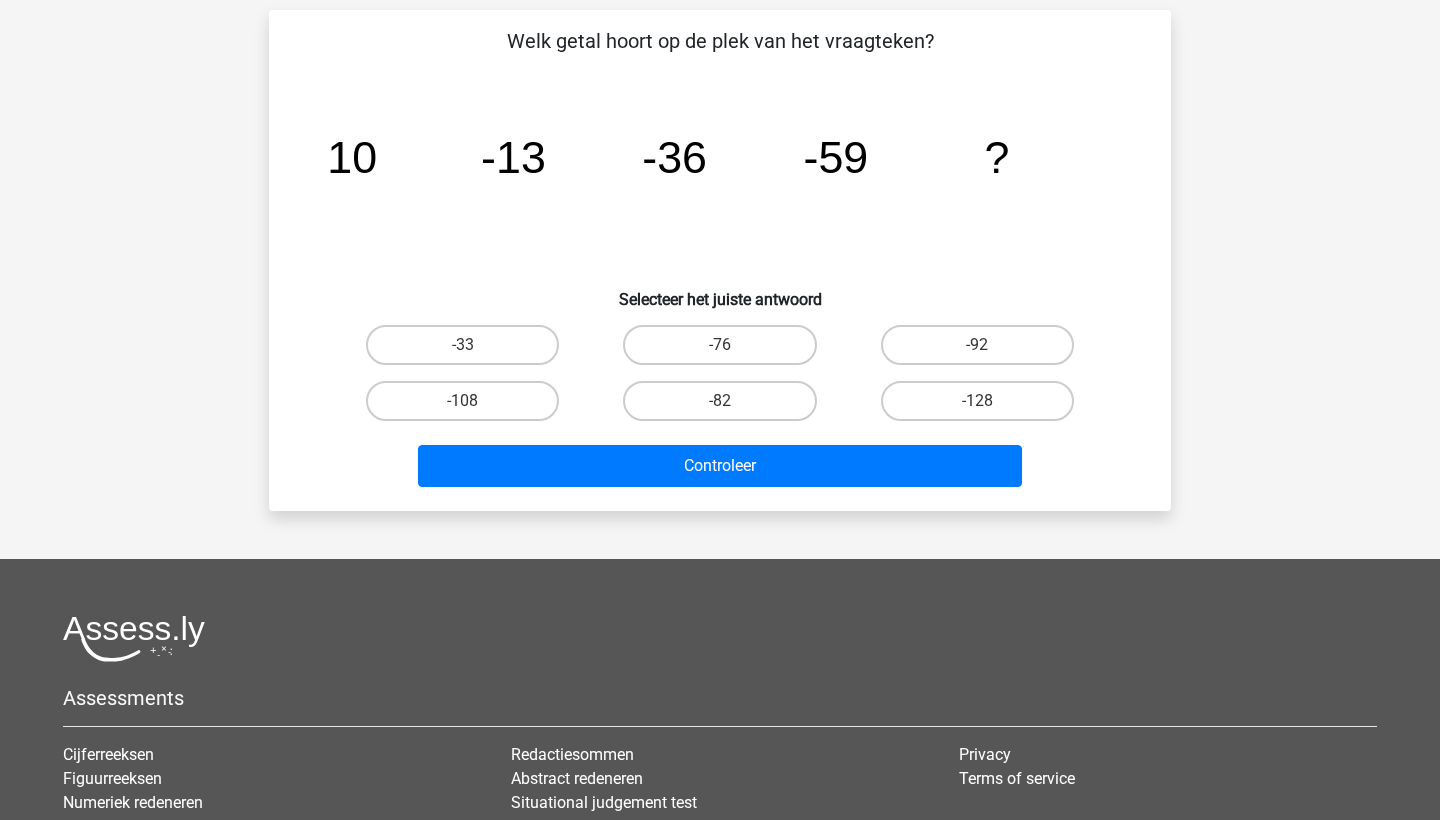 scroll, scrollTop: 100, scrollLeft: 0, axis: vertical 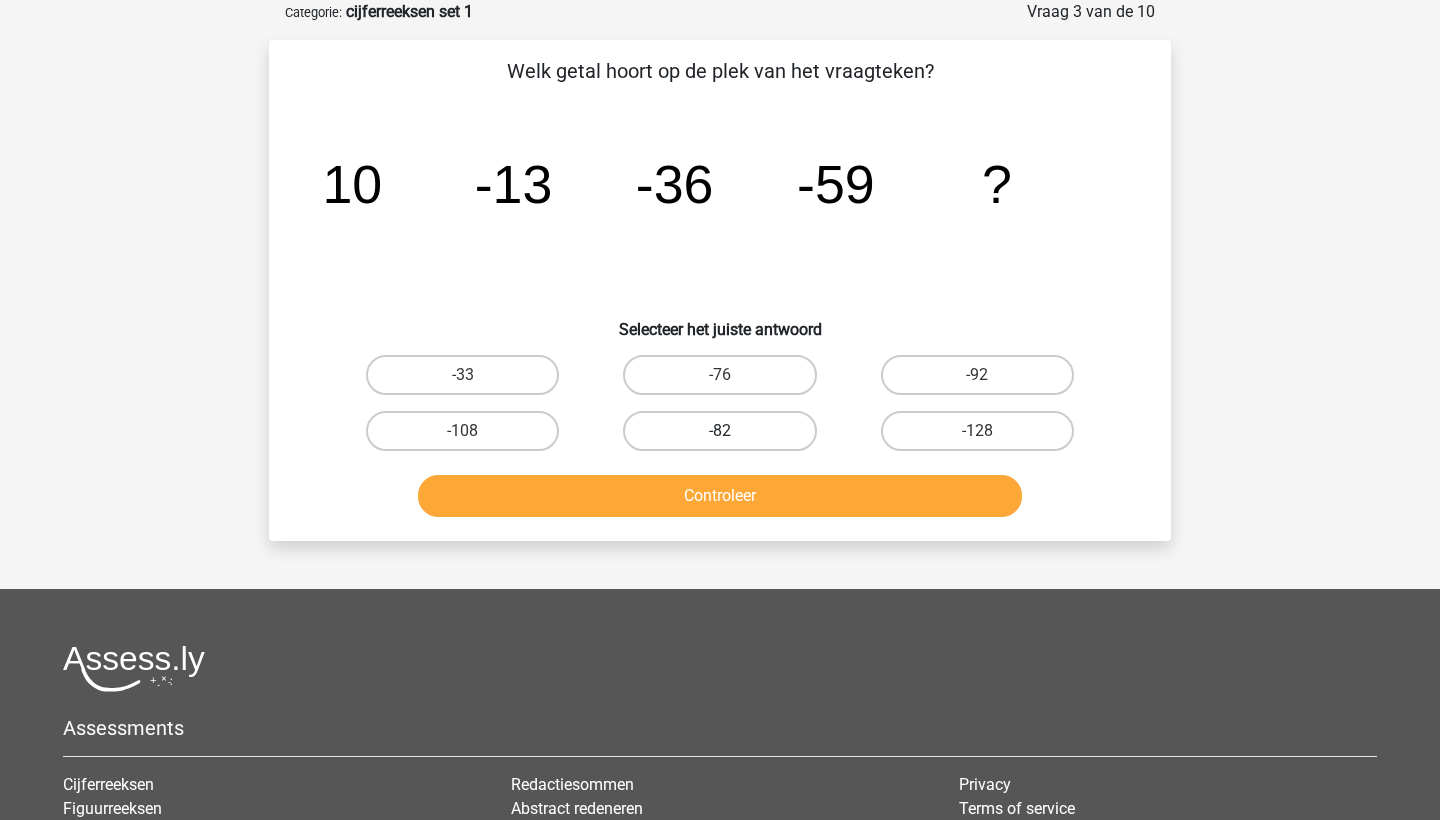 click on "-82" at bounding box center (719, 431) 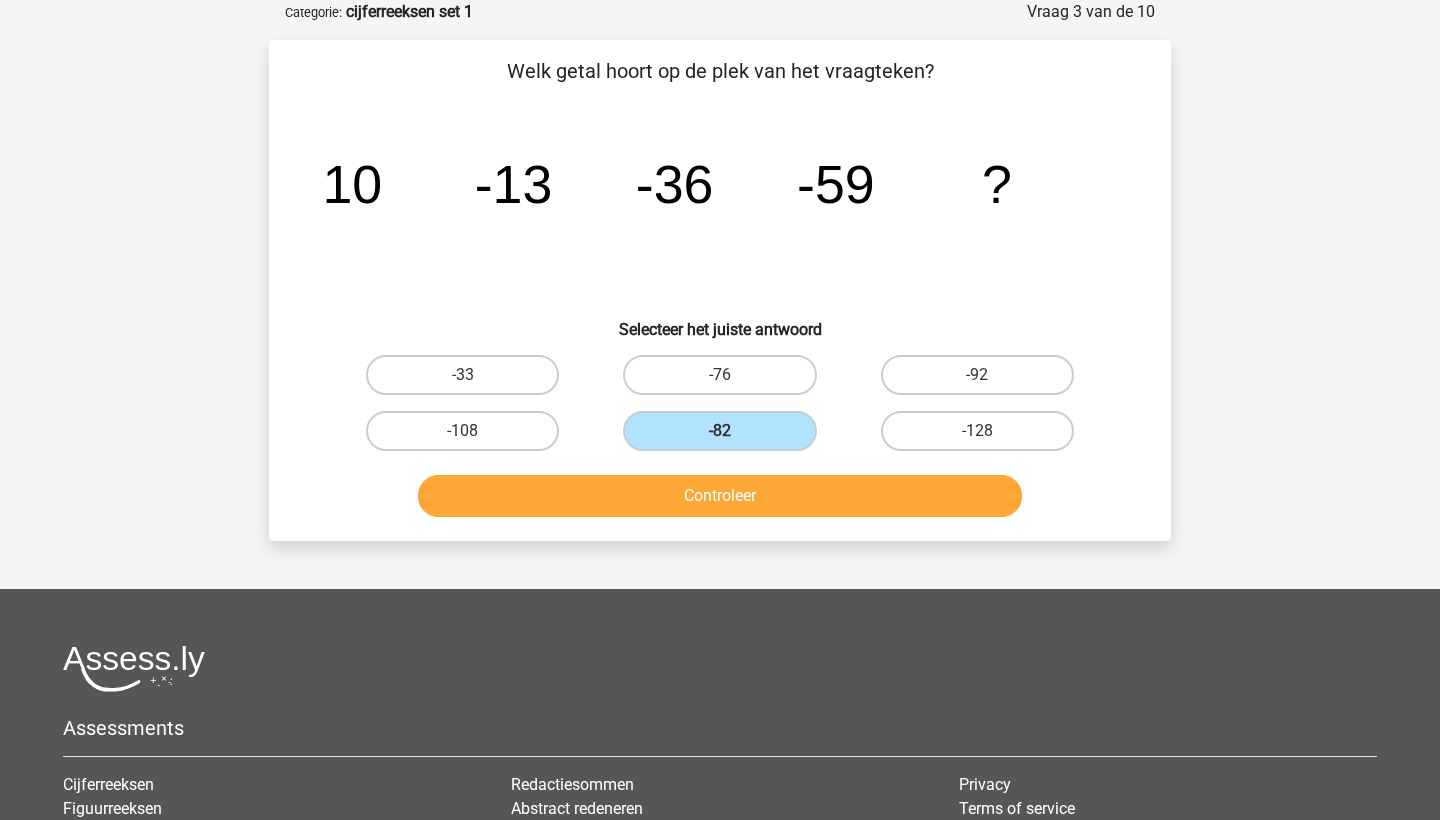 click on "Controleer" at bounding box center (720, 496) 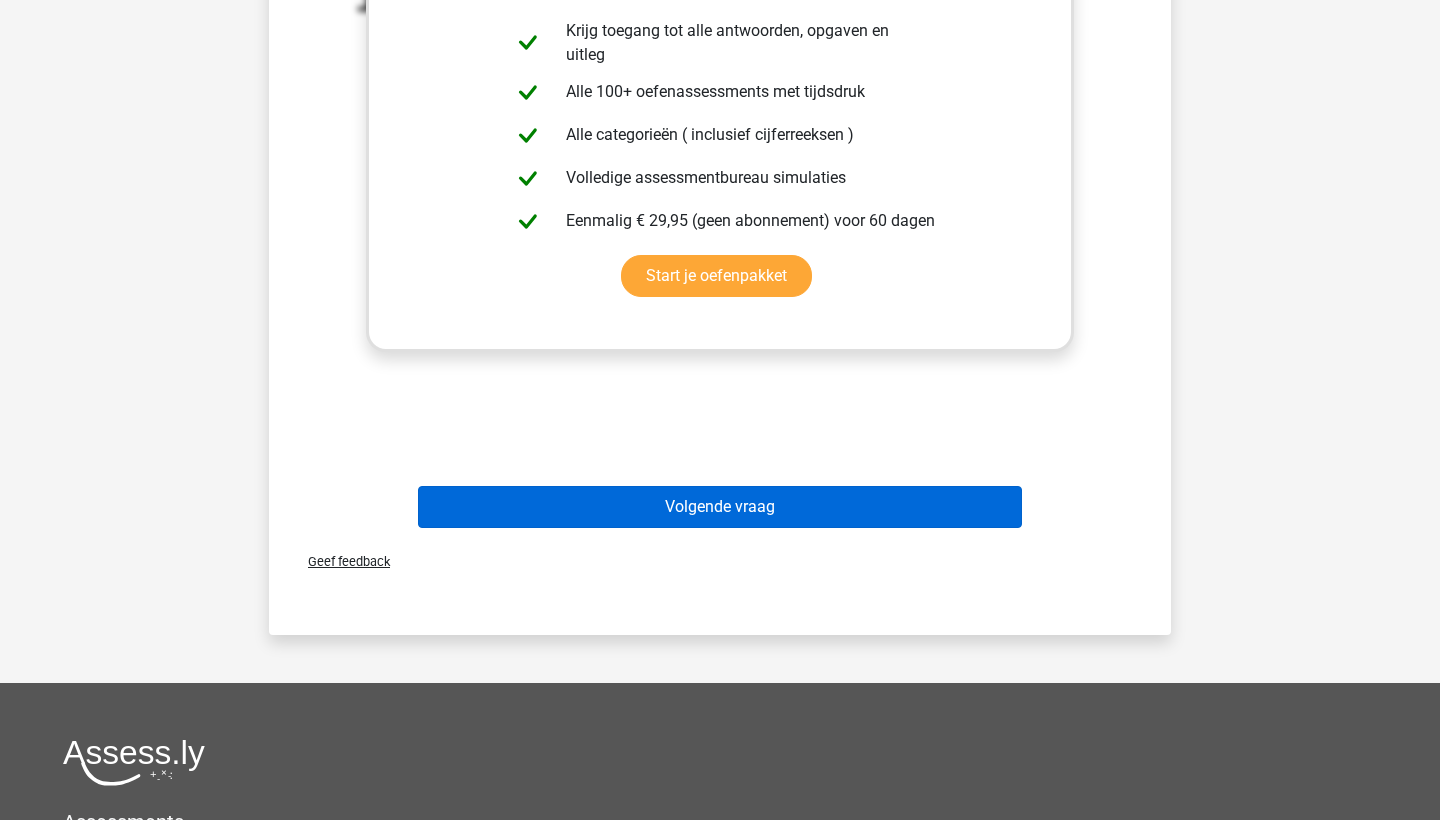 click on "Volgende vraag" at bounding box center (720, 507) 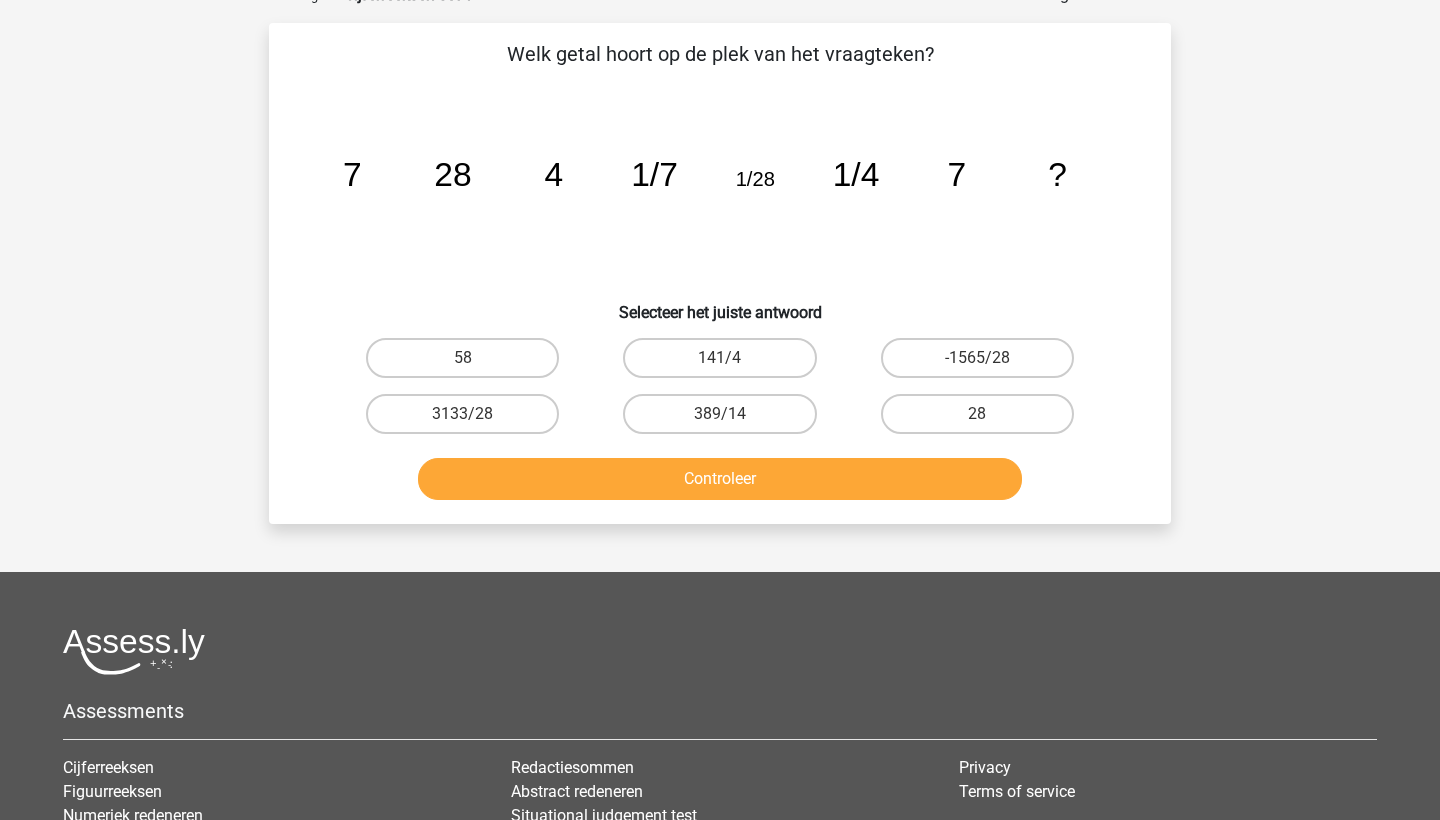 scroll, scrollTop: 100, scrollLeft: 0, axis: vertical 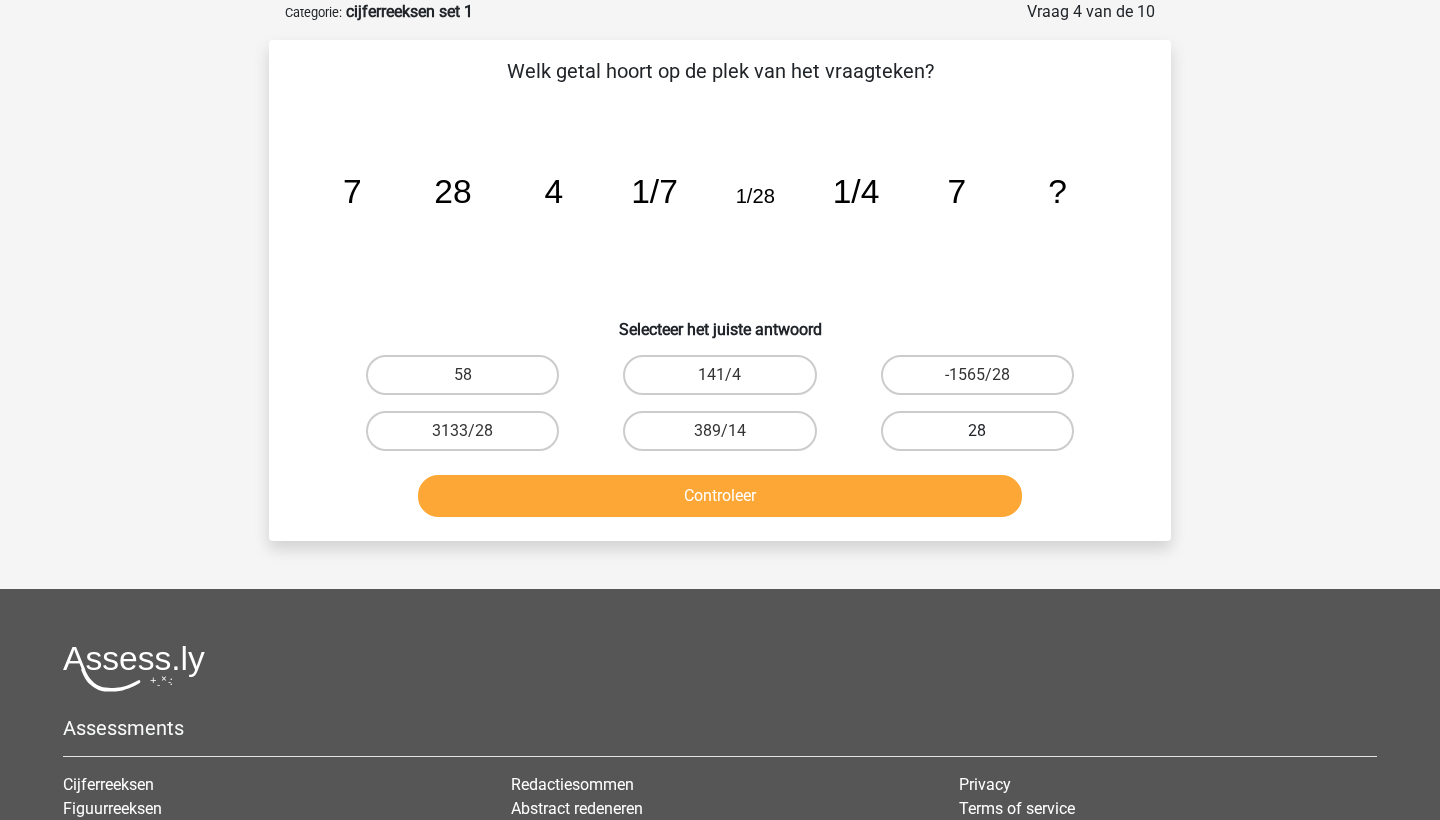 click on "28" at bounding box center [977, 431] 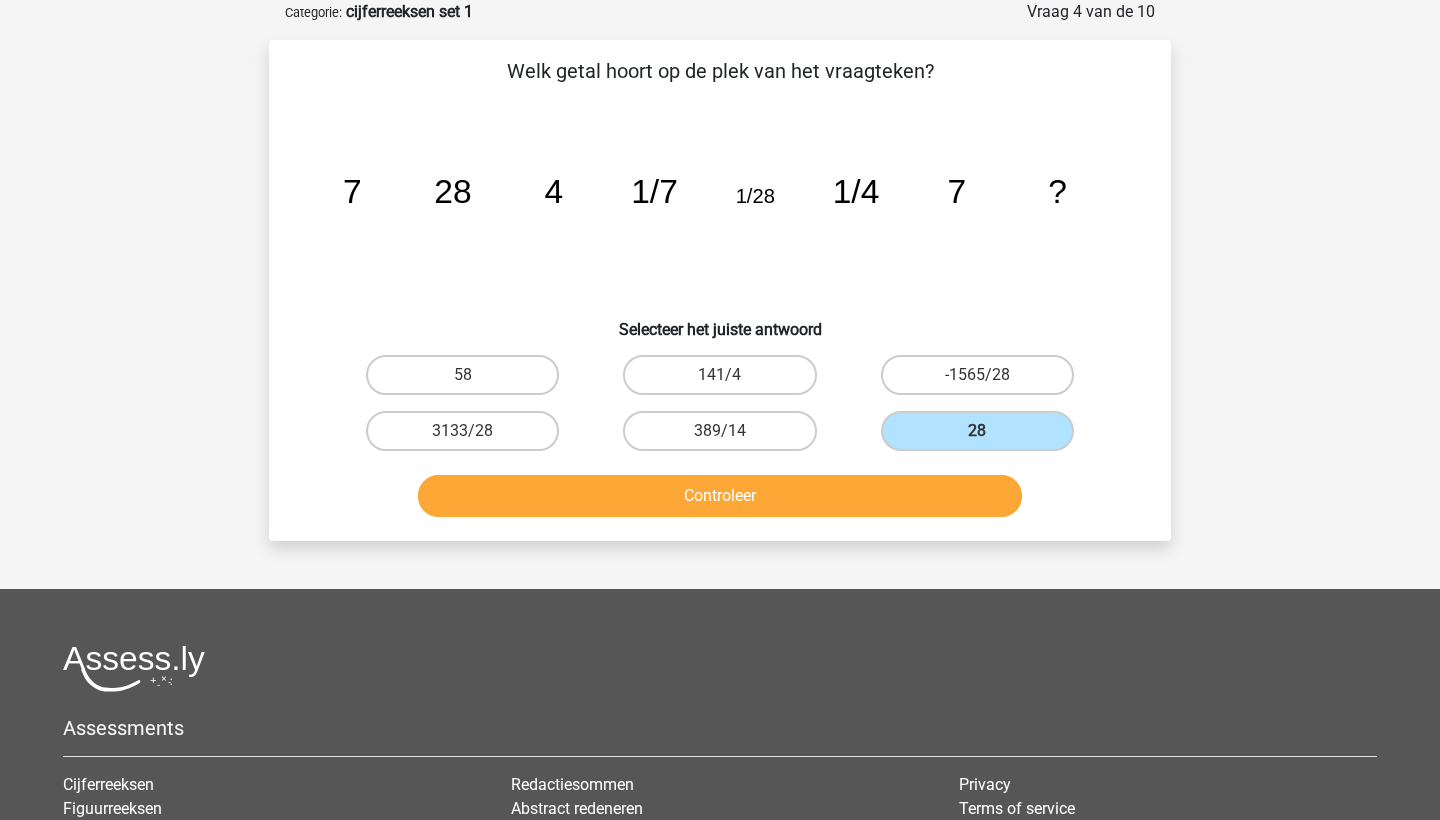 click on "Controleer" at bounding box center [720, 496] 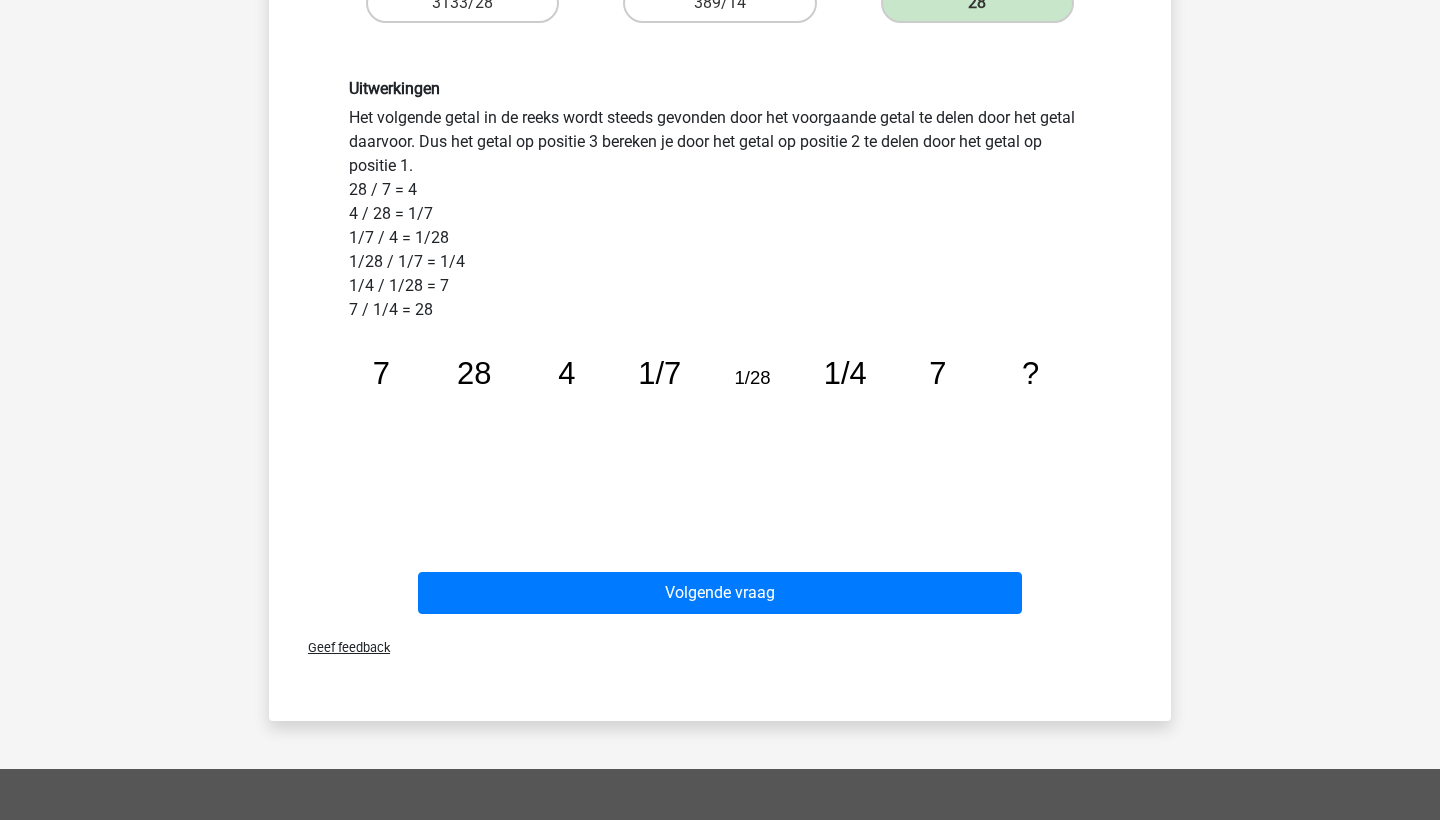 scroll, scrollTop: 555, scrollLeft: 0, axis: vertical 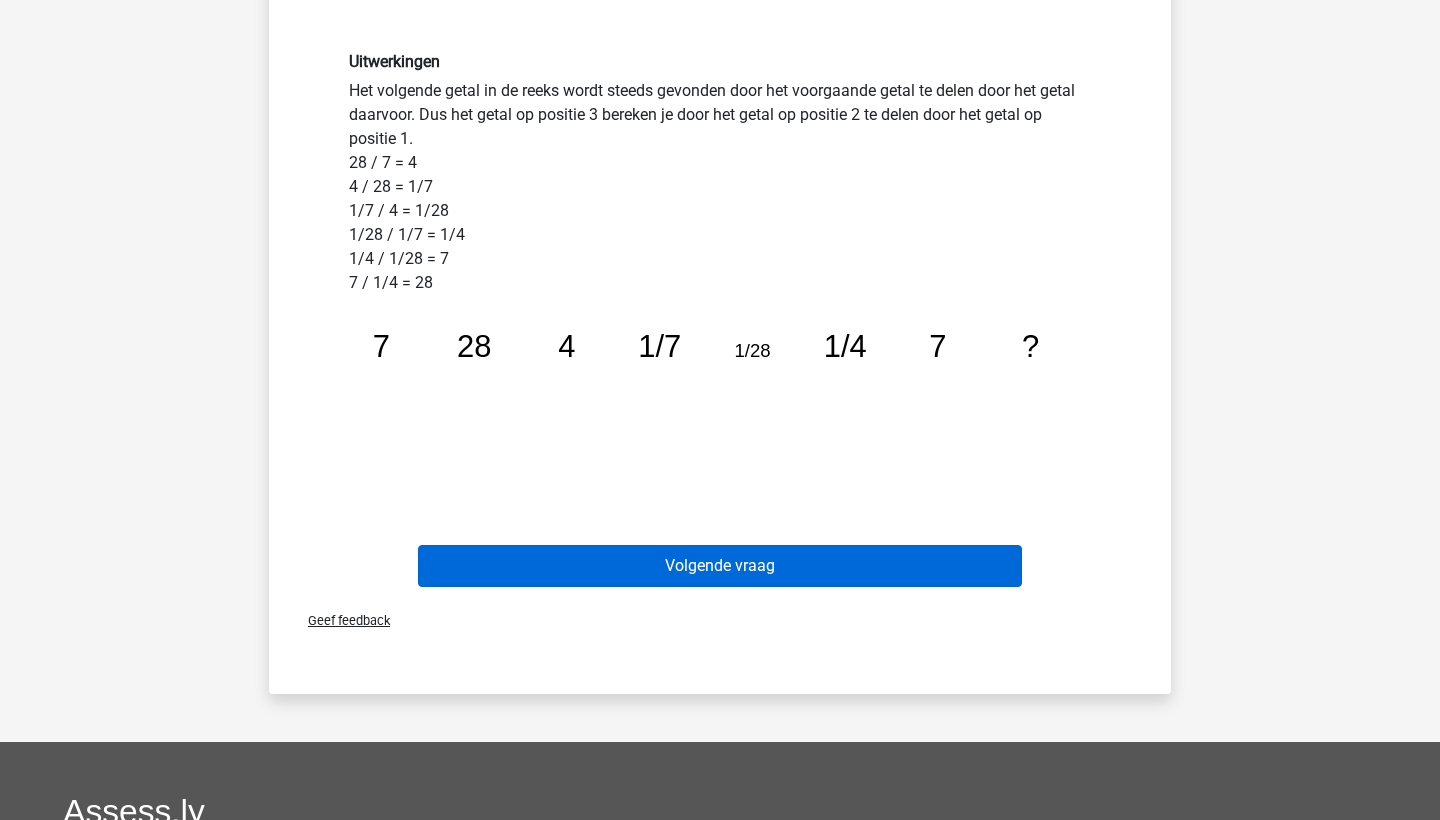 click on "Volgende vraag" at bounding box center [720, 566] 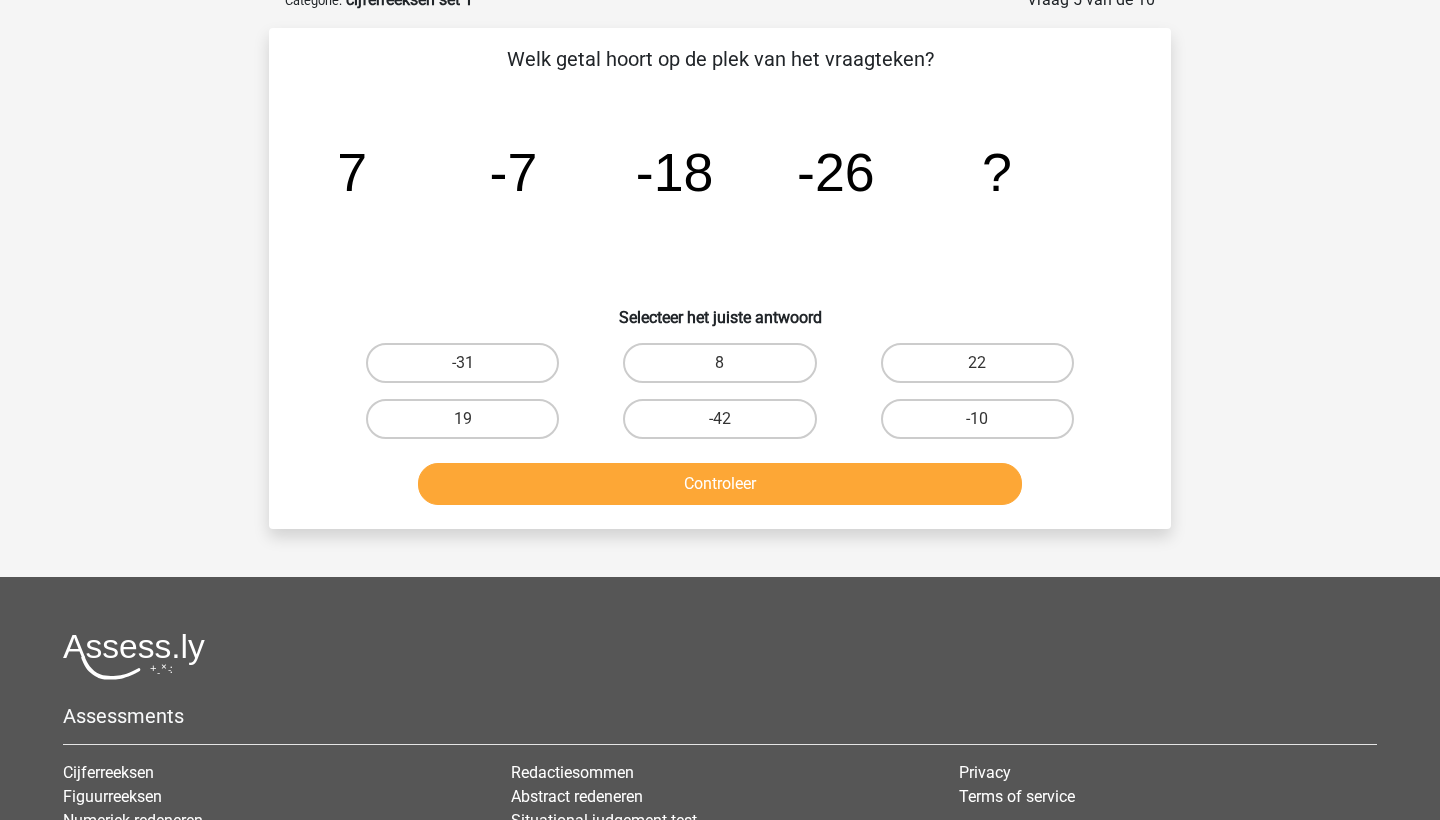 scroll, scrollTop: 100, scrollLeft: 0, axis: vertical 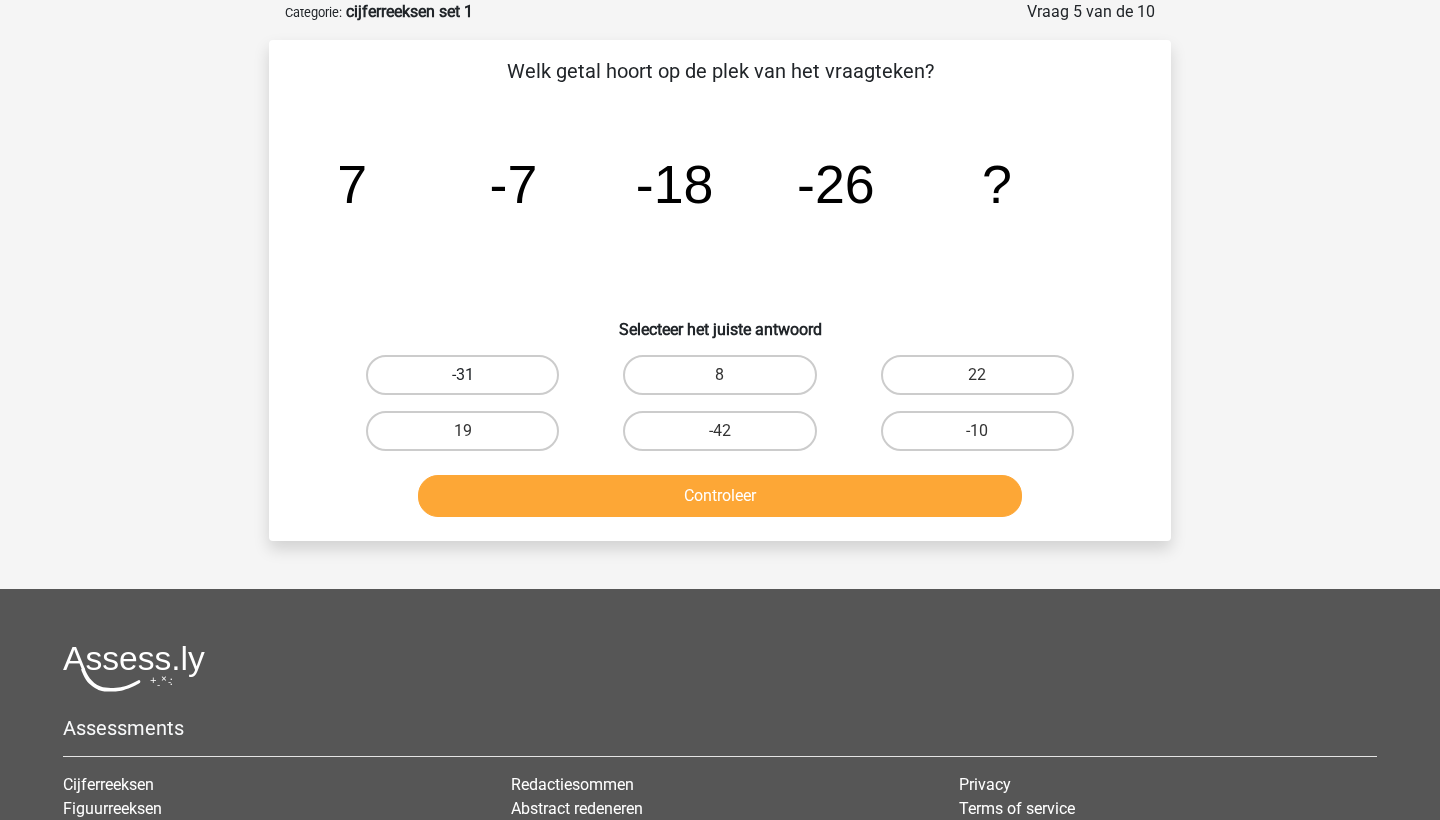 click on "-31" at bounding box center [462, 375] 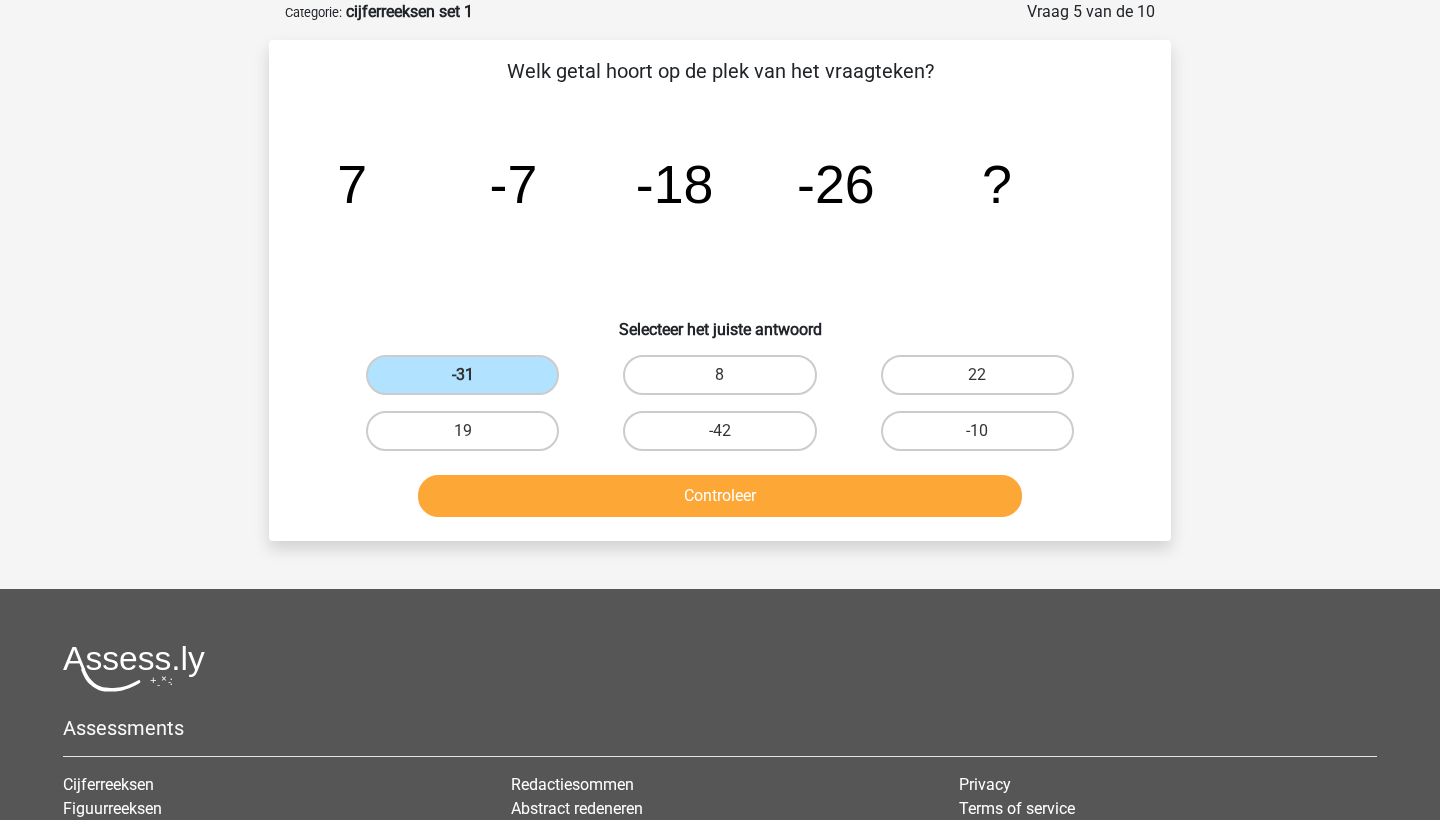 click on "Controleer" at bounding box center [720, 496] 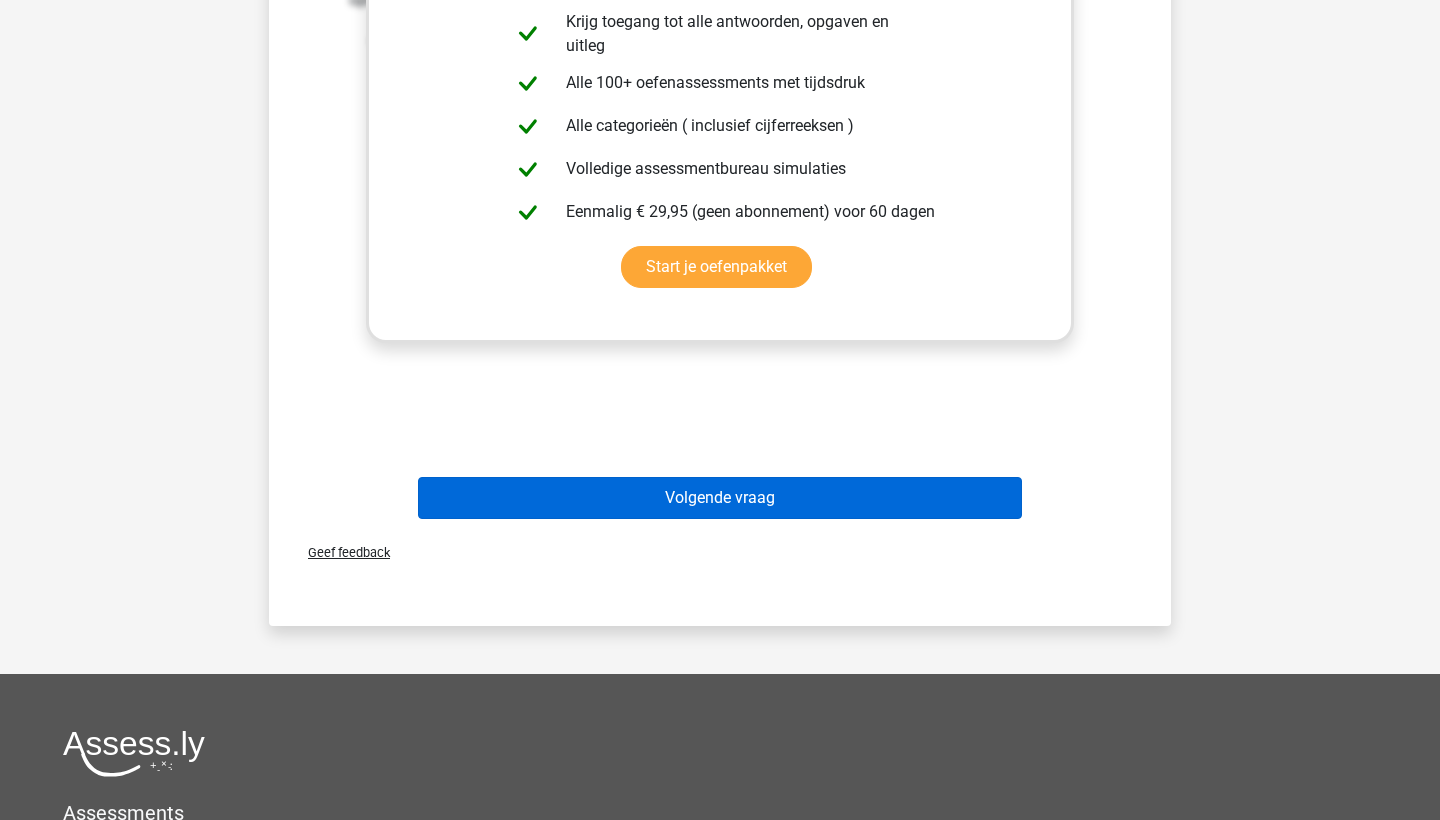 click on "Volgende vraag" at bounding box center (720, 498) 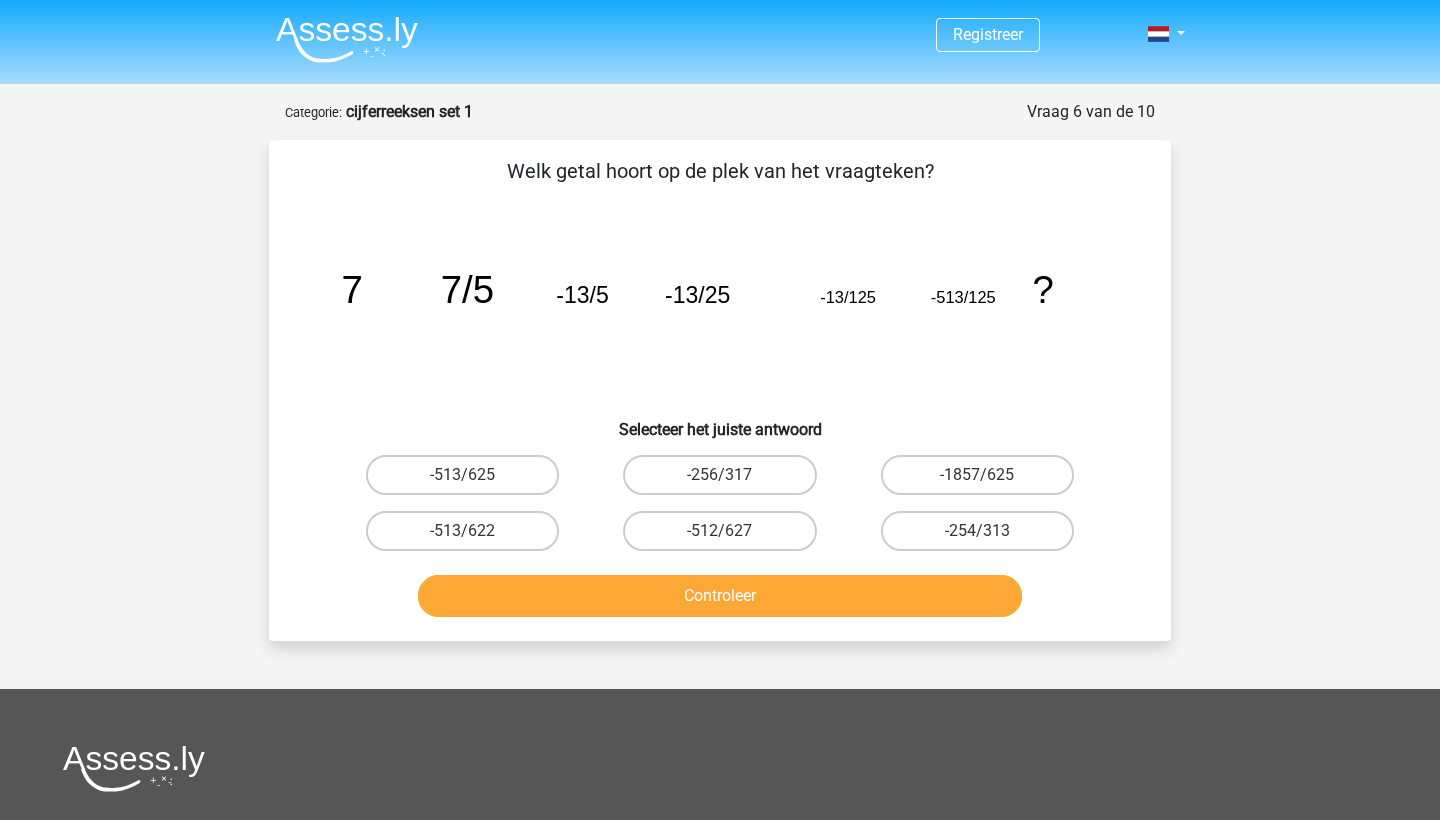 scroll, scrollTop: 0, scrollLeft: 0, axis: both 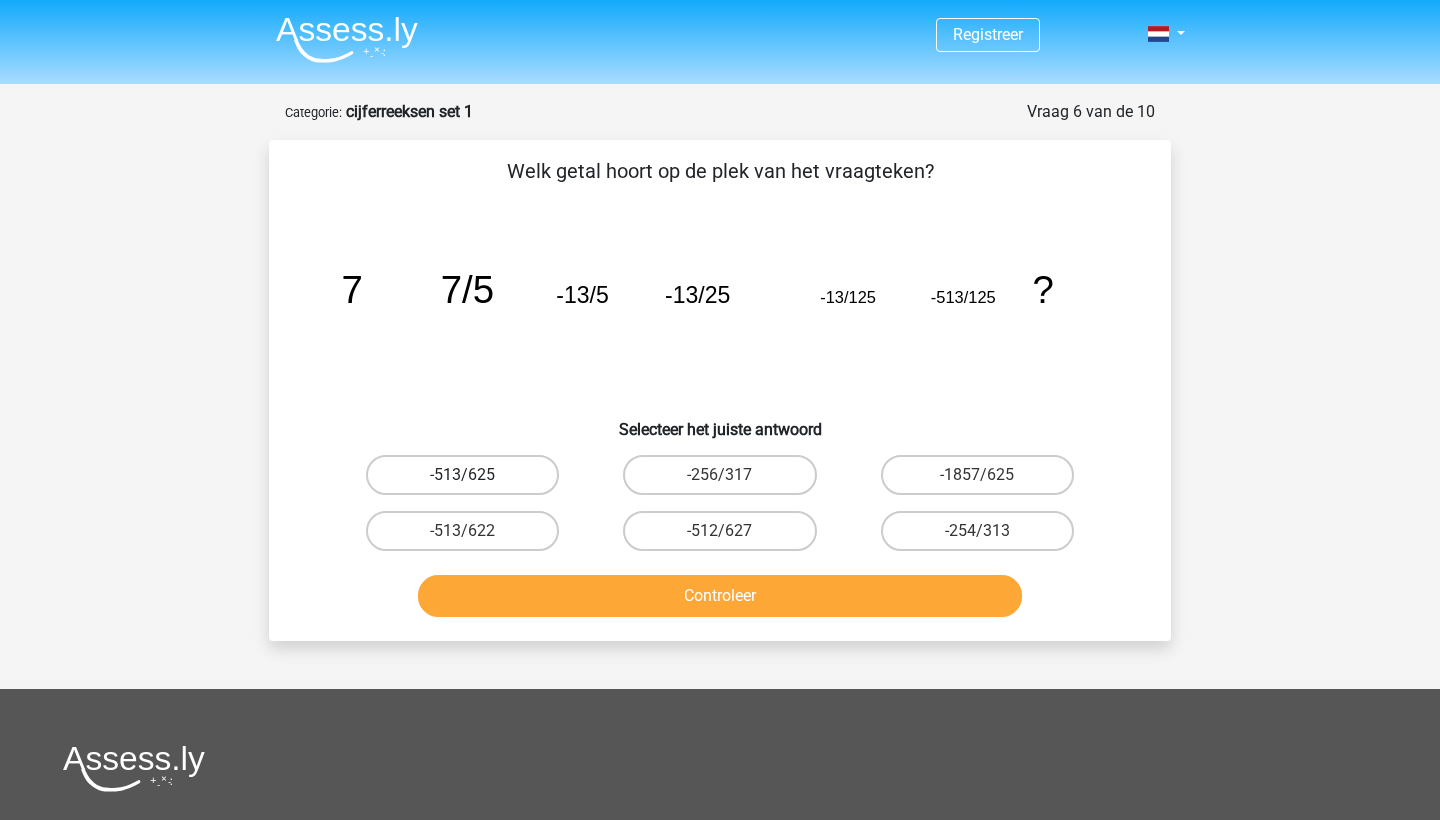 click on "-513/625" at bounding box center [462, 475] 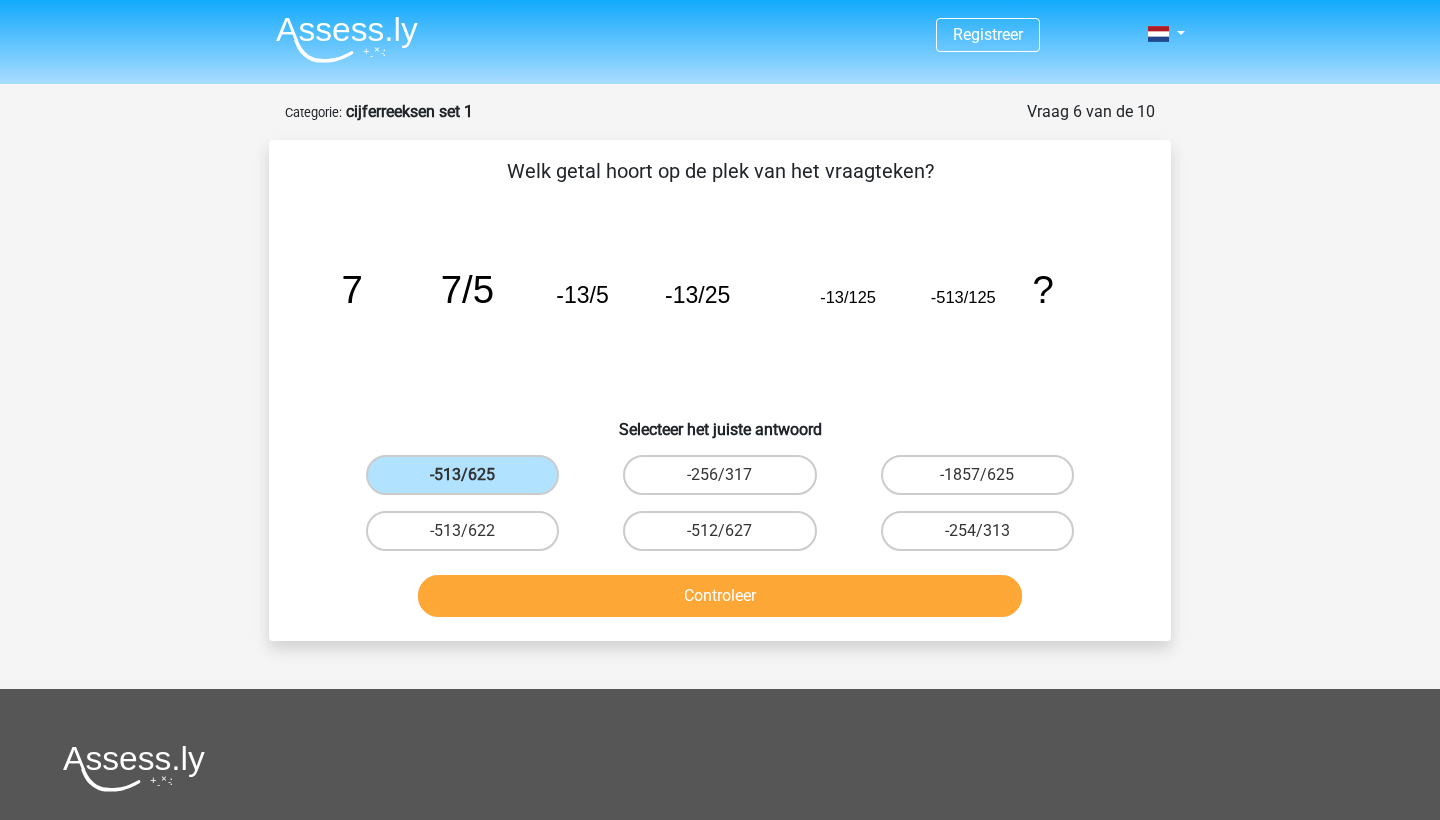 click on "Controleer" at bounding box center [720, 596] 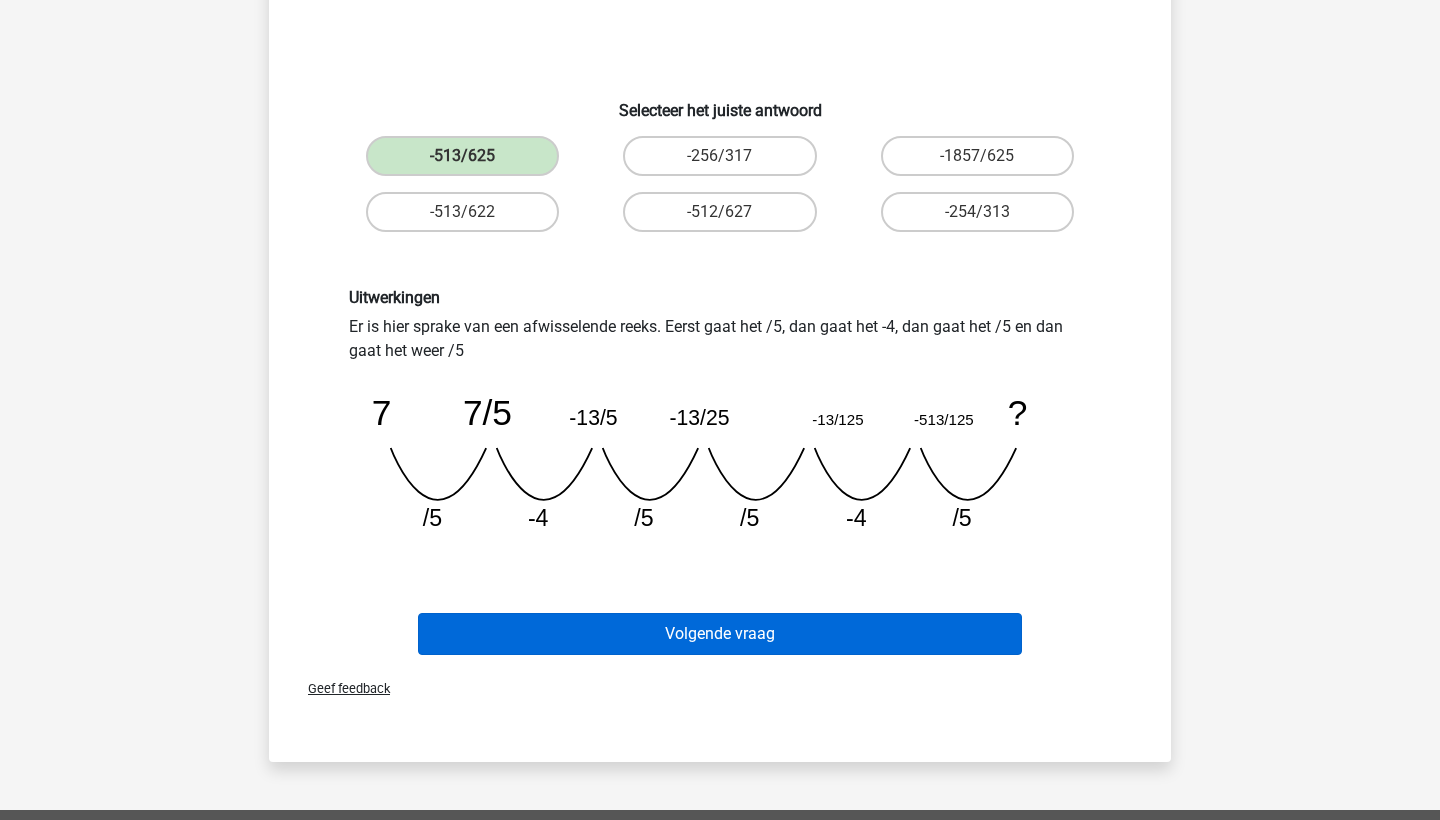 scroll, scrollTop: 268, scrollLeft: 0, axis: vertical 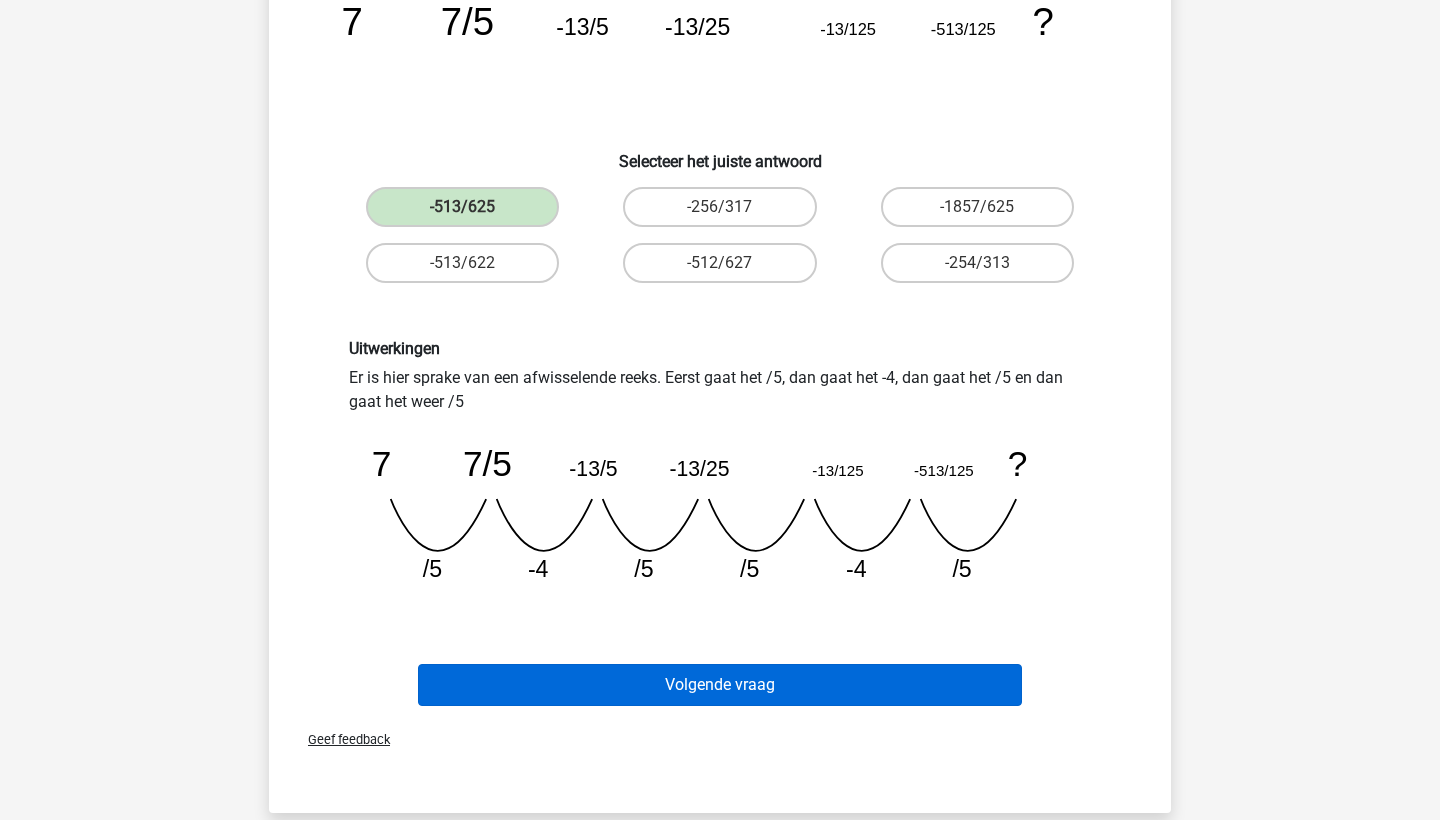 click on "Volgende vraag" at bounding box center (720, 685) 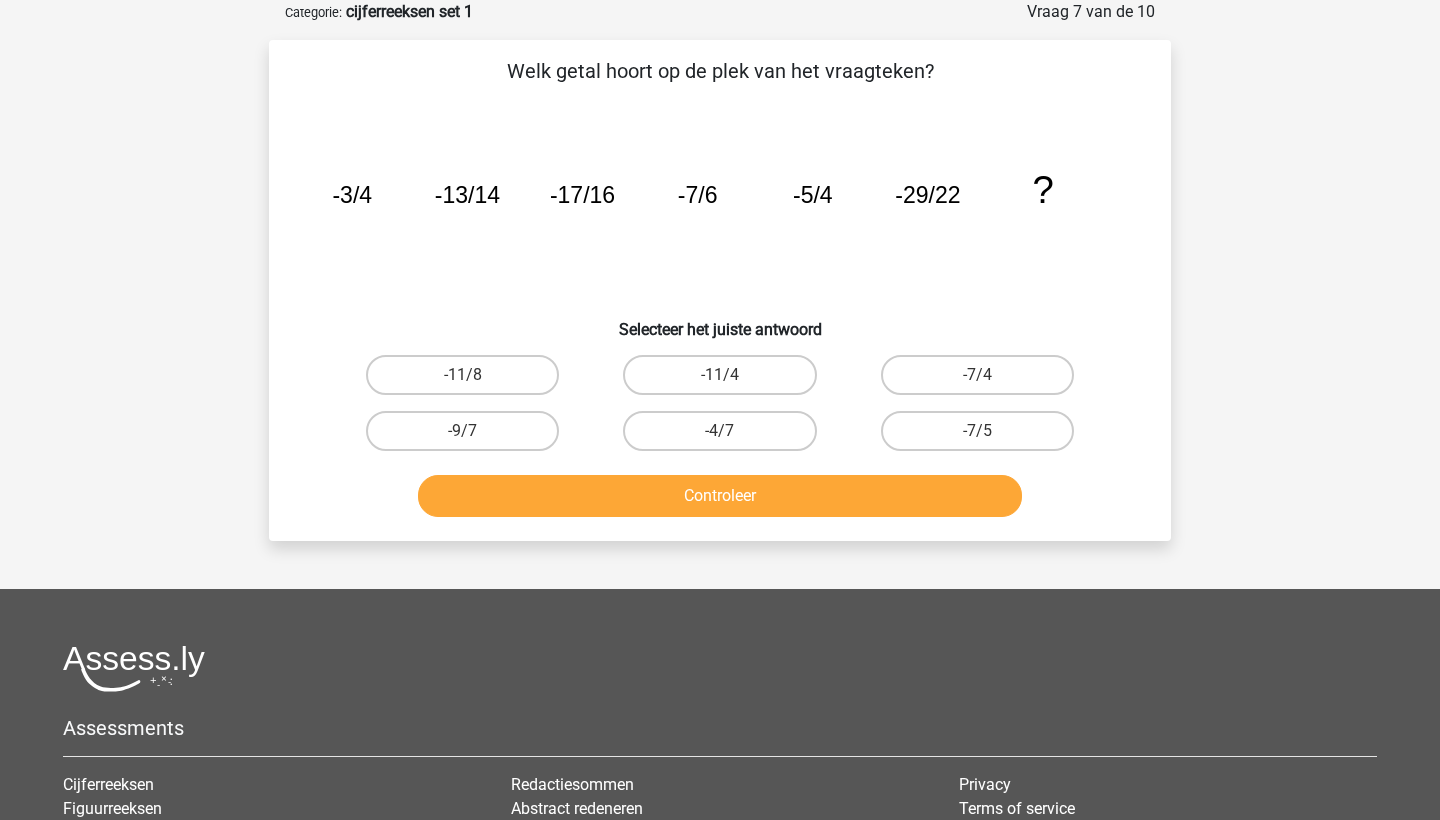 scroll, scrollTop: 2, scrollLeft: 0, axis: vertical 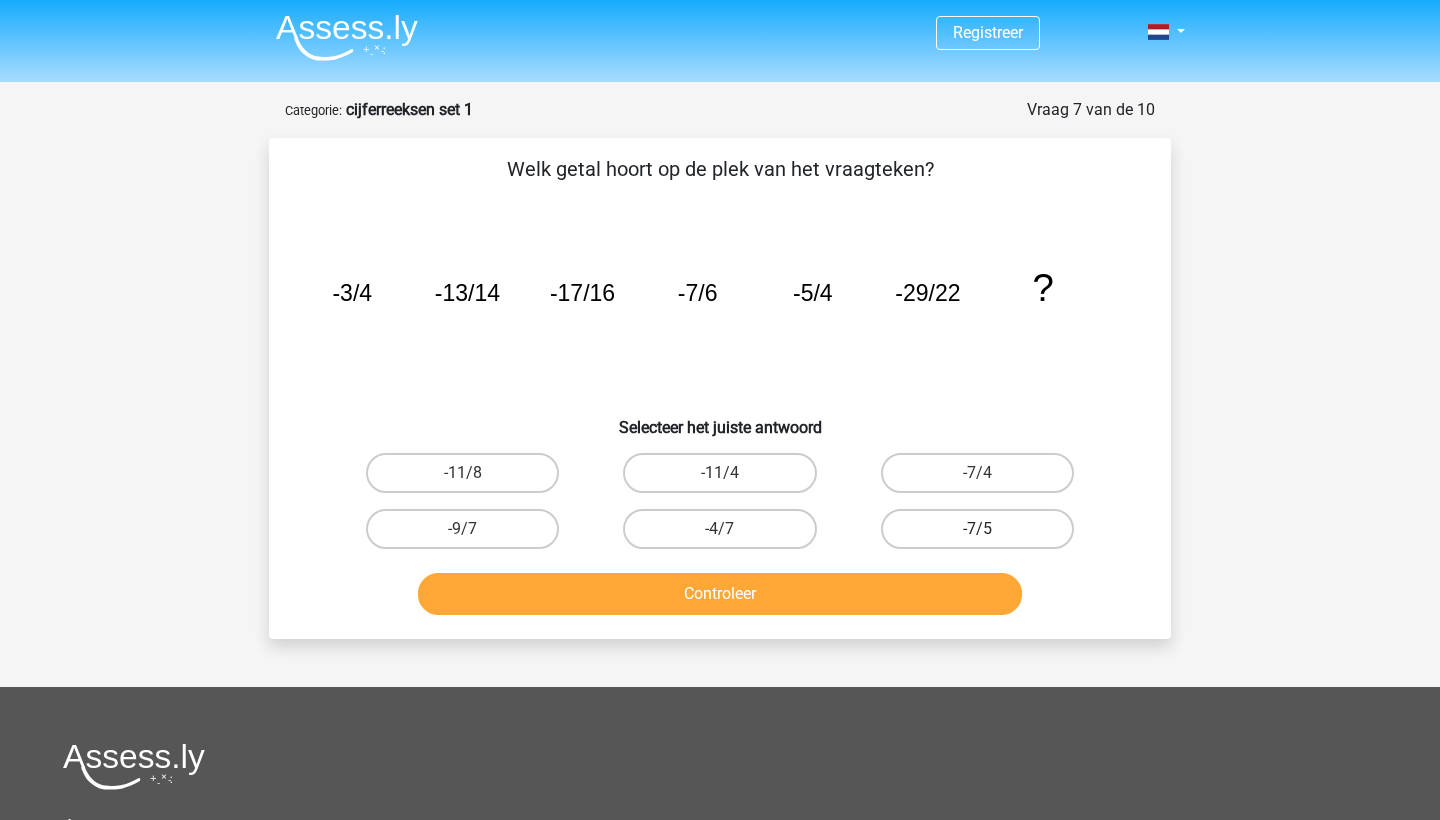 click on "-7/5" at bounding box center [977, 529] 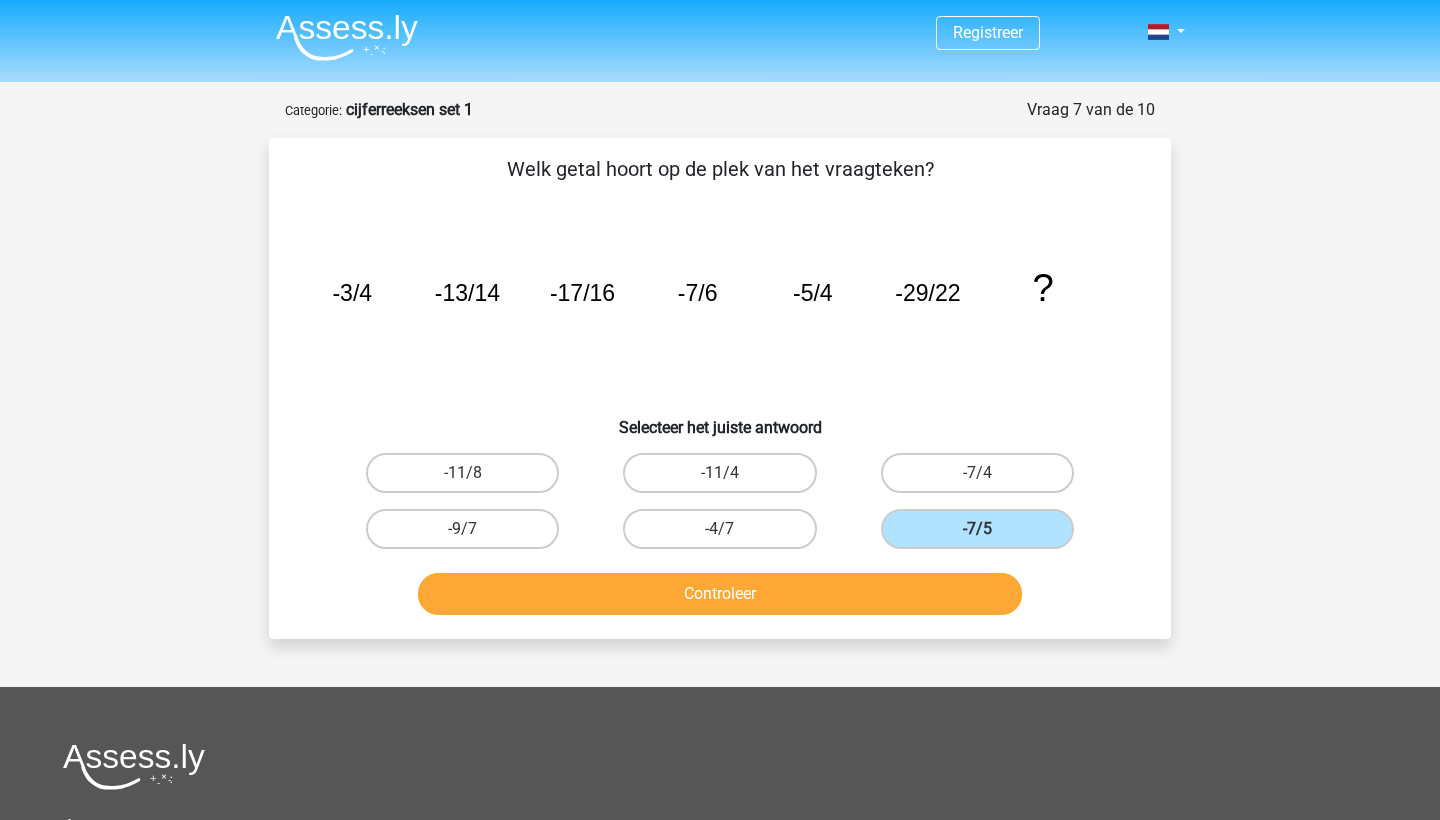 click on "Controleer" at bounding box center [720, 594] 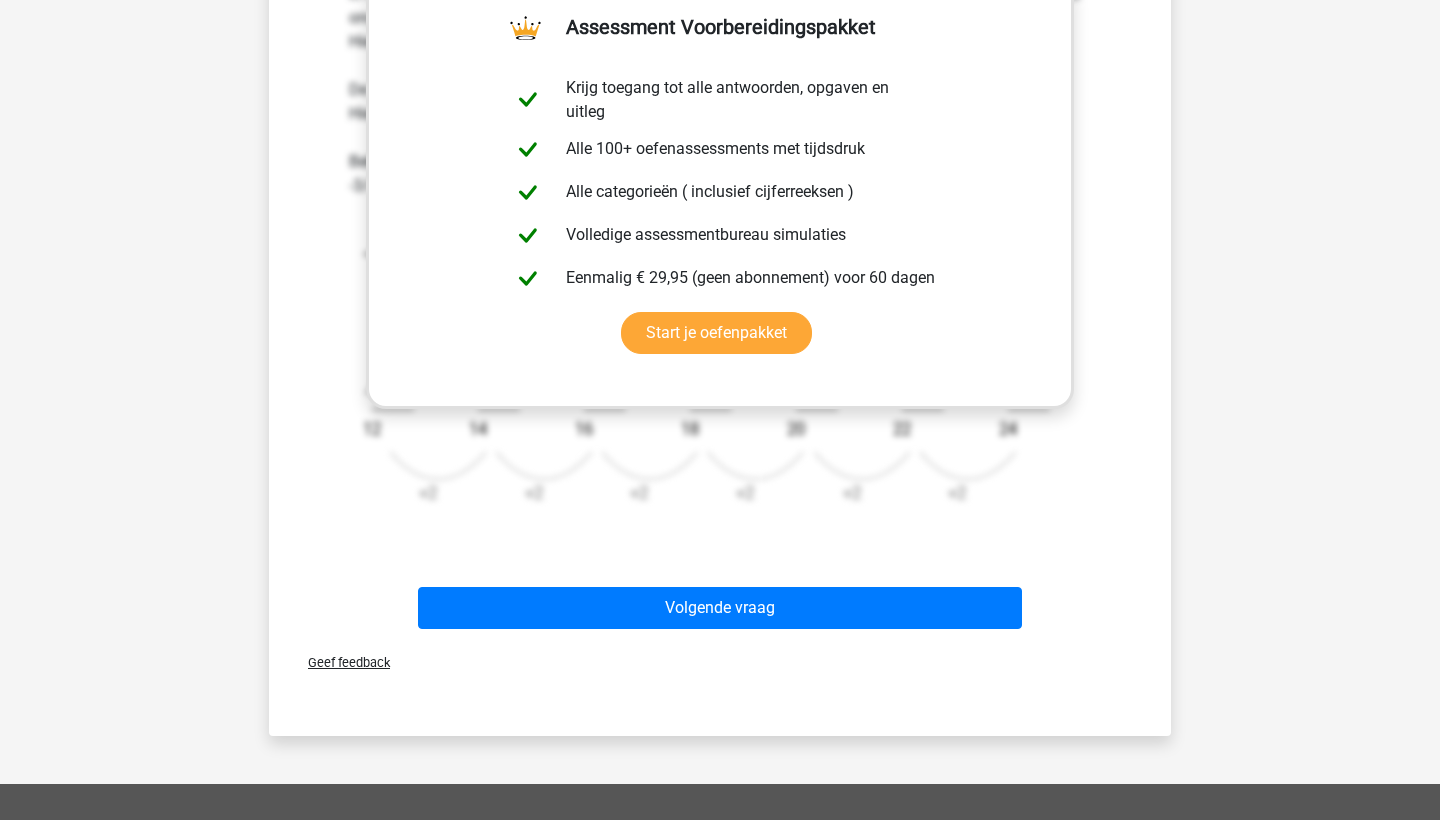 scroll, scrollTop: 676, scrollLeft: 0, axis: vertical 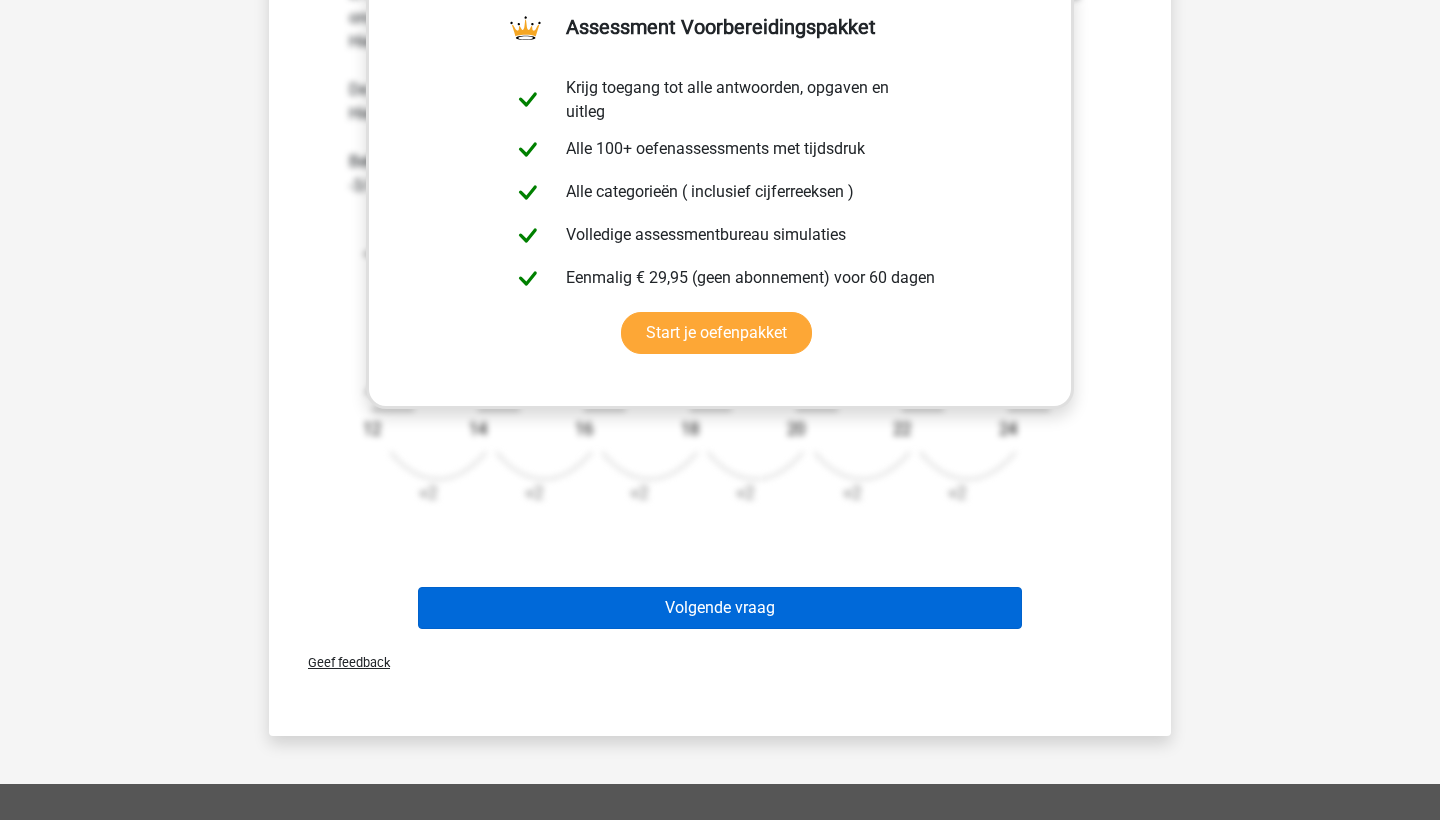 click on "Volgende vraag" at bounding box center [720, 608] 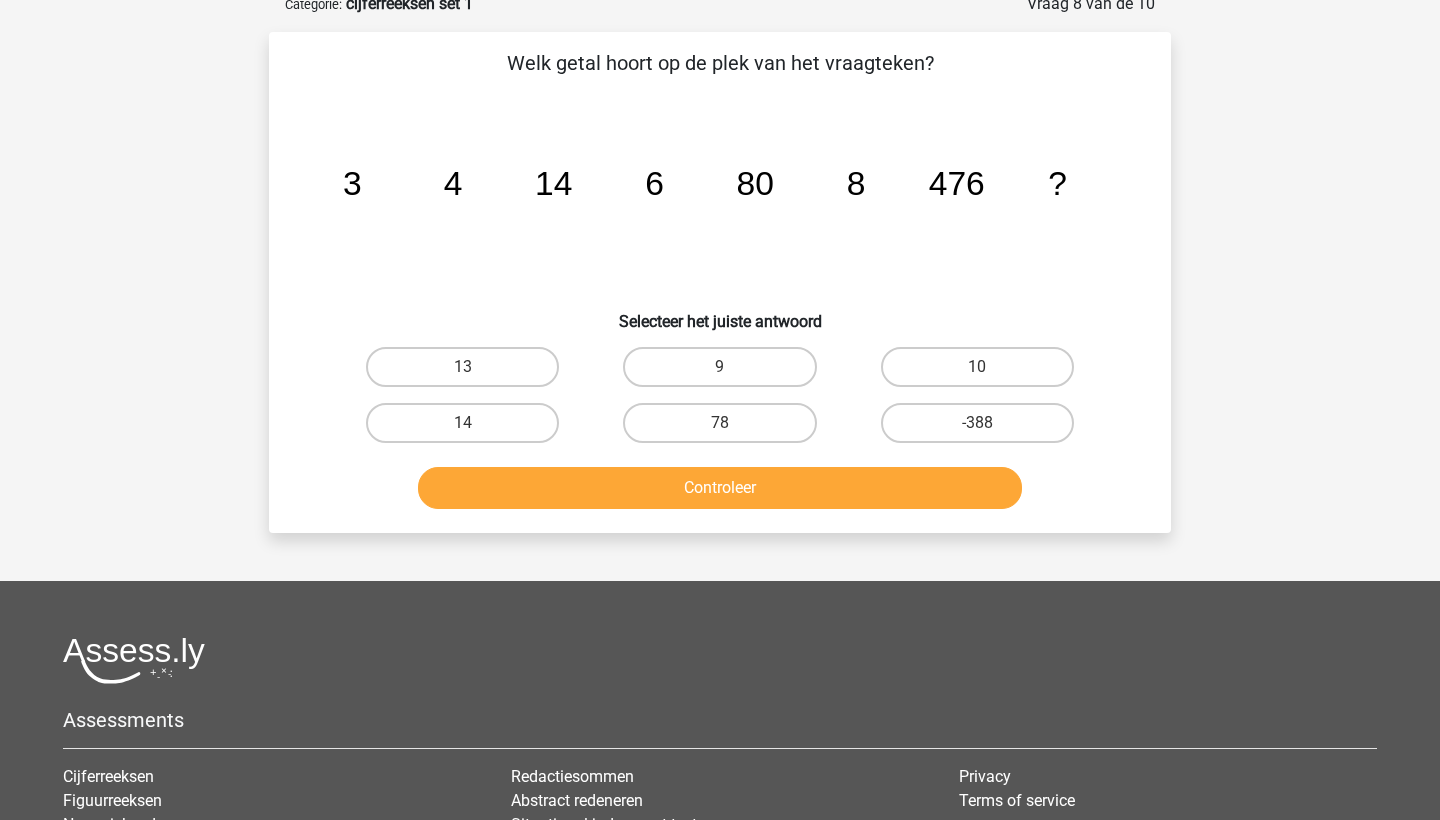 scroll, scrollTop: 100, scrollLeft: 0, axis: vertical 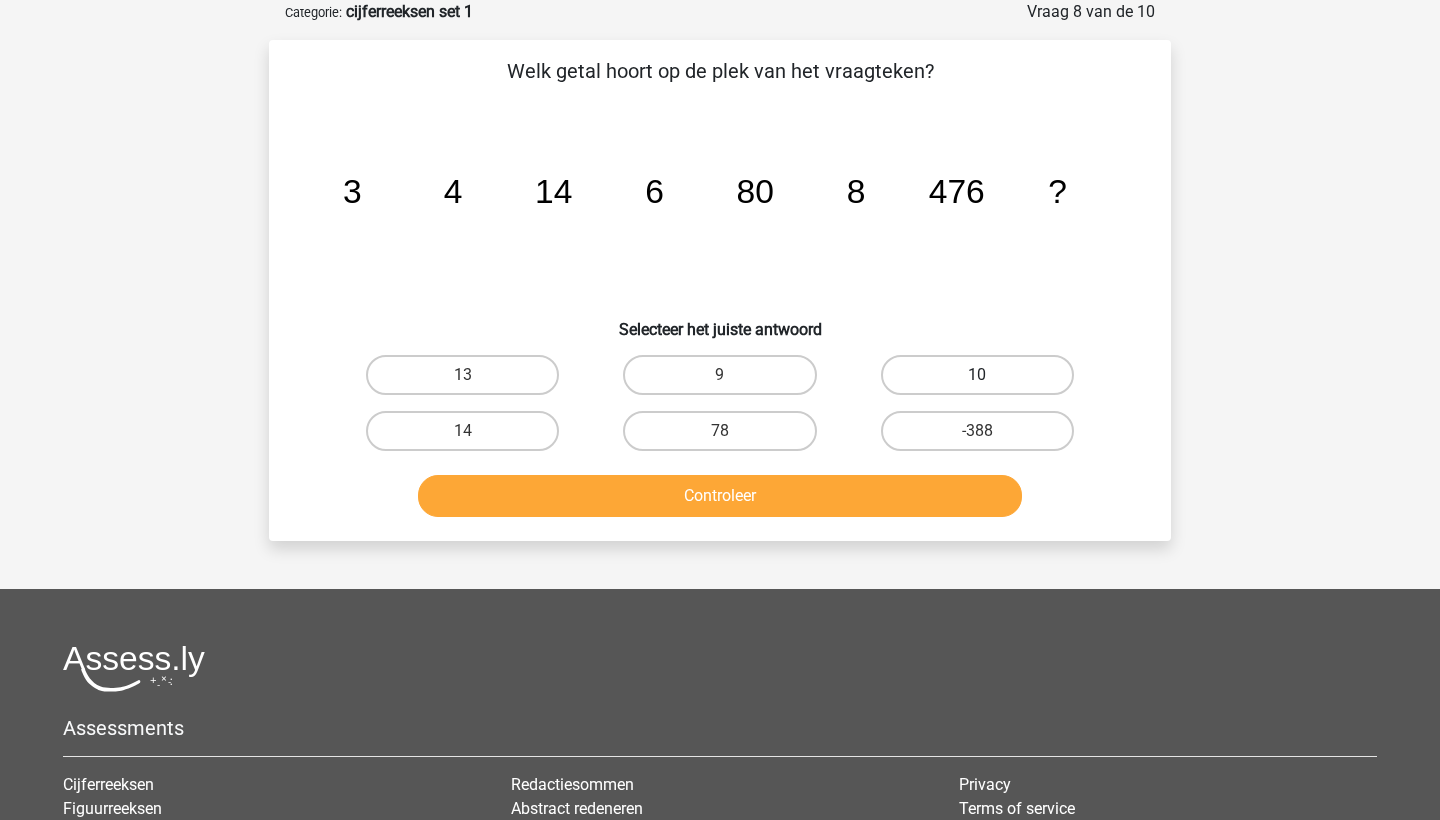 click on "10" at bounding box center [977, 375] 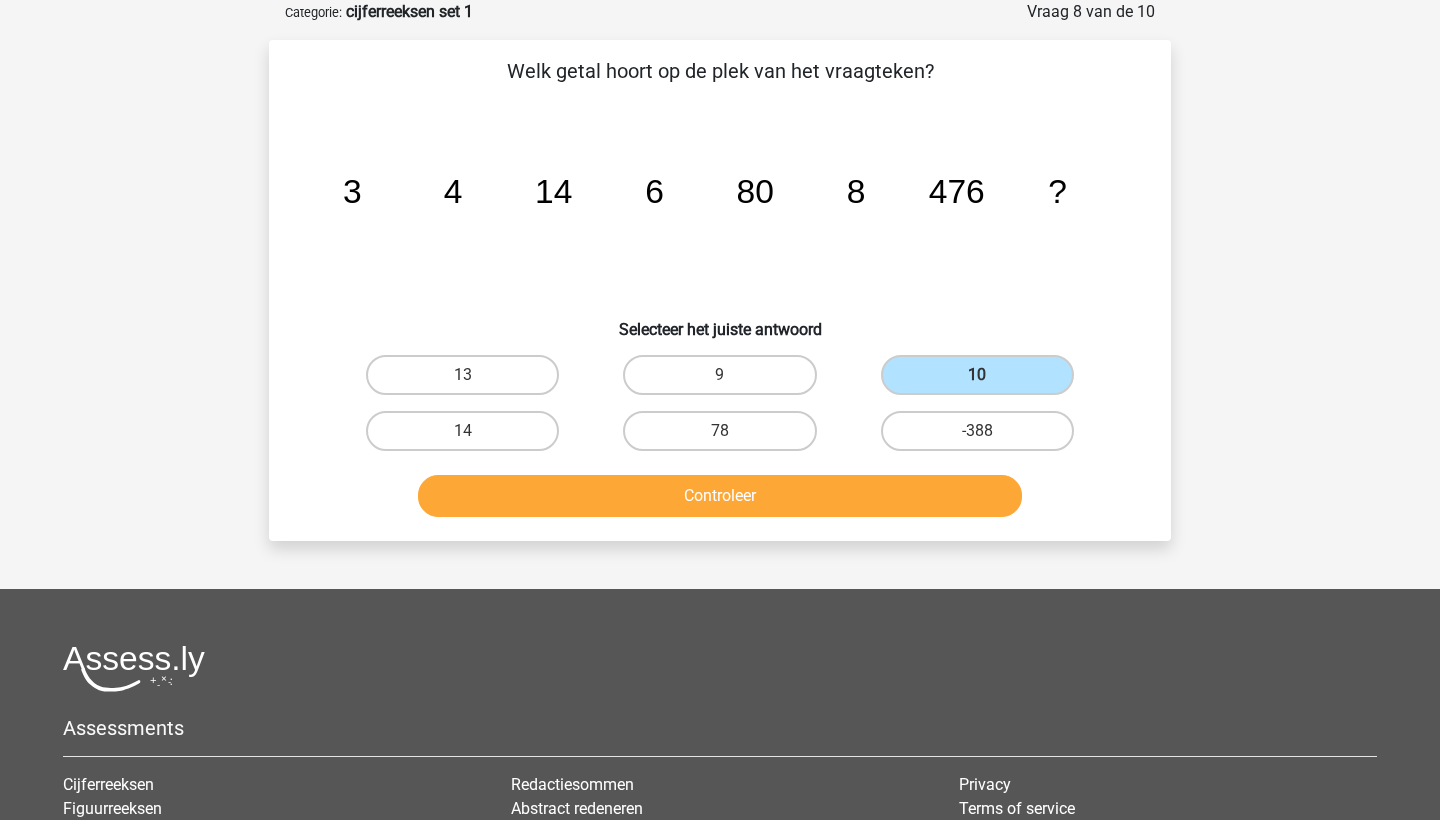 click on "Controleer" at bounding box center [720, 496] 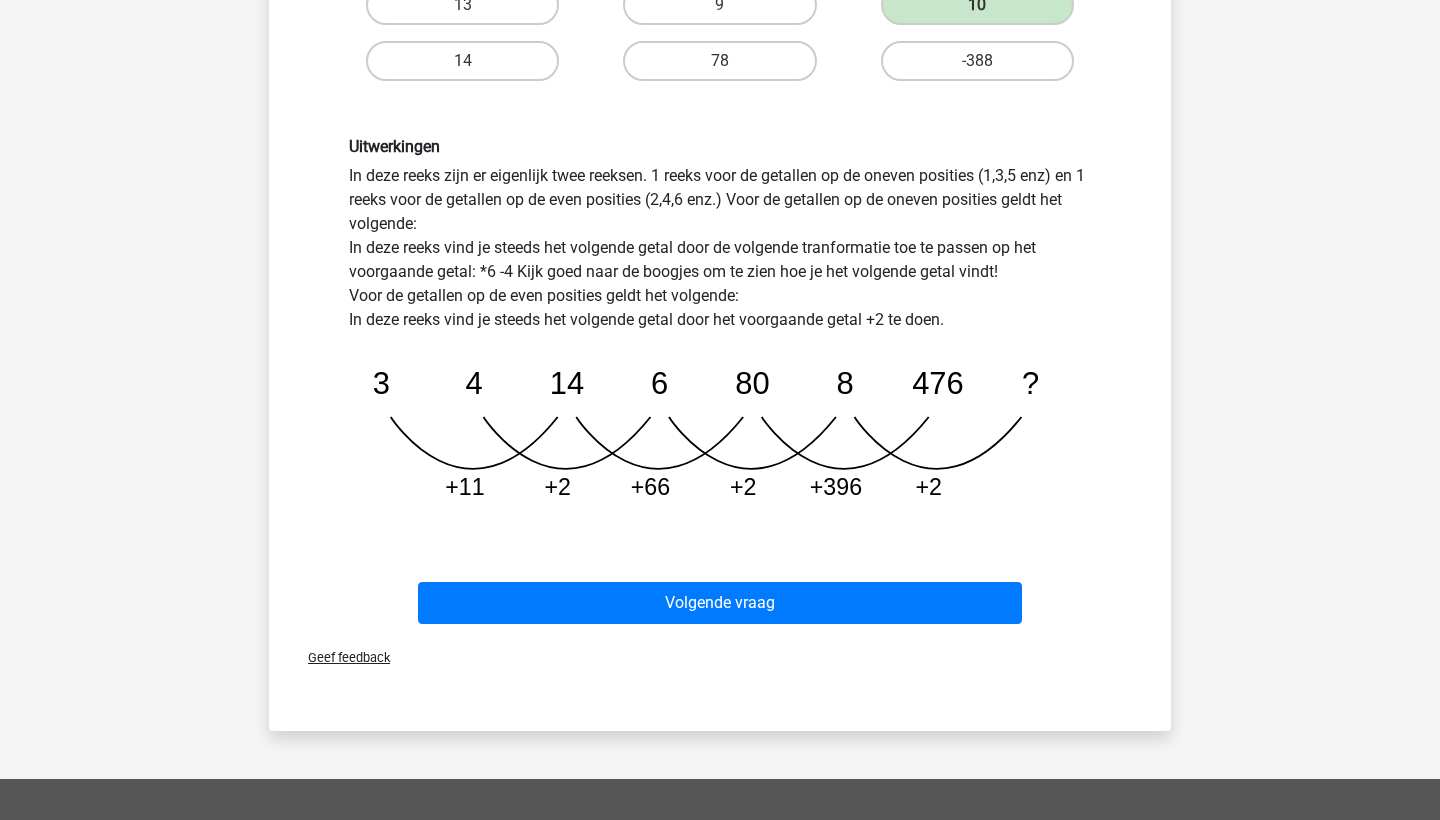scroll, scrollTop: 469, scrollLeft: 0, axis: vertical 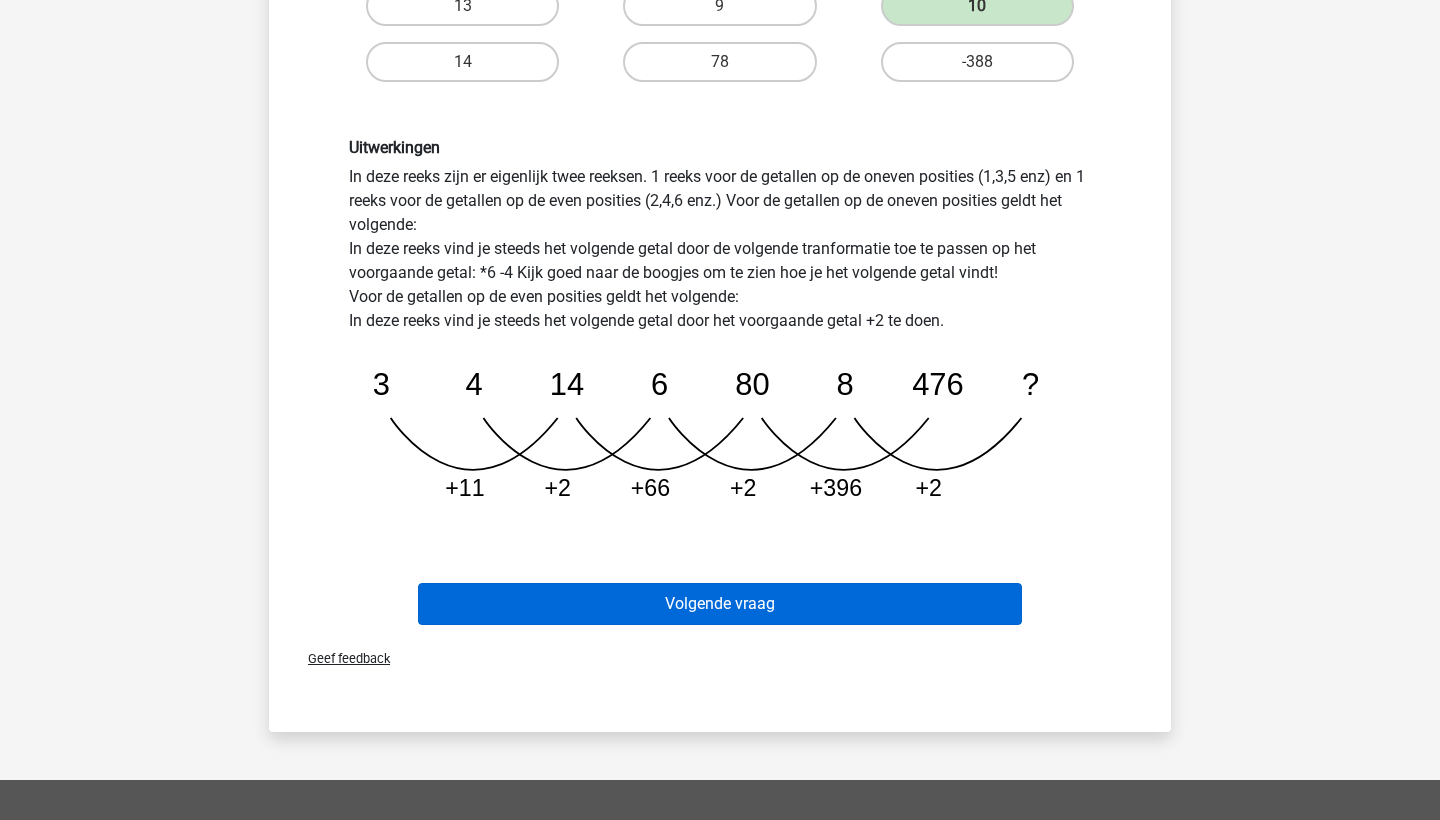 click on "Volgende vraag" at bounding box center [720, 604] 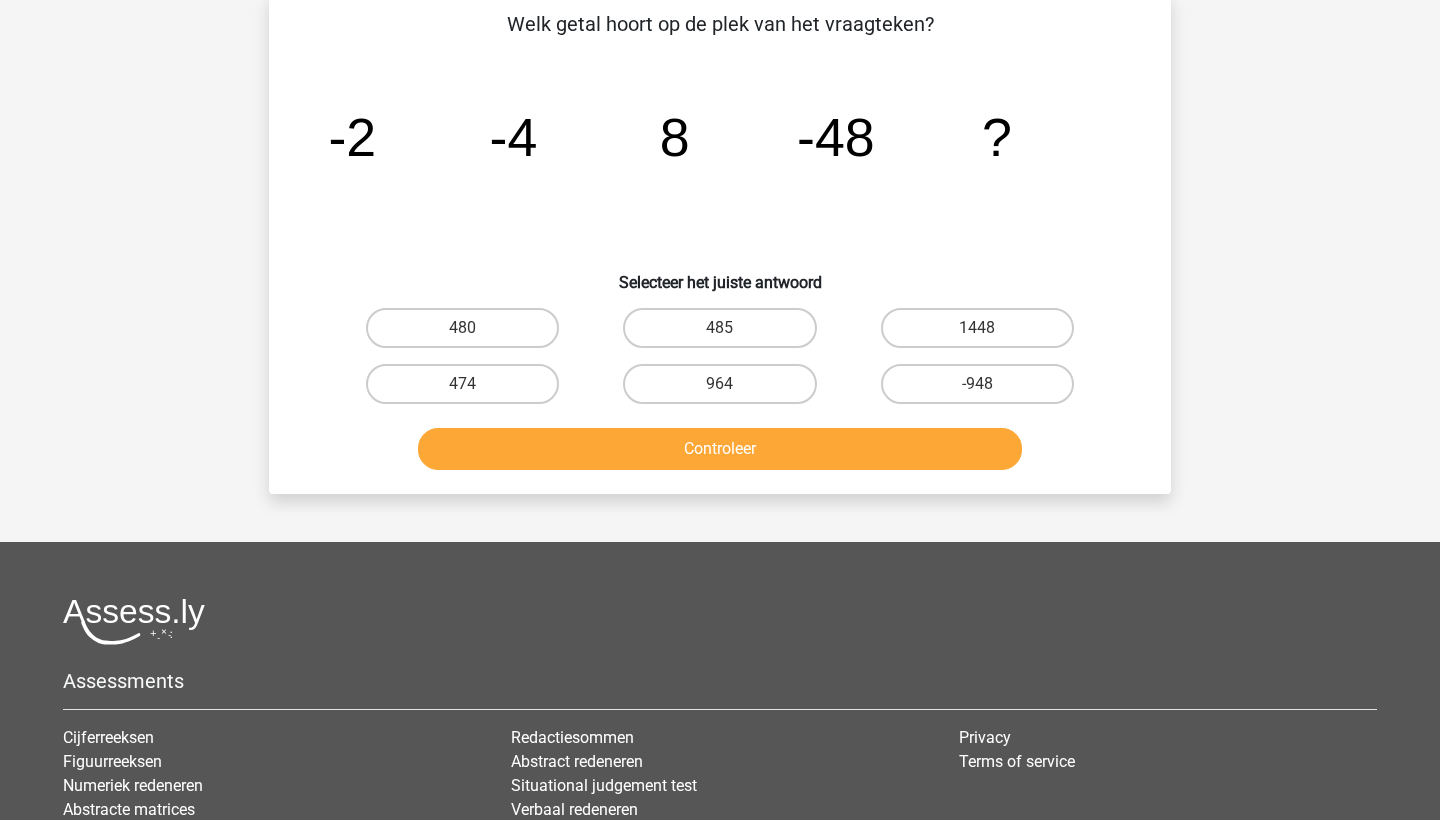 scroll, scrollTop: 100, scrollLeft: 0, axis: vertical 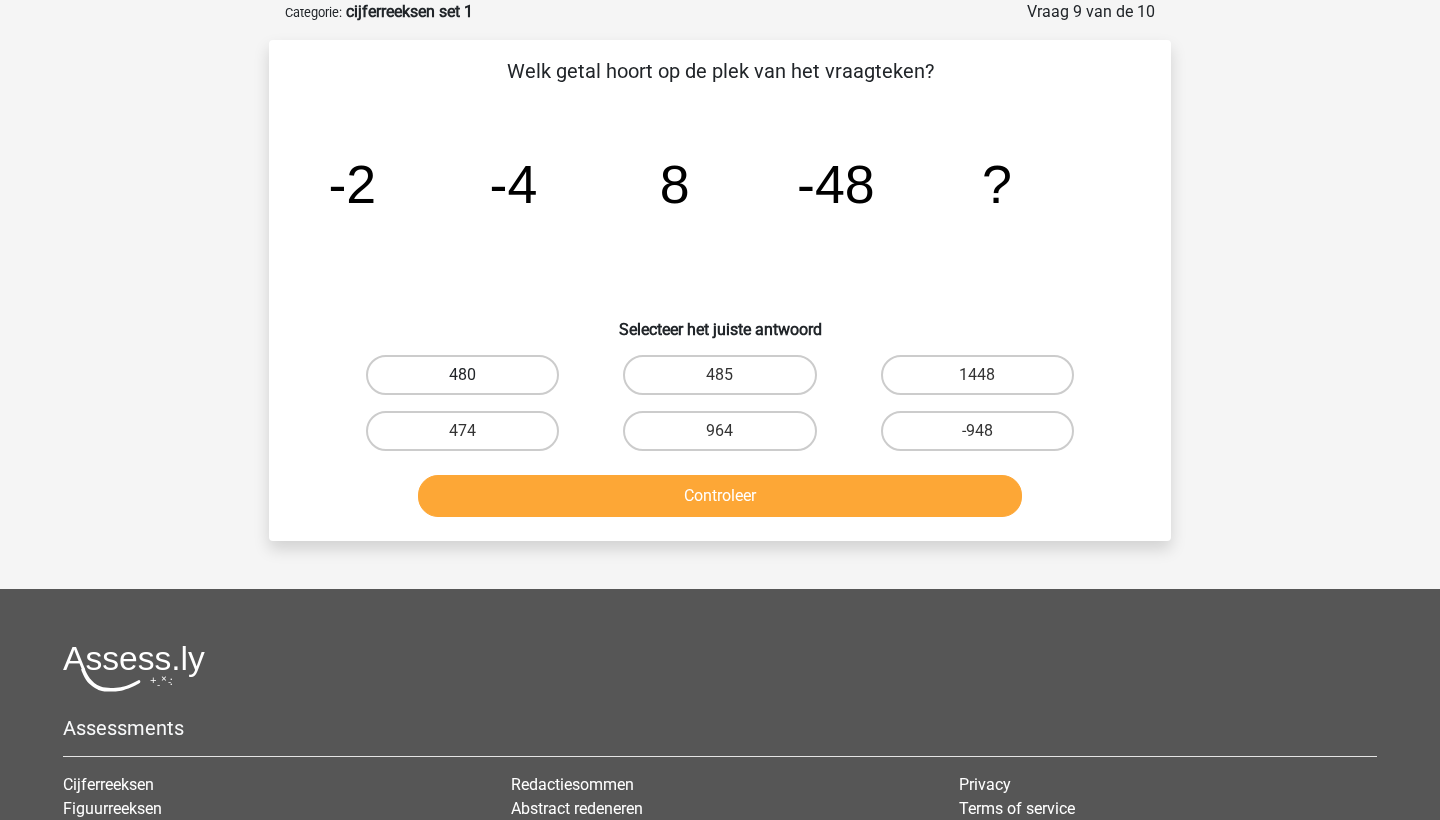 click on "480" at bounding box center [462, 375] 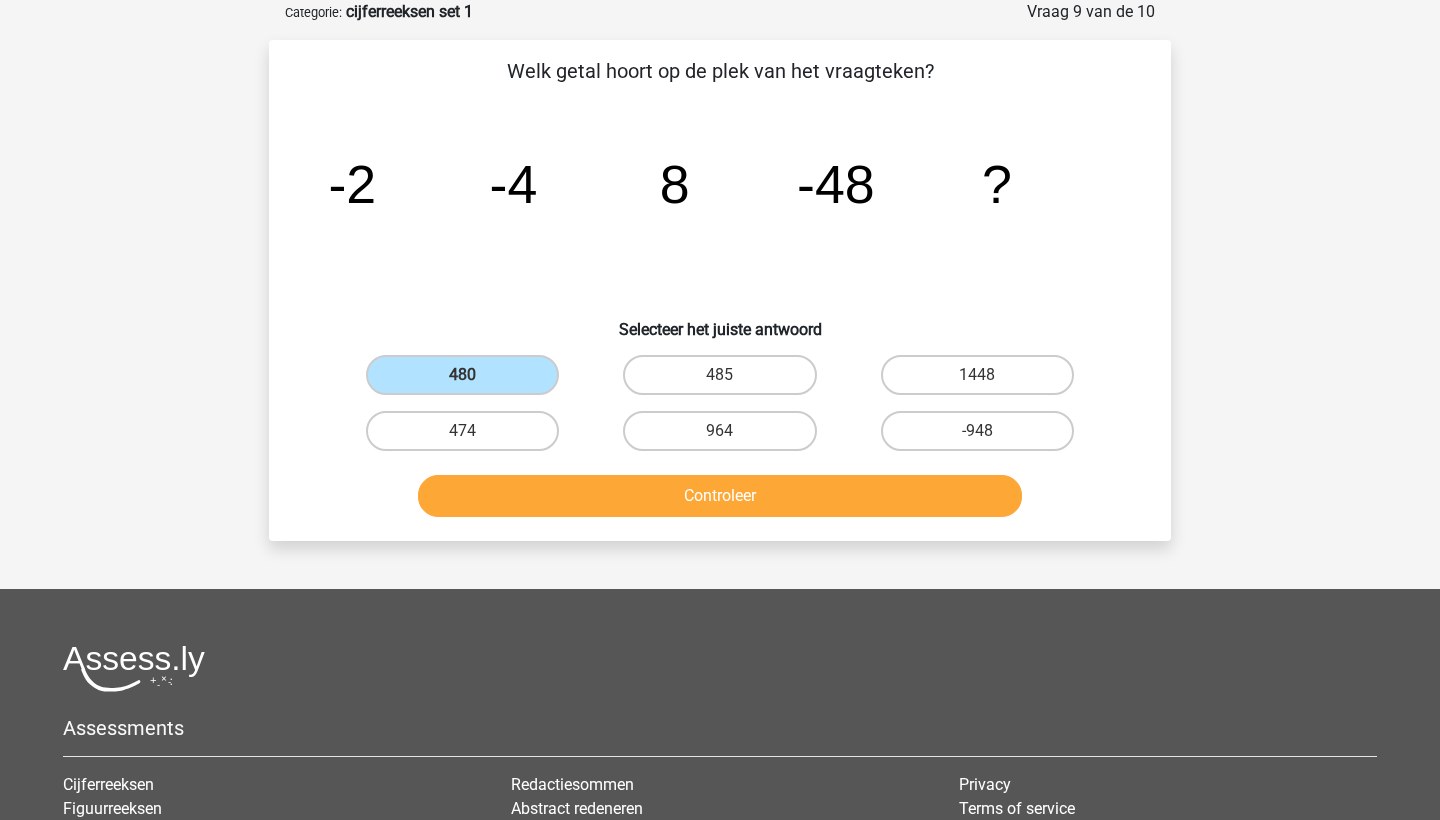 click on "Controleer" at bounding box center [720, 496] 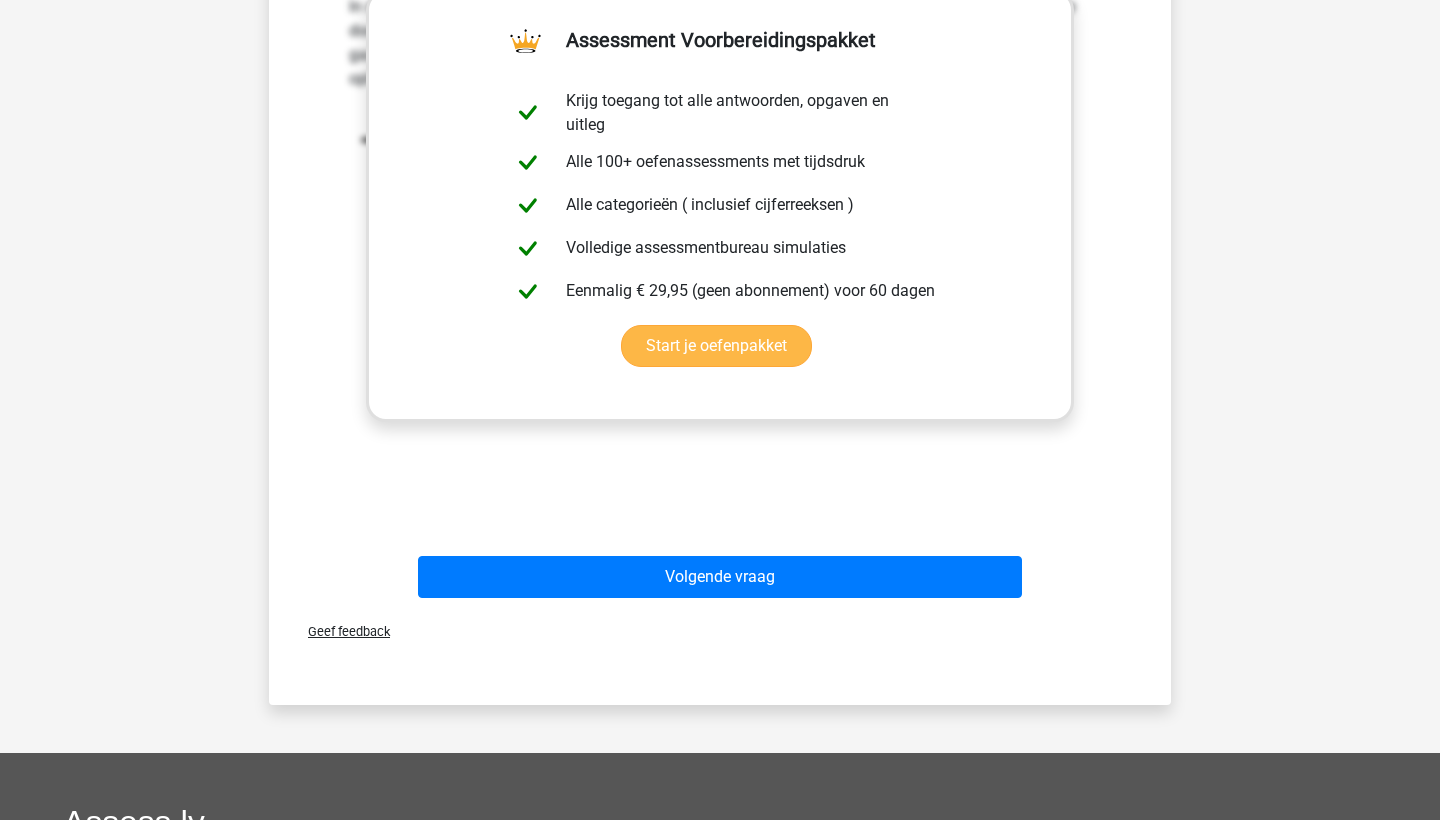 scroll, scrollTop: 666, scrollLeft: 0, axis: vertical 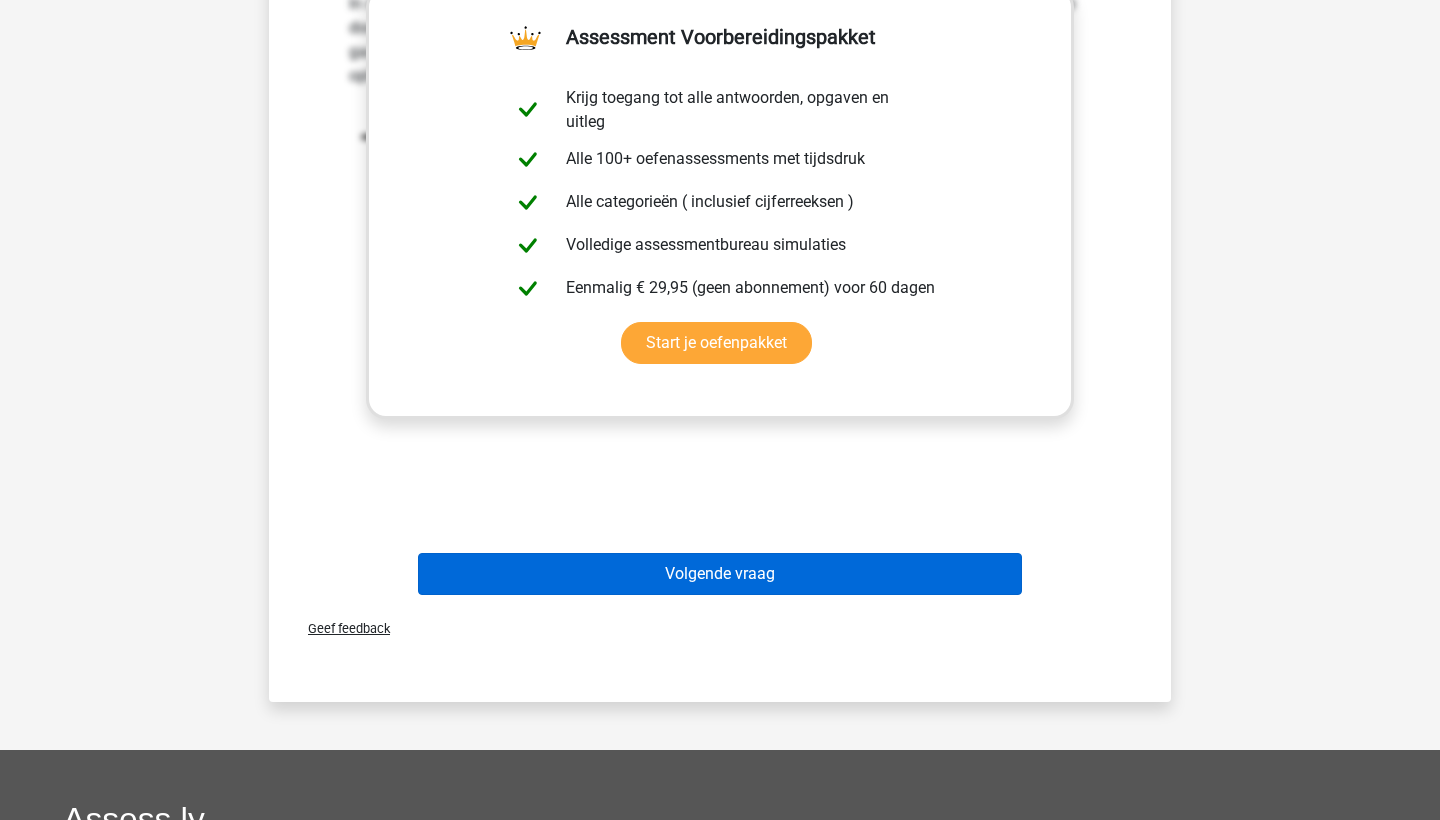 click on "Volgende vraag" at bounding box center [720, 574] 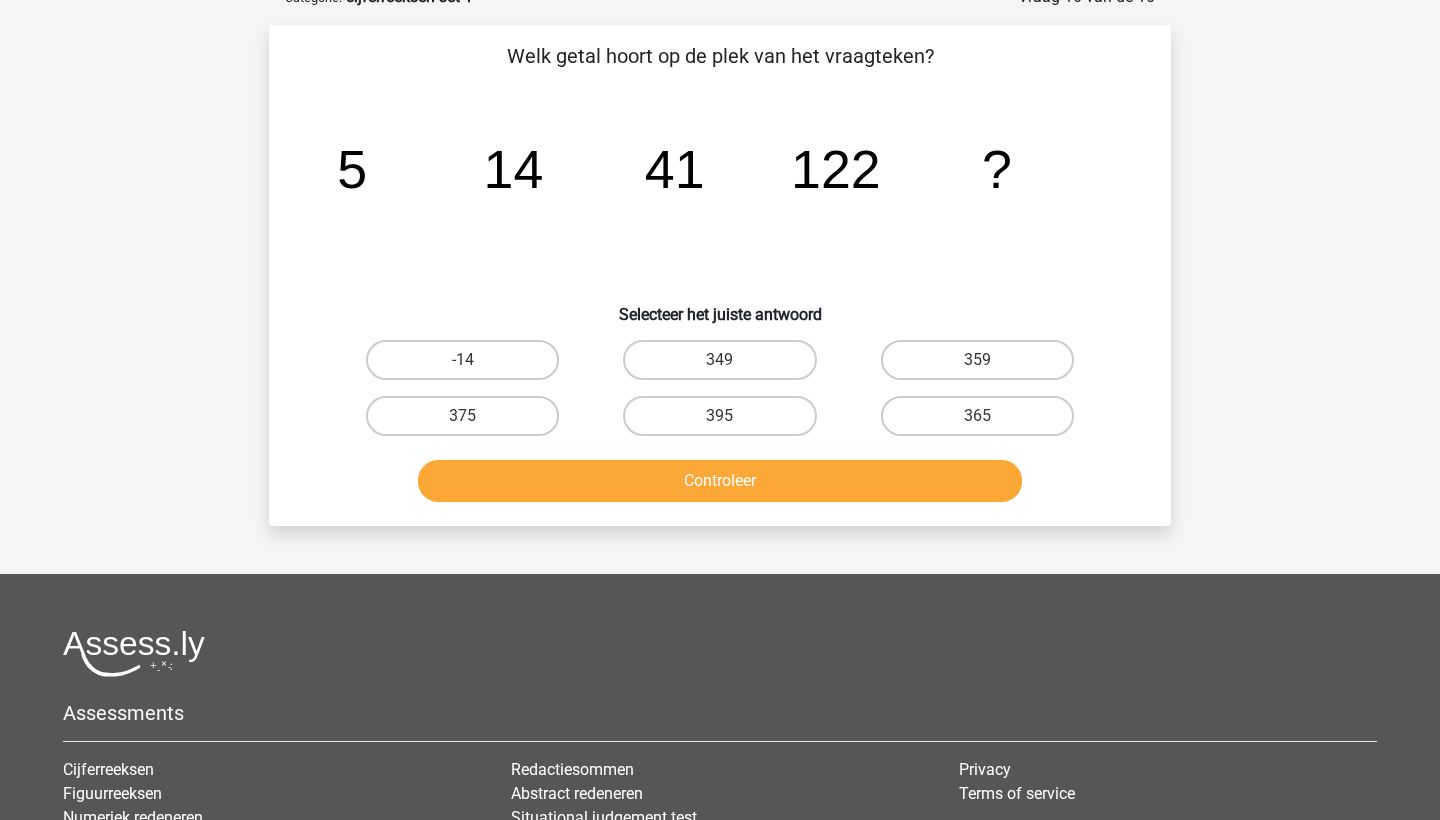 scroll, scrollTop: 100, scrollLeft: 0, axis: vertical 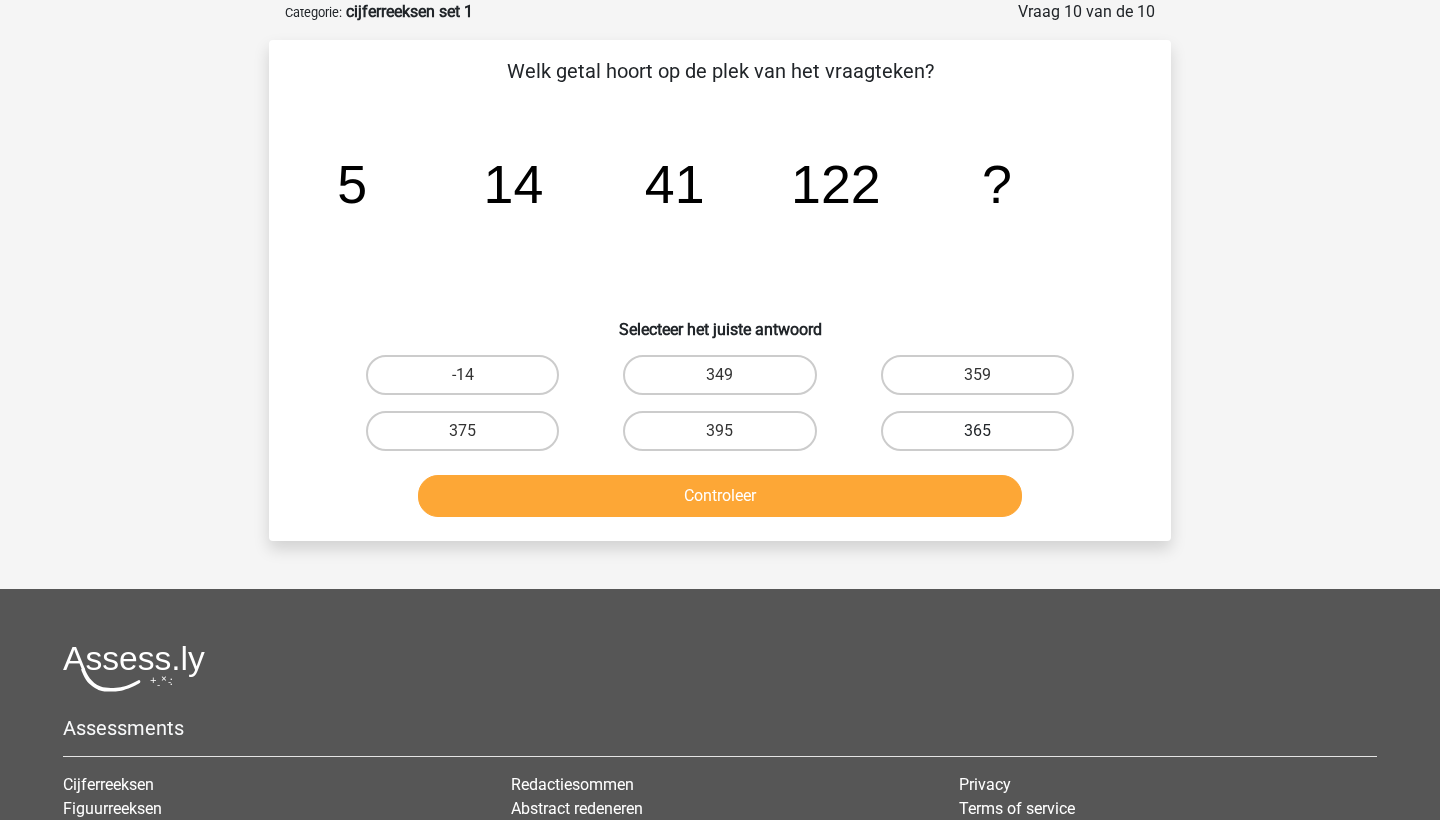 click on "365" at bounding box center [977, 431] 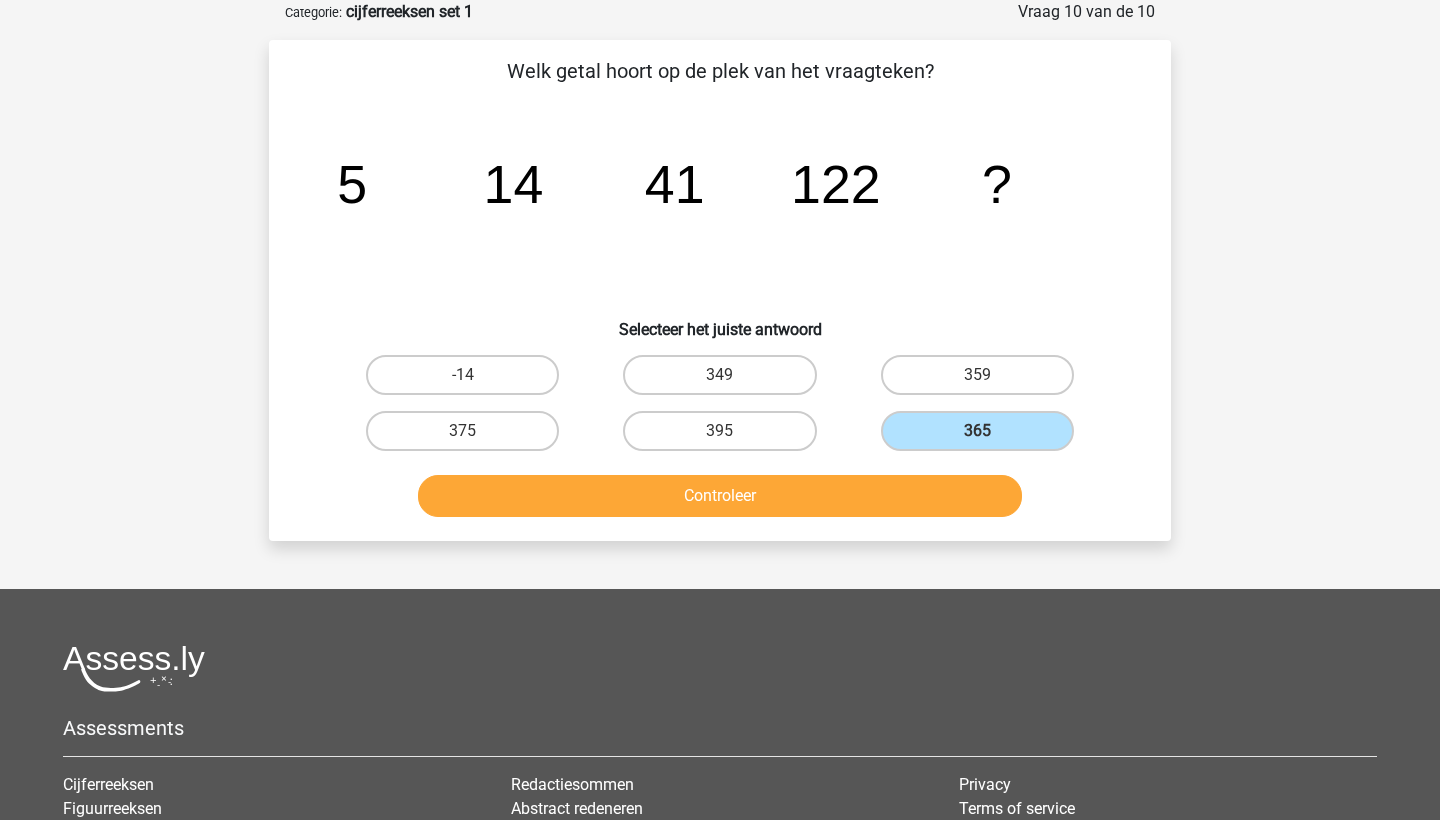 click on "Controleer" at bounding box center (720, 496) 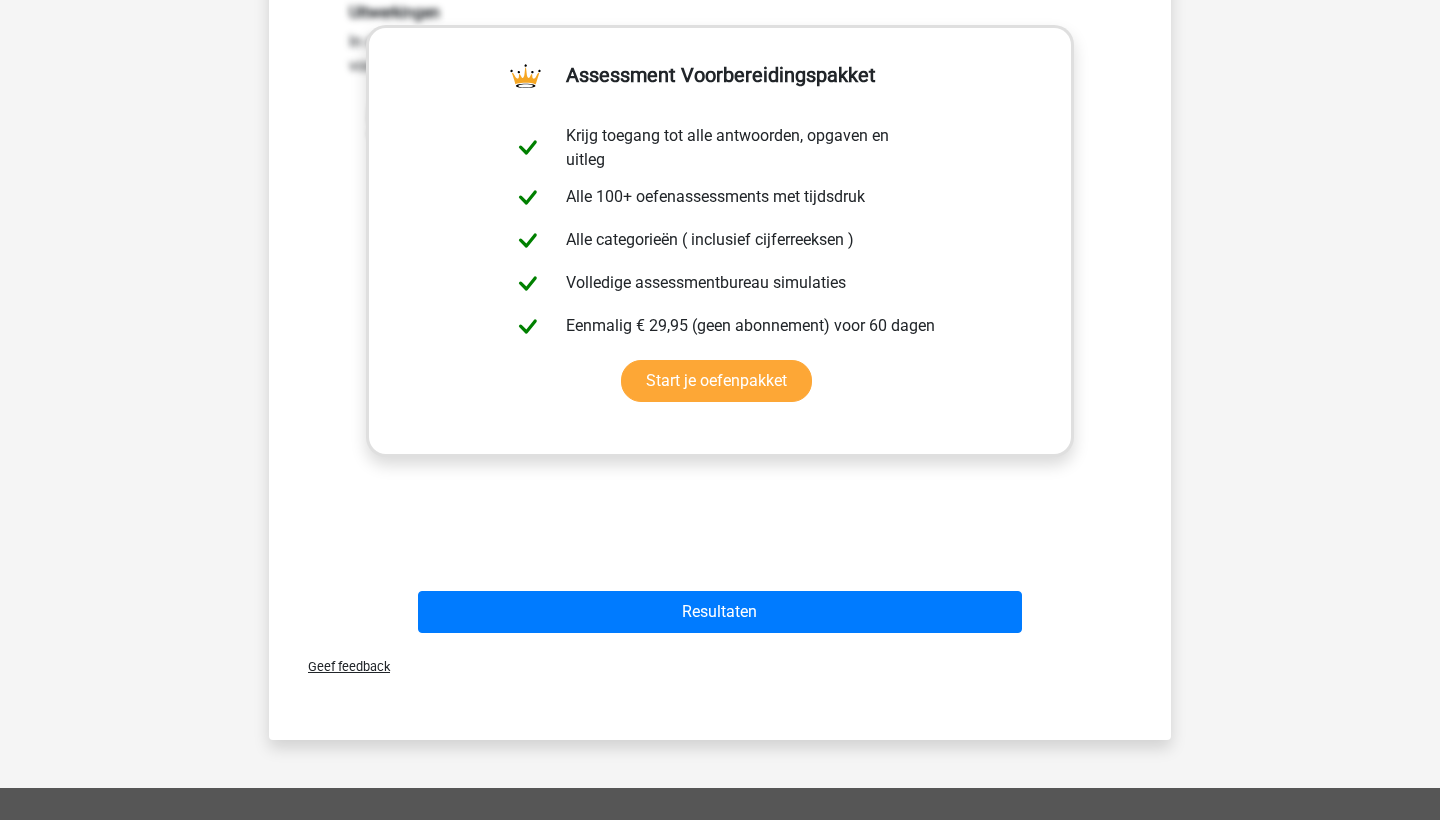 scroll, scrollTop: 668, scrollLeft: 0, axis: vertical 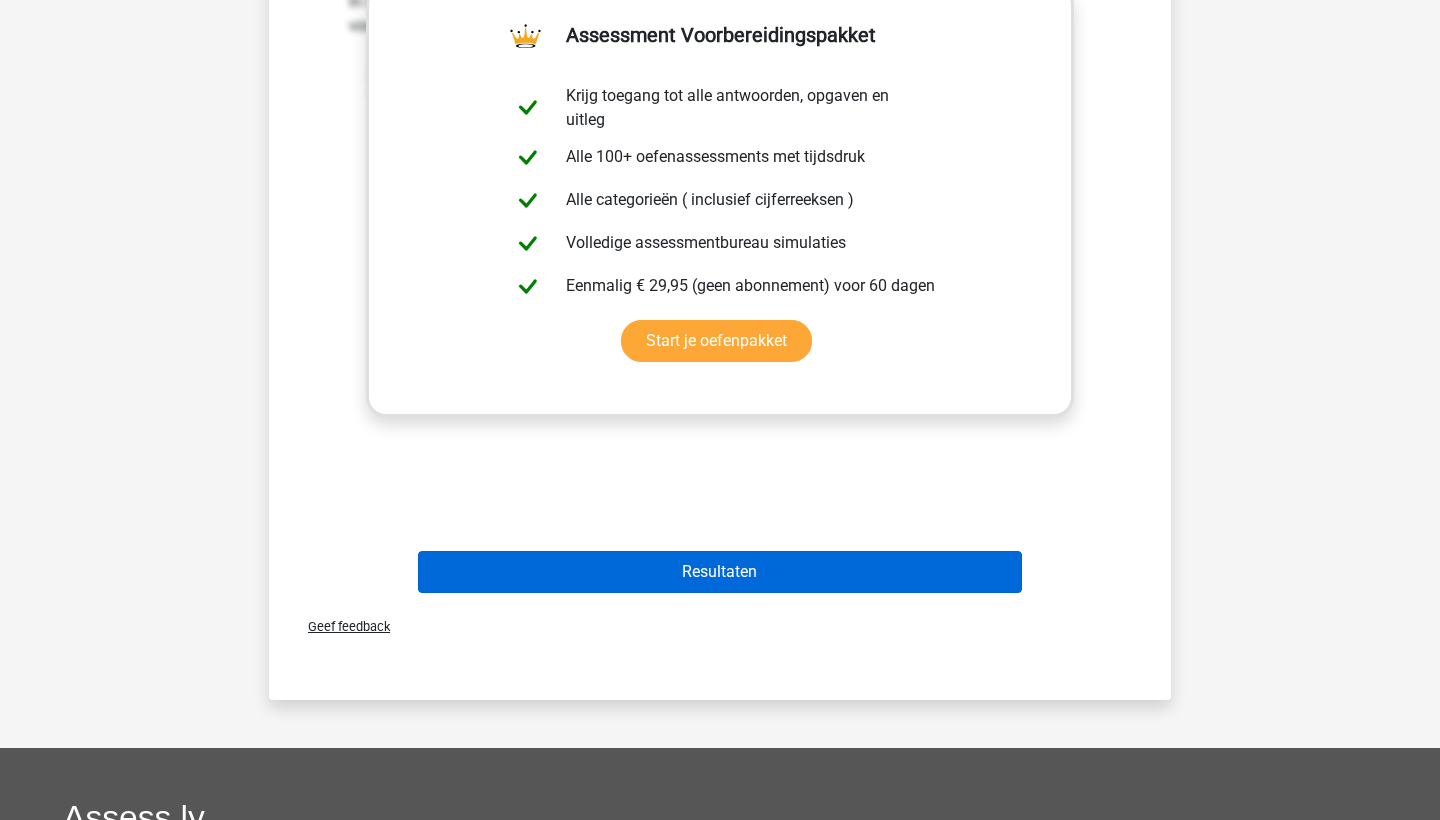 click on "Resultaten" at bounding box center [720, 572] 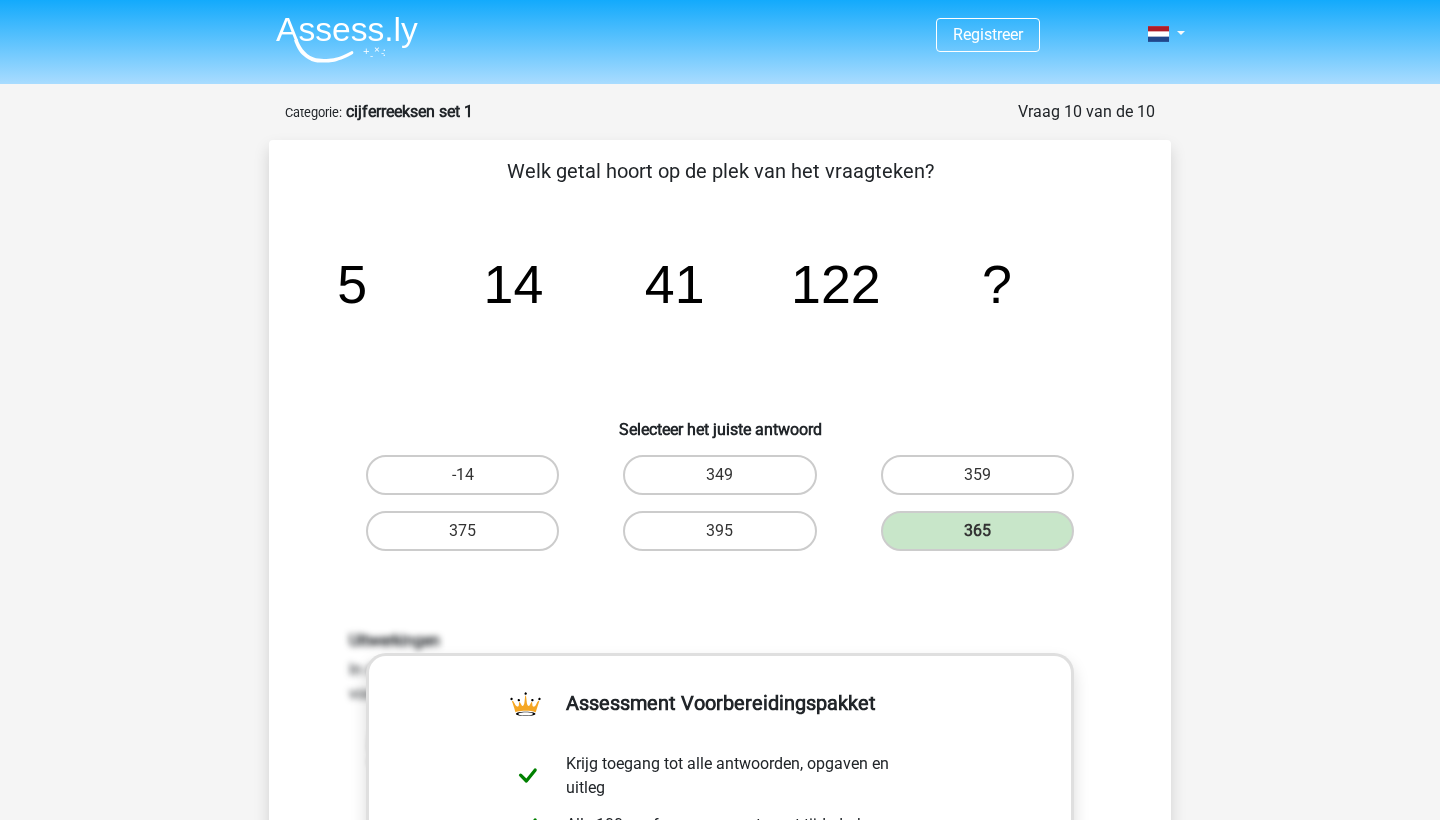scroll, scrollTop: 0, scrollLeft: 0, axis: both 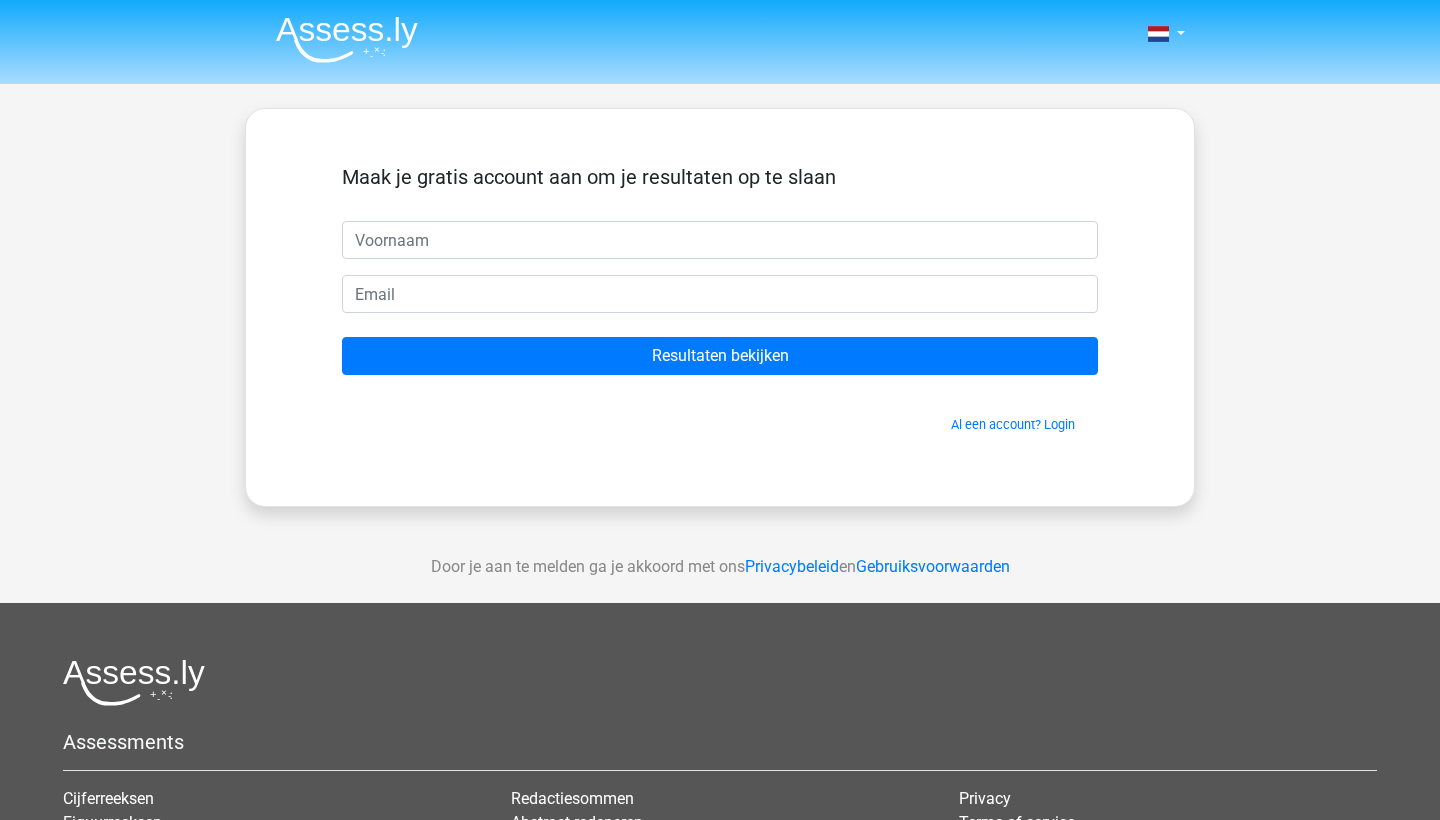 click at bounding box center (347, 39) 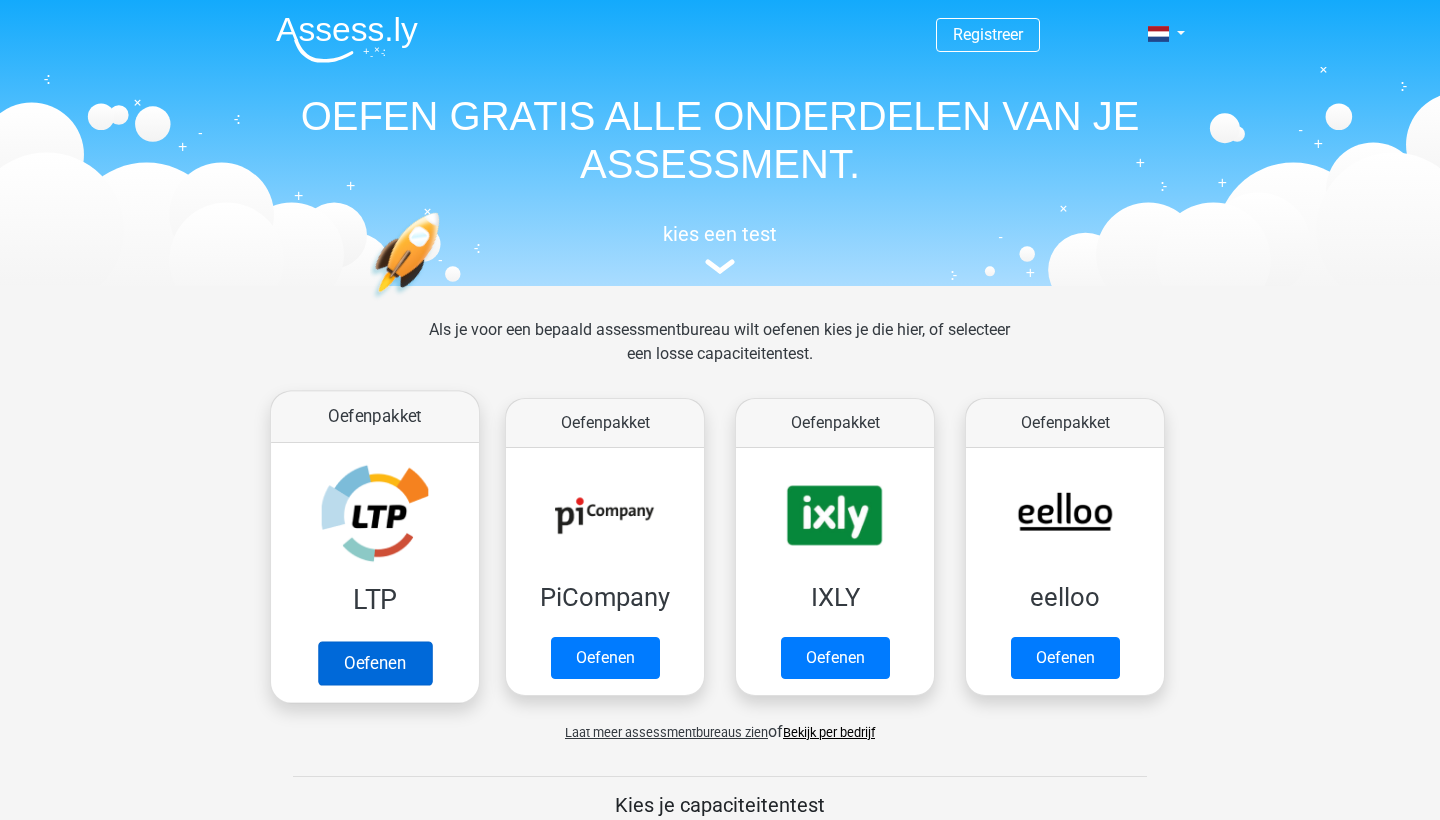 scroll, scrollTop: 0, scrollLeft: 0, axis: both 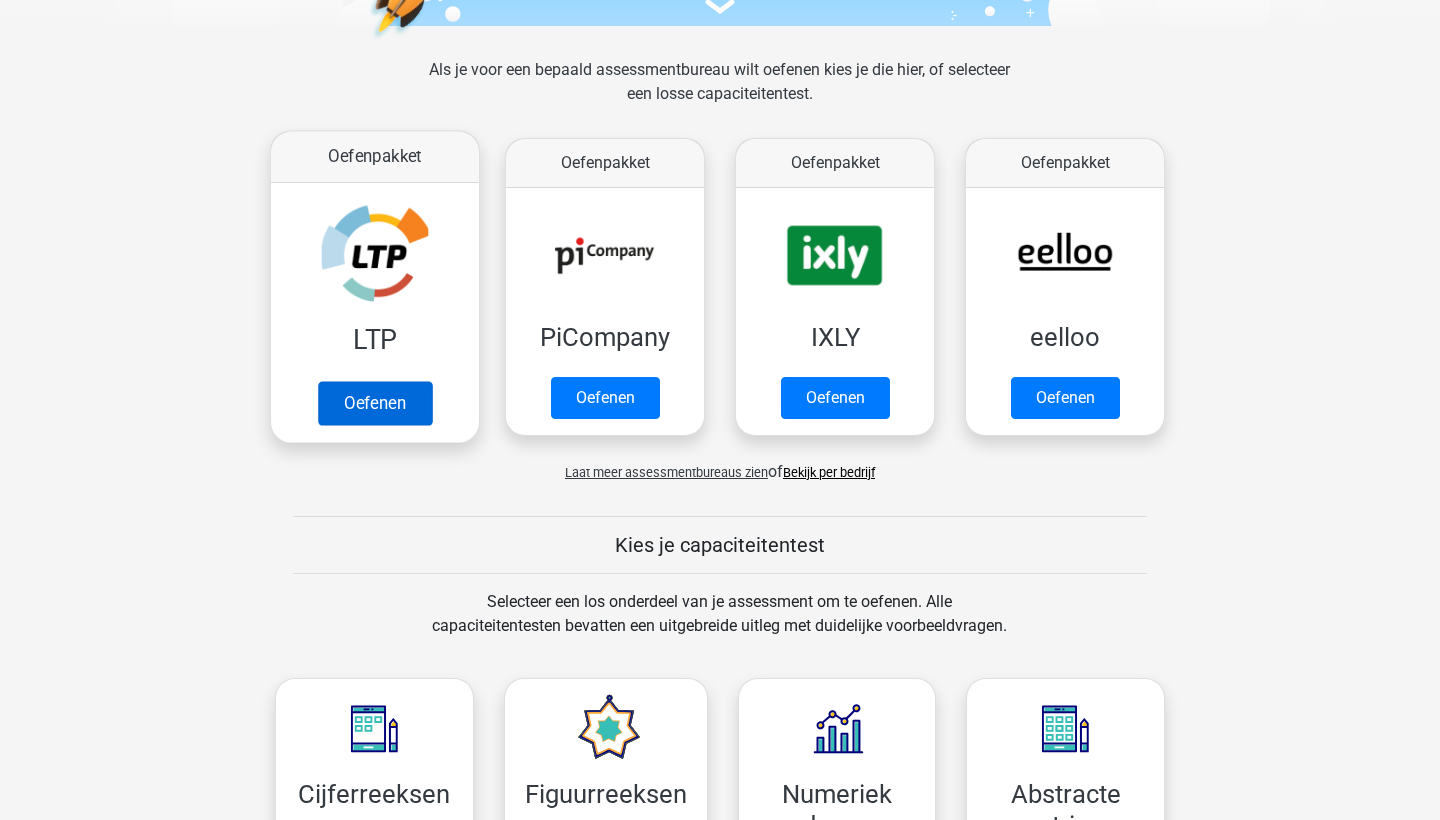 click on "Oefenen" at bounding box center (375, 403) 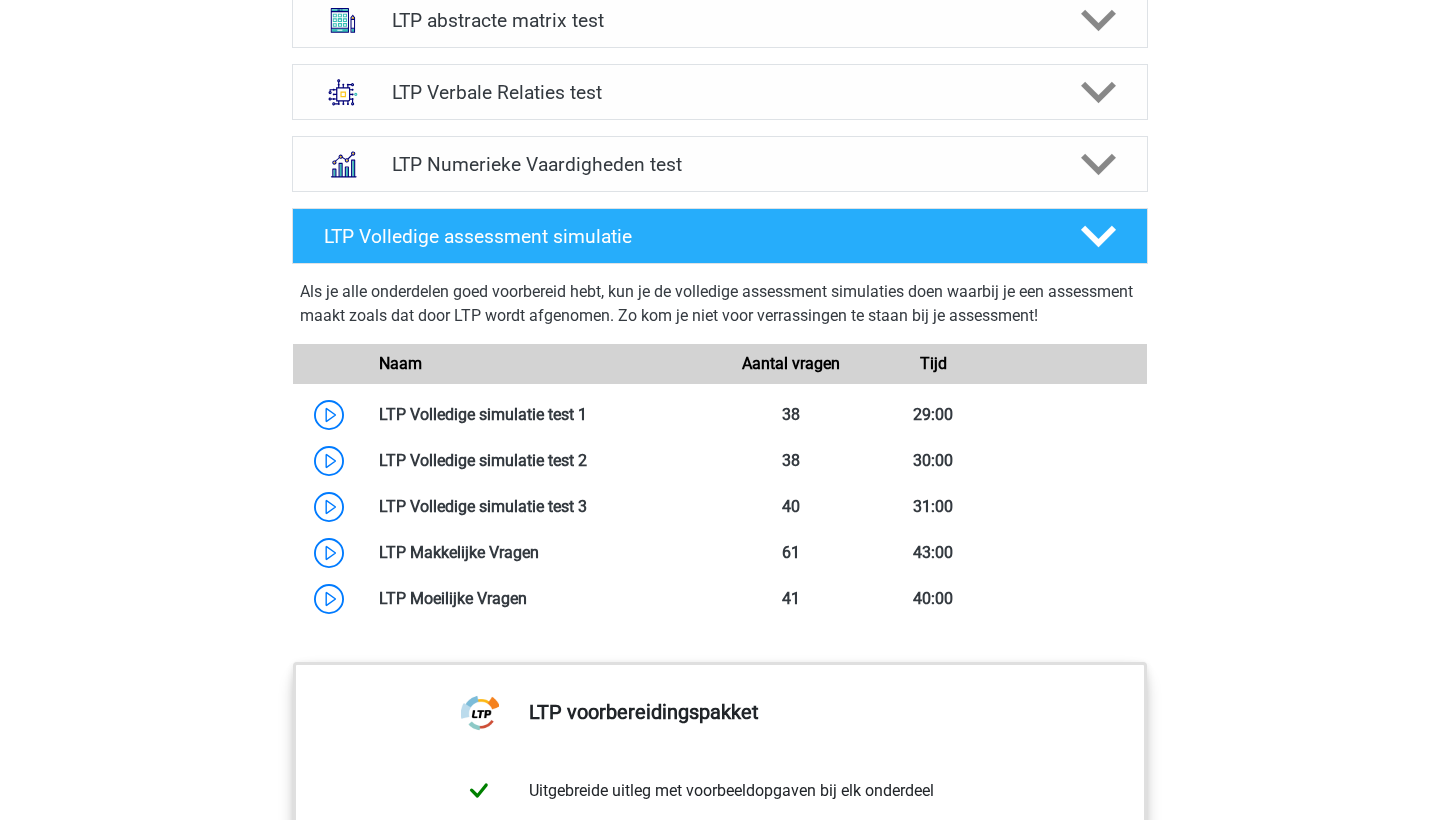 scroll, scrollTop: 1466, scrollLeft: 0, axis: vertical 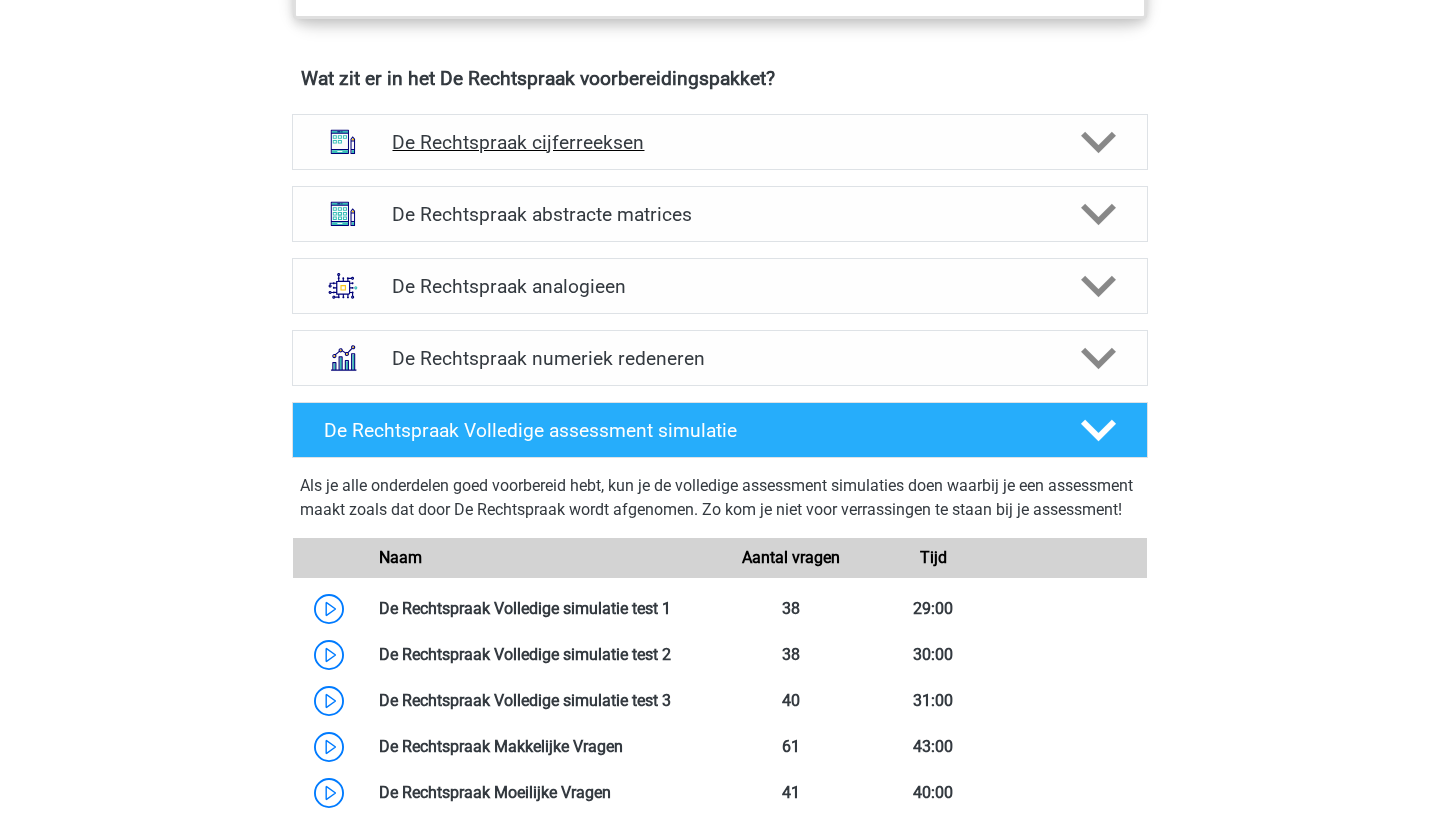 click on "De Rechtspraak cijferreeksen" at bounding box center [719, 142] 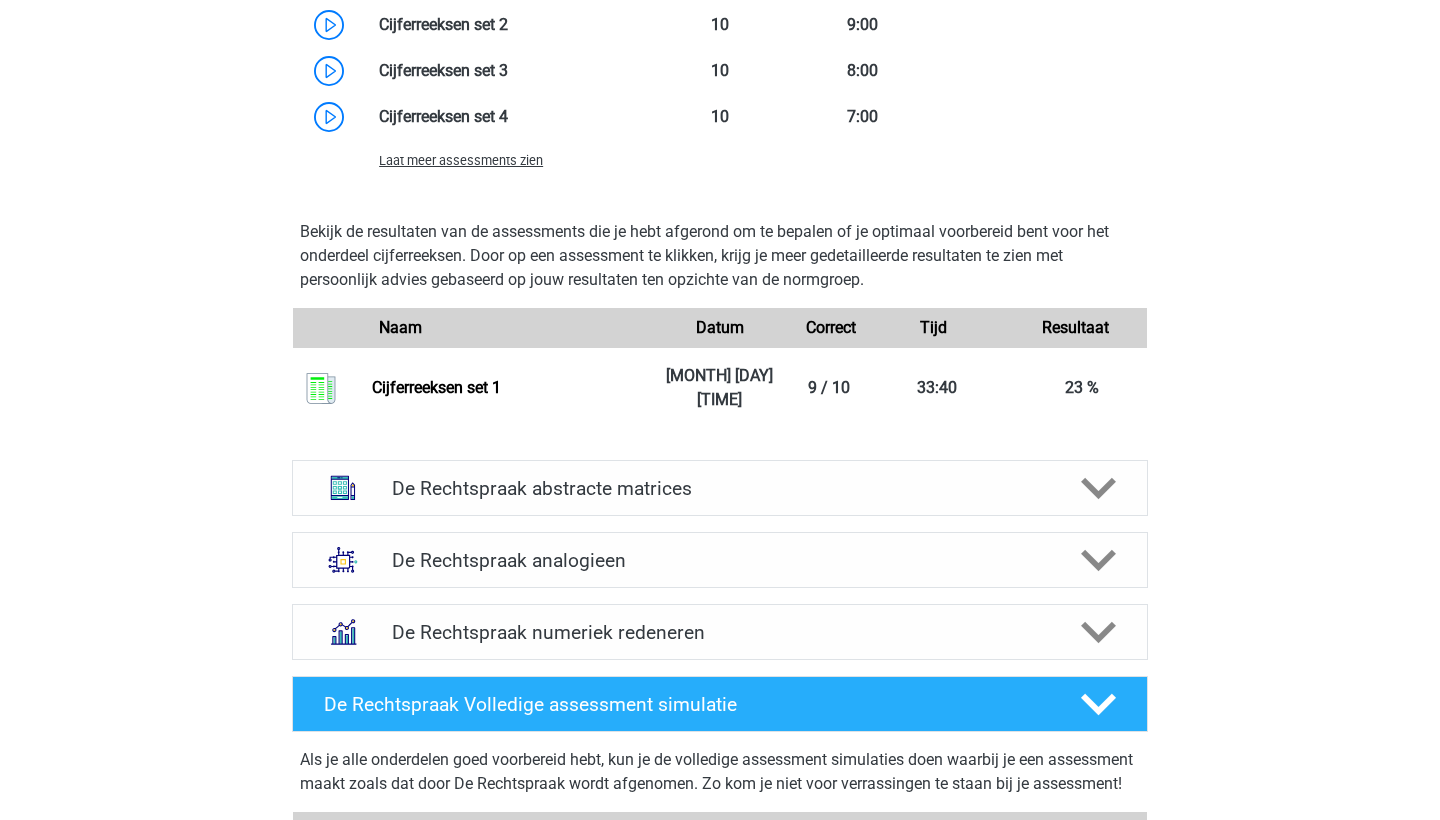 scroll, scrollTop: 2452, scrollLeft: 0, axis: vertical 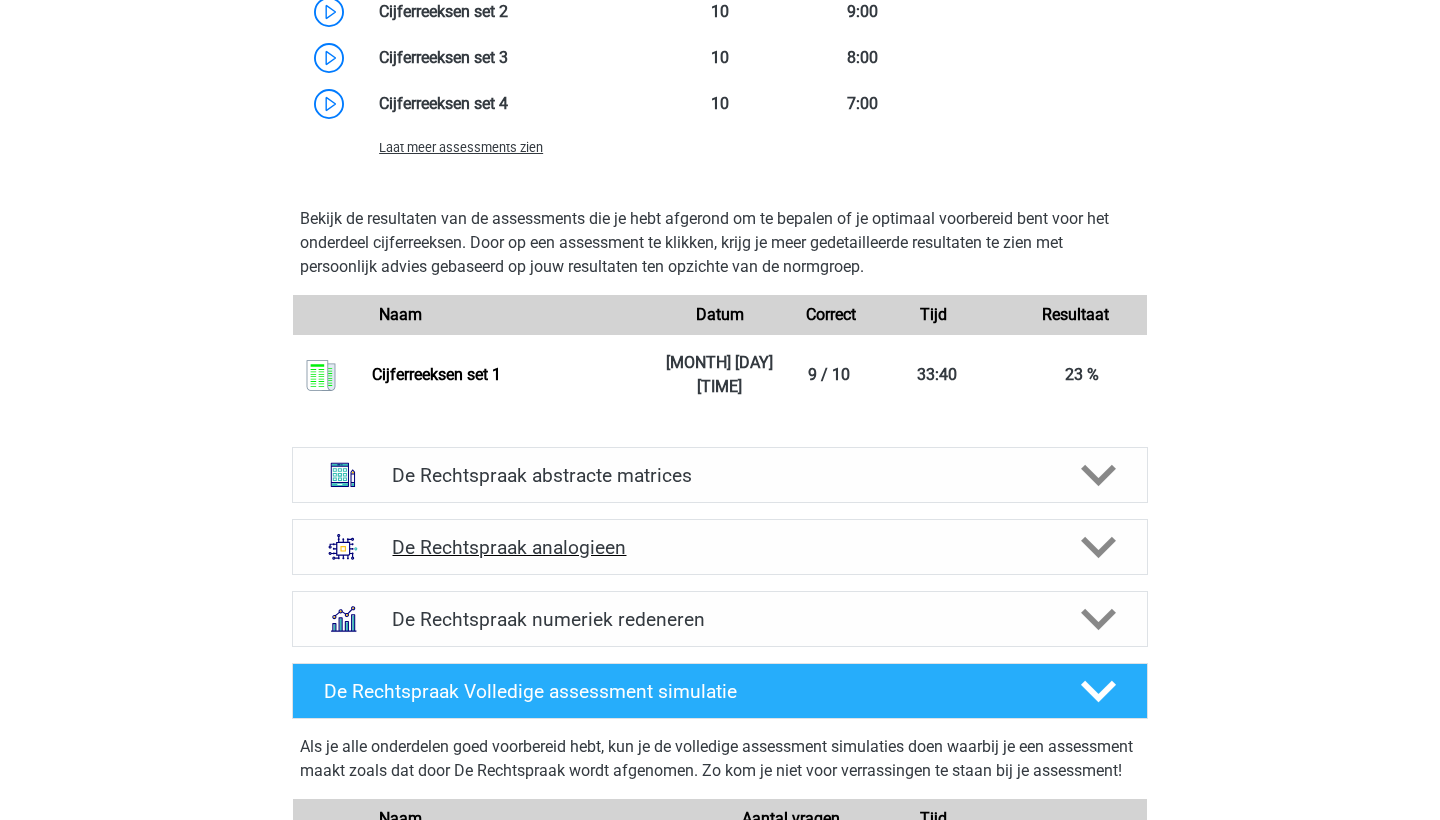 click on "De Rechtspraak analogieen" at bounding box center (719, 547) 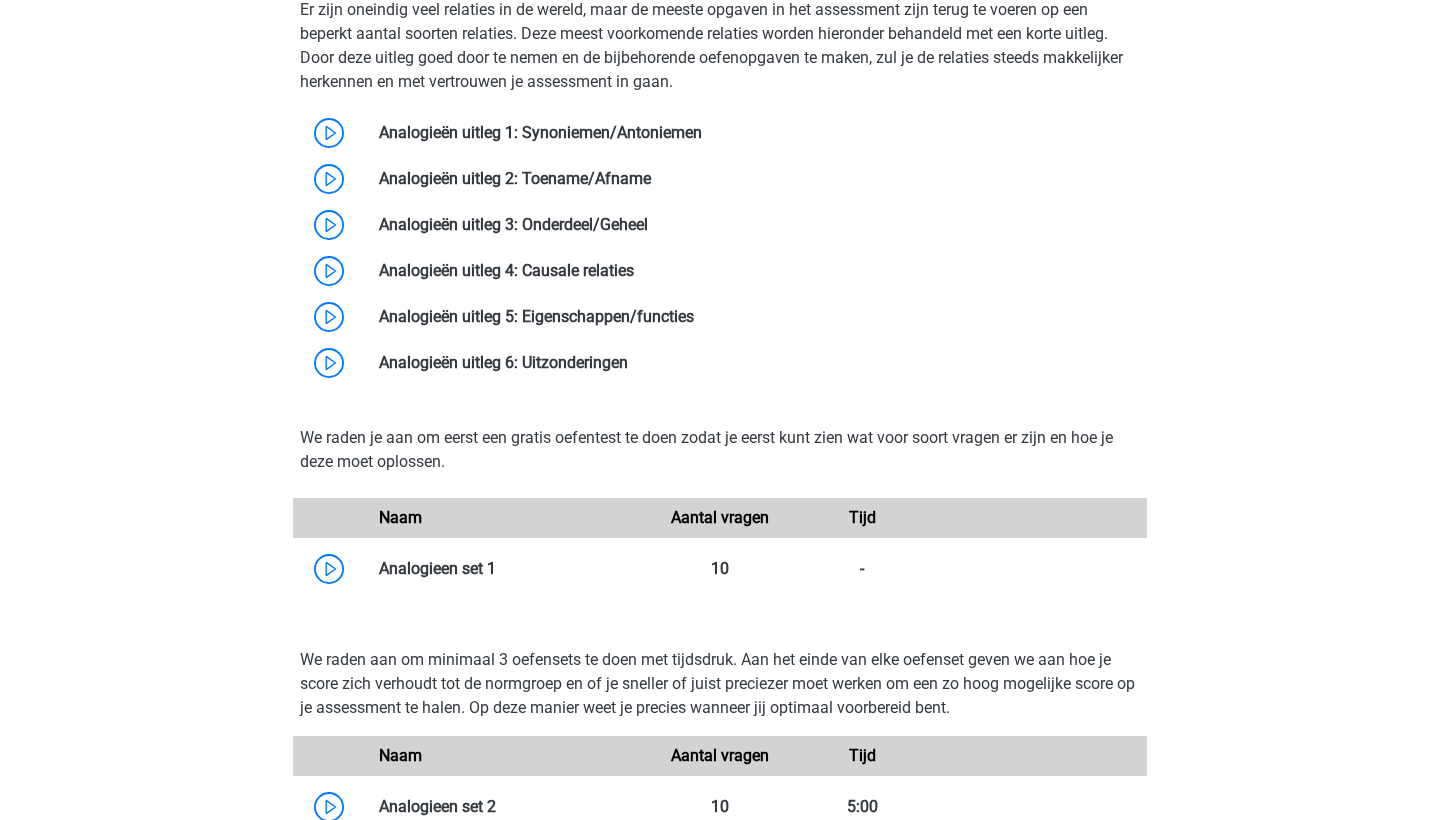 scroll, scrollTop: 3241, scrollLeft: 0, axis: vertical 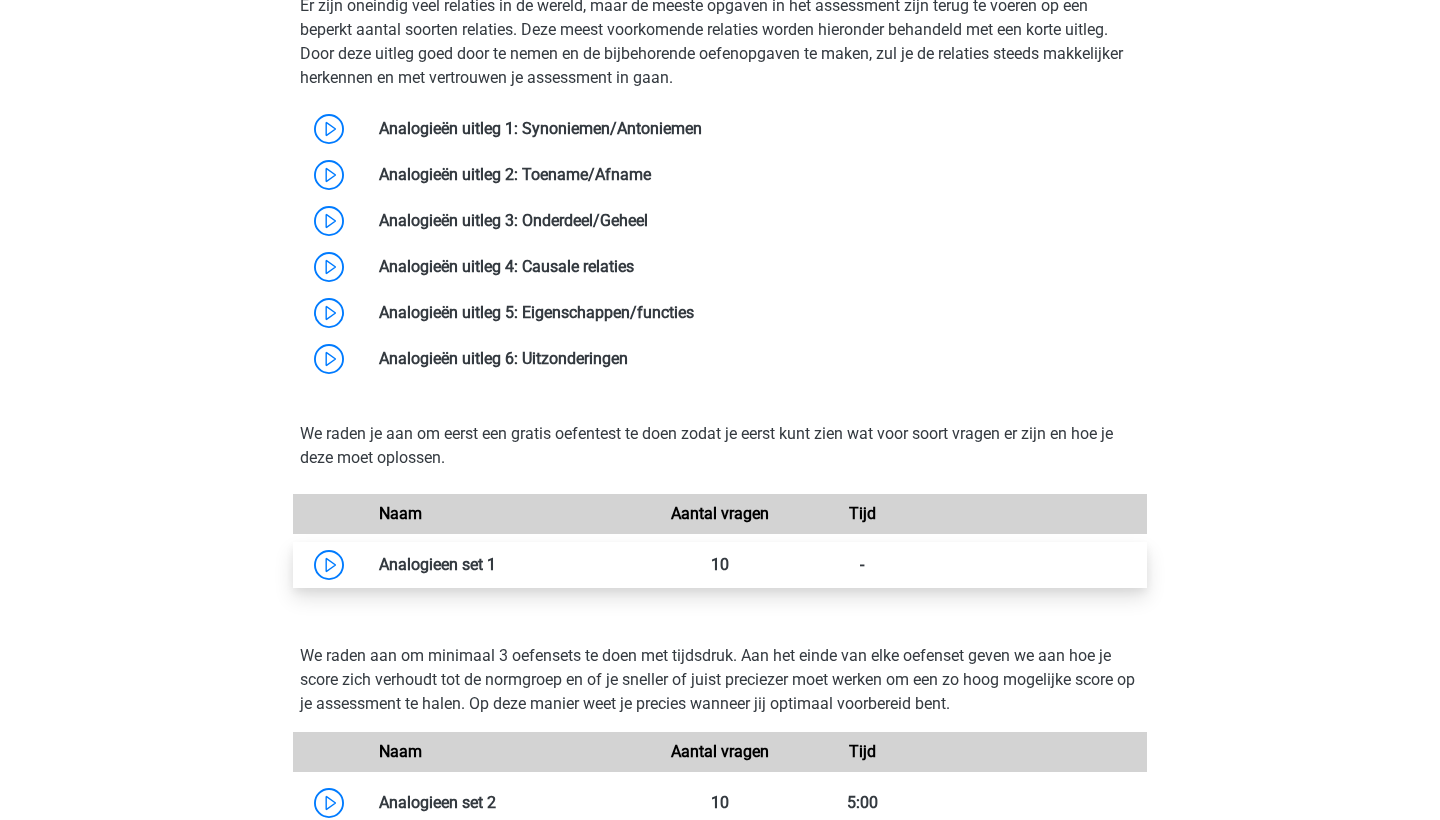 click at bounding box center (496, 564) 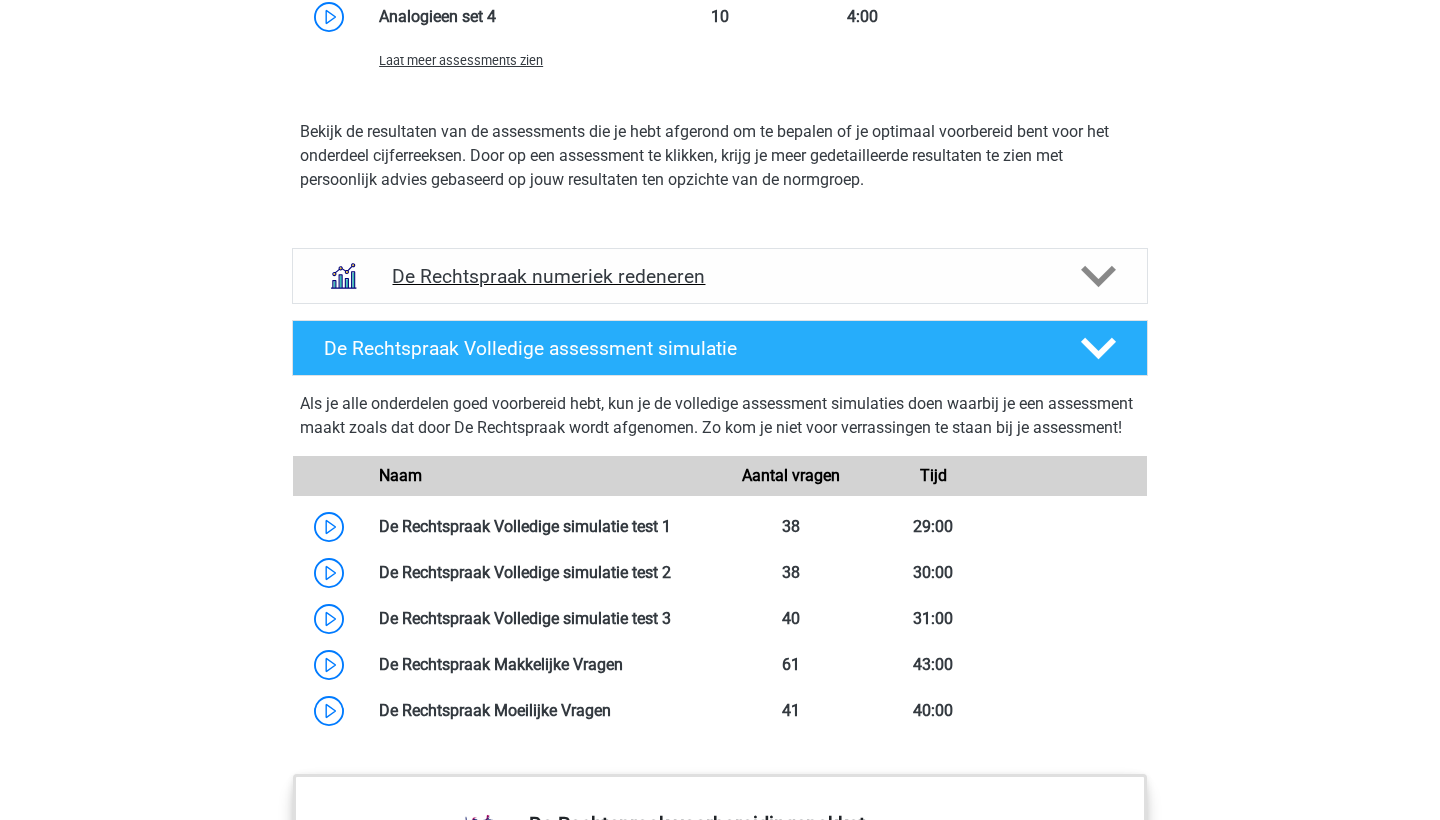click on "De Rechtspraak numeriek redeneren" at bounding box center [719, 276] 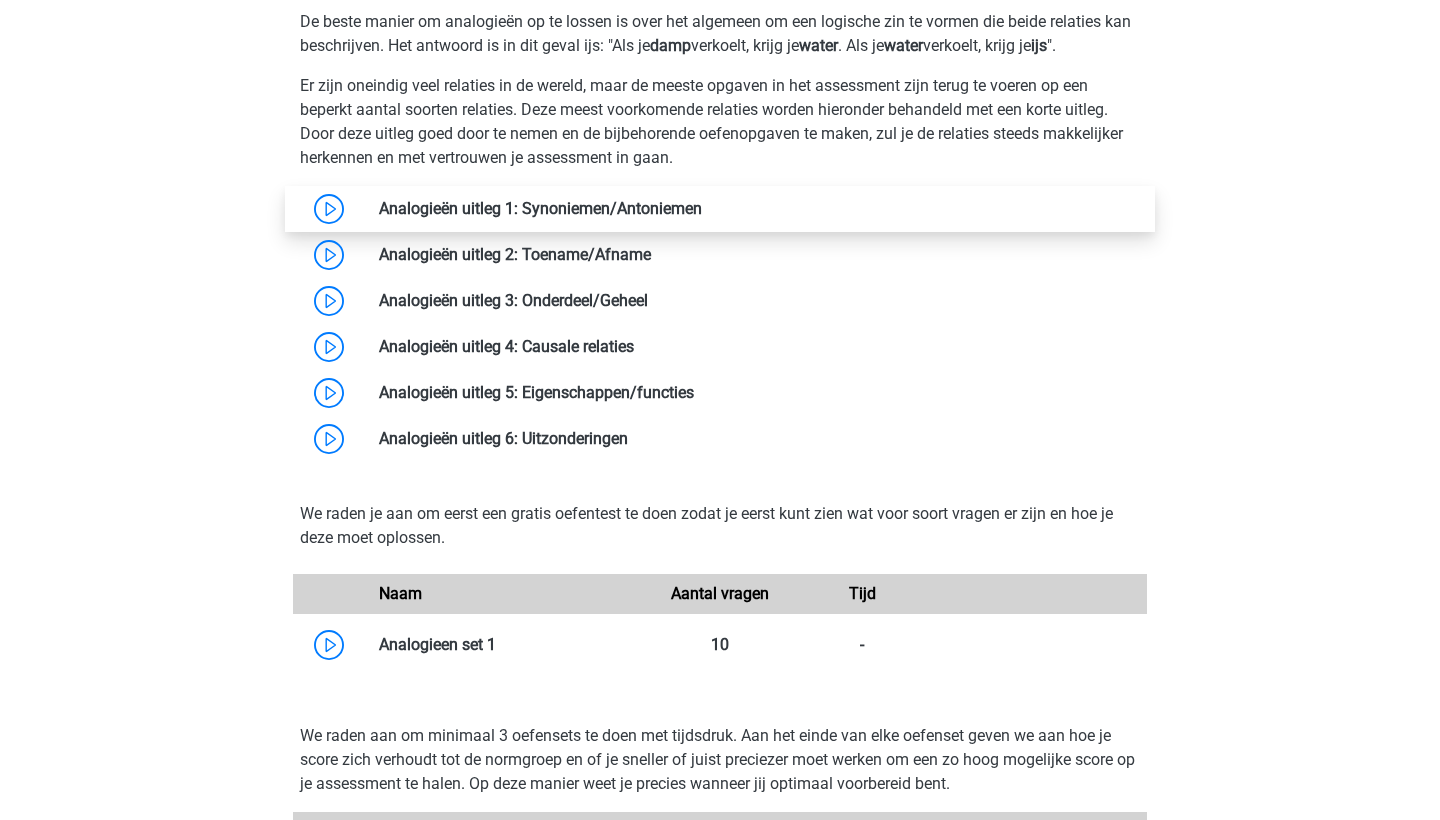 scroll, scrollTop: 3159, scrollLeft: 0, axis: vertical 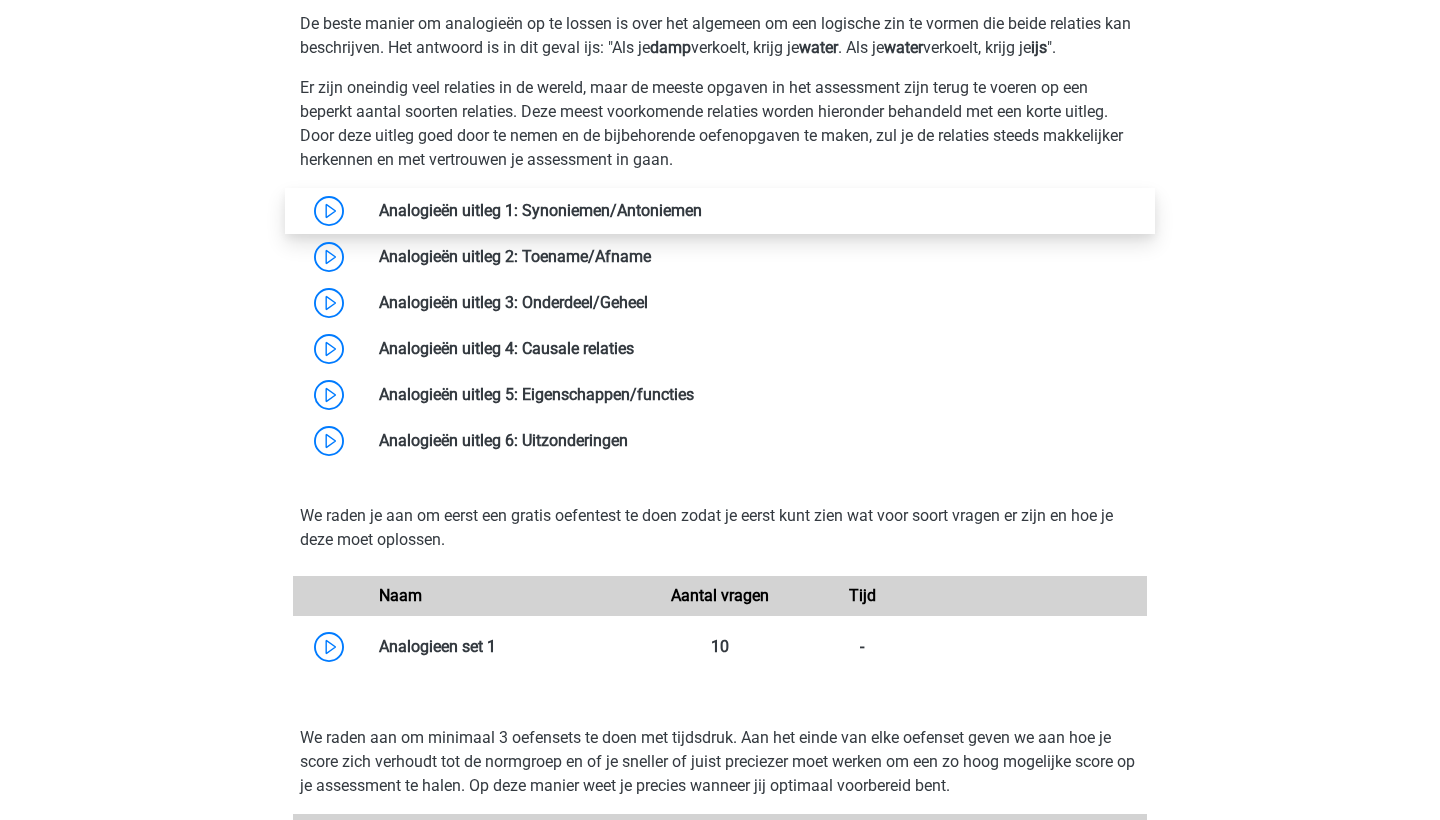 click at bounding box center (702, 210) 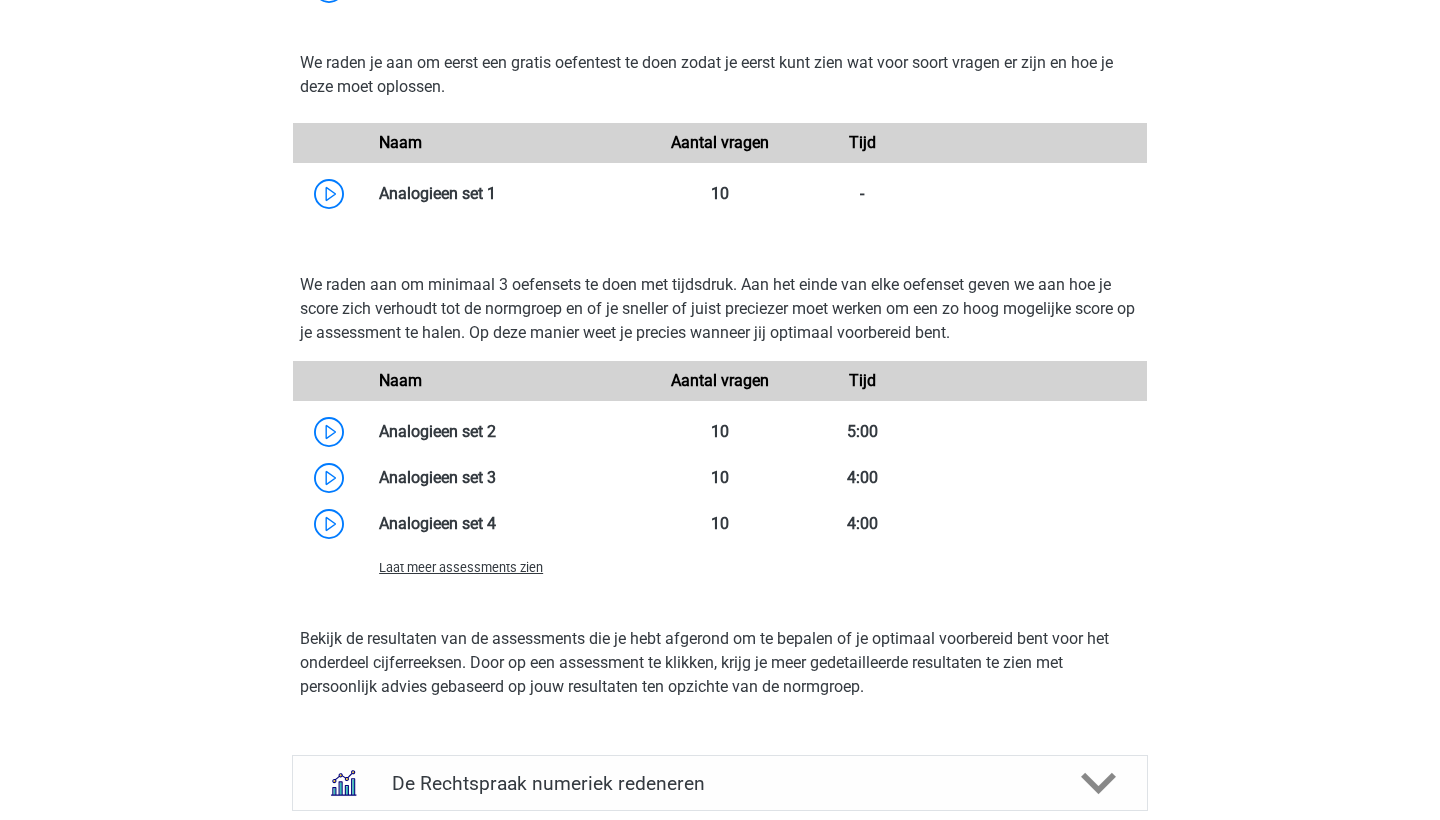 scroll, scrollTop: 3614, scrollLeft: 0, axis: vertical 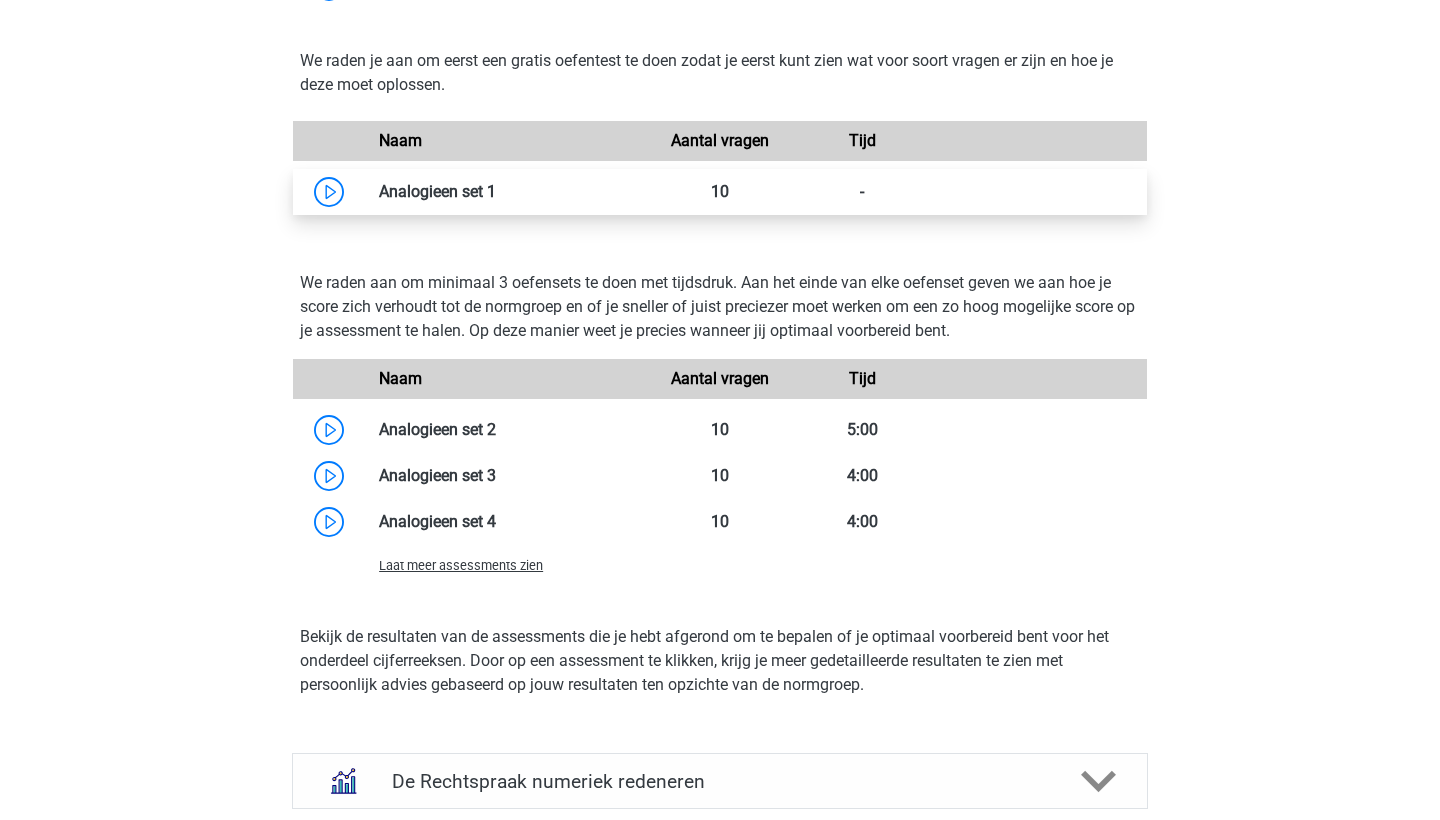 click at bounding box center (496, 191) 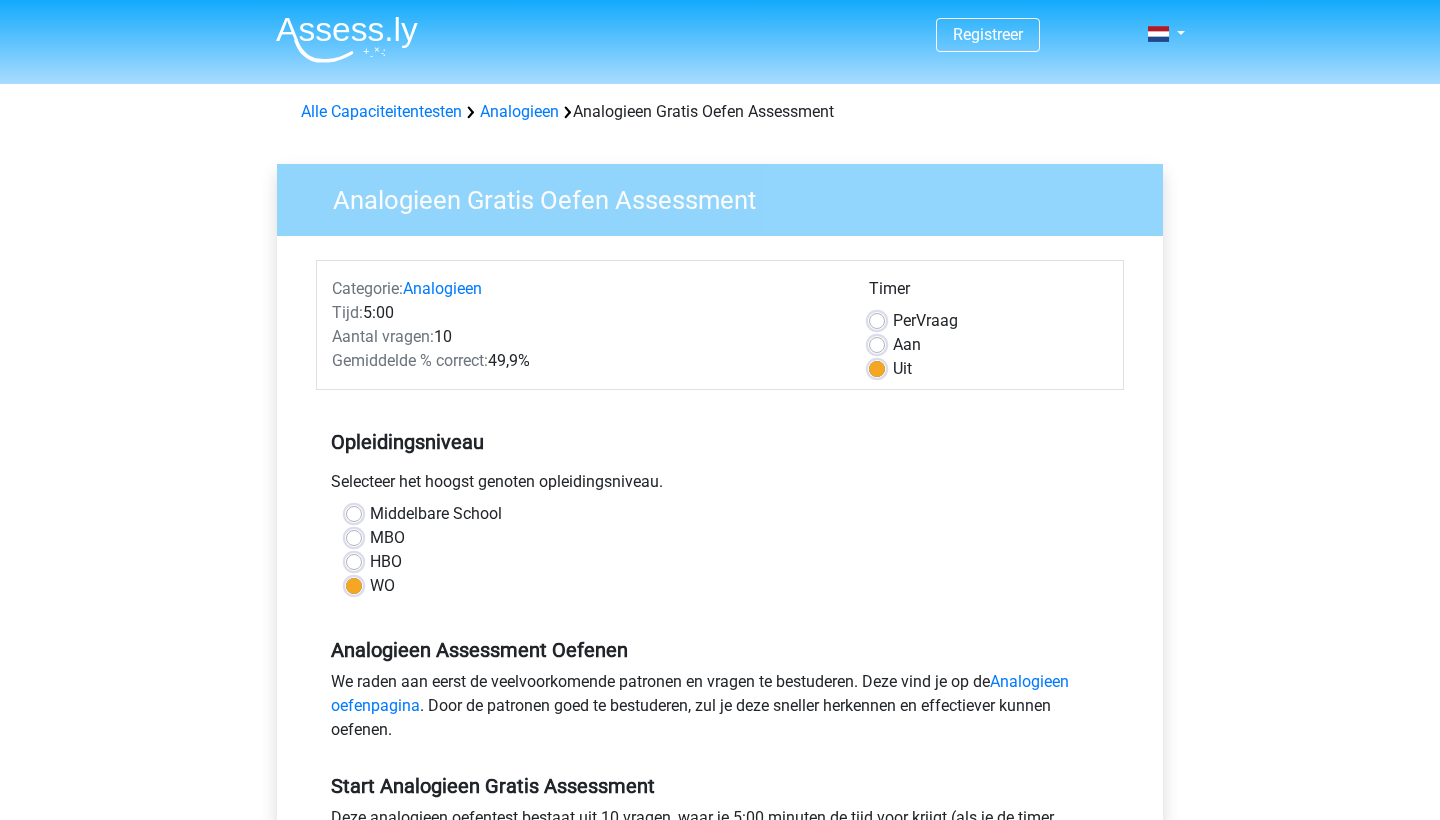 scroll, scrollTop: 0, scrollLeft: 0, axis: both 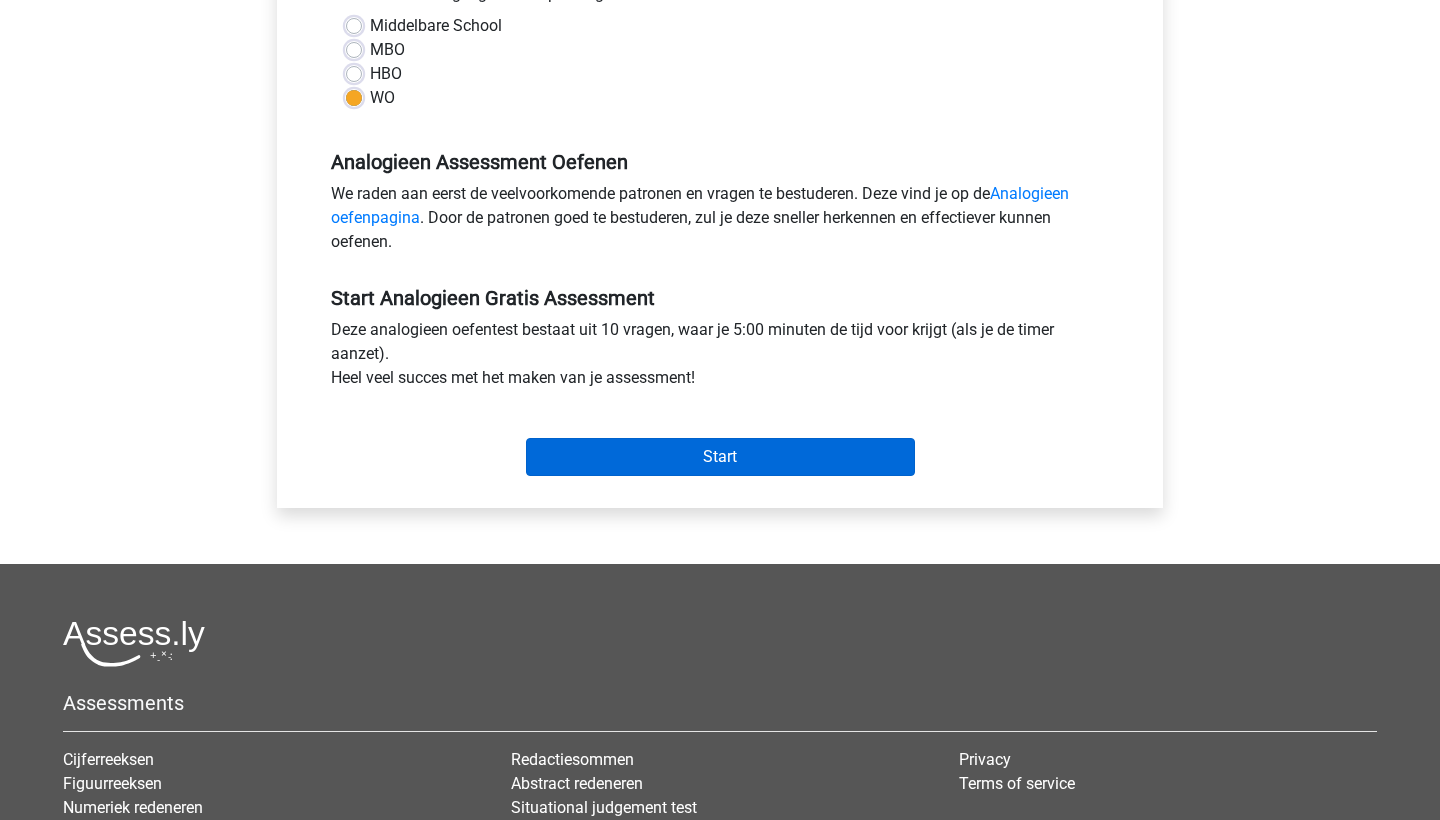 click on "Start" at bounding box center [720, 457] 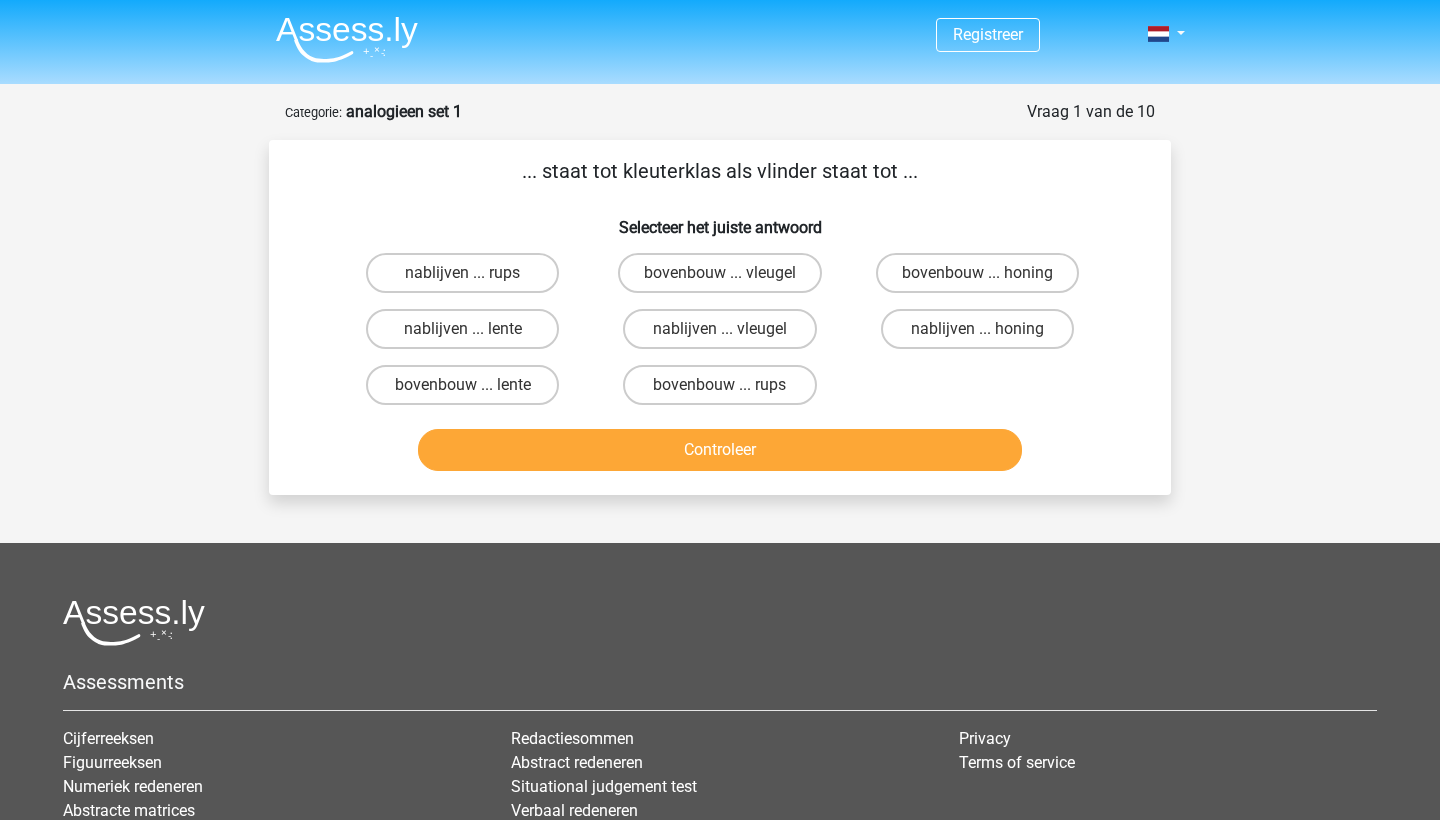 scroll, scrollTop: 0, scrollLeft: 0, axis: both 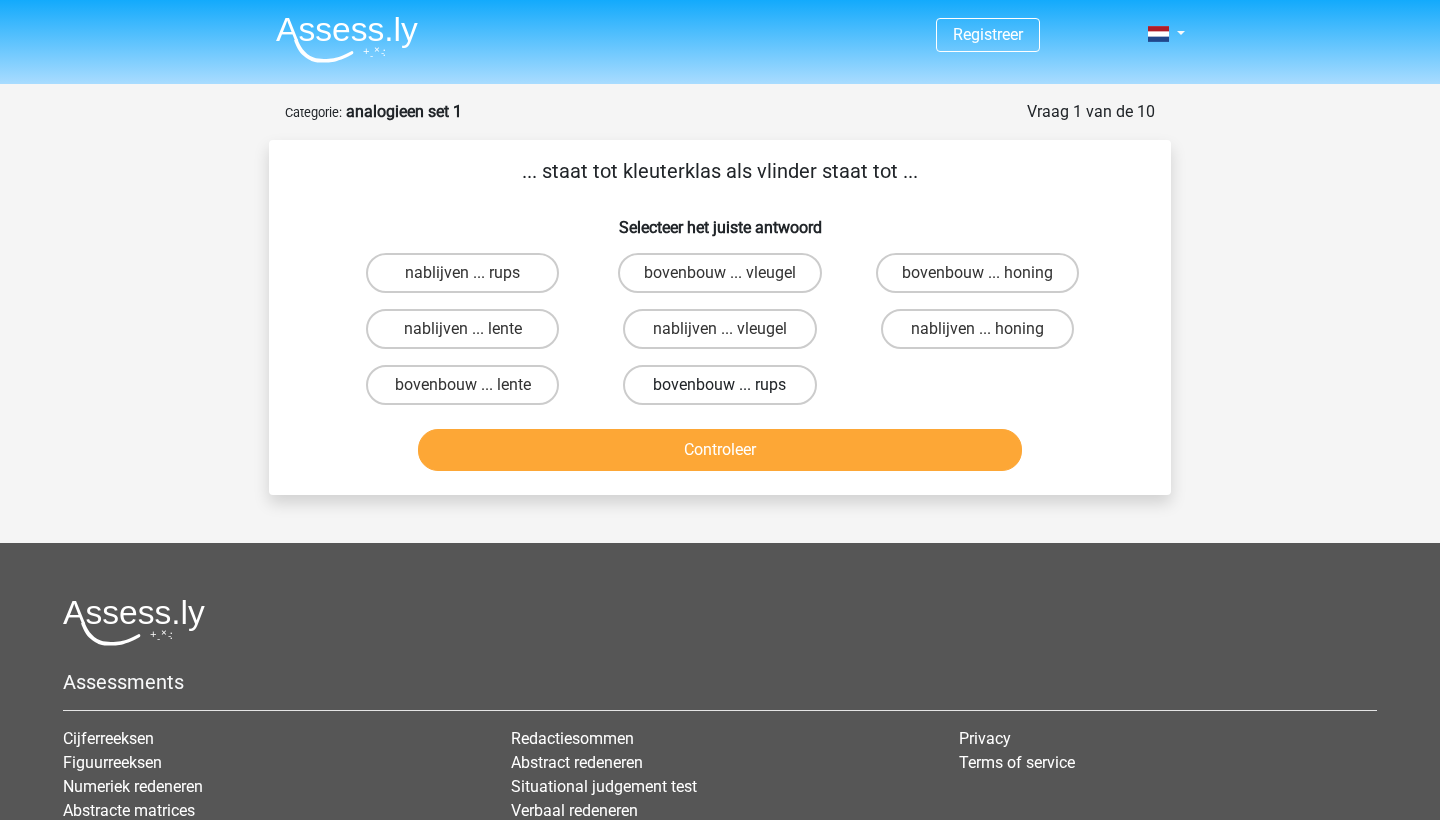 click on "bovenbouw ... rups" at bounding box center [719, 385] 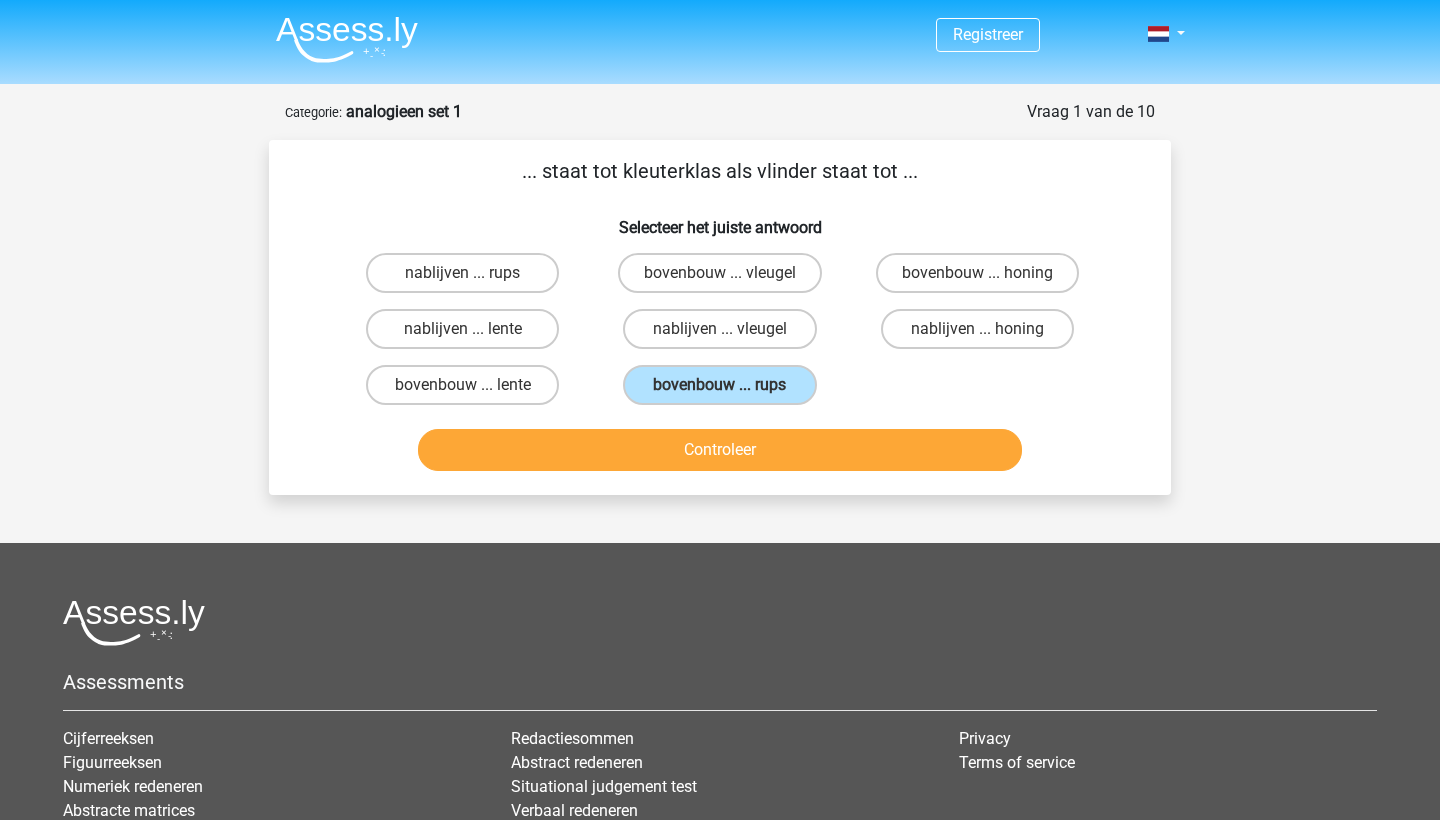 click on "Controleer" at bounding box center [720, 450] 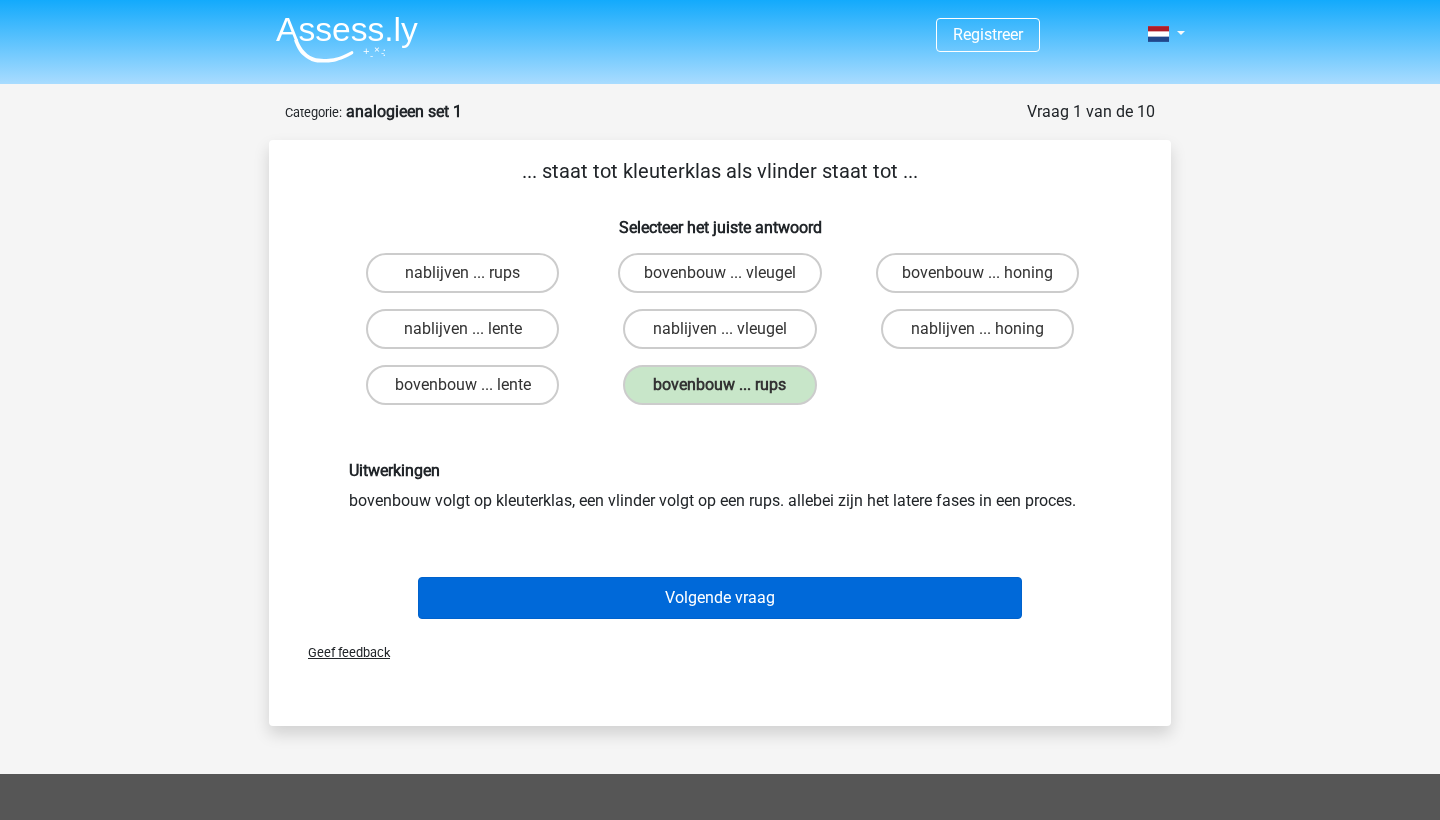 click on "Volgende vraag" at bounding box center (720, 598) 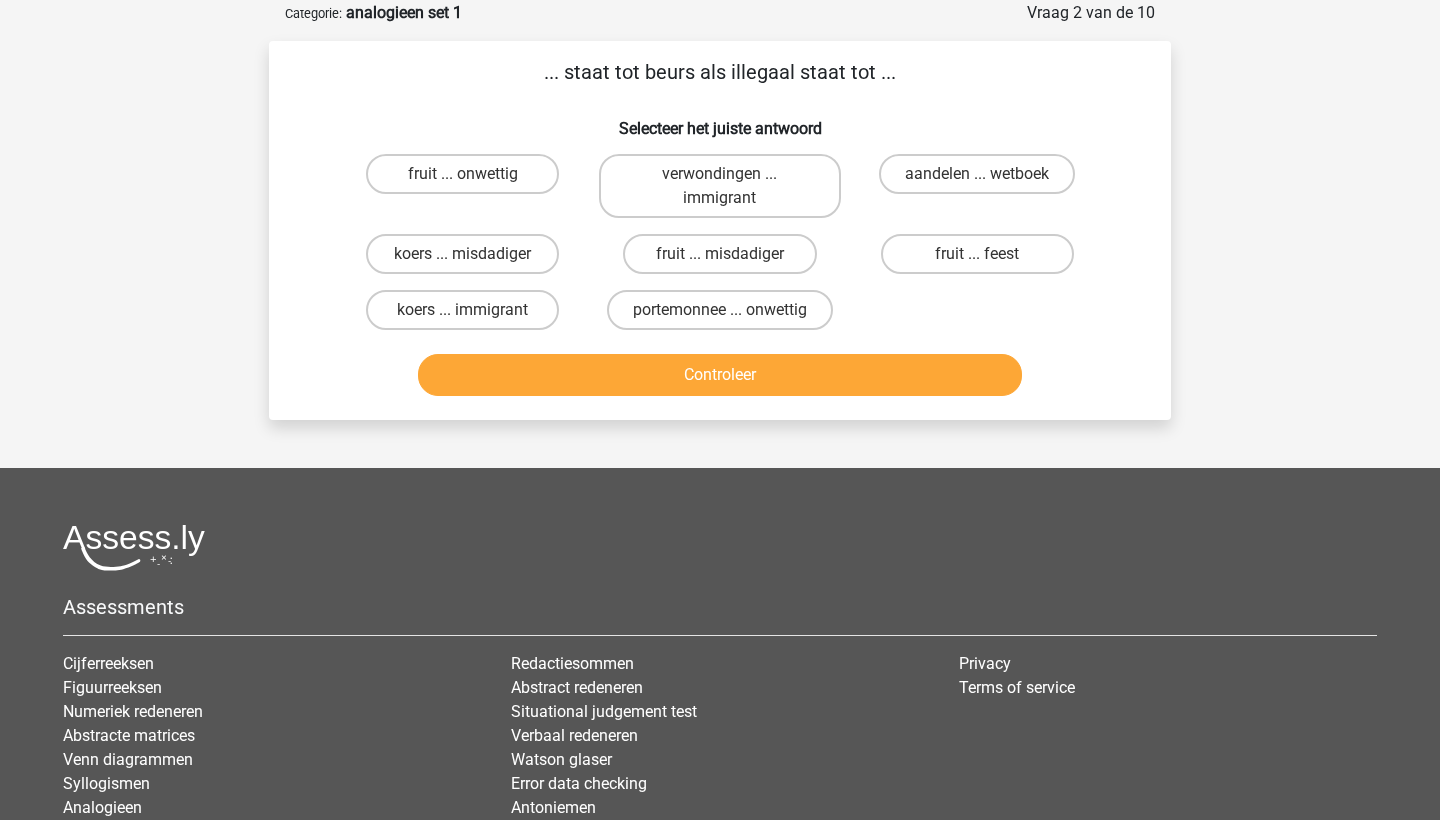 scroll, scrollTop: 100, scrollLeft: 0, axis: vertical 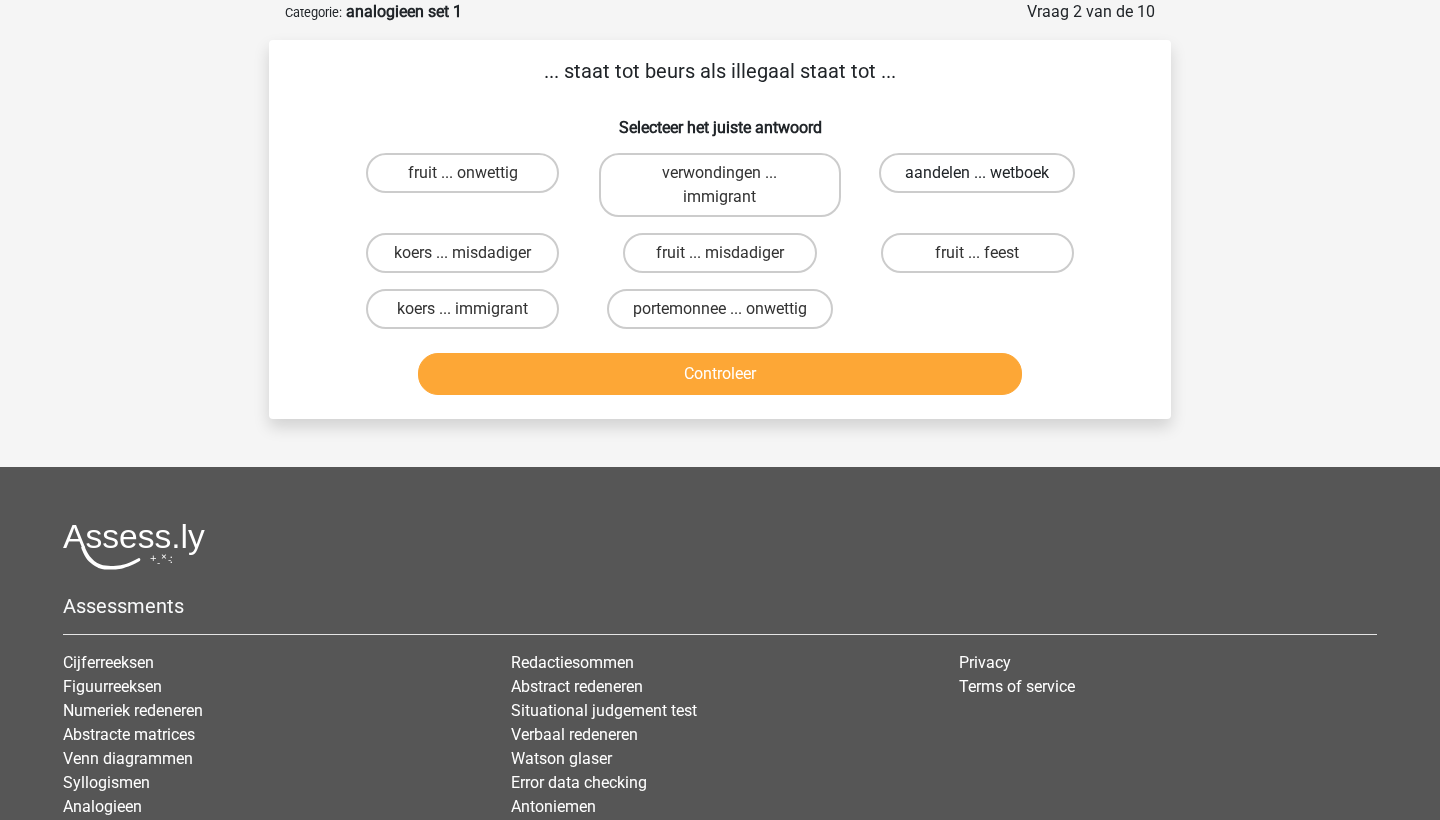 click on "aandelen ... wetboek" at bounding box center [977, 173] 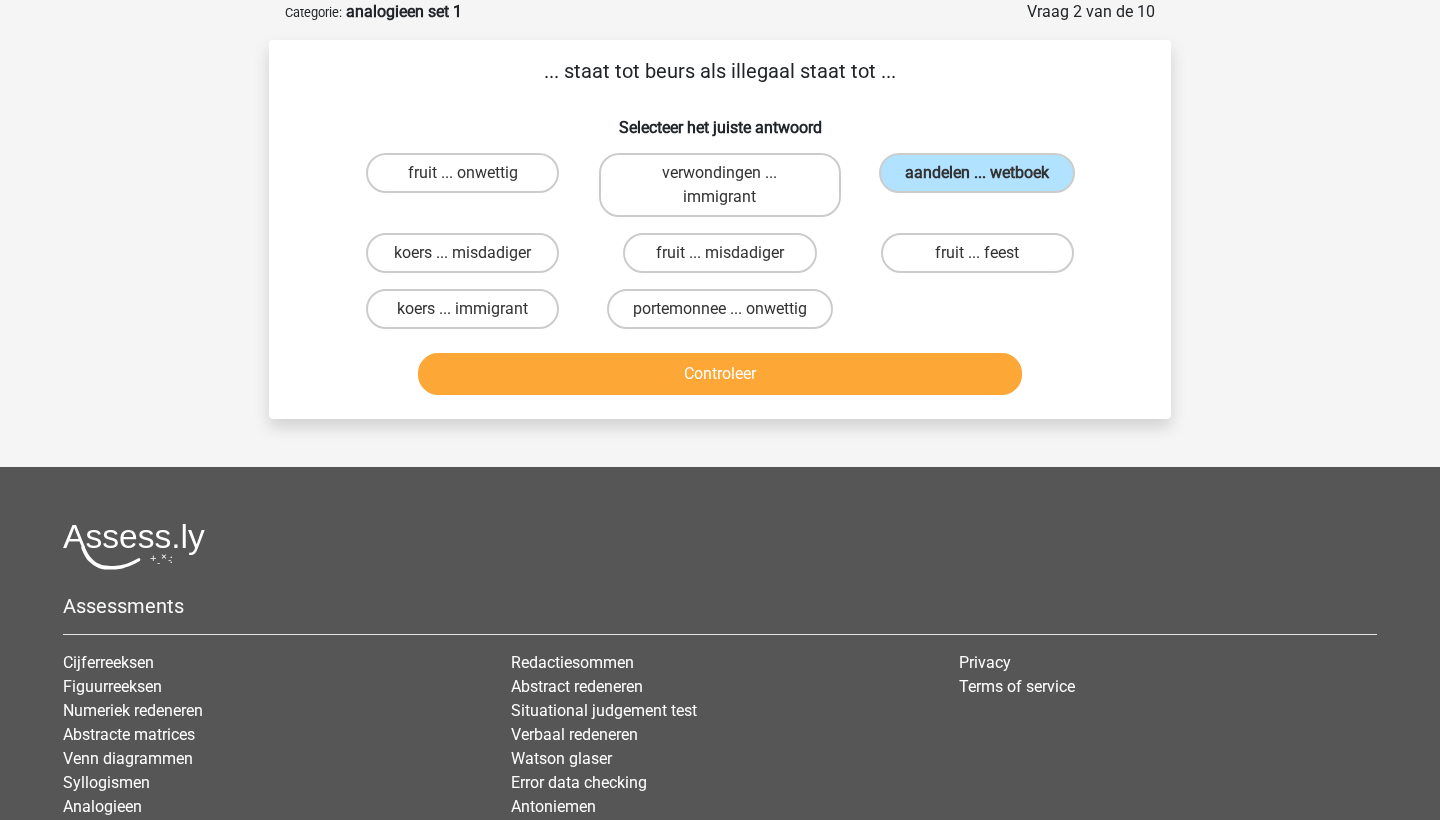click on "Controleer" at bounding box center [720, 374] 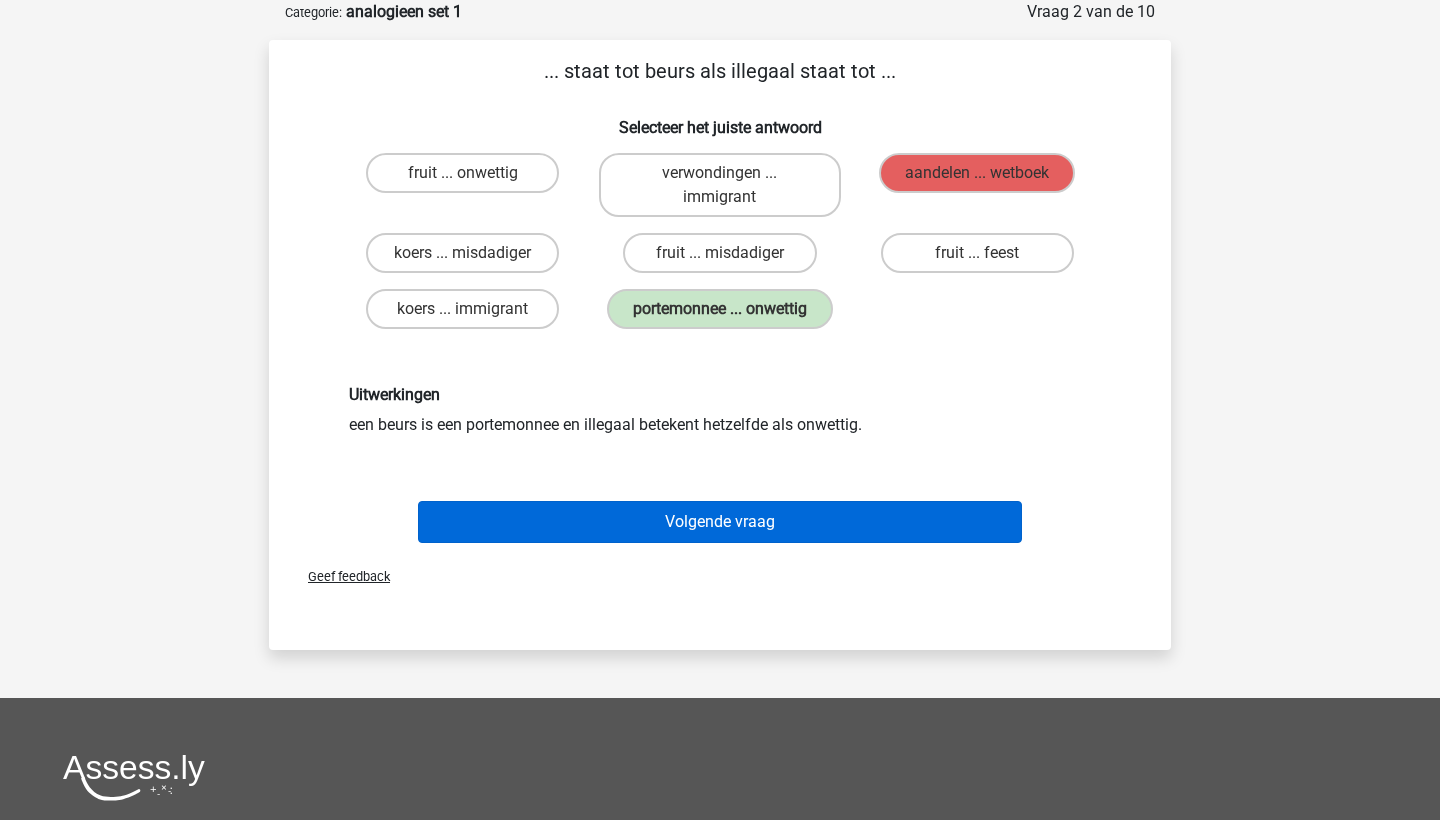click on "Volgende vraag" at bounding box center [720, 522] 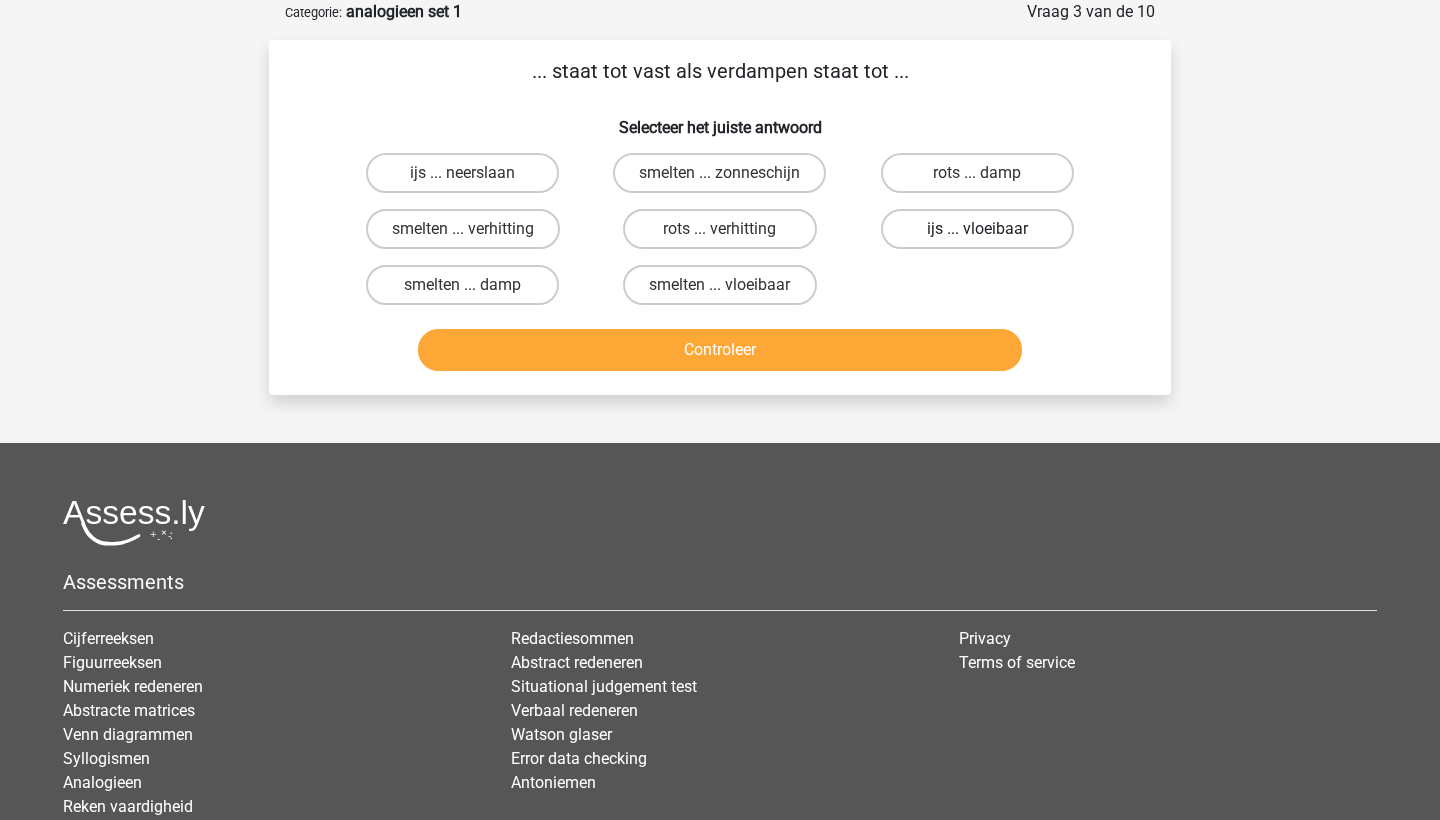 click on "ijs ... vloeibaar" at bounding box center [977, 229] 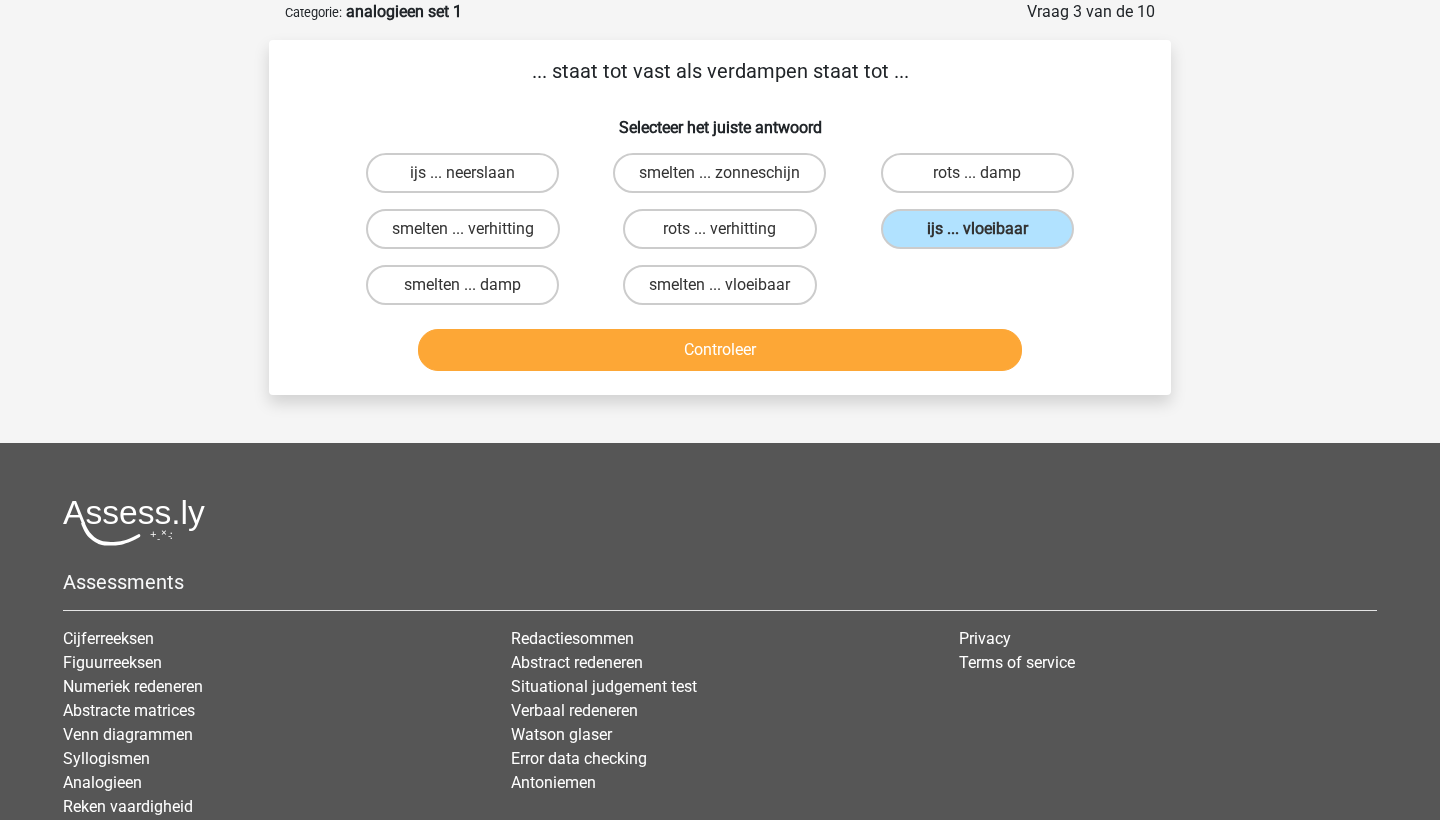 click on "Controleer" at bounding box center (720, 350) 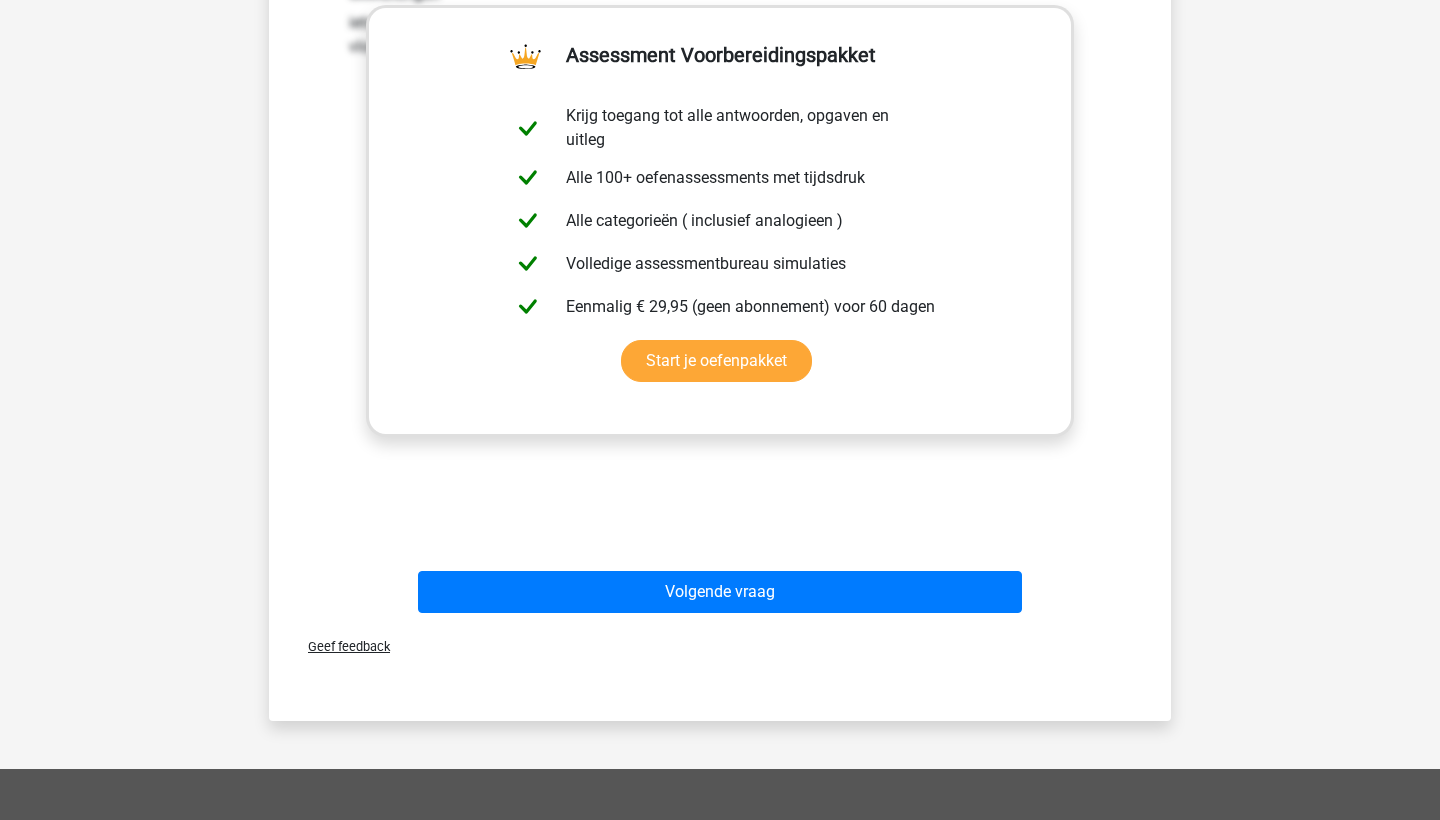 click on "Volgende vraag" at bounding box center [720, 592] 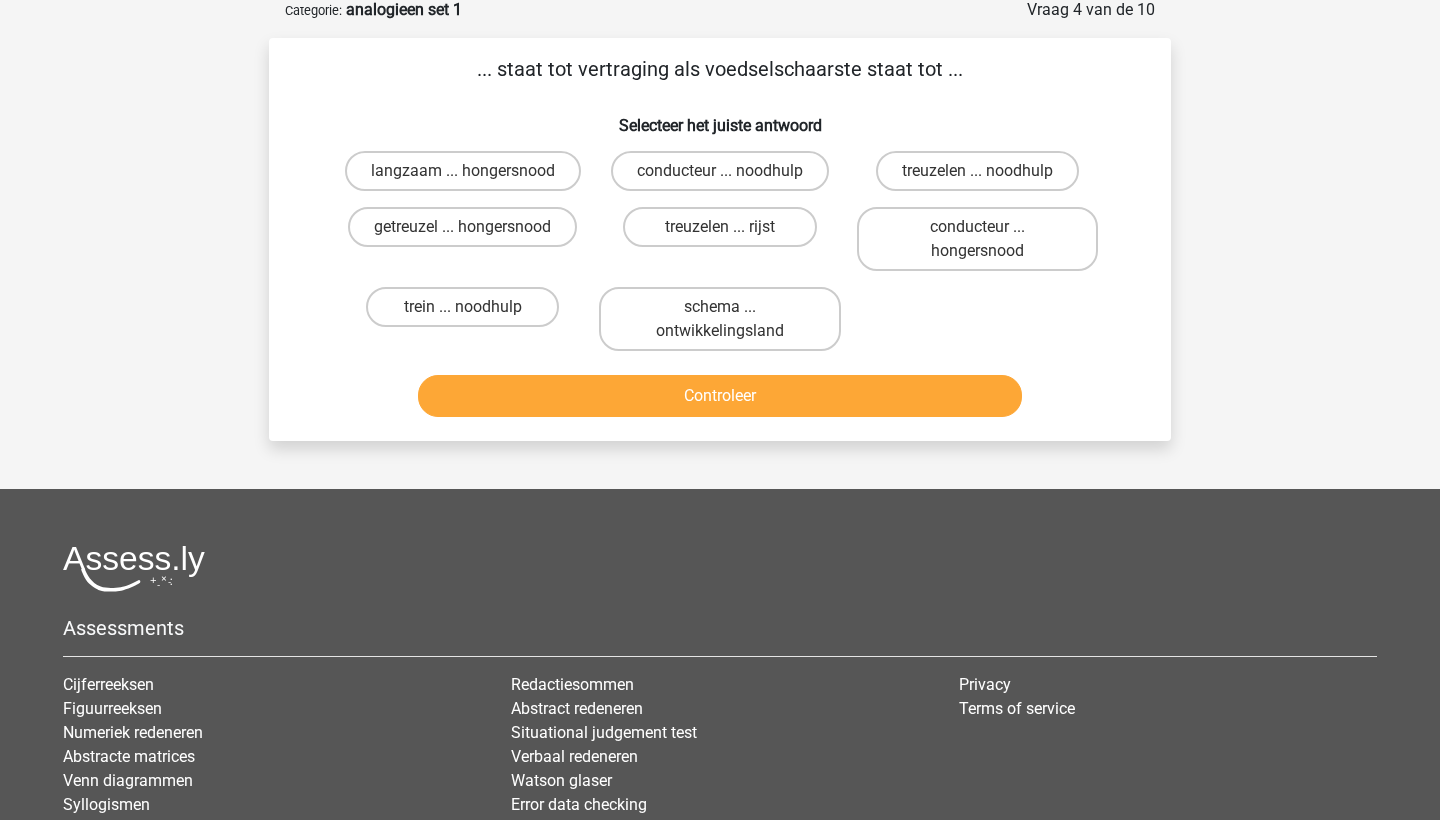scroll, scrollTop: 100, scrollLeft: 0, axis: vertical 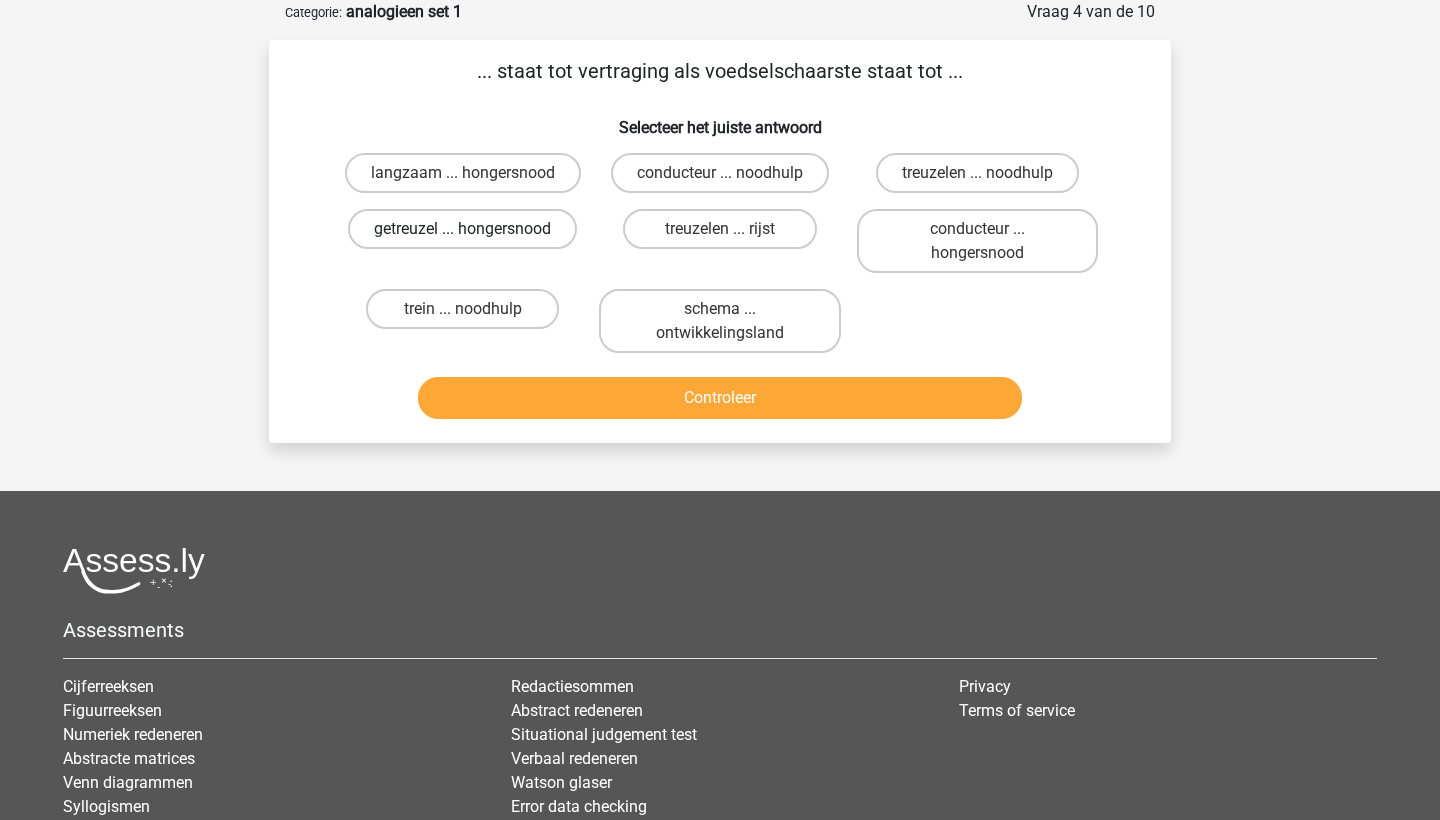 click on "getreuzel ... hongersnood" at bounding box center (462, 229) 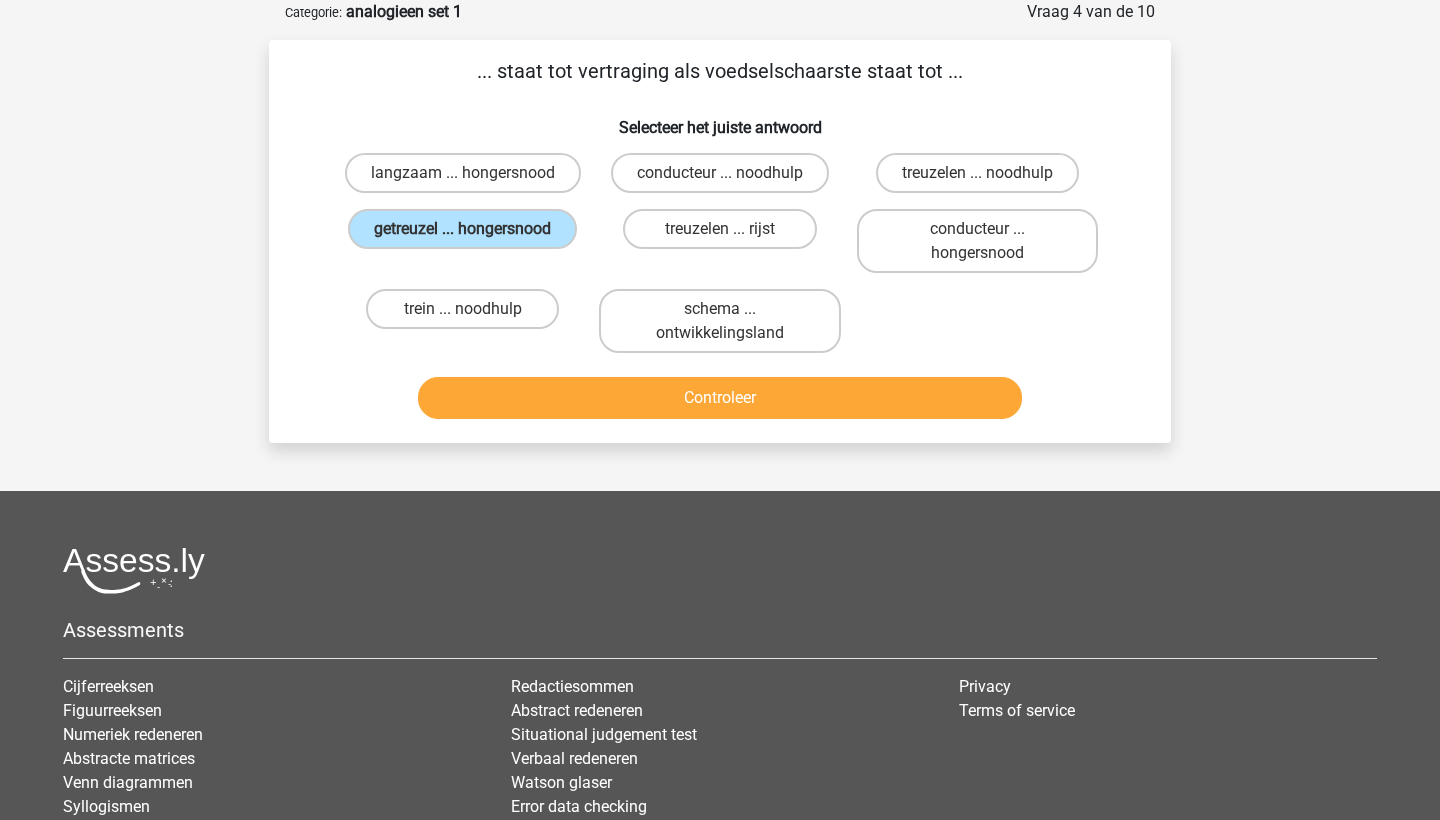 click on "Controleer" at bounding box center (720, 398) 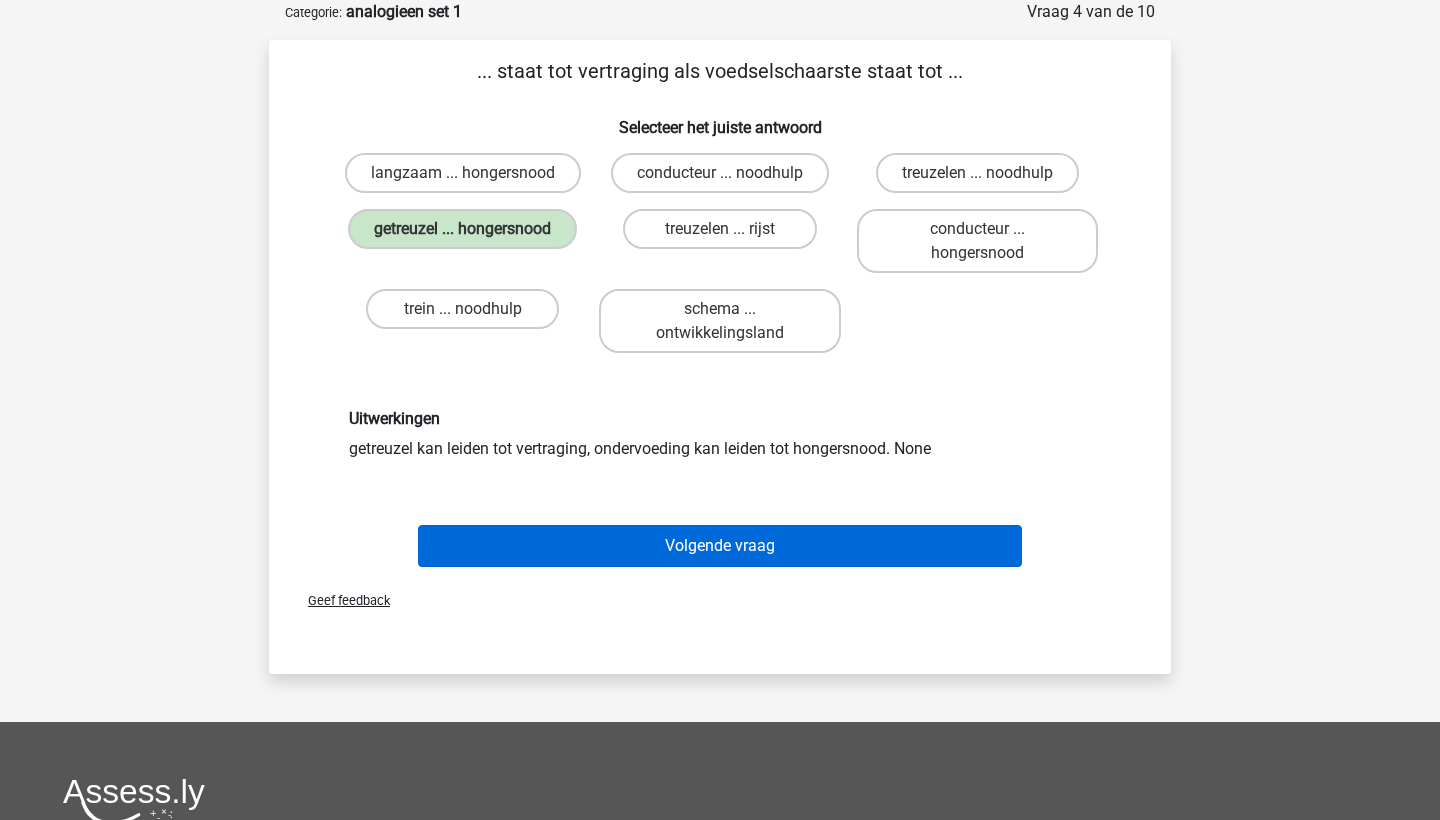 click on "Volgende vraag" at bounding box center (720, 546) 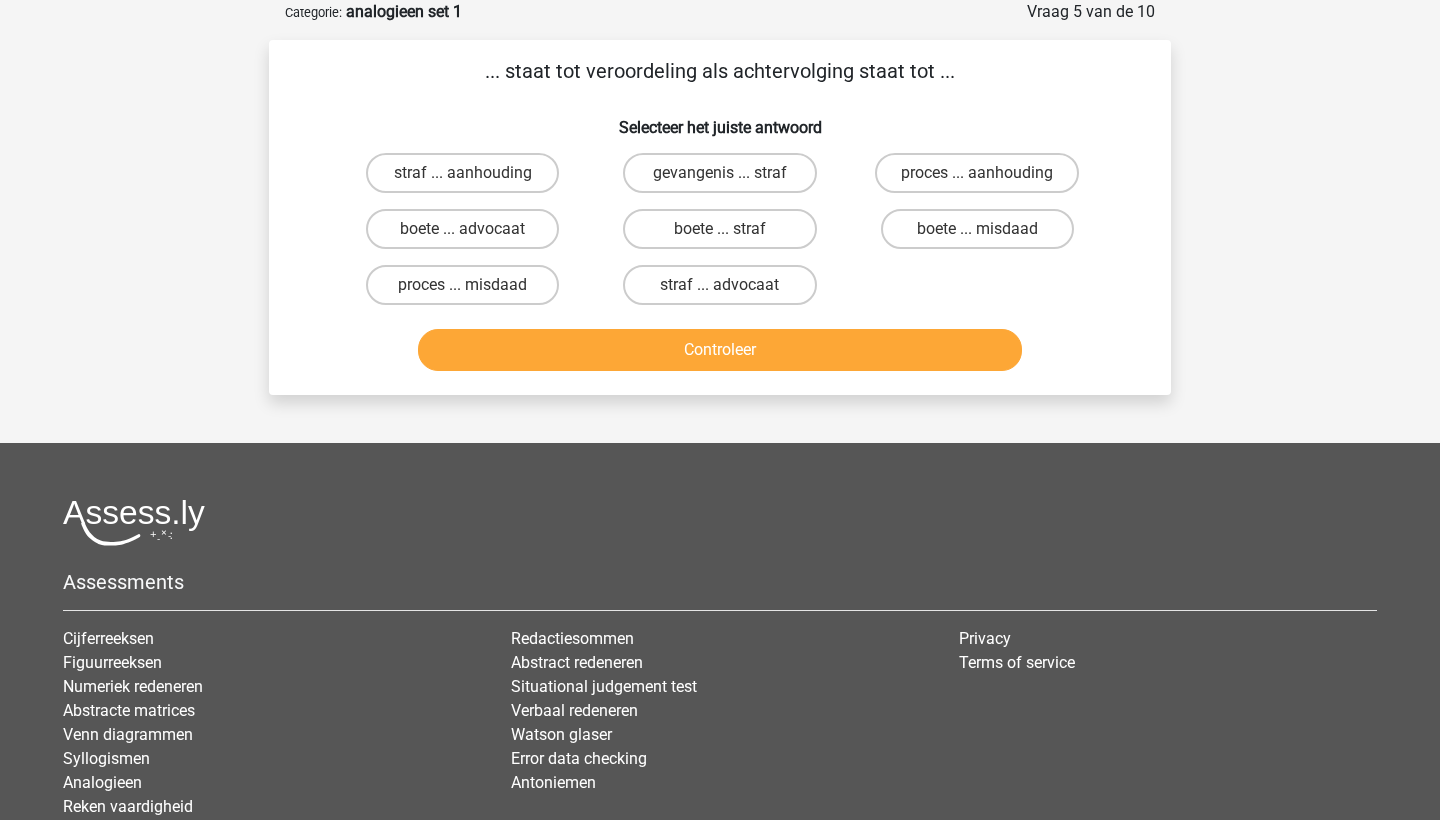 drag, startPoint x: 932, startPoint y: 163, endPoint x: 910, endPoint y: 197, distance: 40.496914 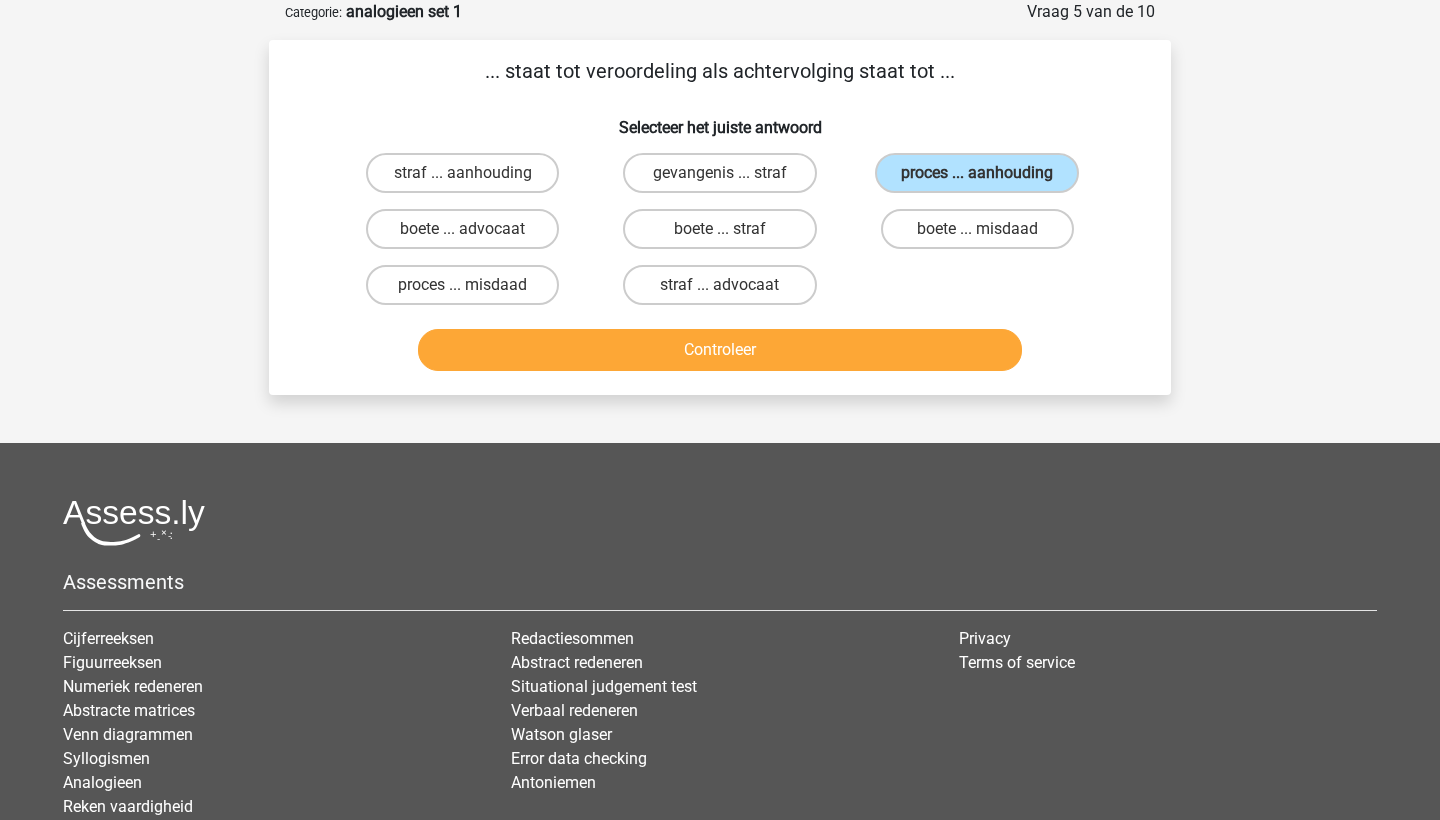 click on "Controleer" at bounding box center (720, 350) 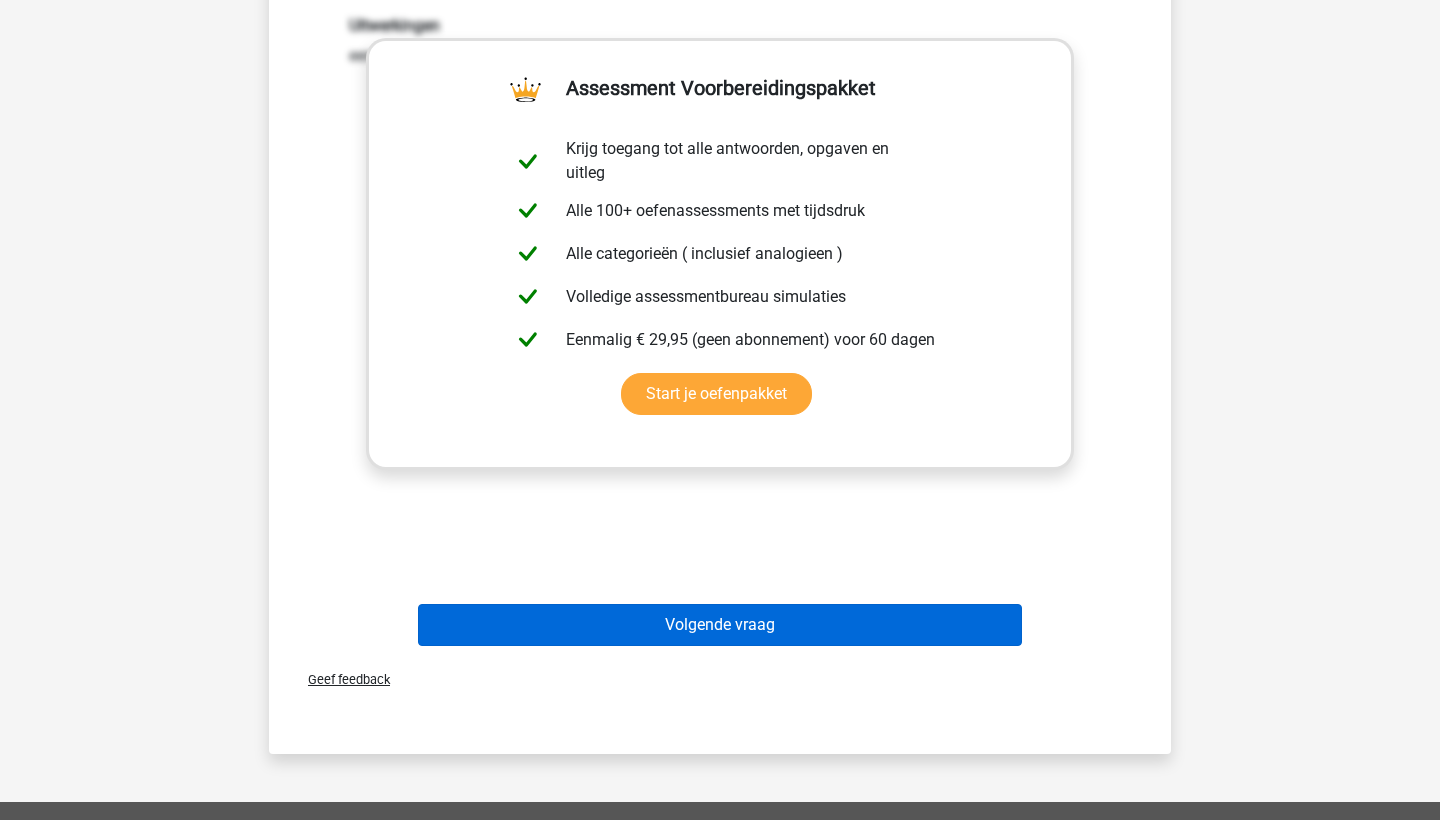 click on "Volgende vraag" at bounding box center [720, 625] 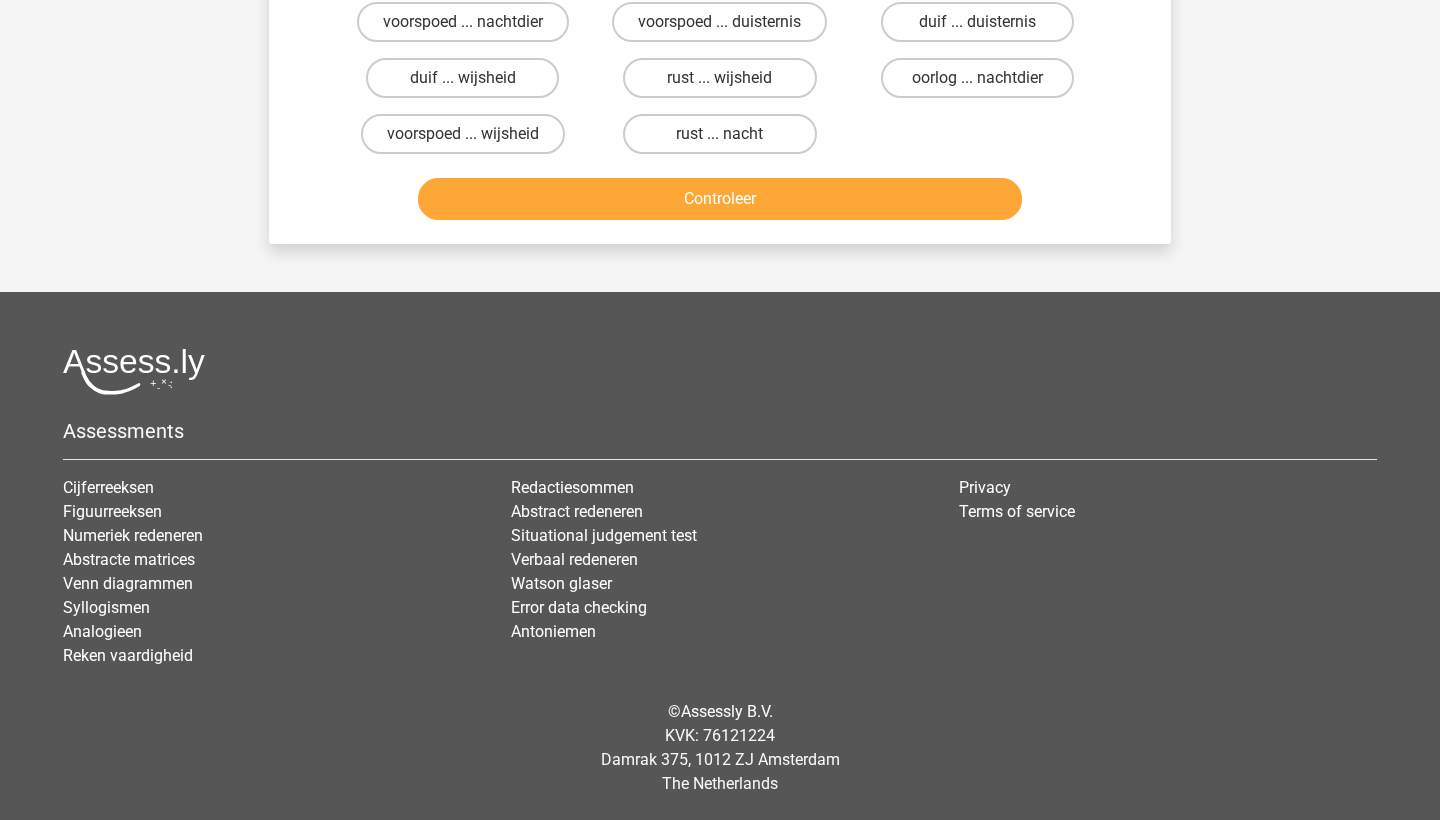 scroll, scrollTop: 100, scrollLeft: 0, axis: vertical 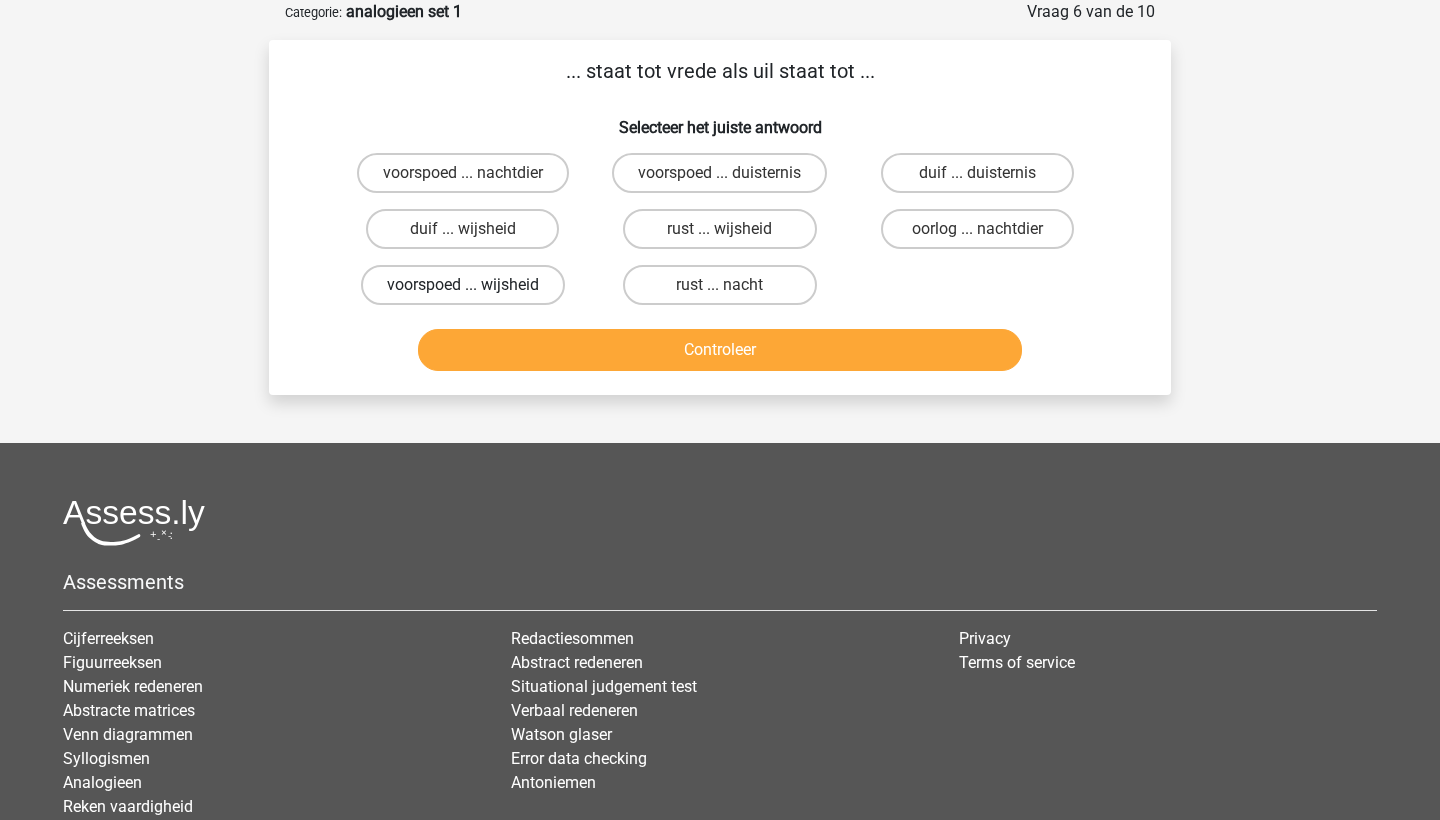 click on "voorspoed ... wijsheid" at bounding box center [463, 285] 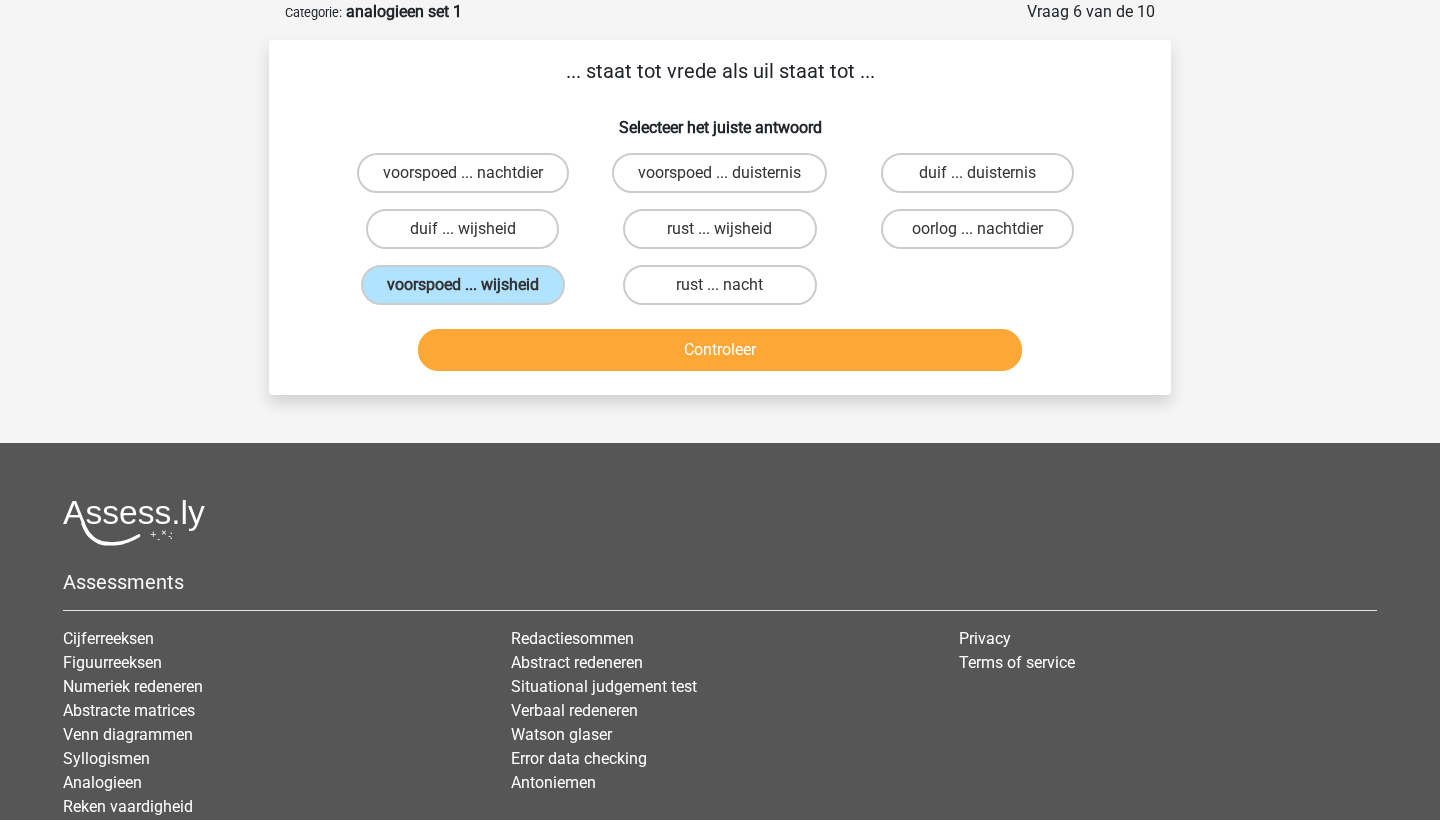 click on "Controleer" at bounding box center [720, 350] 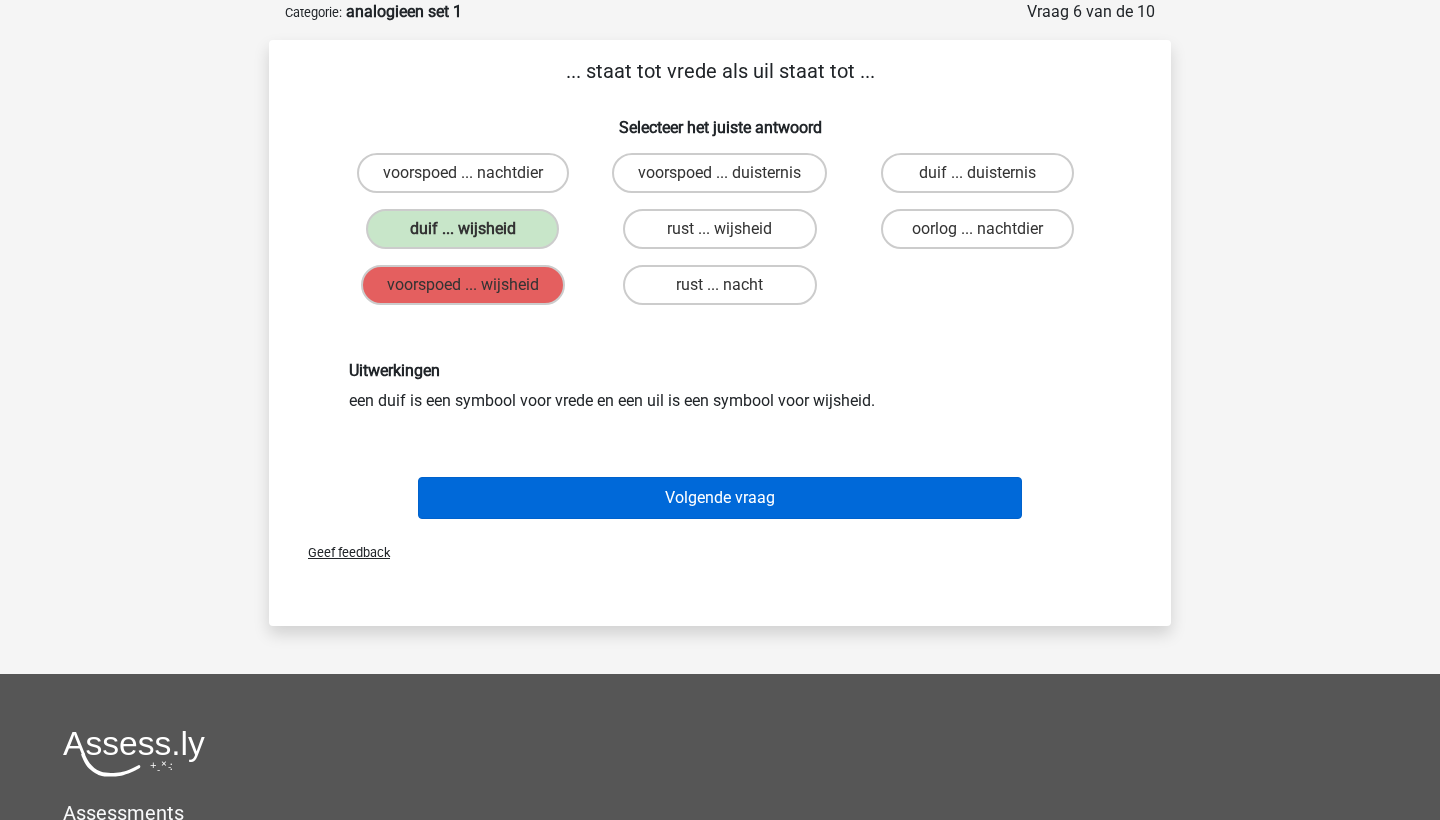 click on "Volgende vraag" at bounding box center [720, 498] 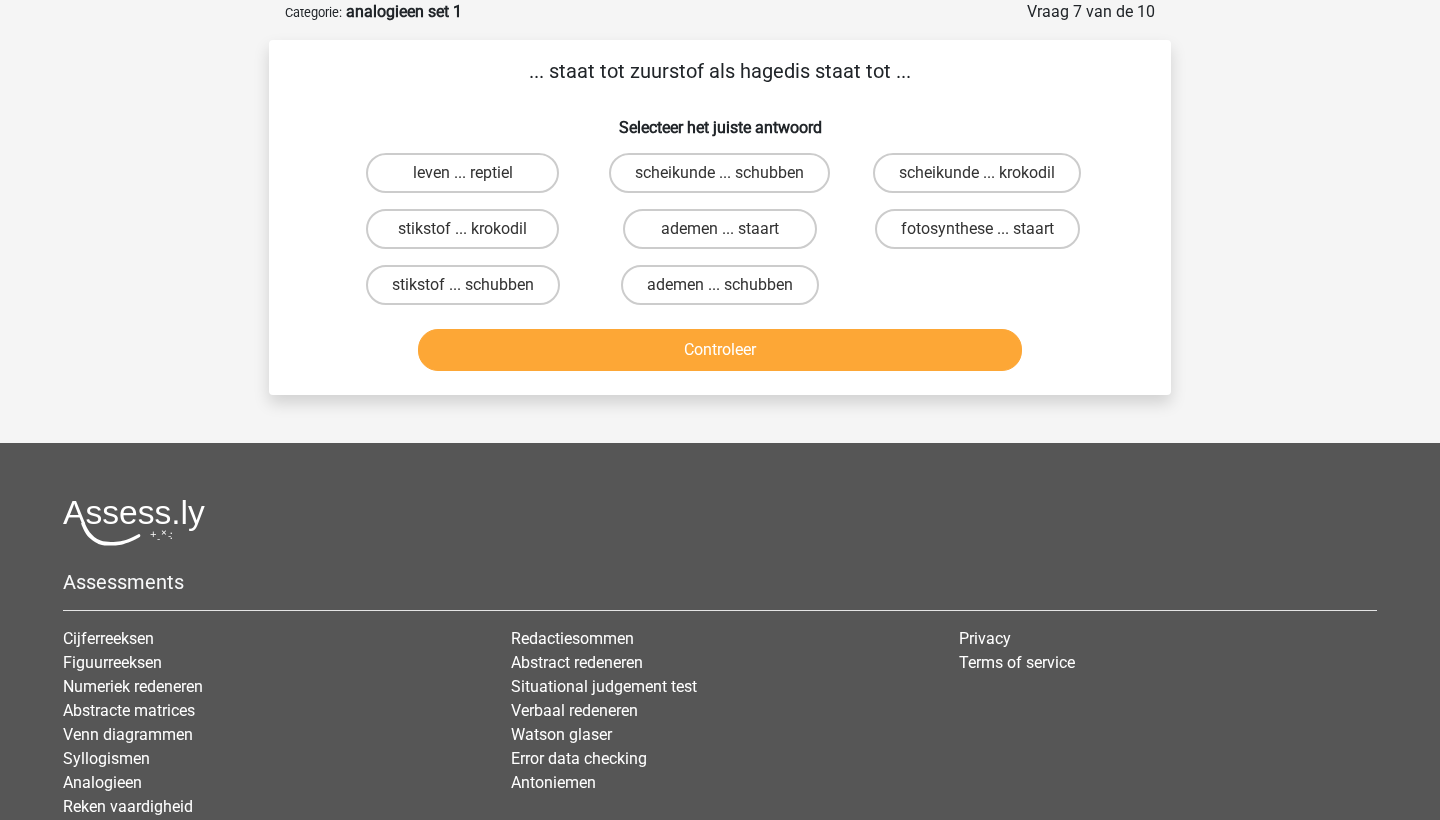 drag, startPoint x: 530, startPoint y: 289, endPoint x: 551, endPoint y: 316, distance: 34.20526 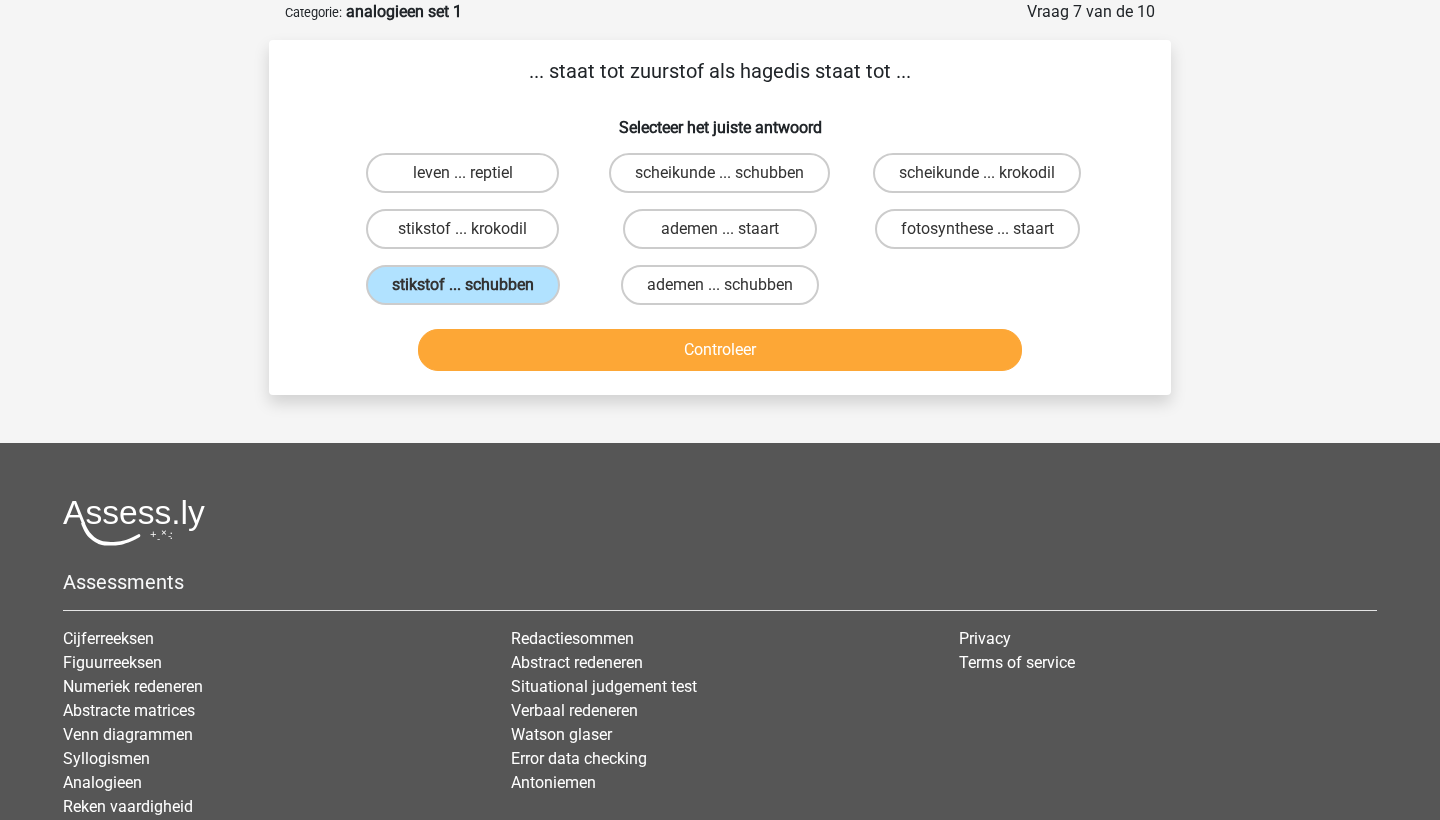drag, startPoint x: 583, startPoint y: 355, endPoint x: 571, endPoint y: 354, distance: 12.0415945 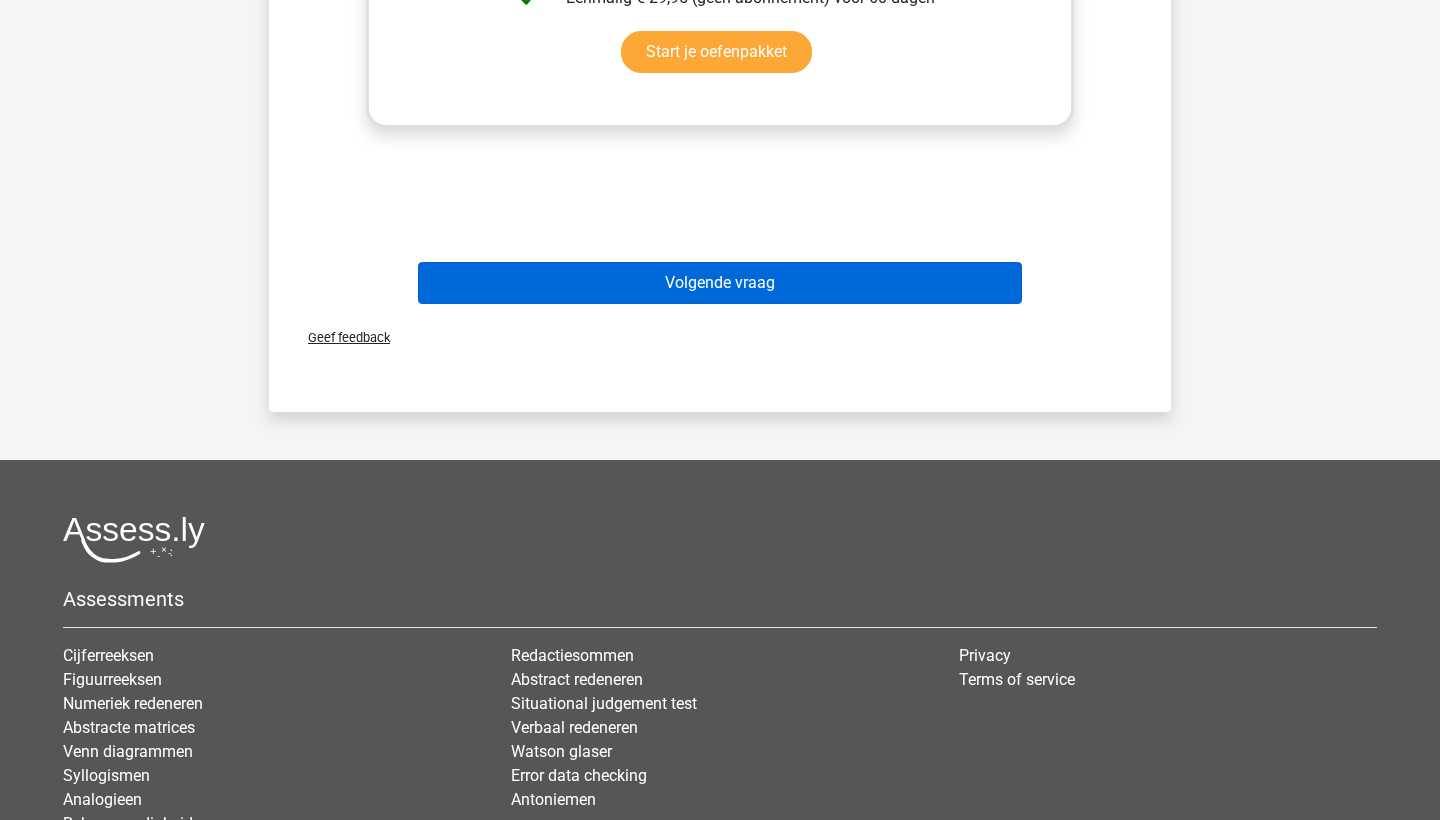 click on "Volgende vraag" at bounding box center (720, 283) 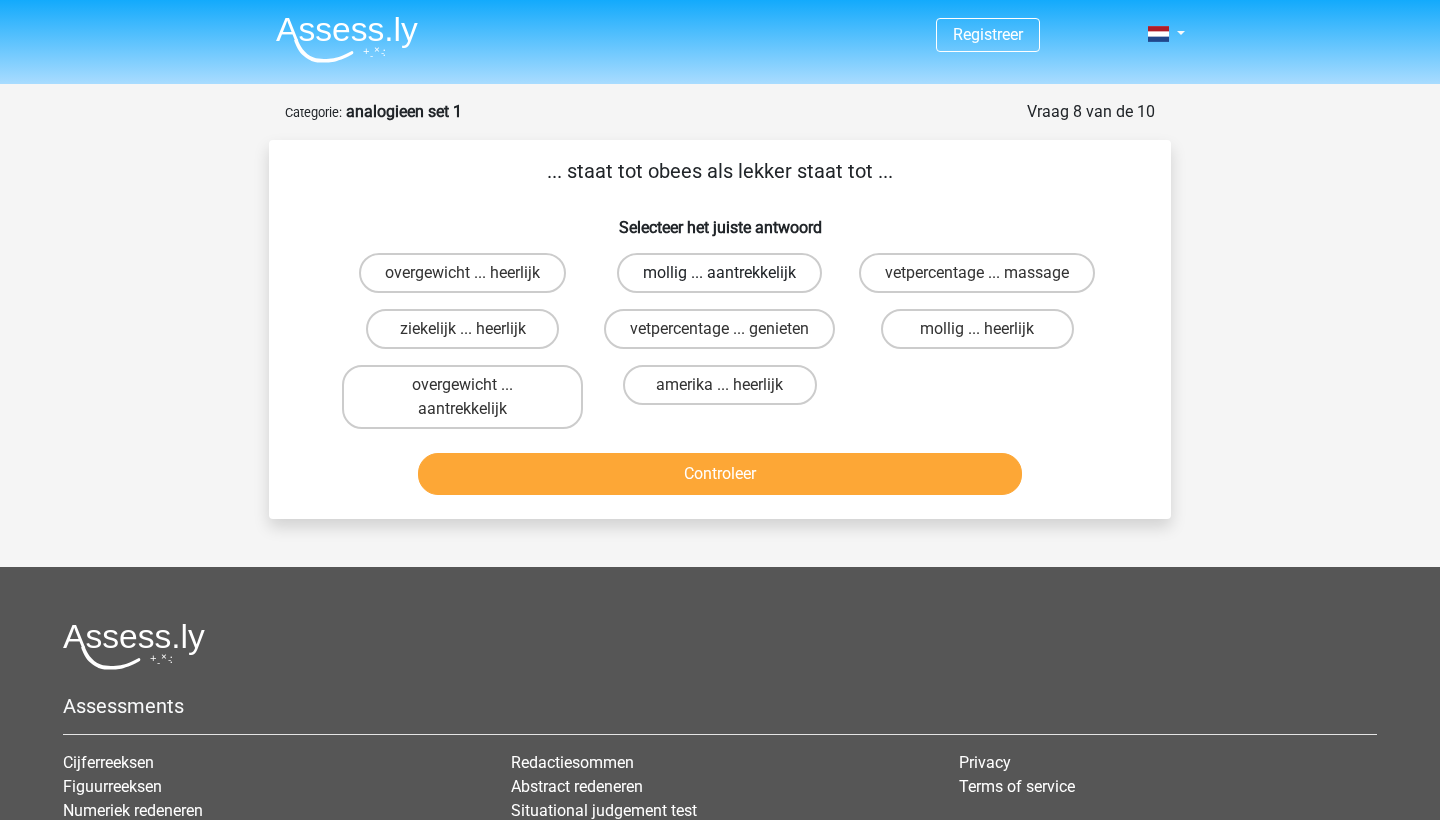 scroll, scrollTop: 0, scrollLeft: 0, axis: both 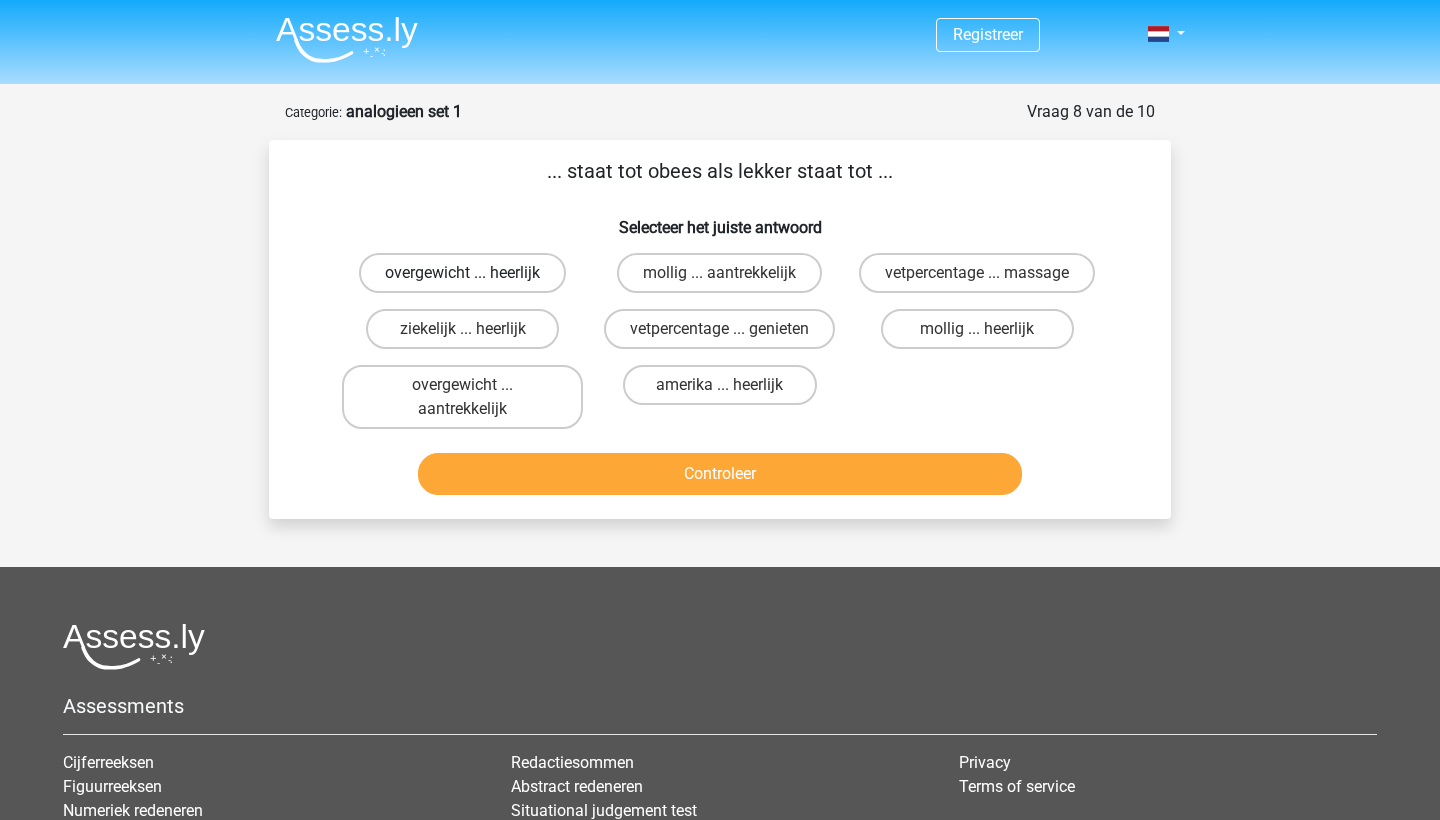 click on "overgewicht ... heerlijk" at bounding box center (462, 273) 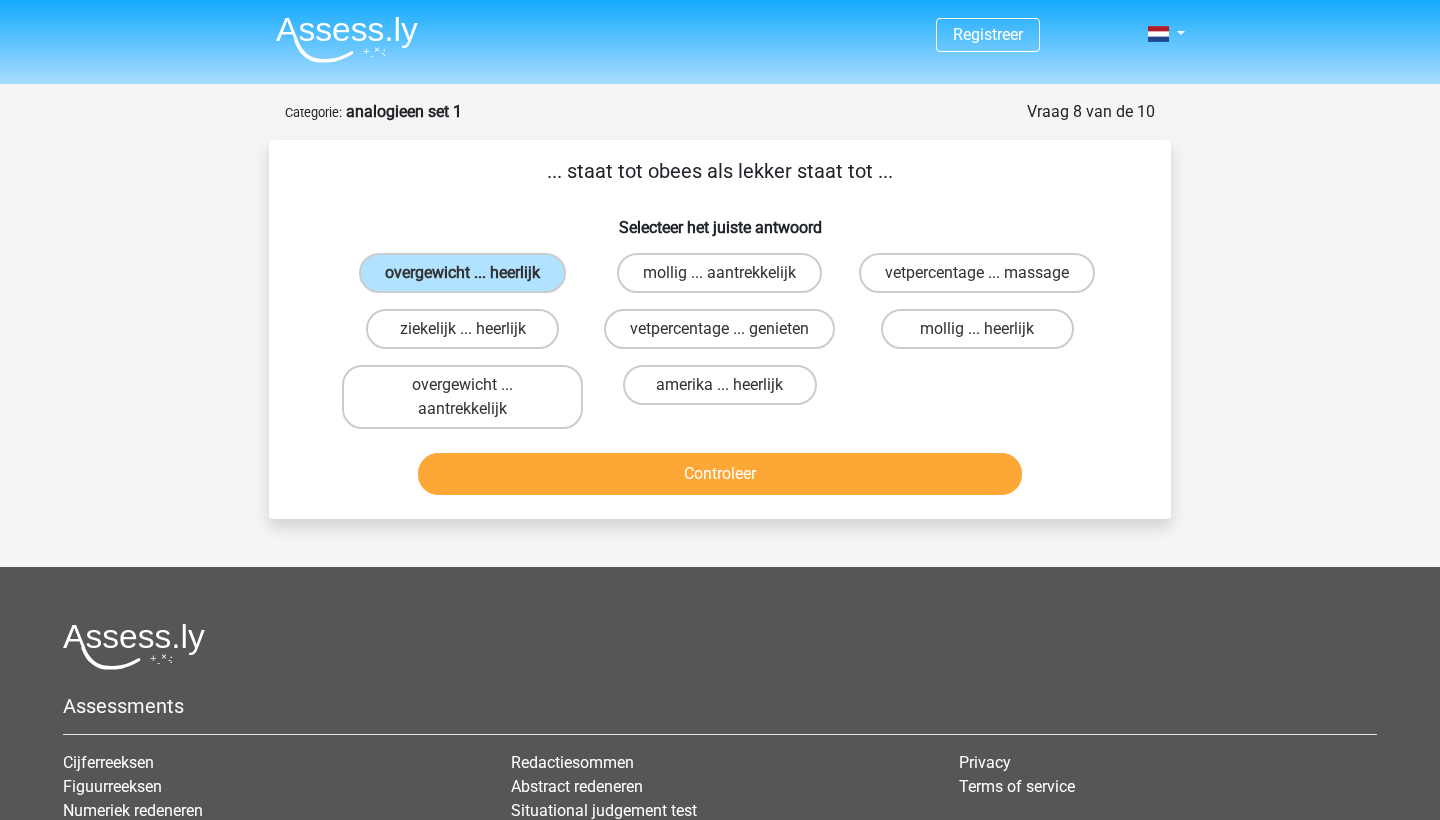 click on "Controleer" at bounding box center [720, 474] 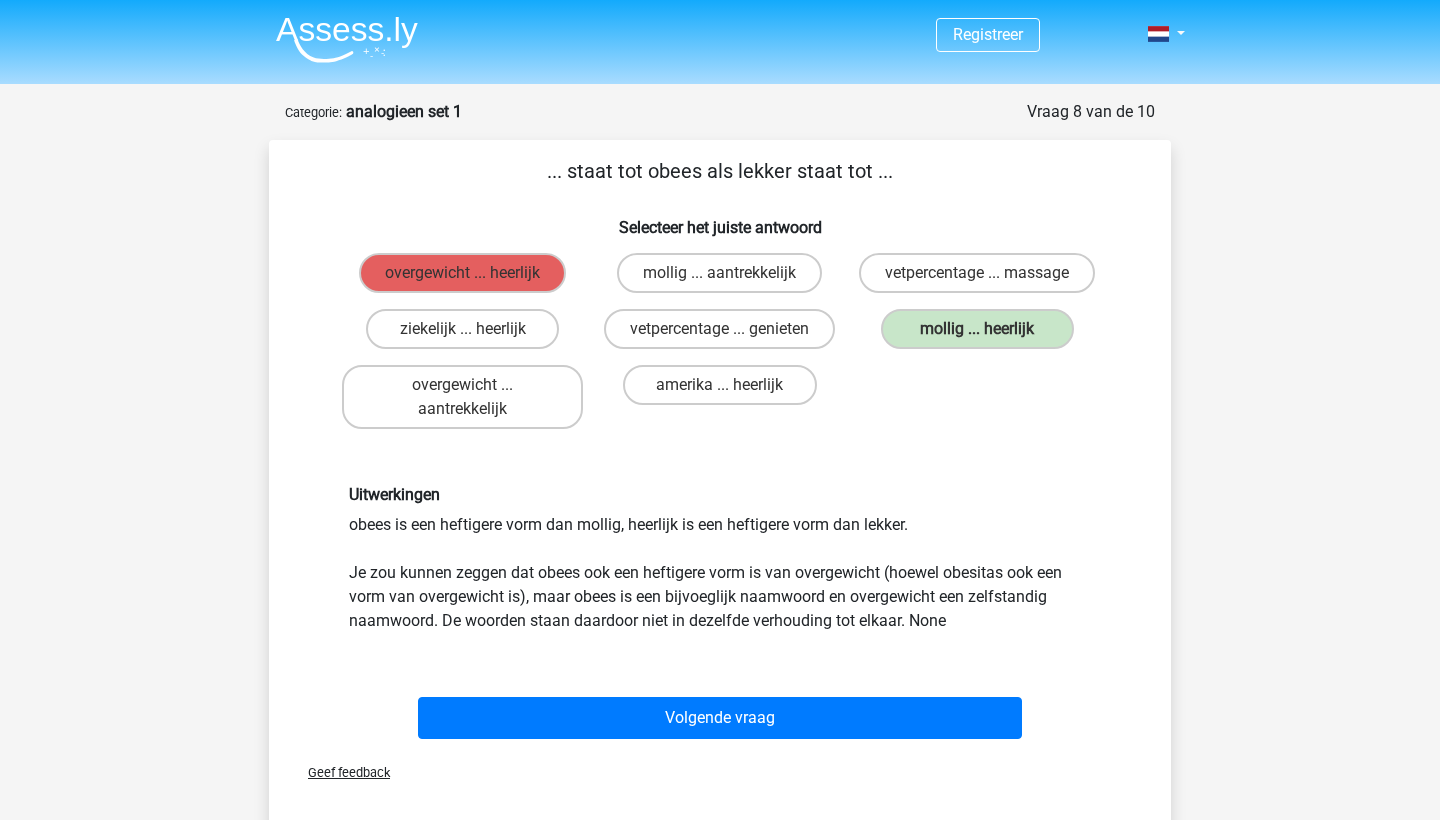 scroll, scrollTop: 153, scrollLeft: 0, axis: vertical 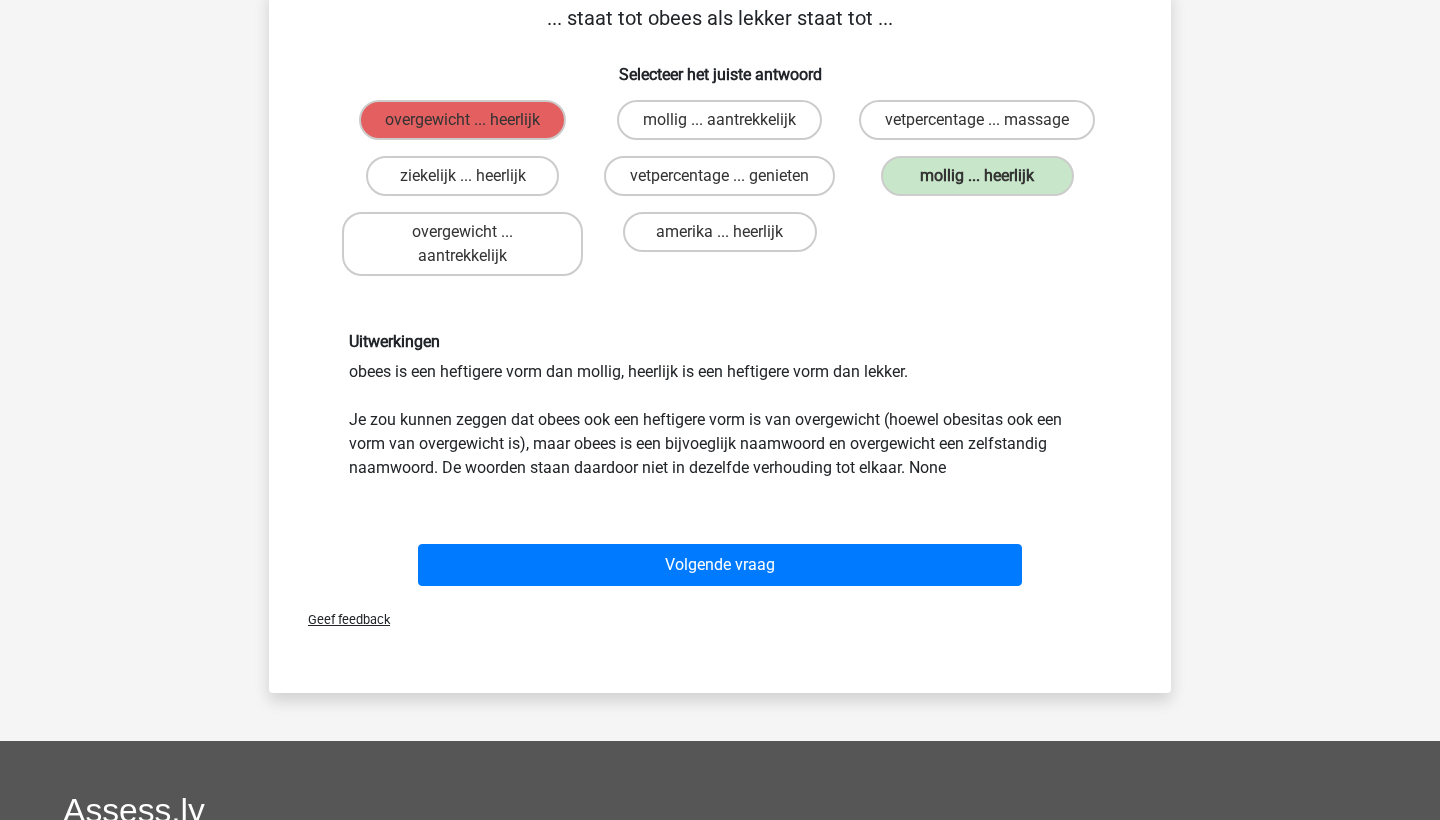 click on "Volgende vraag" at bounding box center (720, 565) 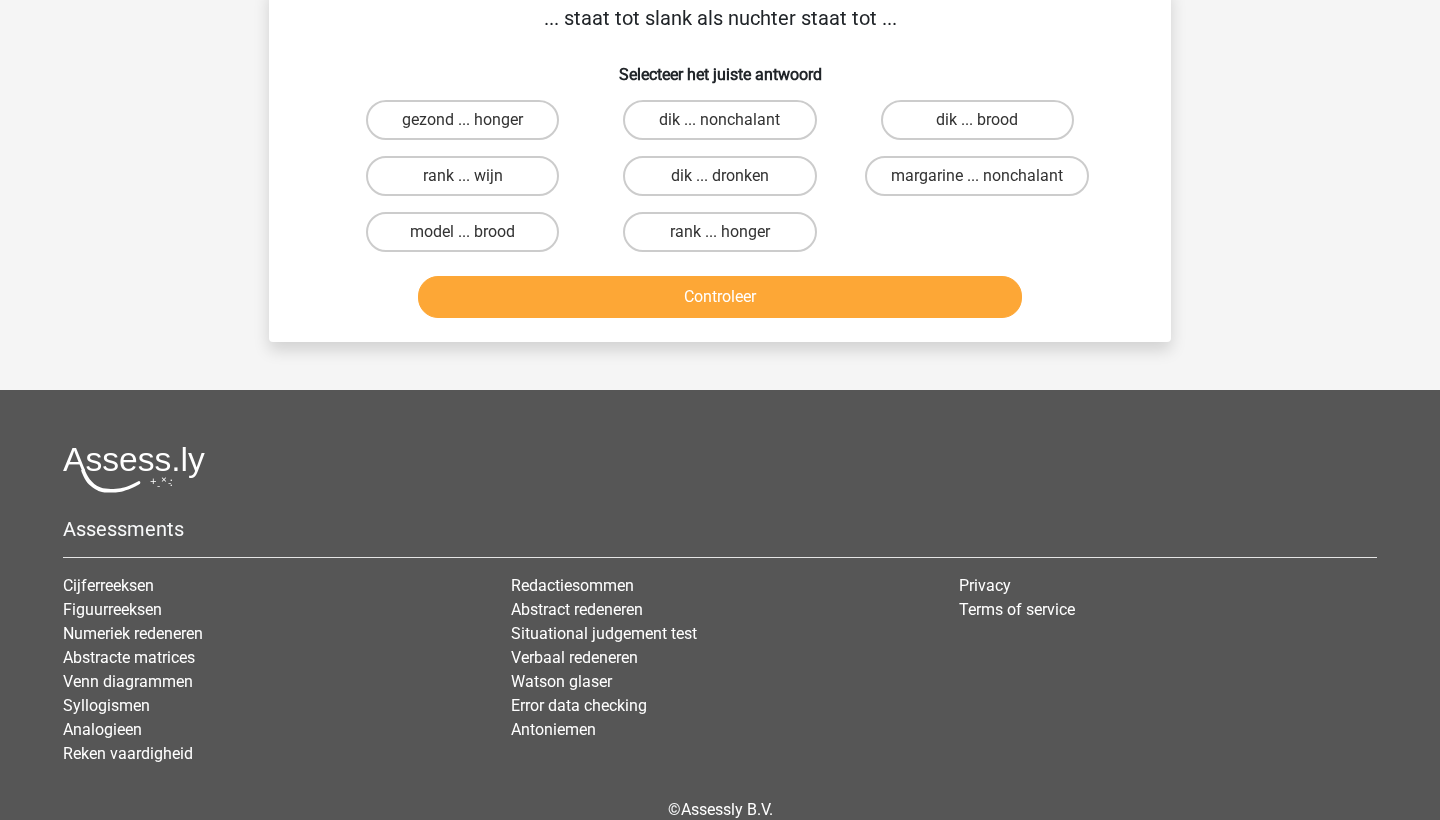 scroll, scrollTop: 100, scrollLeft: 0, axis: vertical 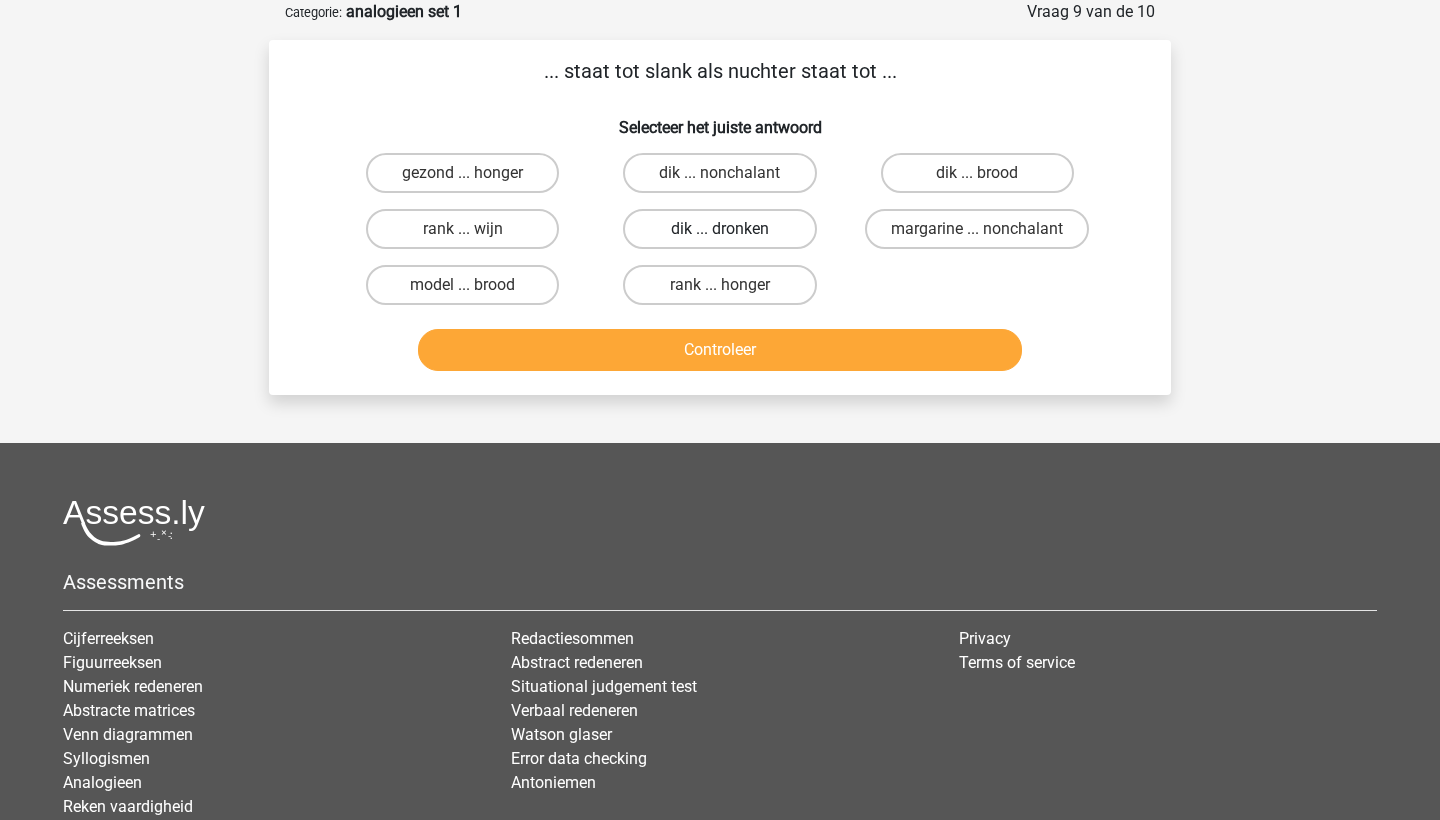 click on "dik ... dronken" at bounding box center (719, 229) 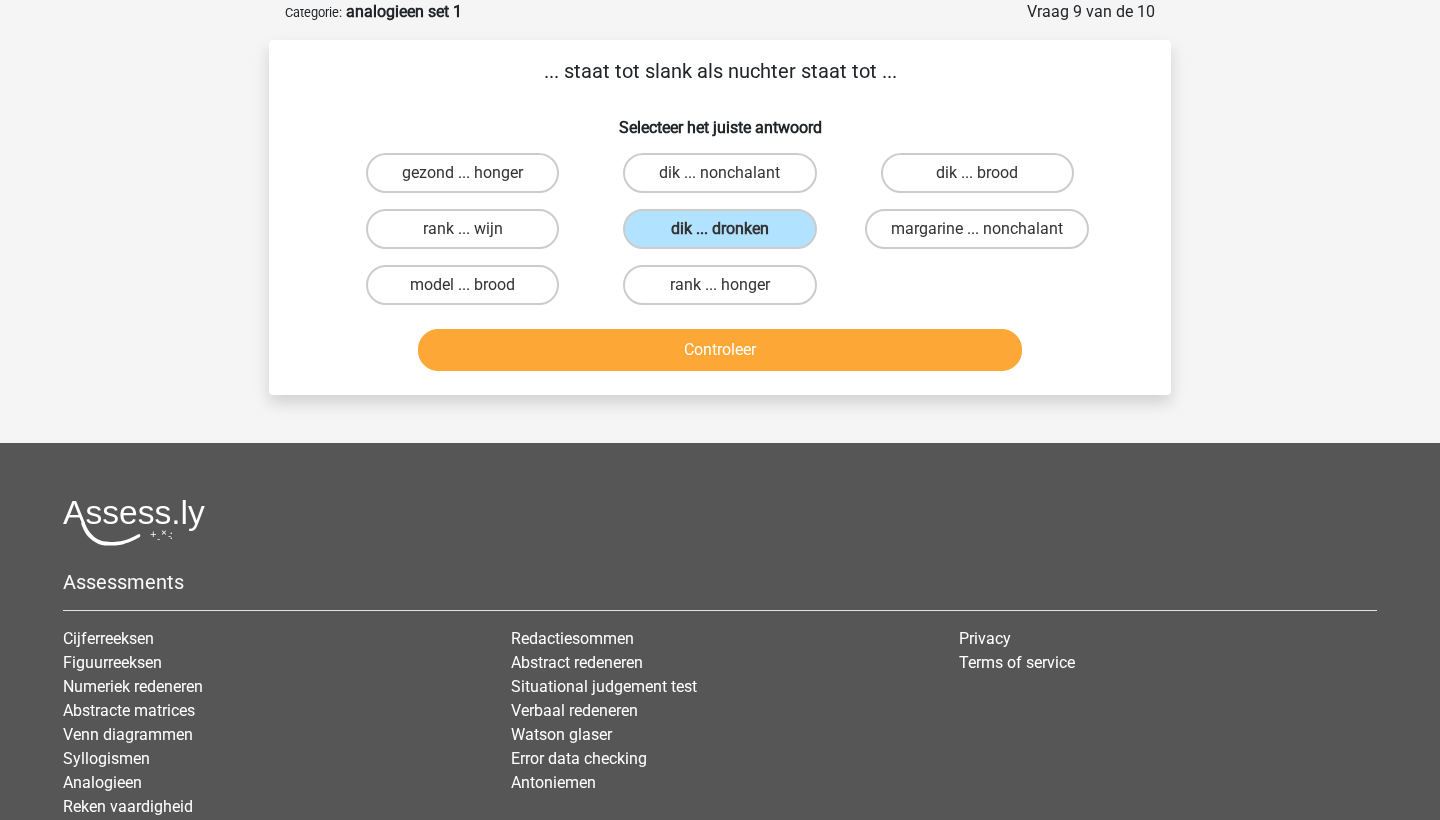 click on "Controleer" at bounding box center [720, 350] 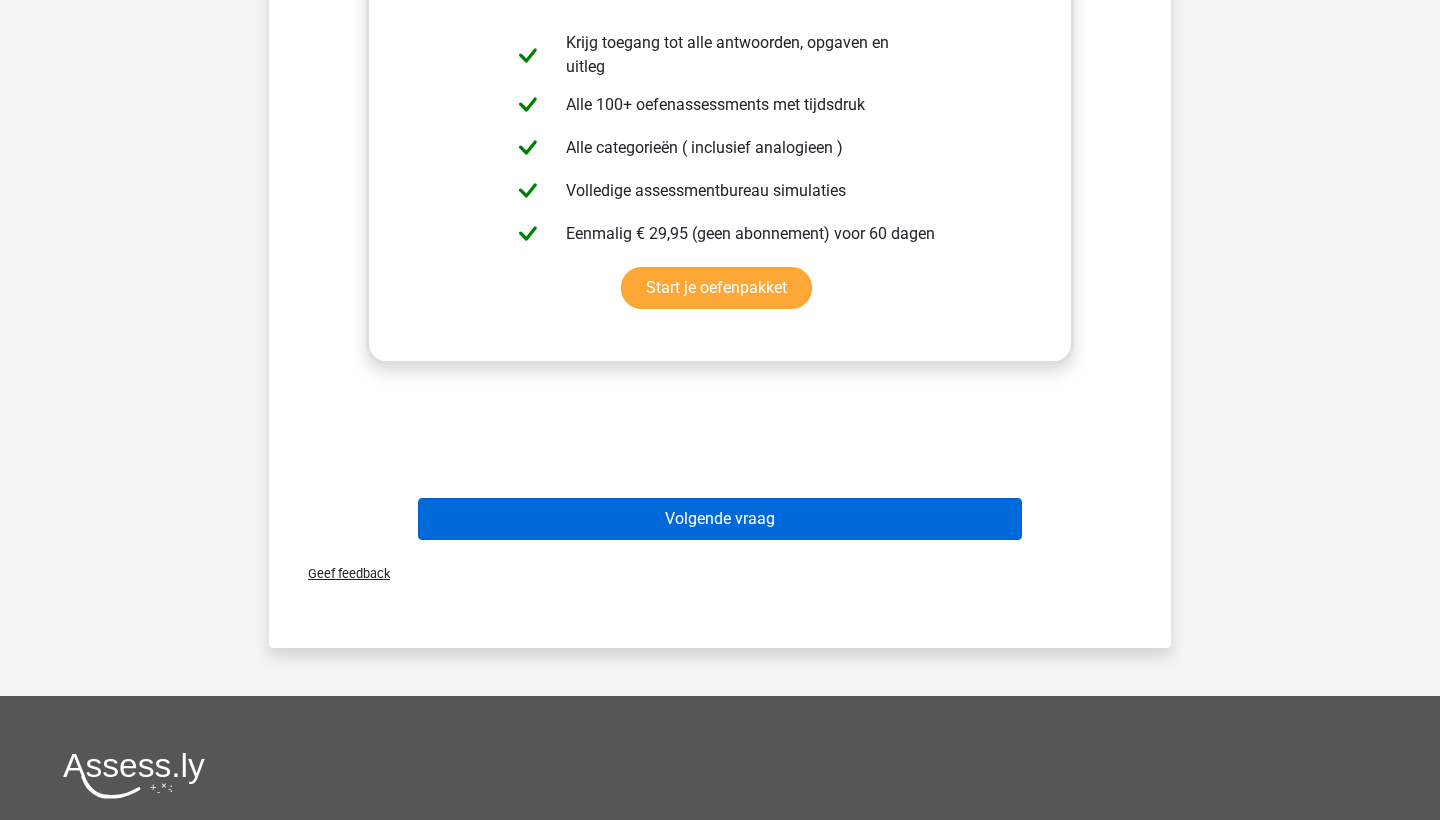 click on "Volgende vraag" at bounding box center [720, 519] 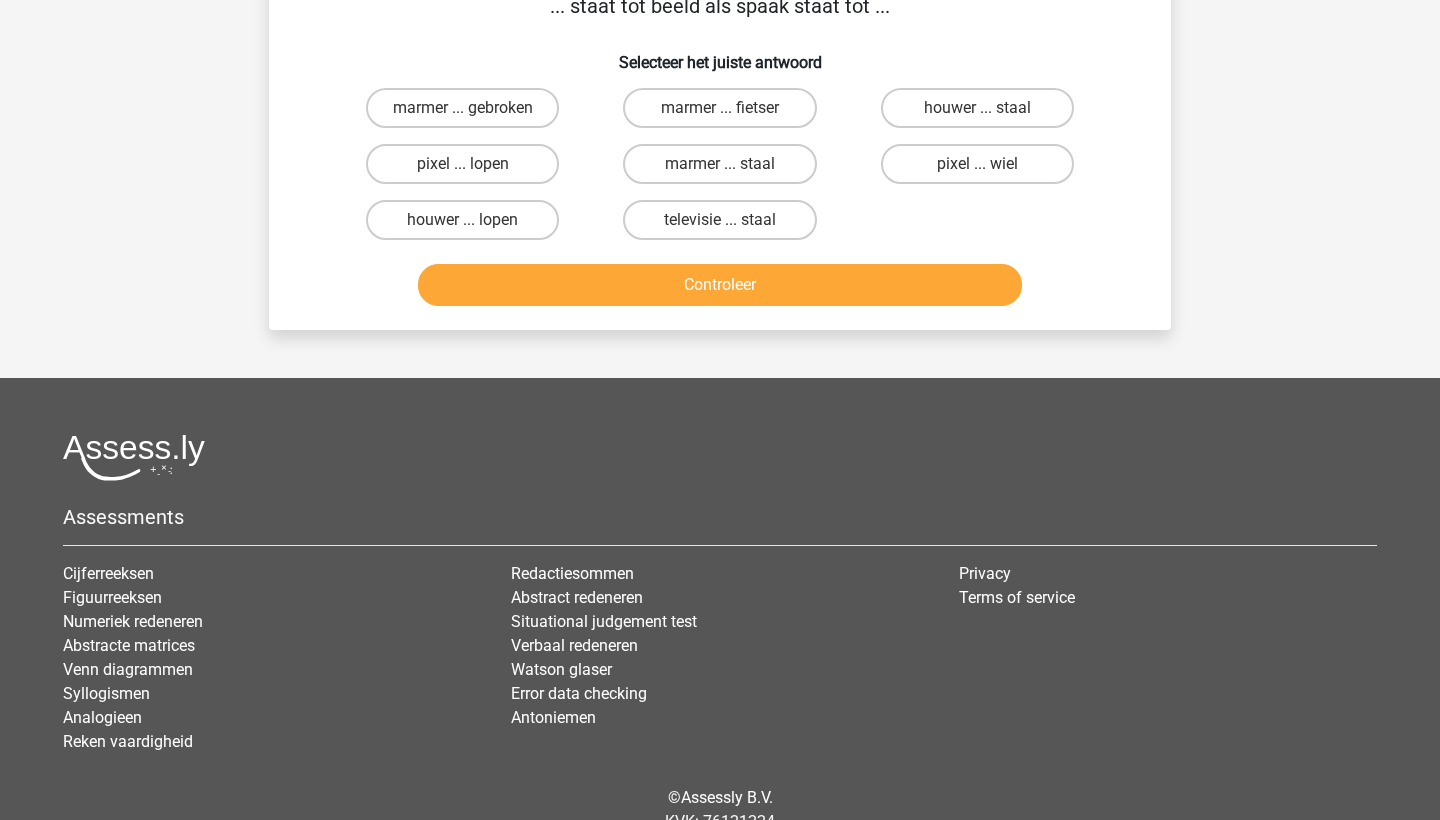 scroll, scrollTop: 100, scrollLeft: 0, axis: vertical 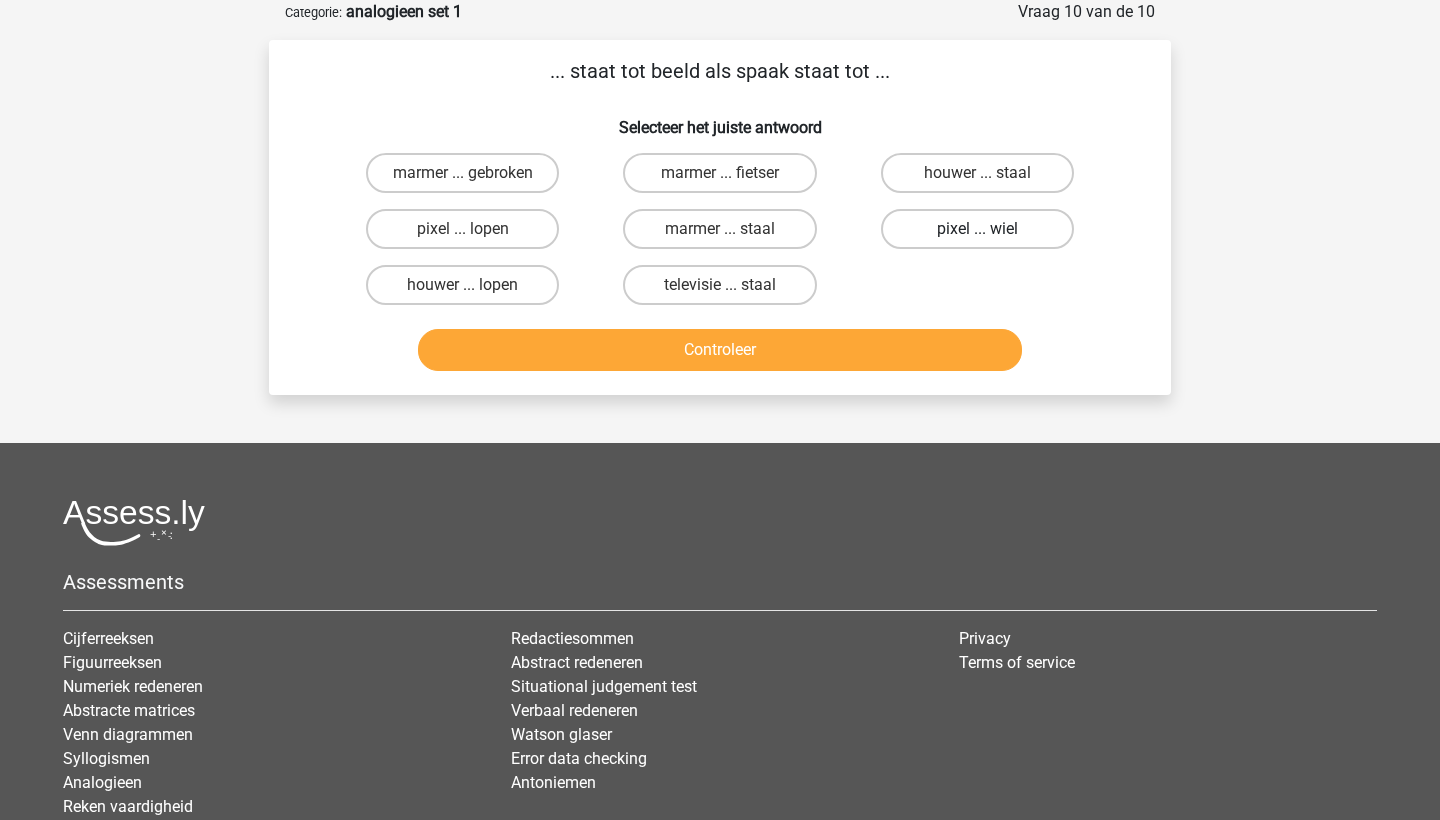click on "pixel ... wiel" at bounding box center (977, 229) 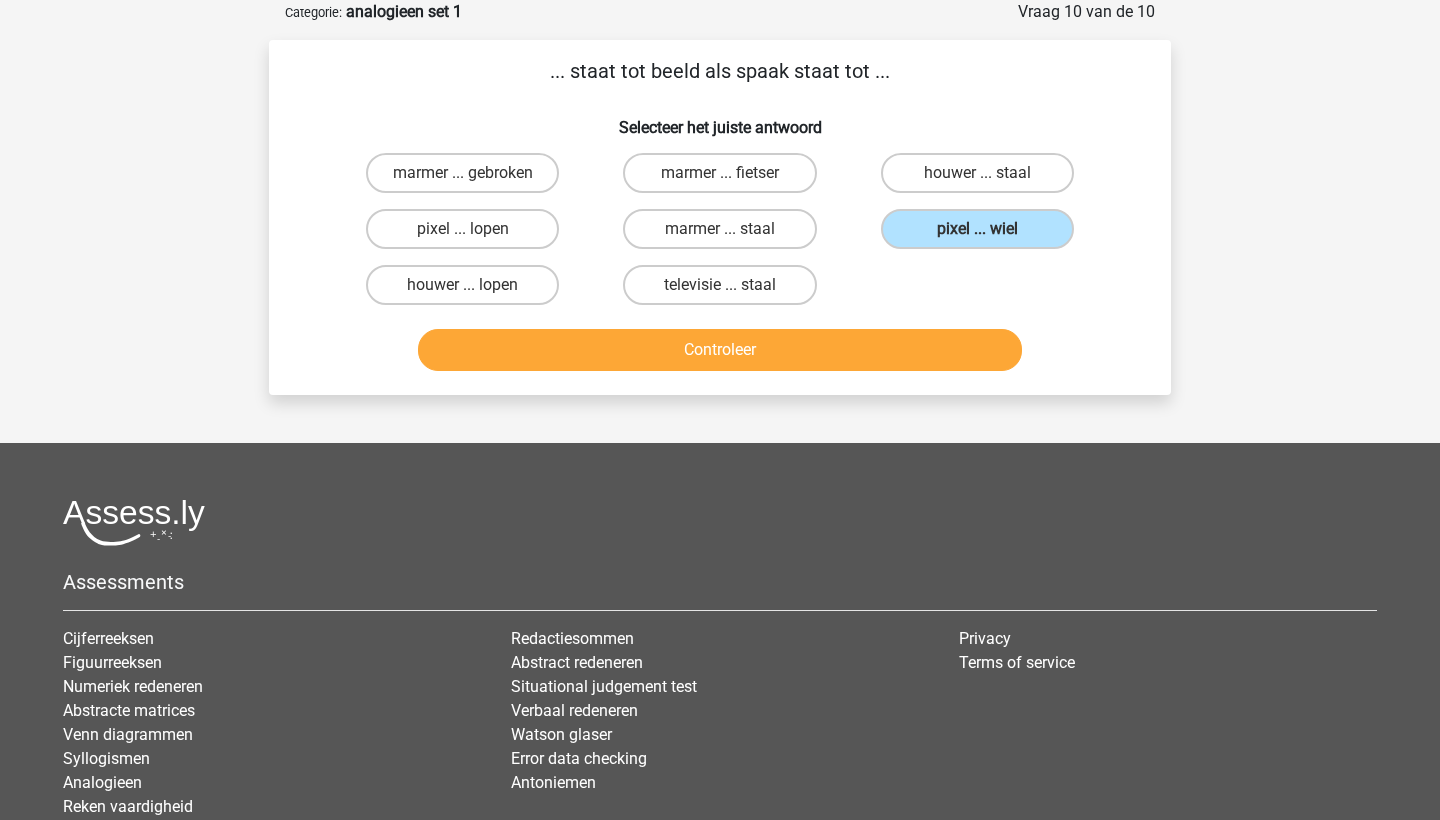 click on "Controleer" at bounding box center [720, 350] 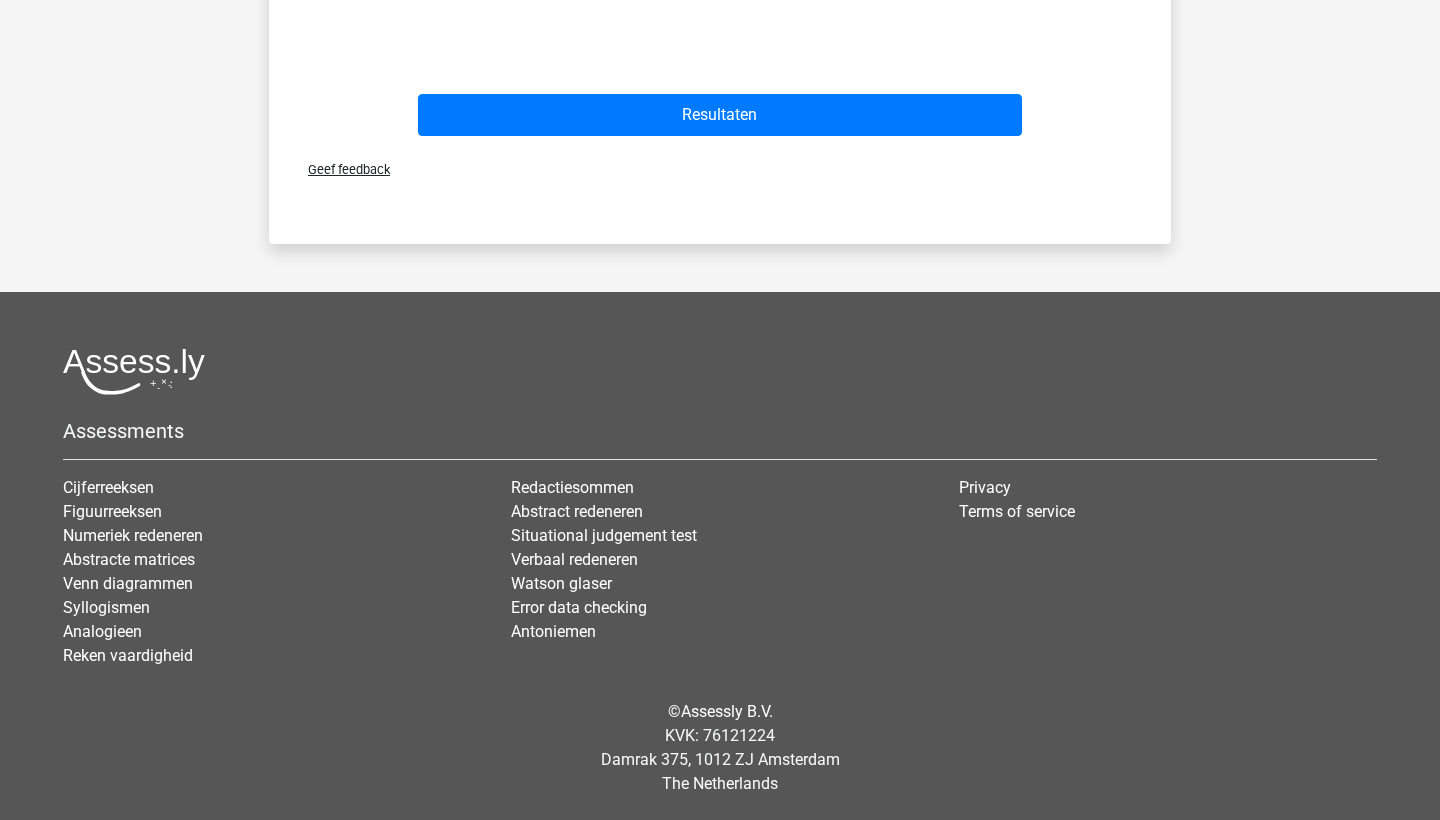 scroll, scrollTop: 815, scrollLeft: 0, axis: vertical 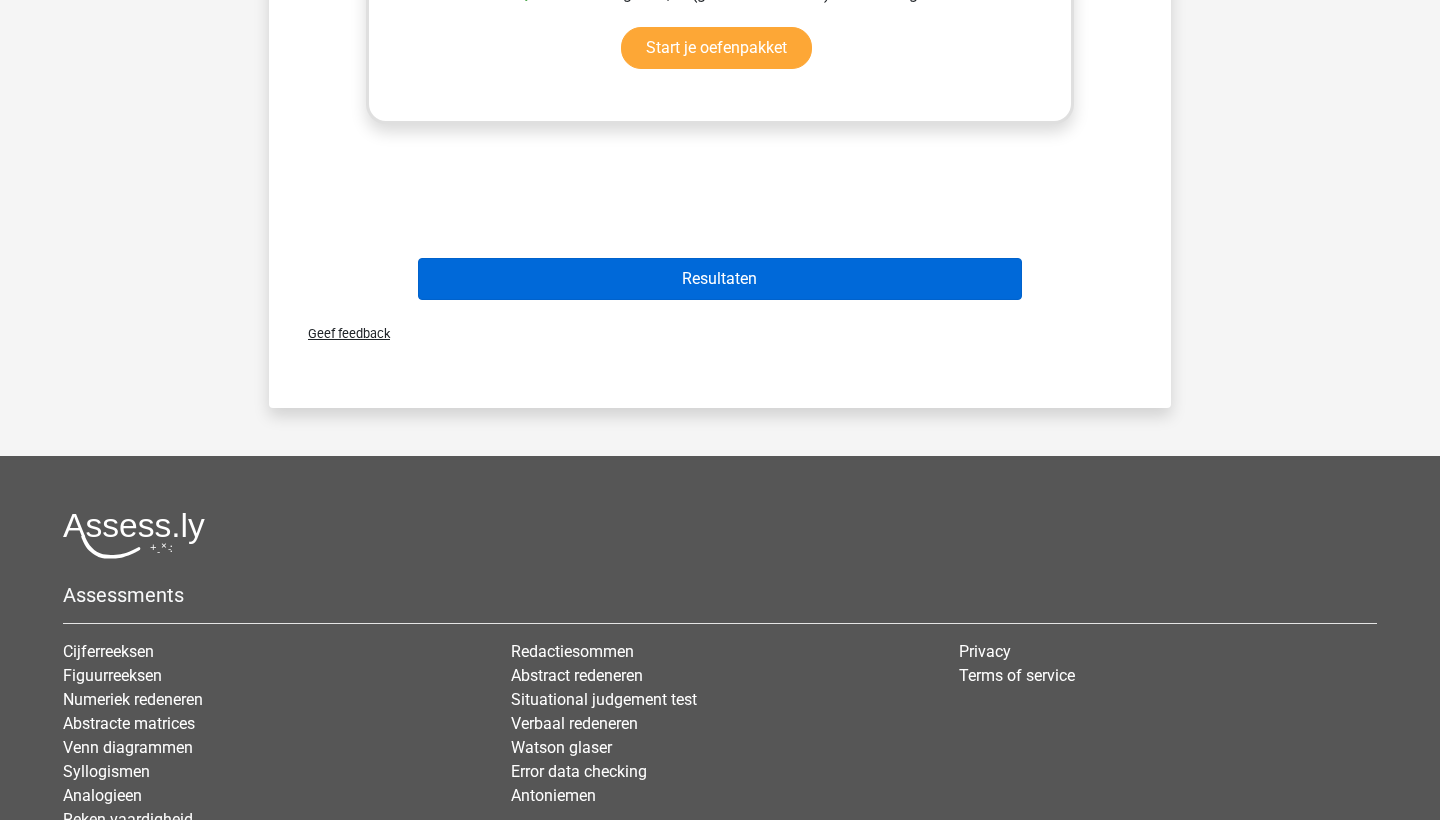 click on "Resultaten" at bounding box center [720, 279] 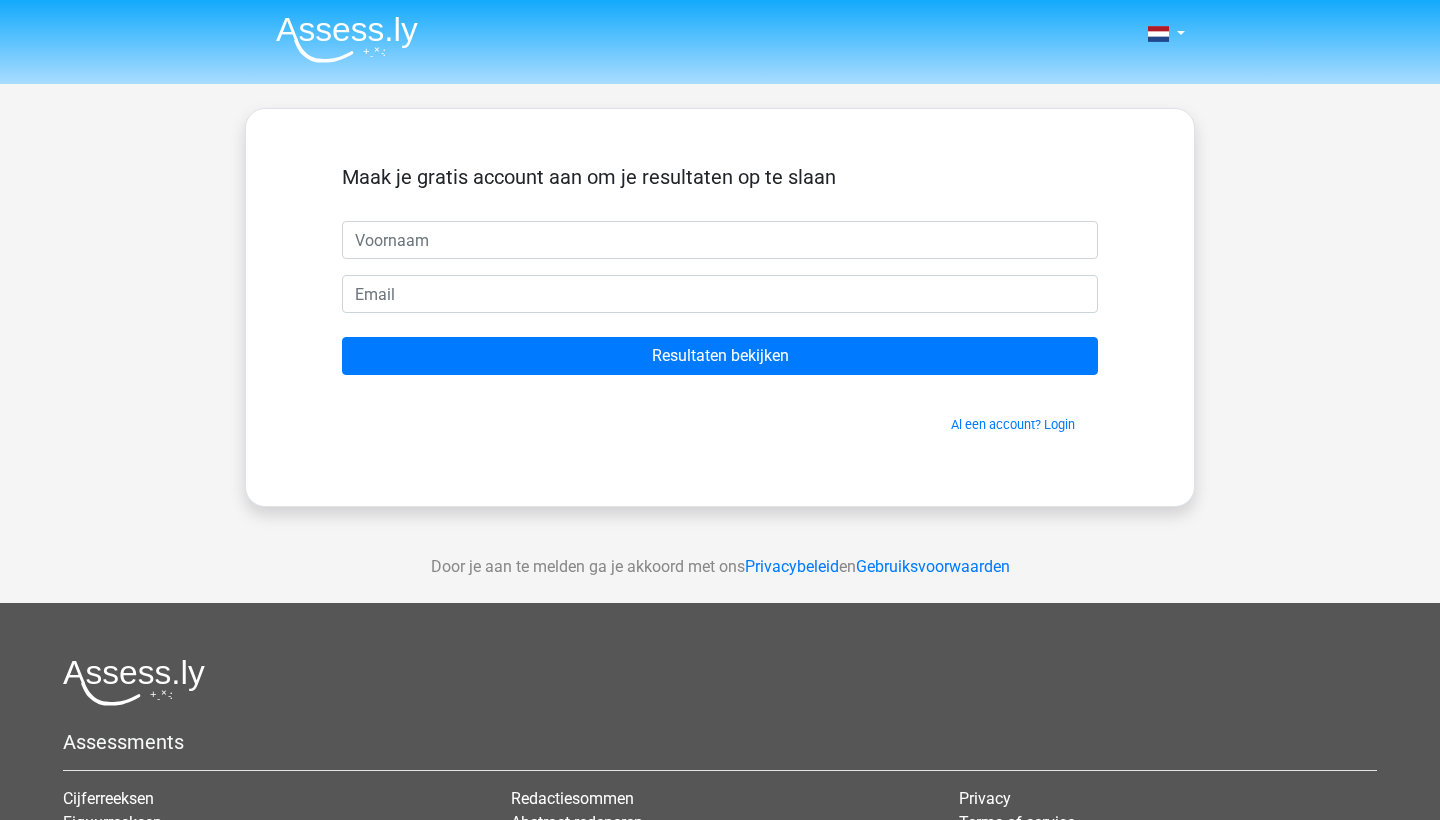 scroll, scrollTop: 0, scrollLeft: 0, axis: both 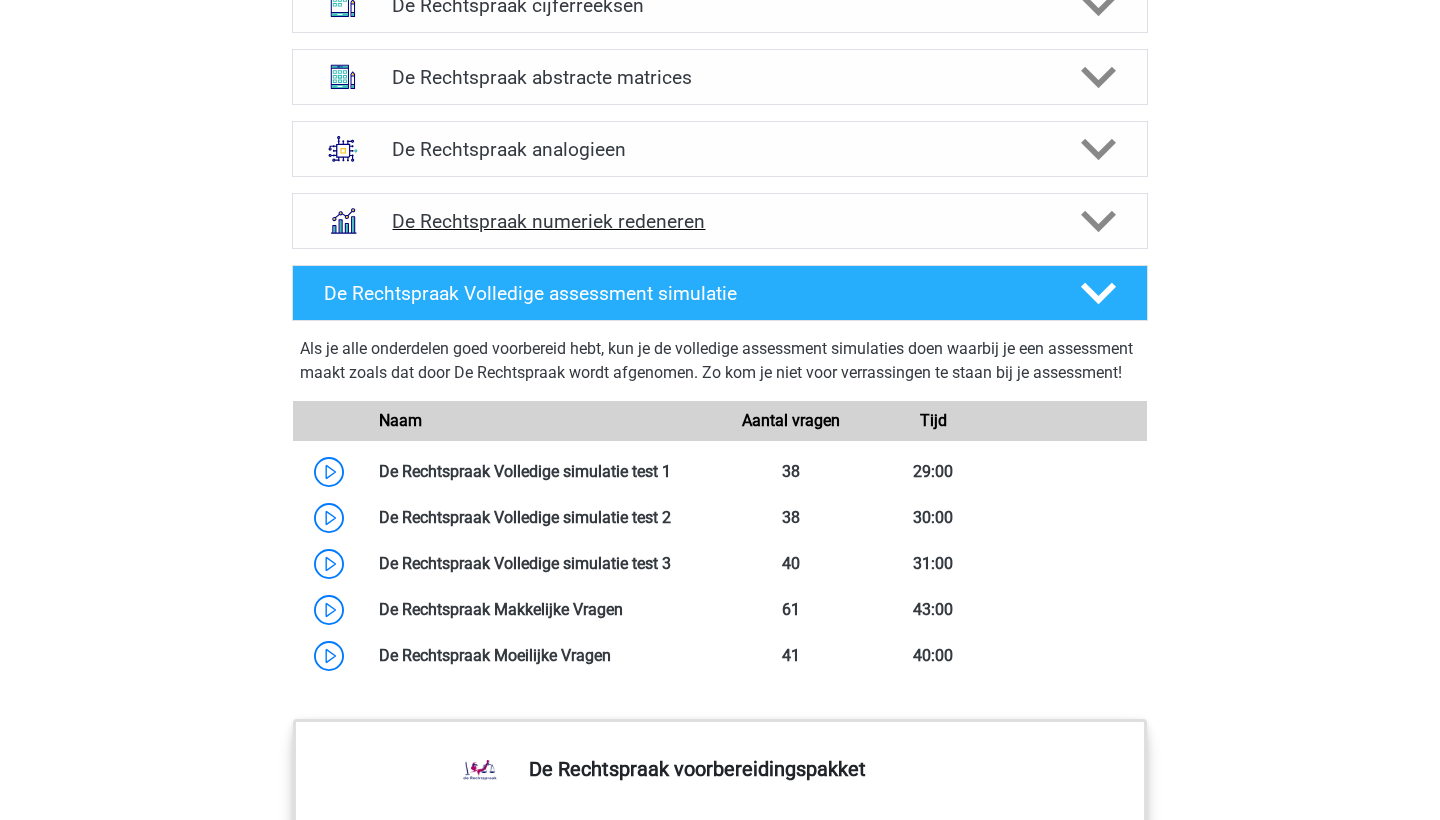 click on "De Rechtspraak numeriek redeneren" at bounding box center (719, 221) 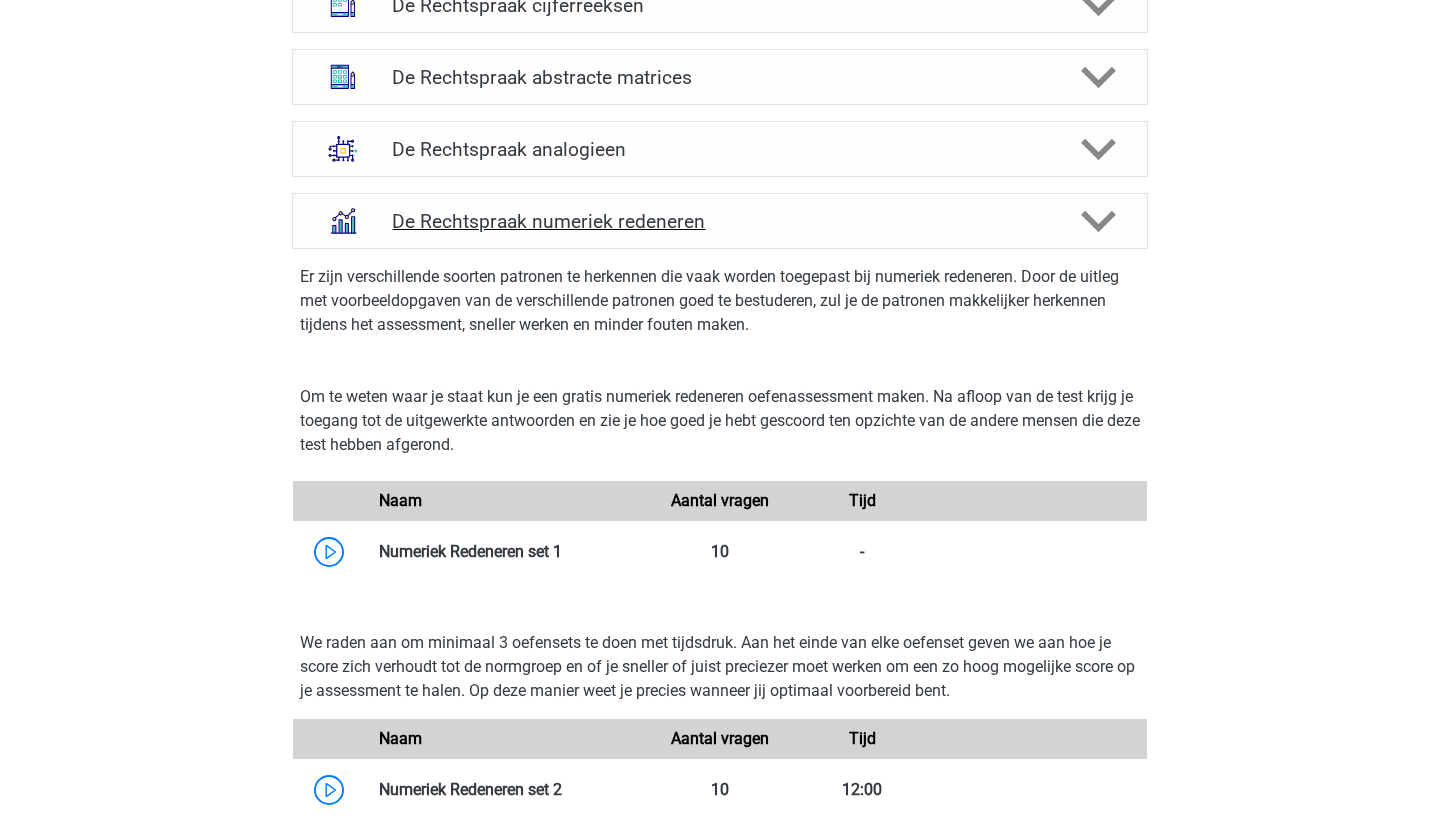 click on "De Rechtspraak numeriek redeneren" at bounding box center (719, 221) 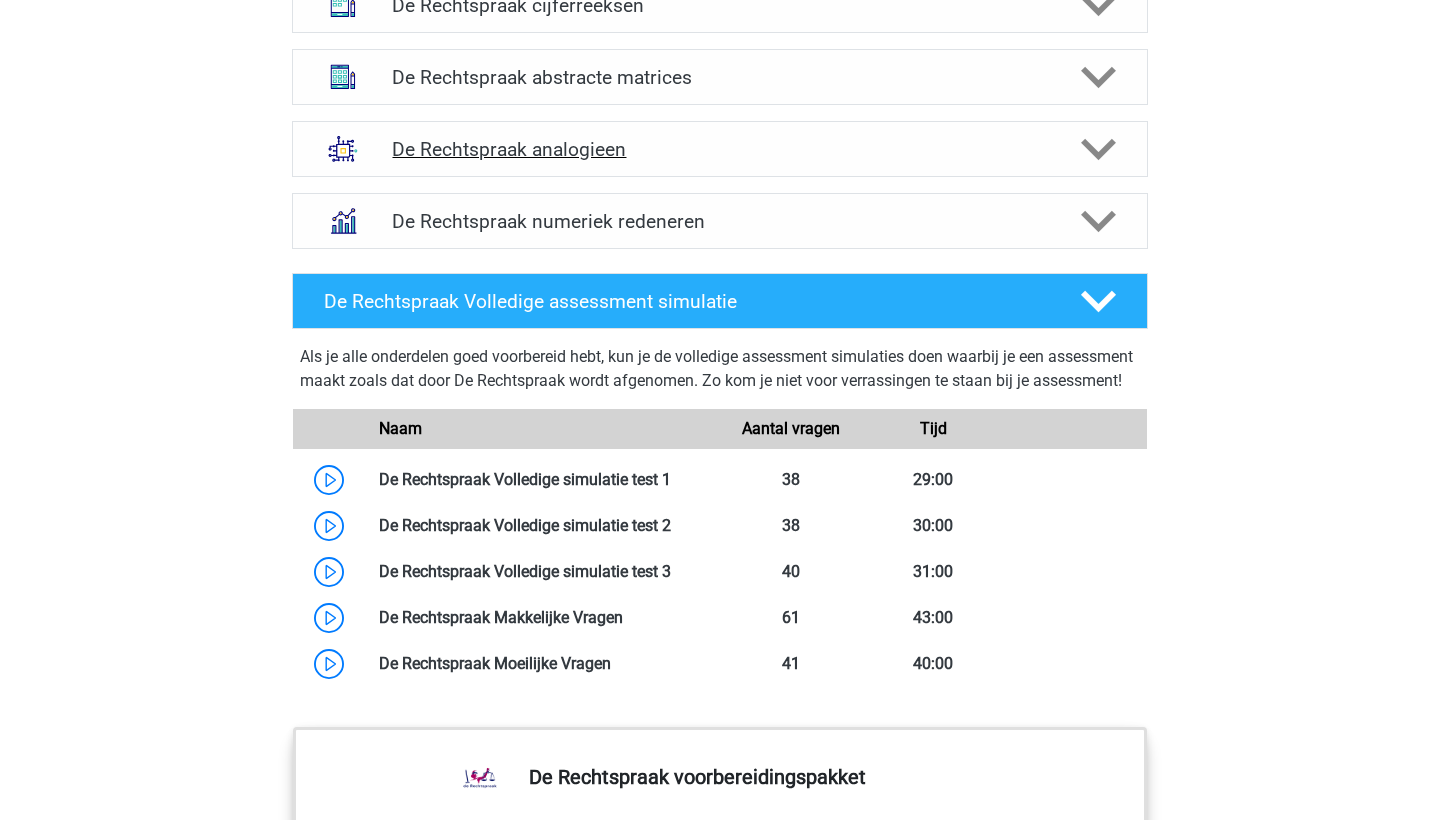click on "De Rechtspraak analogieen" at bounding box center (719, 149) 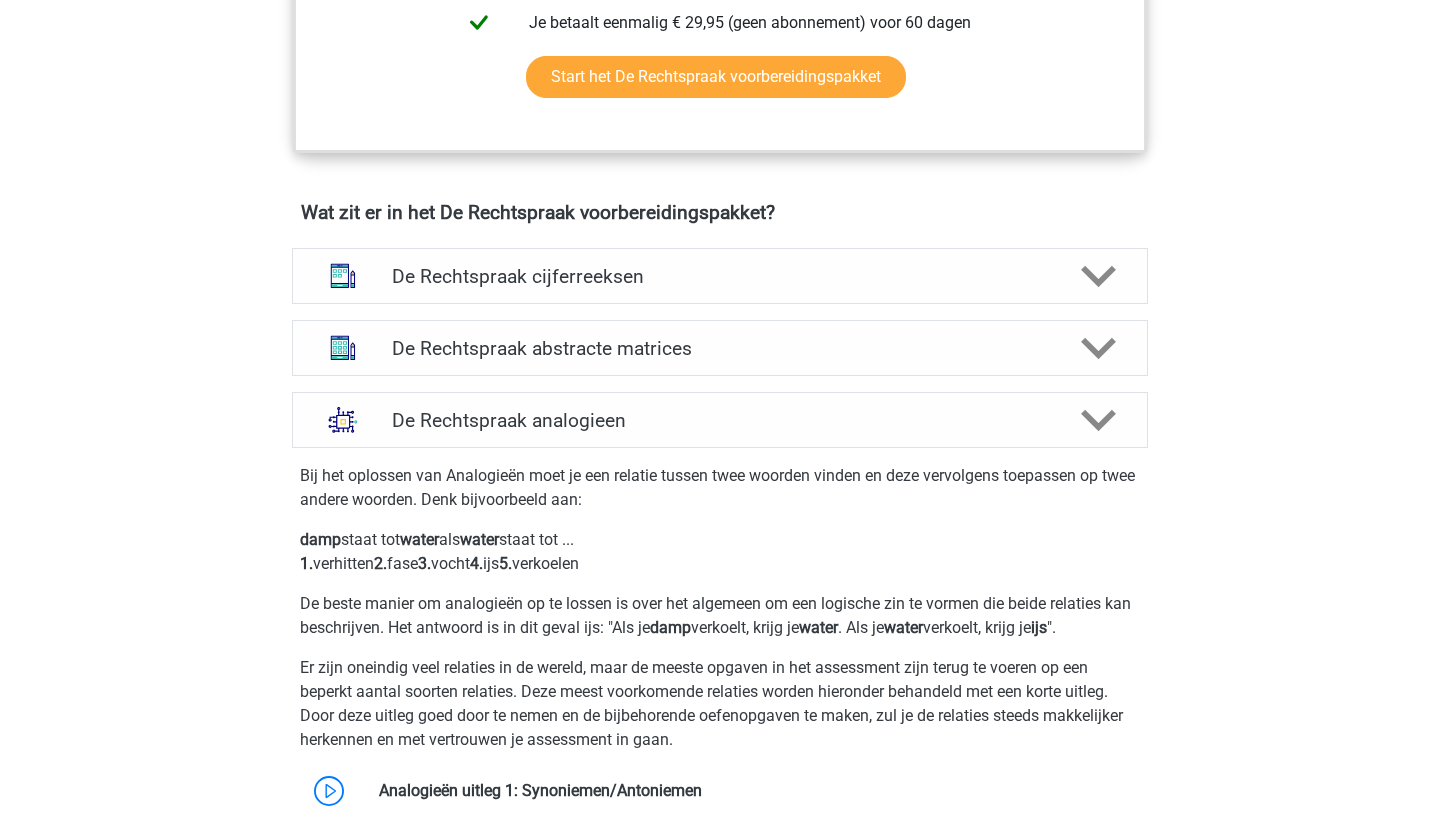 scroll, scrollTop: 1330, scrollLeft: 0, axis: vertical 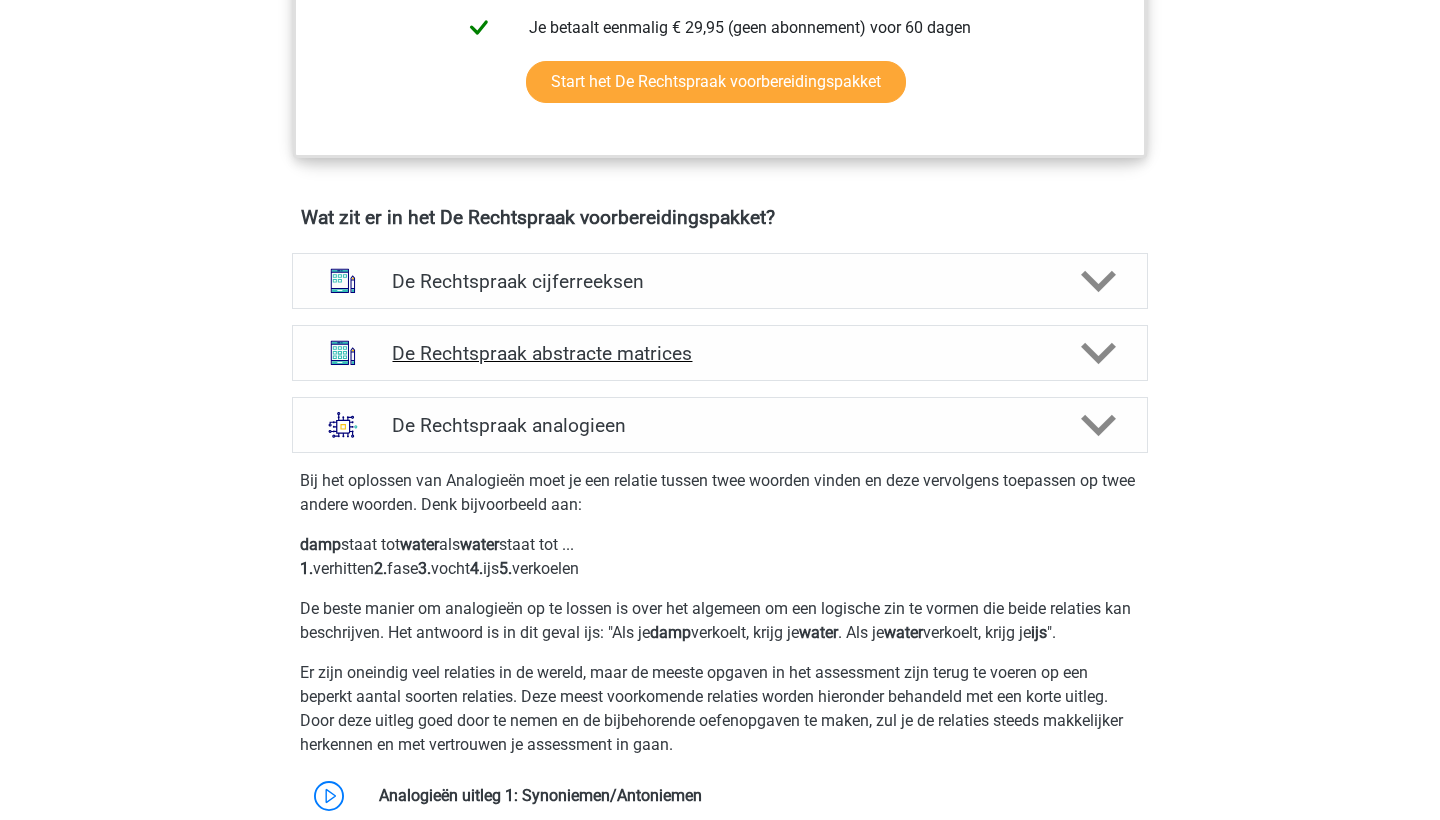 click on "De Rechtspraak abstracte matrices" at bounding box center [719, 353] 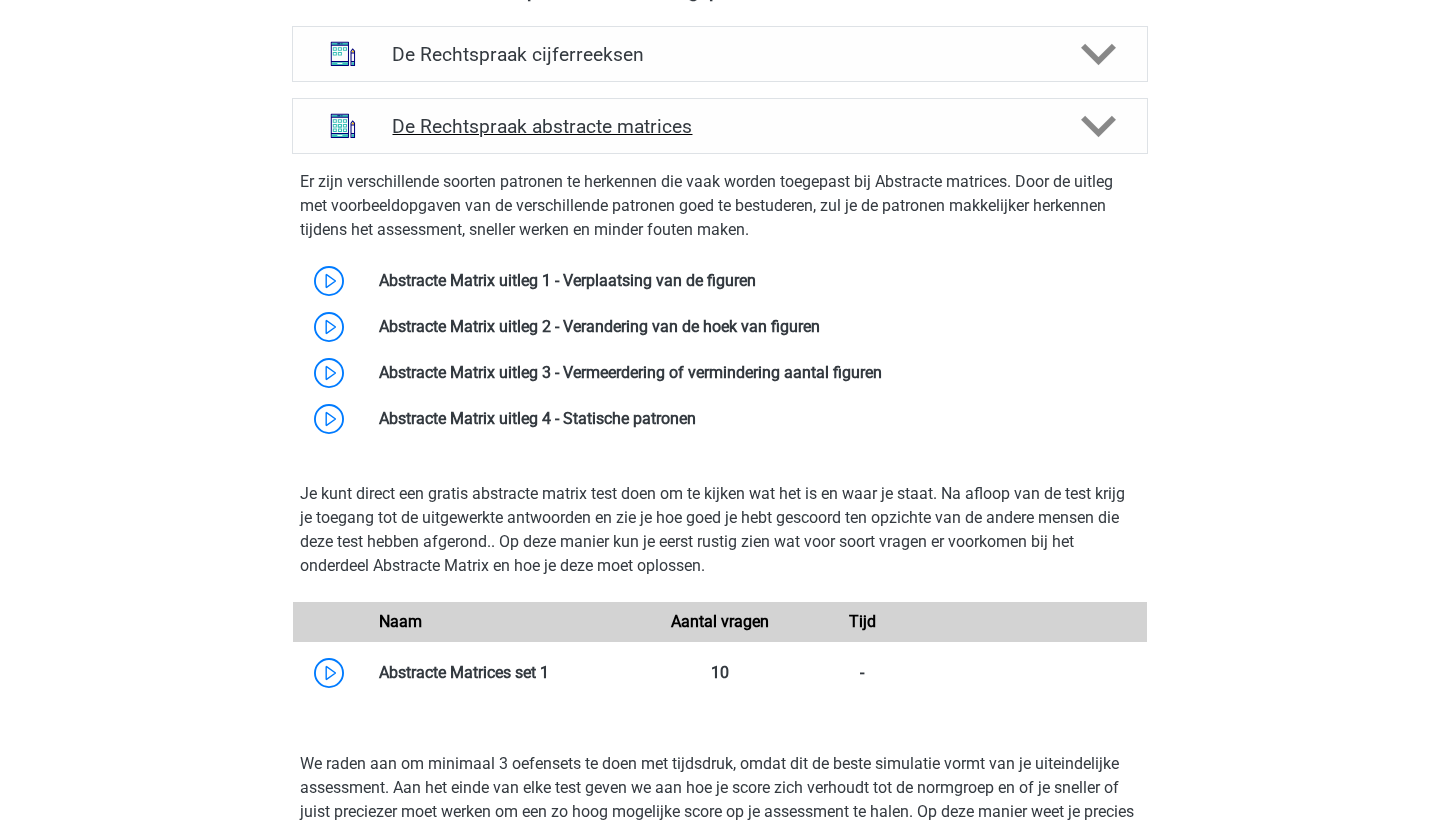 scroll, scrollTop: 1562, scrollLeft: 0, axis: vertical 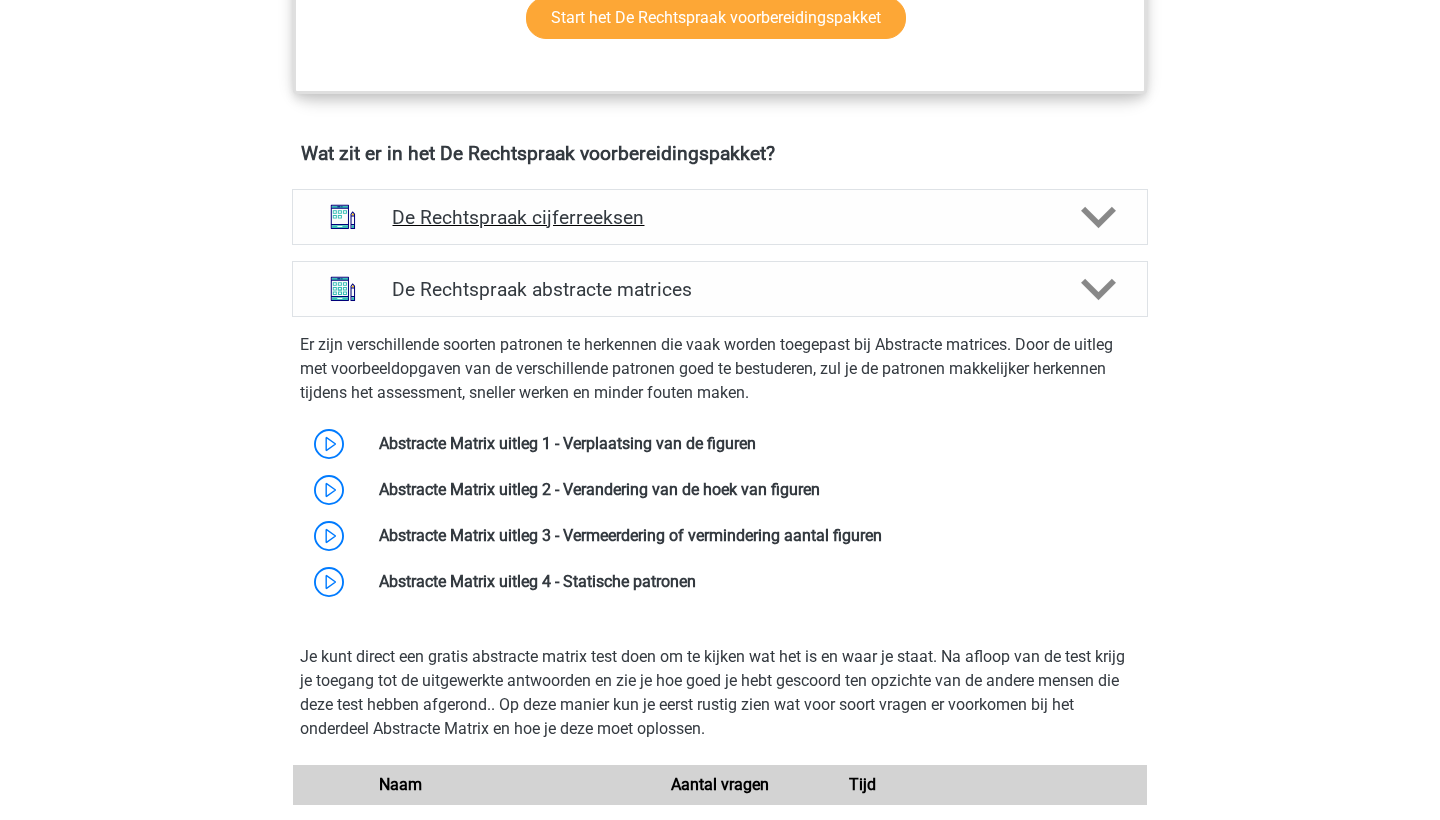 click on "De Rechtspraak cijferreeksen" at bounding box center [719, 217] 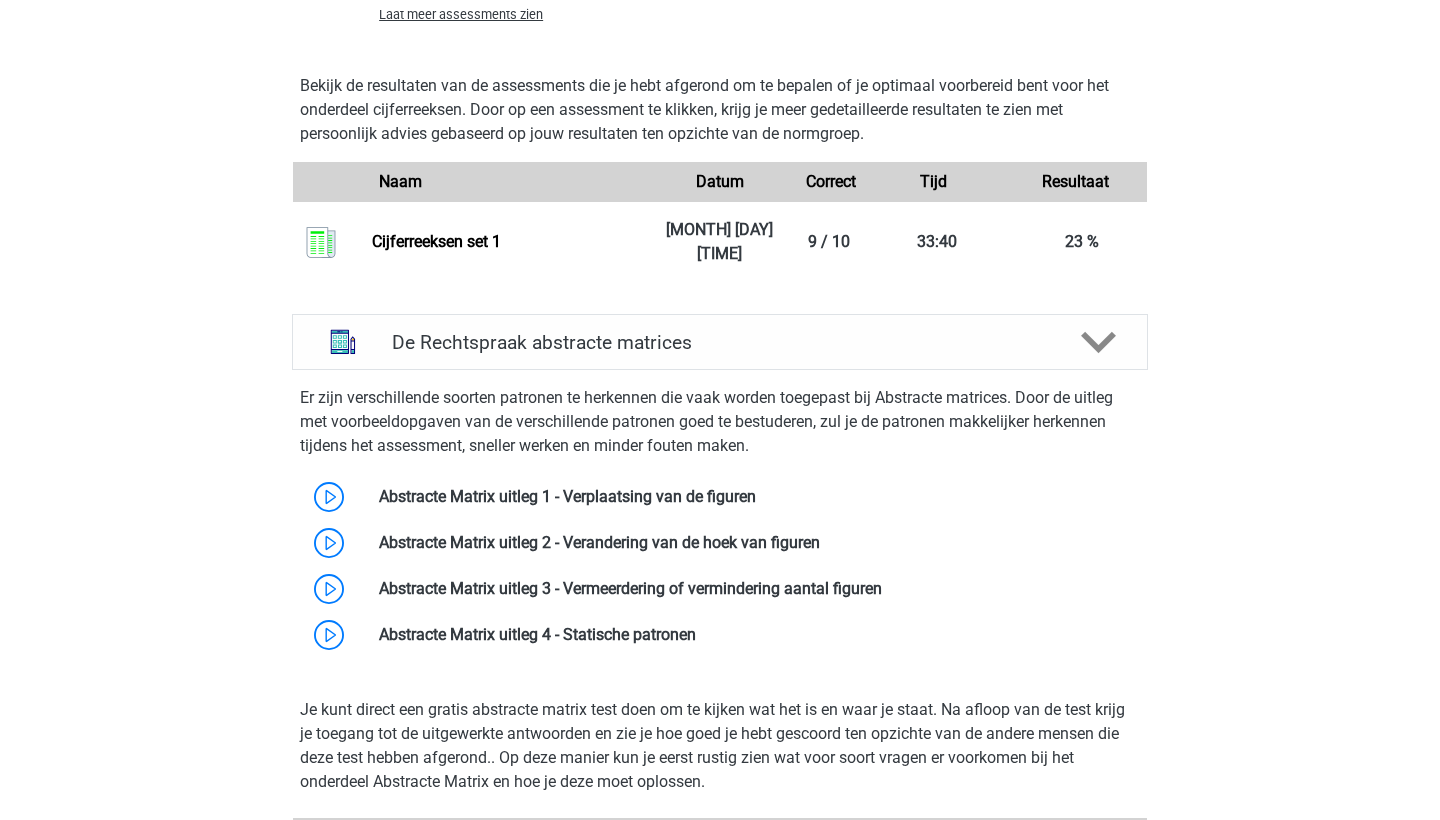 scroll, scrollTop: 2325, scrollLeft: 0, axis: vertical 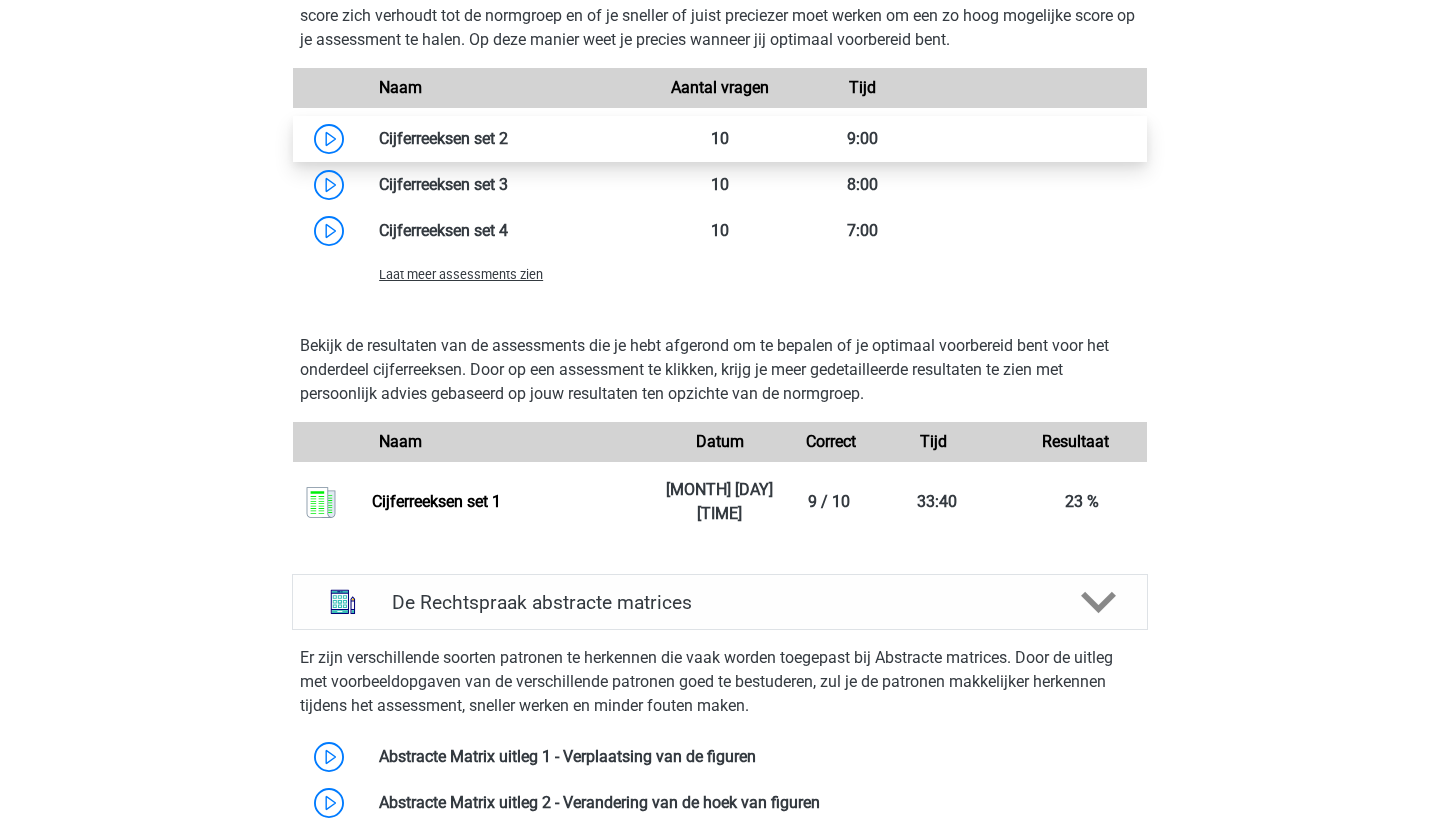 click at bounding box center (508, 138) 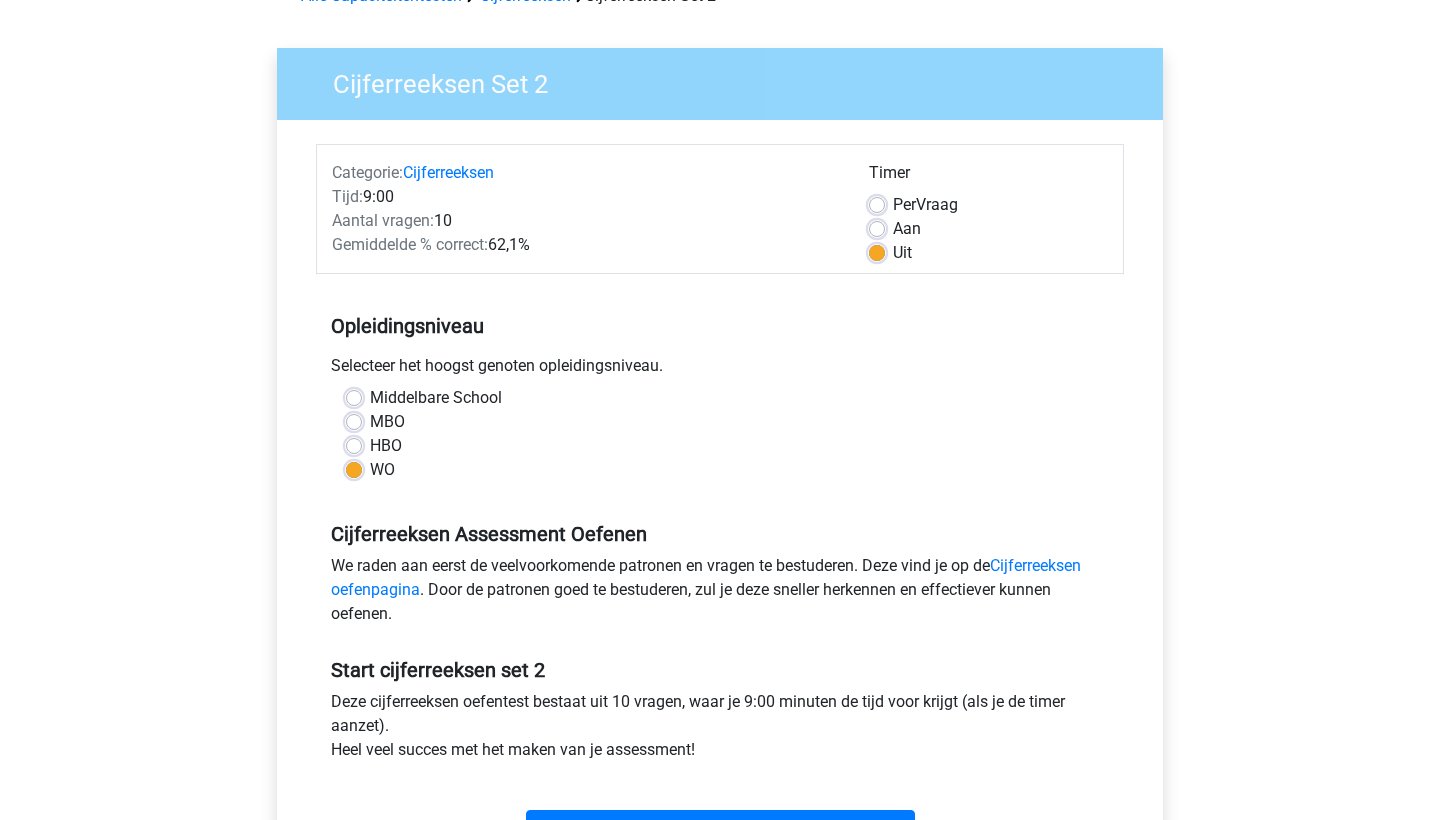 scroll, scrollTop: 159, scrollLeft: 0, axis: vertical 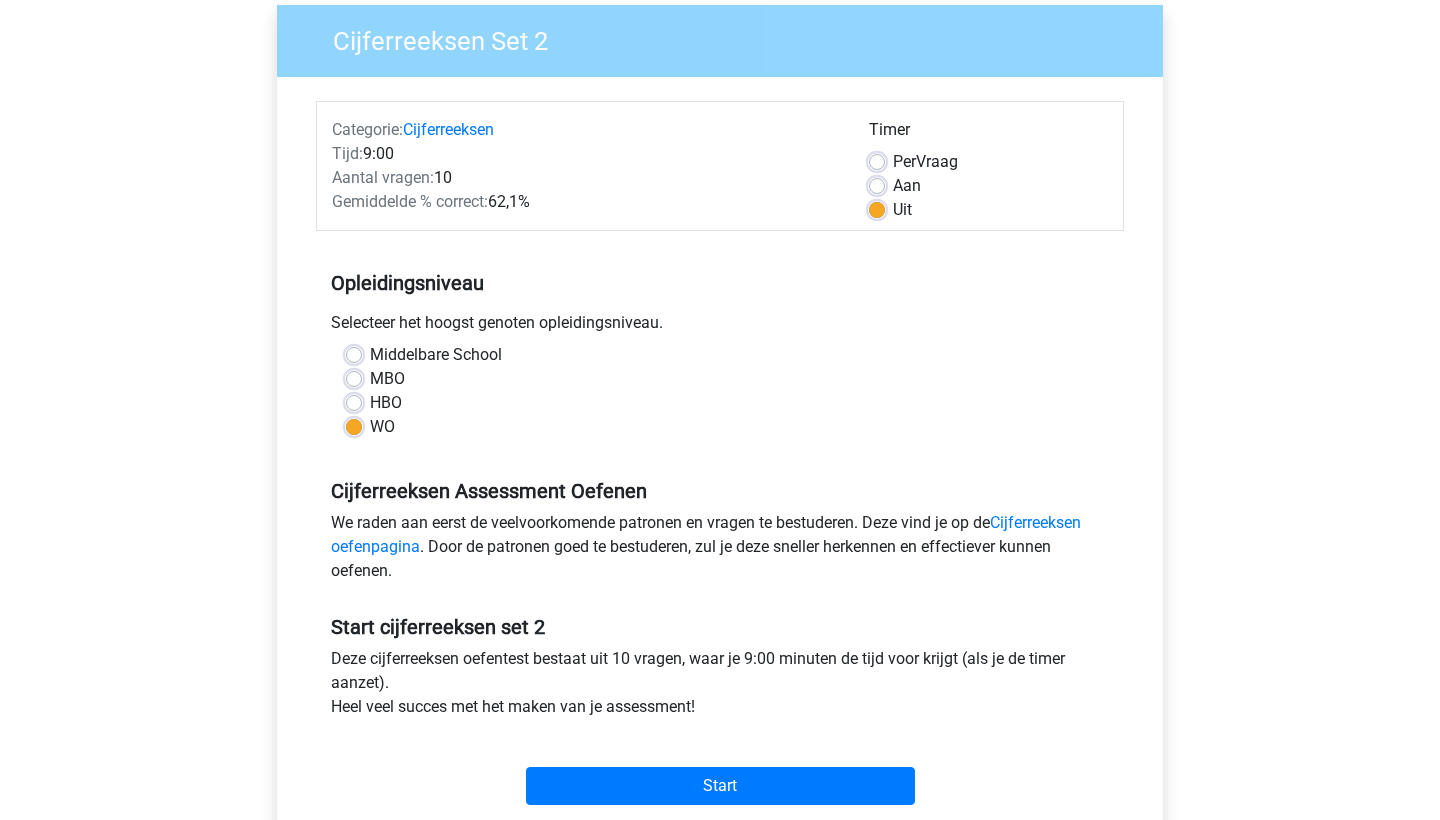 click on "Aan" at bounding box center [907, 186] 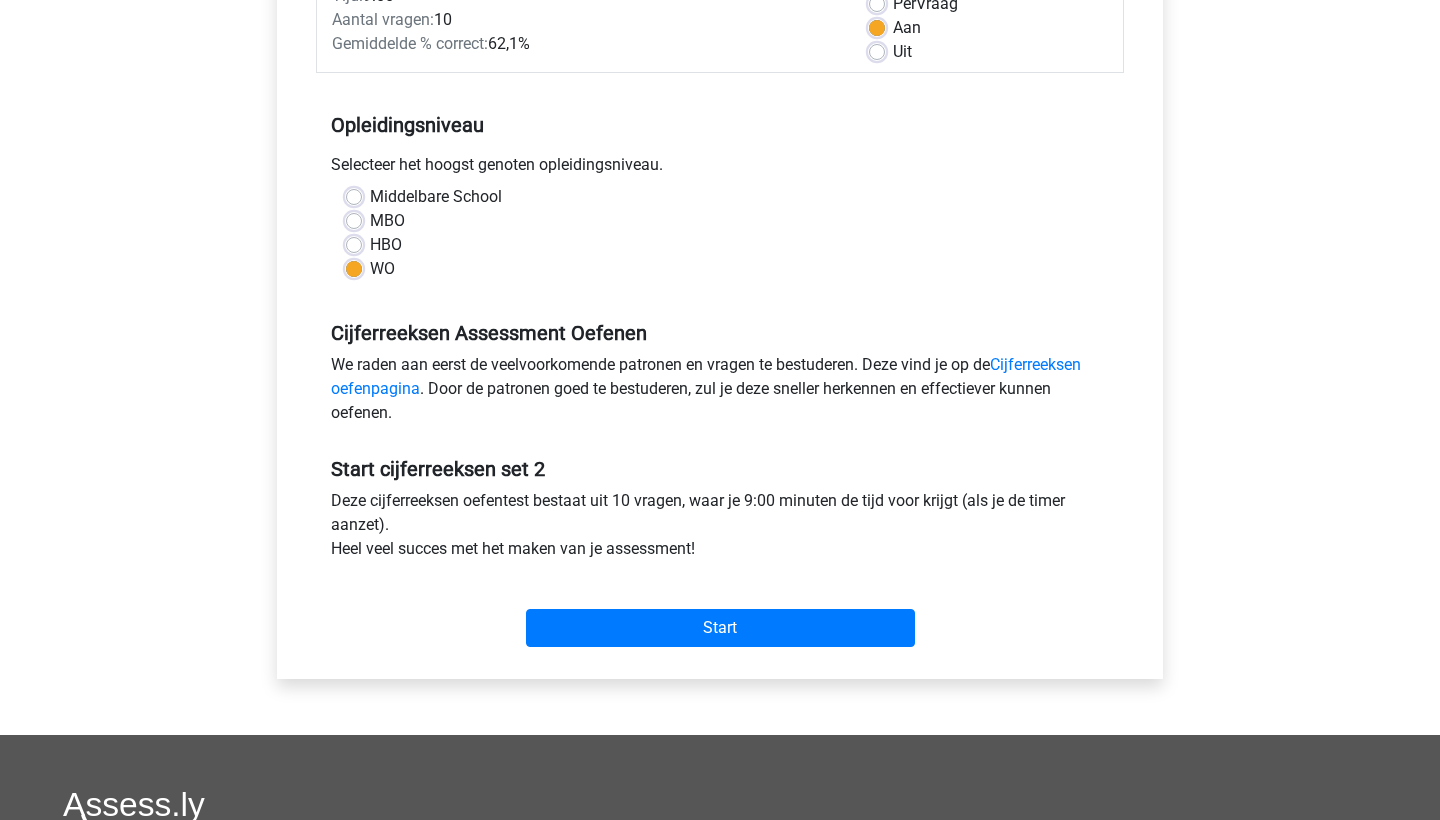 scroll, scrollTop: 318, scrollLeft: 0, axis: vertical 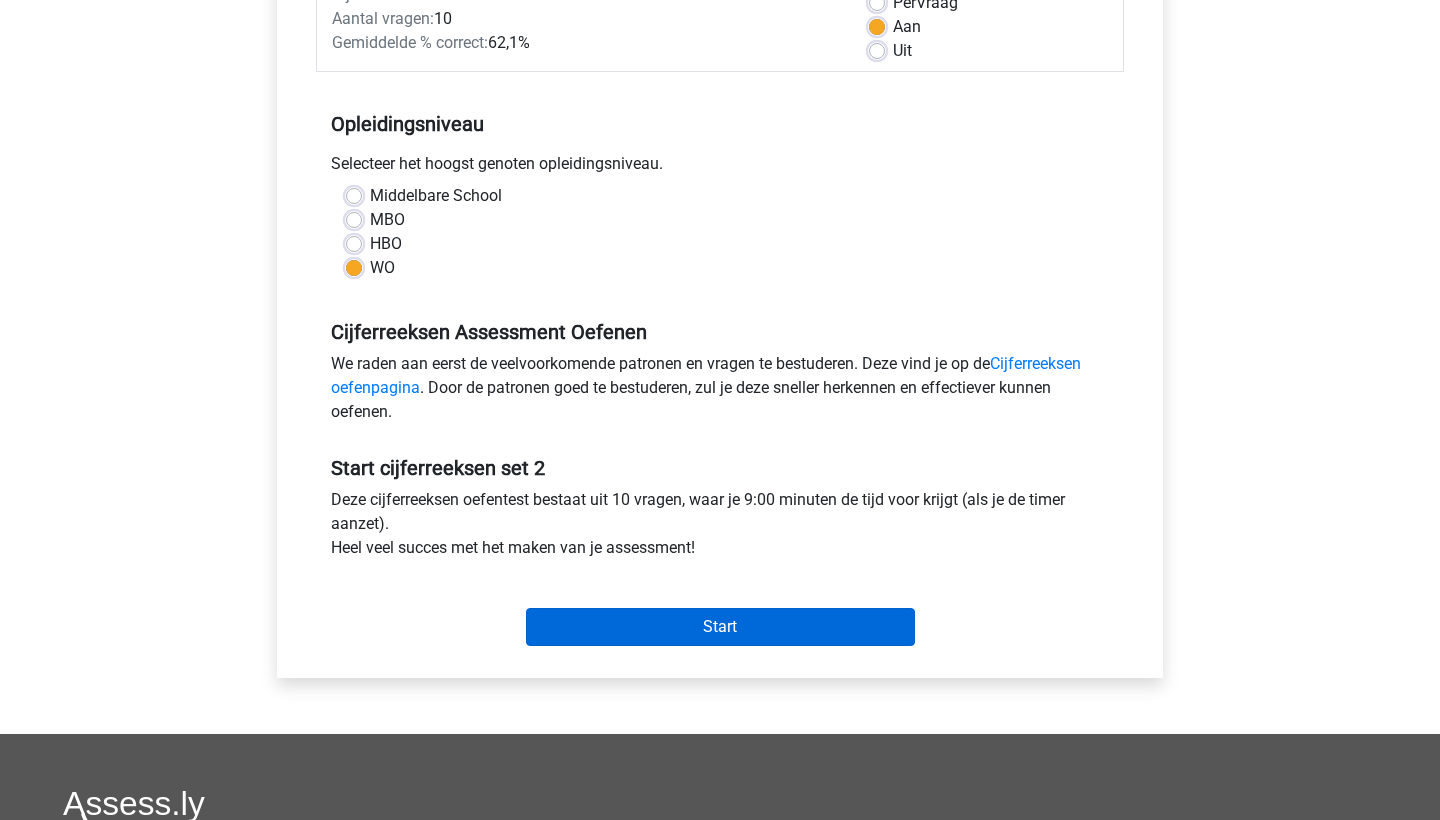 click on "Start" at bounding box center [720, 627] 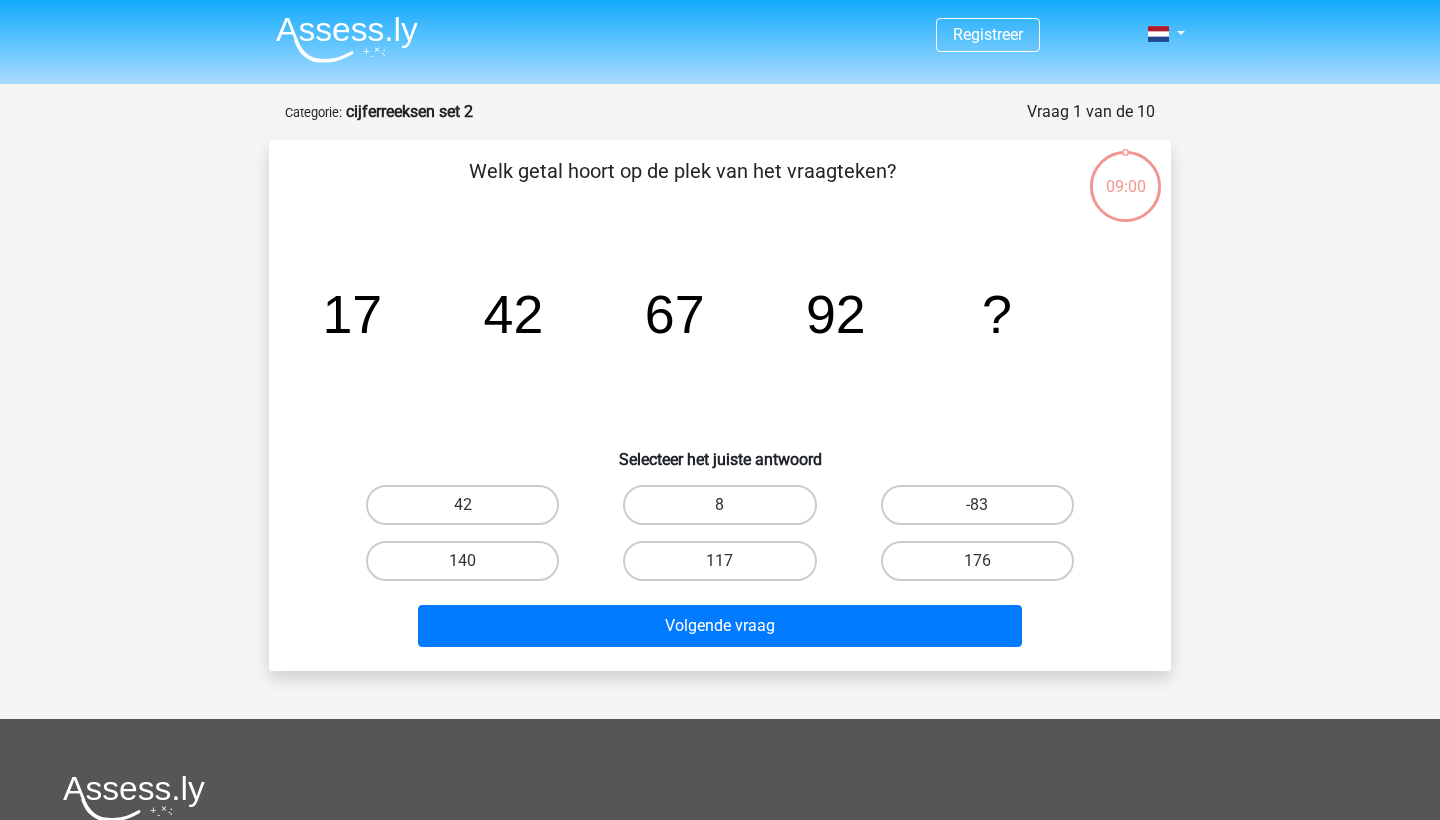 scroll, scrollTop: 0, scrollLeft: 0, axis: both 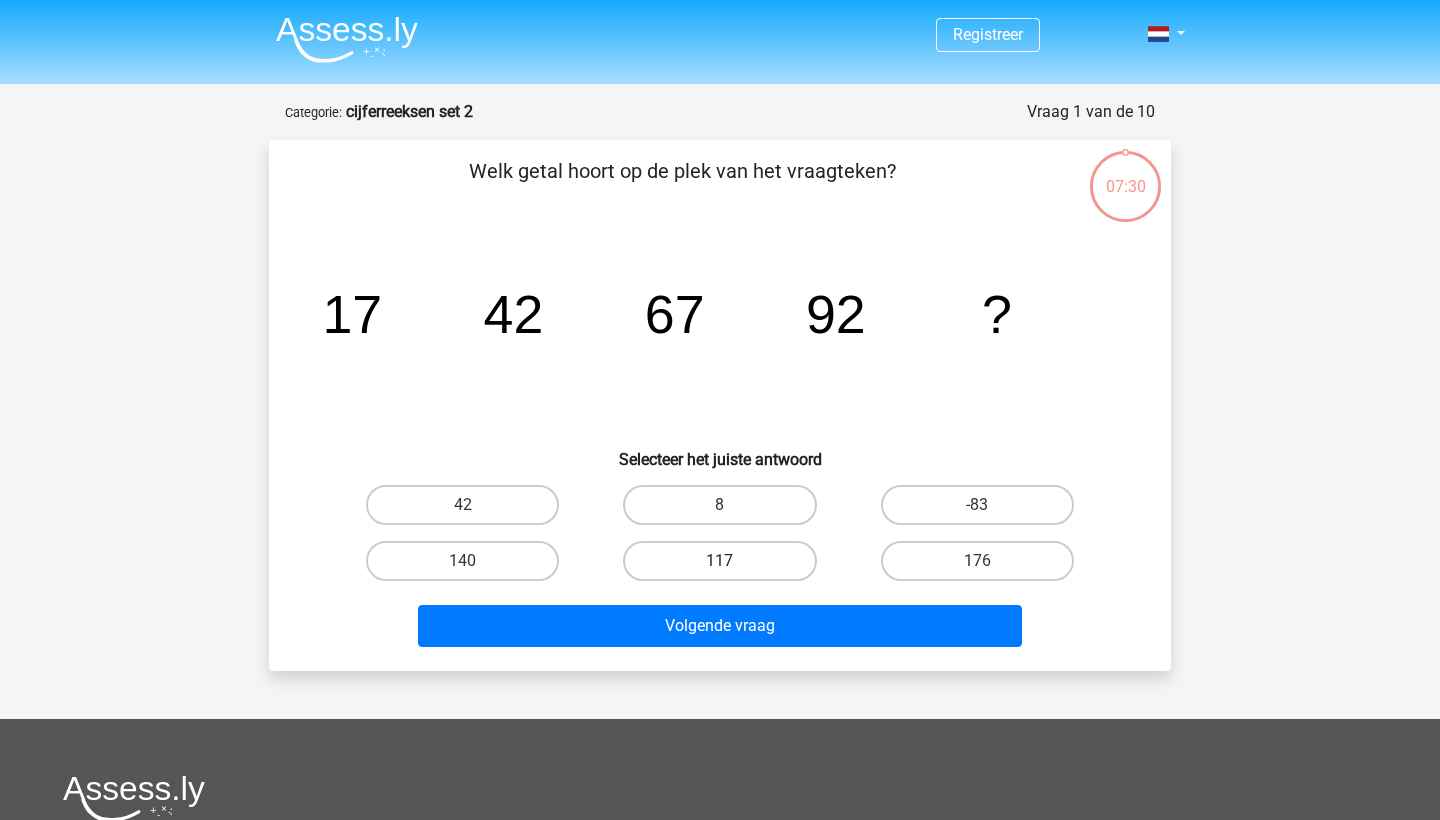 click on "117" at bounding box center [719, 561] 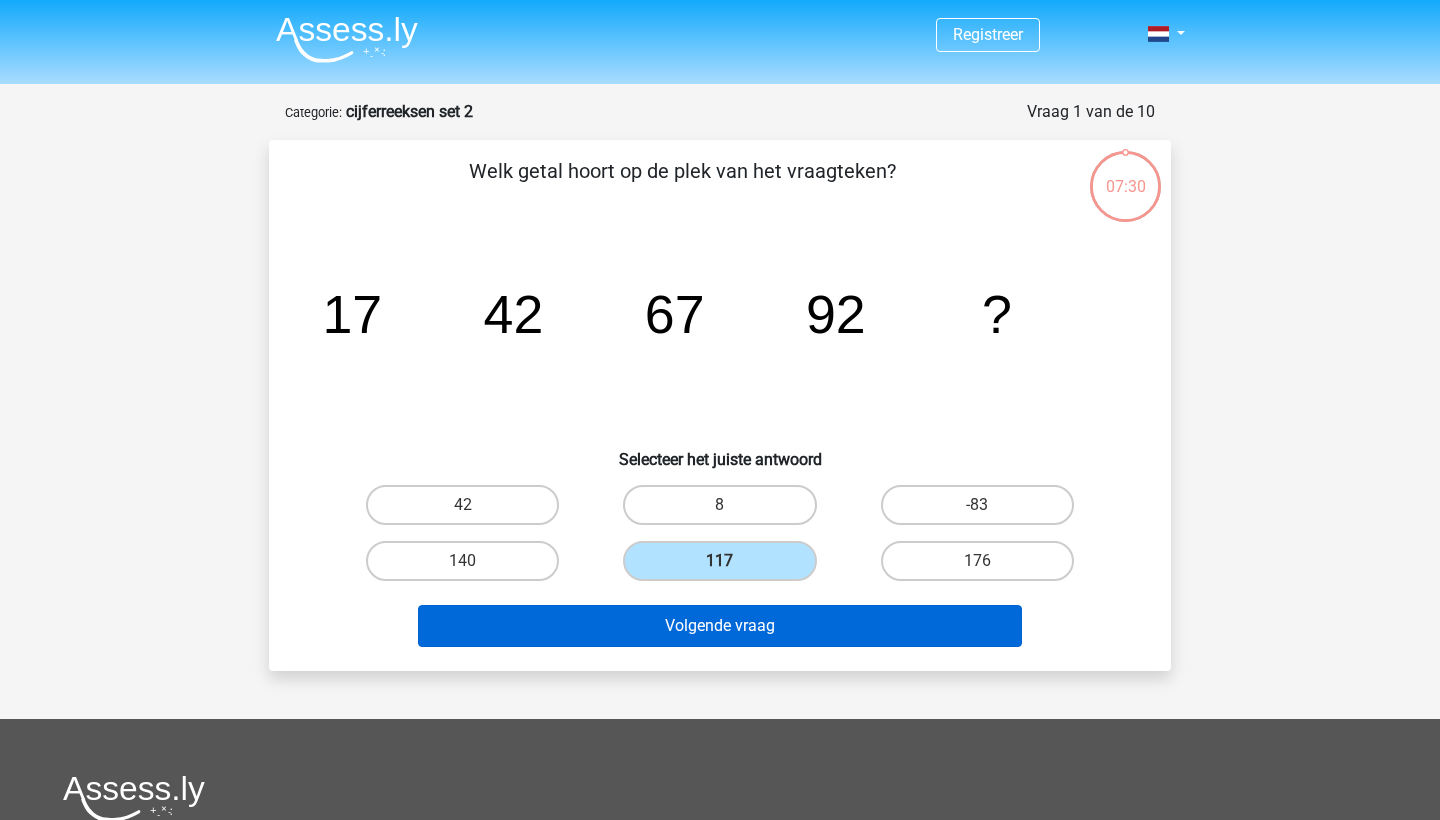 click on "Volgende vraag" at bounding box center (720, 626) 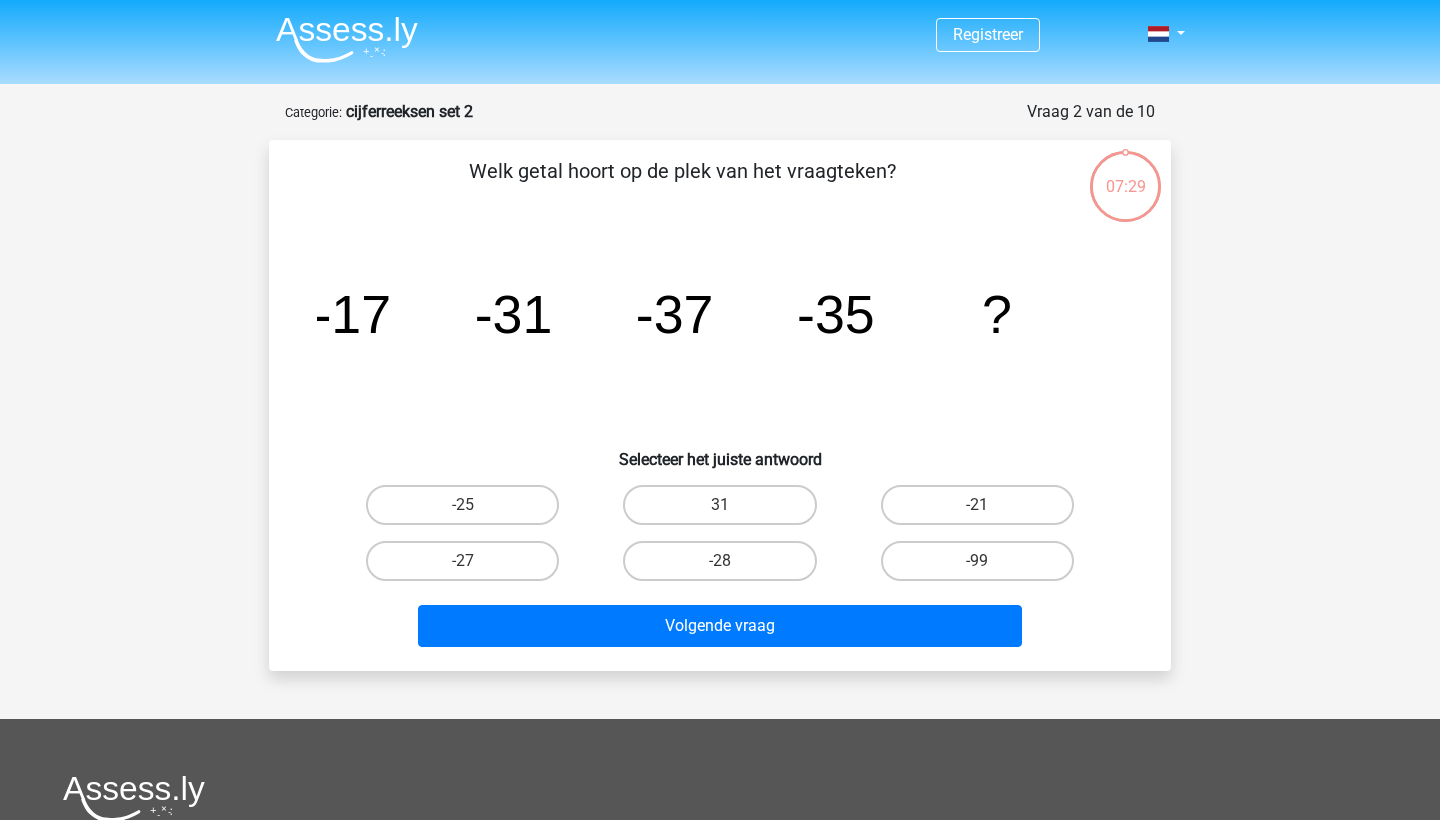 scroll, scrollTop: 100, scrollLeft: 0, axis: vertical 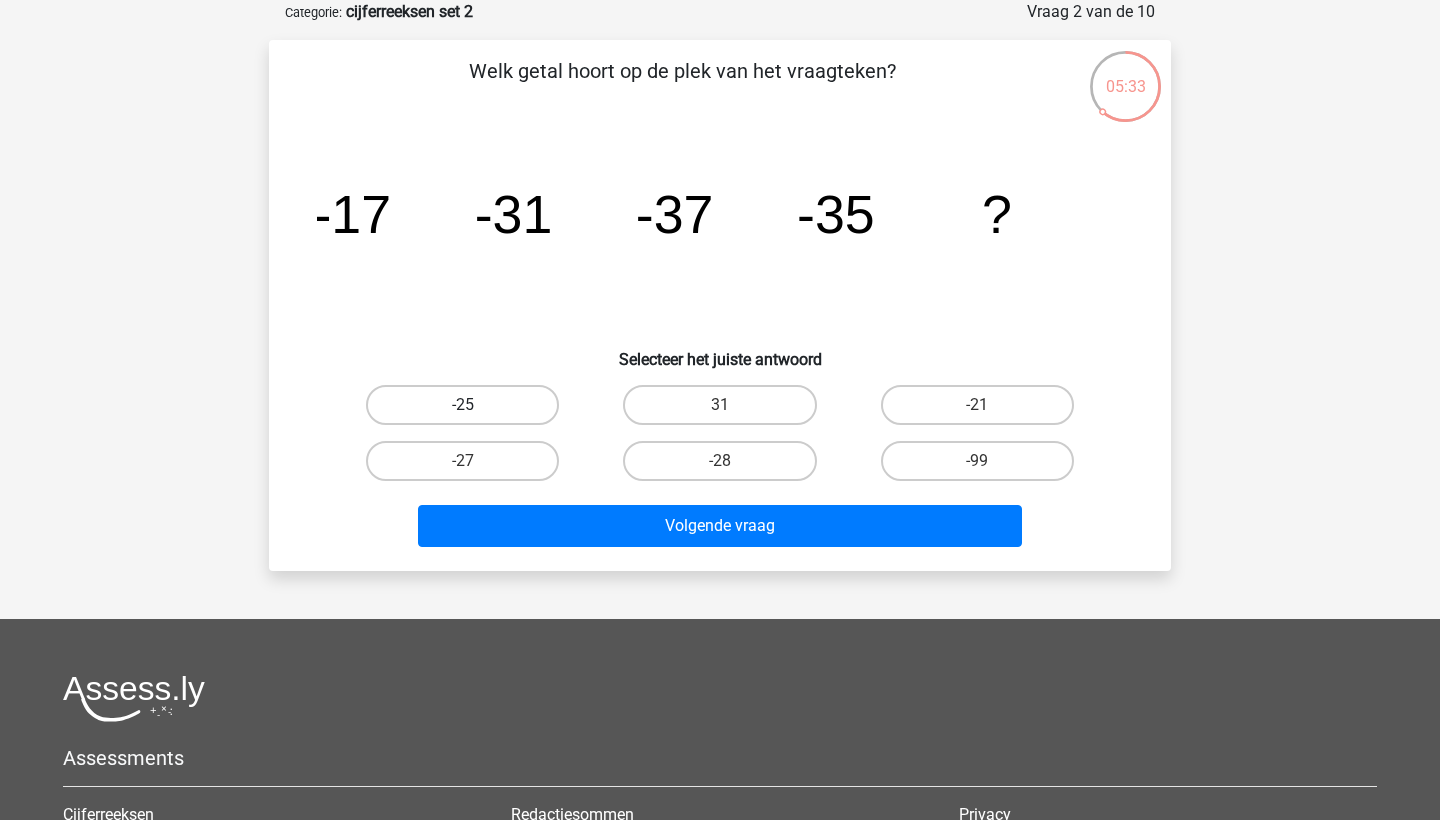 click on "-25" at bounding box center [462, 405] 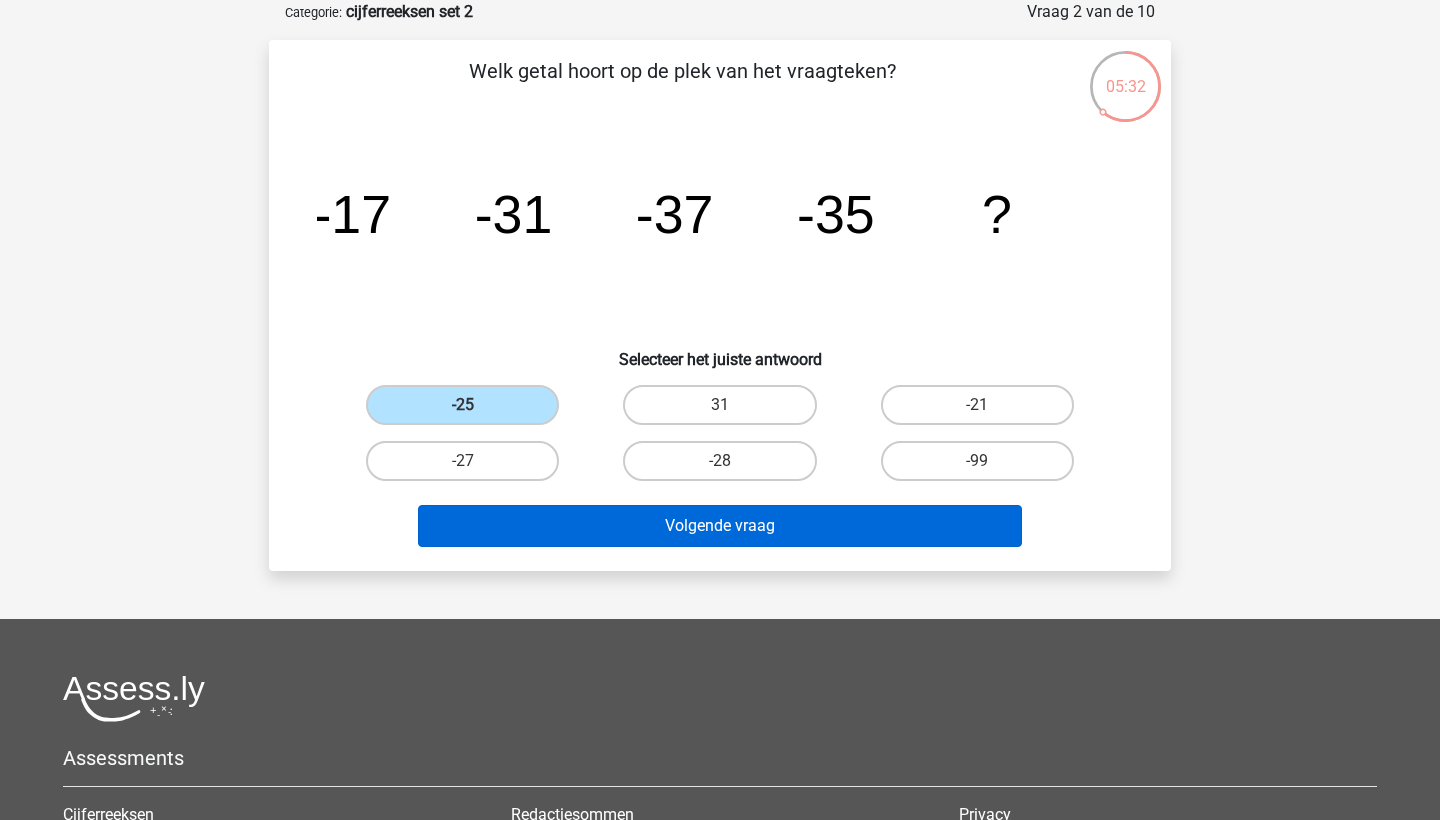 click on "Volgende vraag" at bounding box center [720, 526] 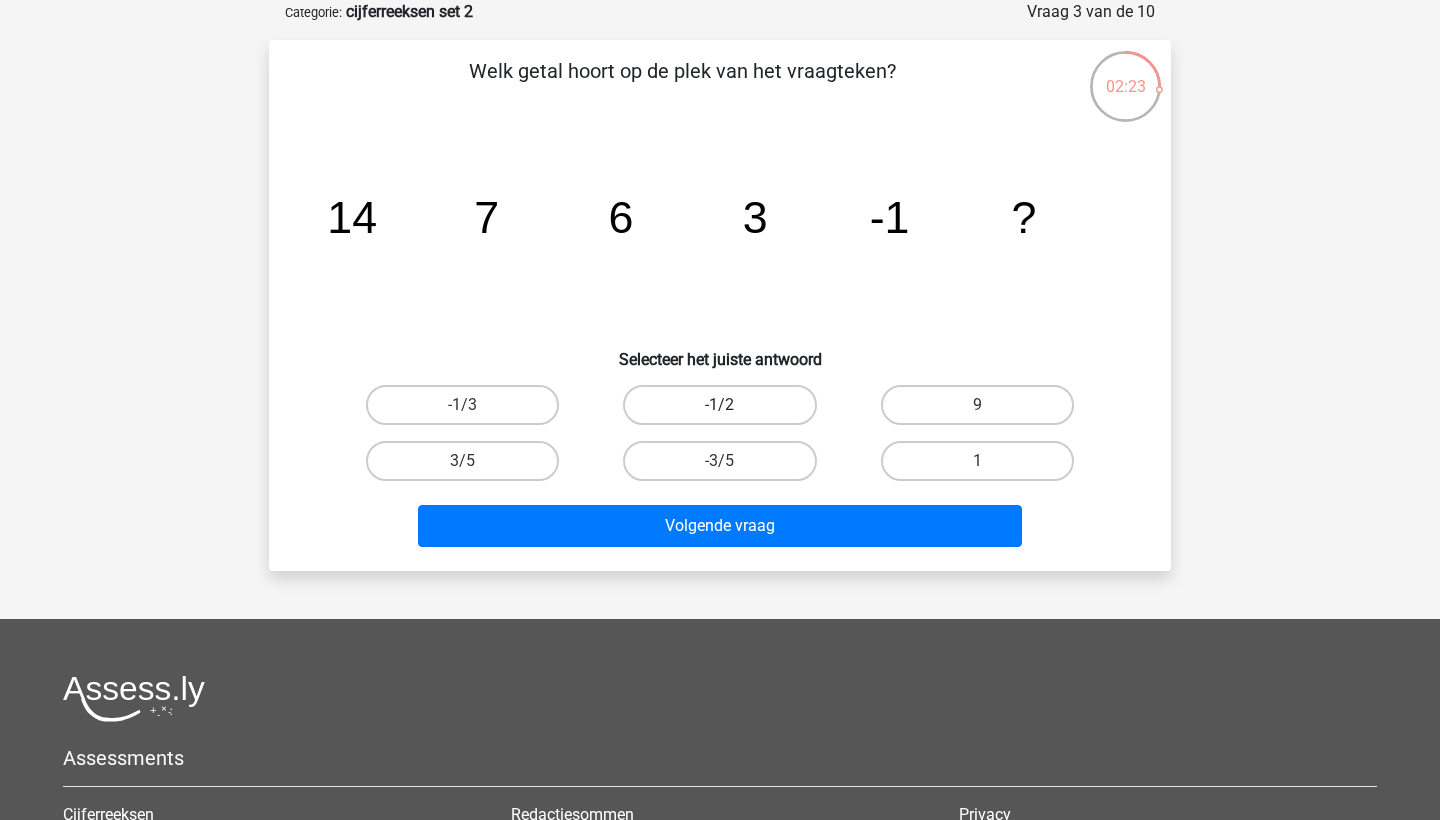 click on "-1/2" at bounding box center [719, 405] 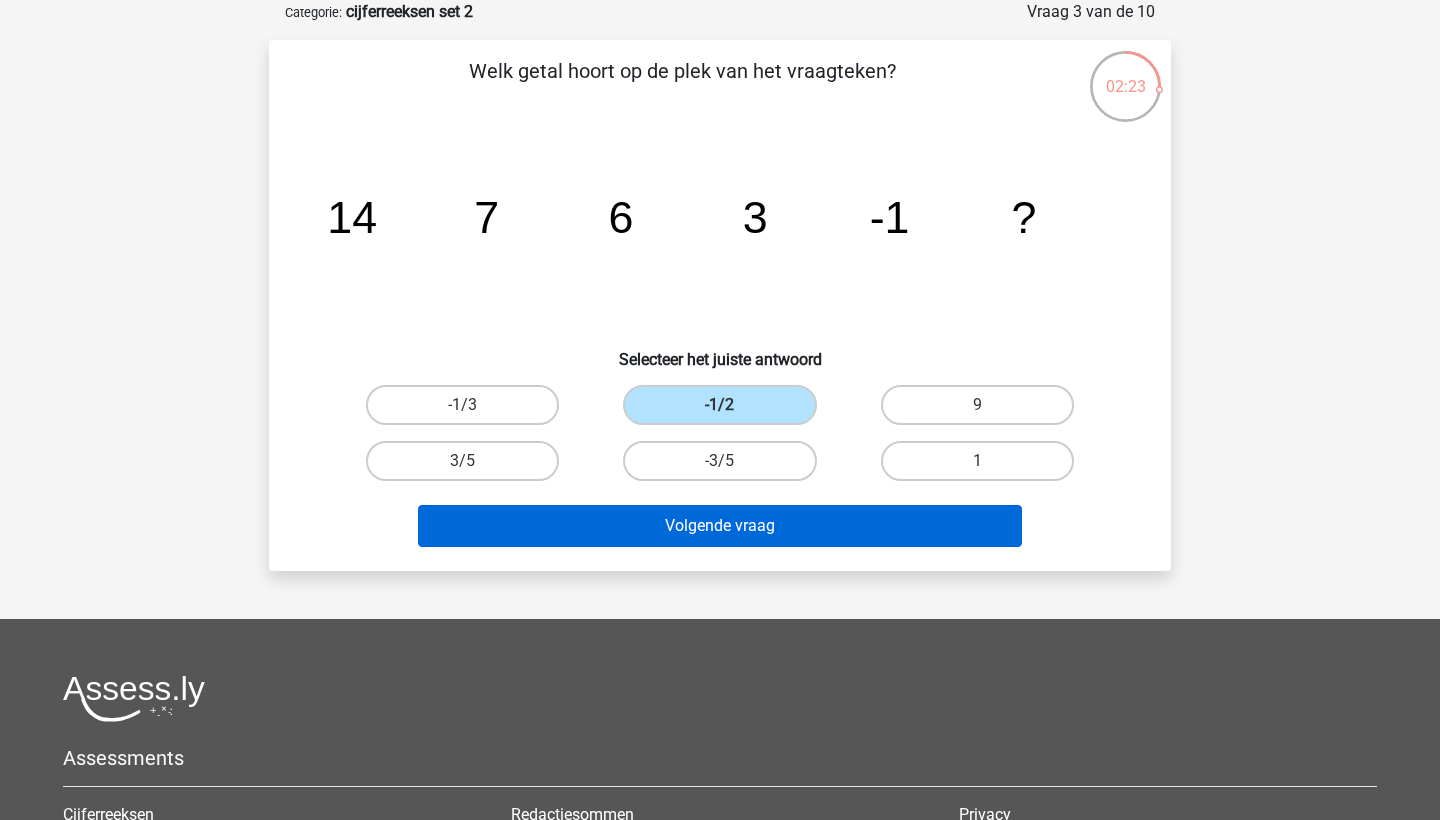 click on "Volgende vraag" at bounding box center (720, 526) 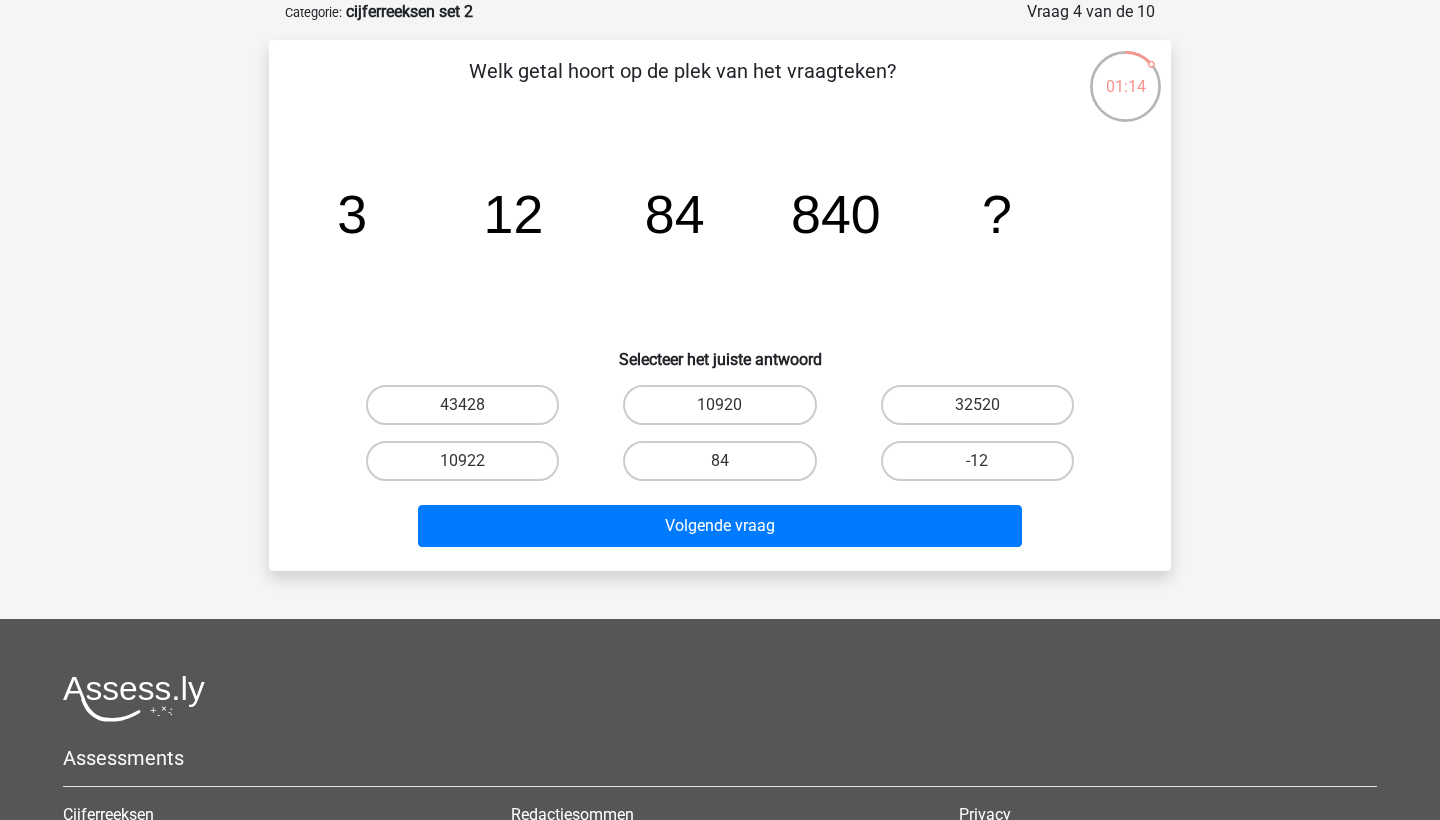 scroll, scrollTop: 99, scrollLeft: 0, axis: vertical 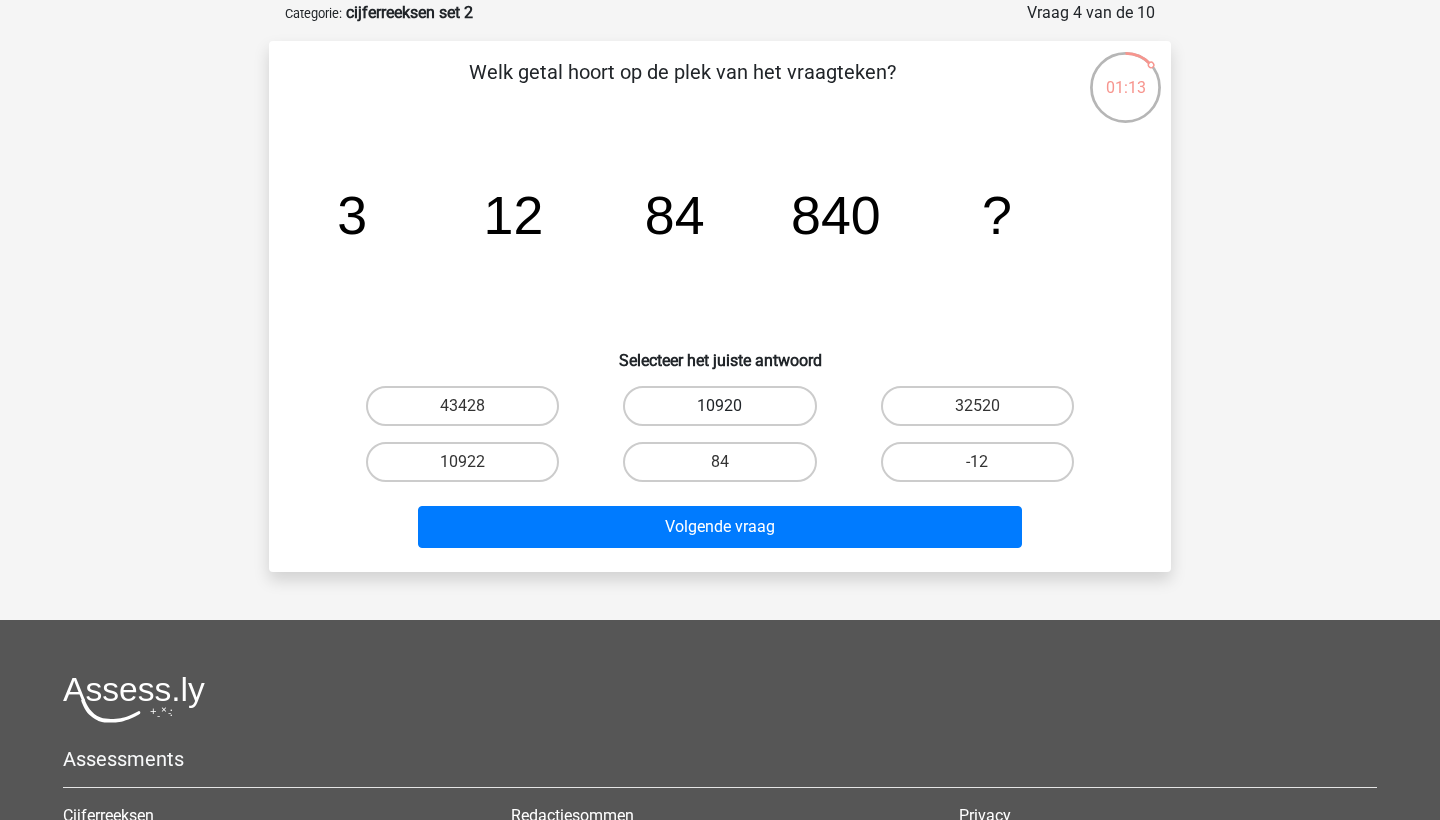click on "10920" at bounding box center [719, 406] 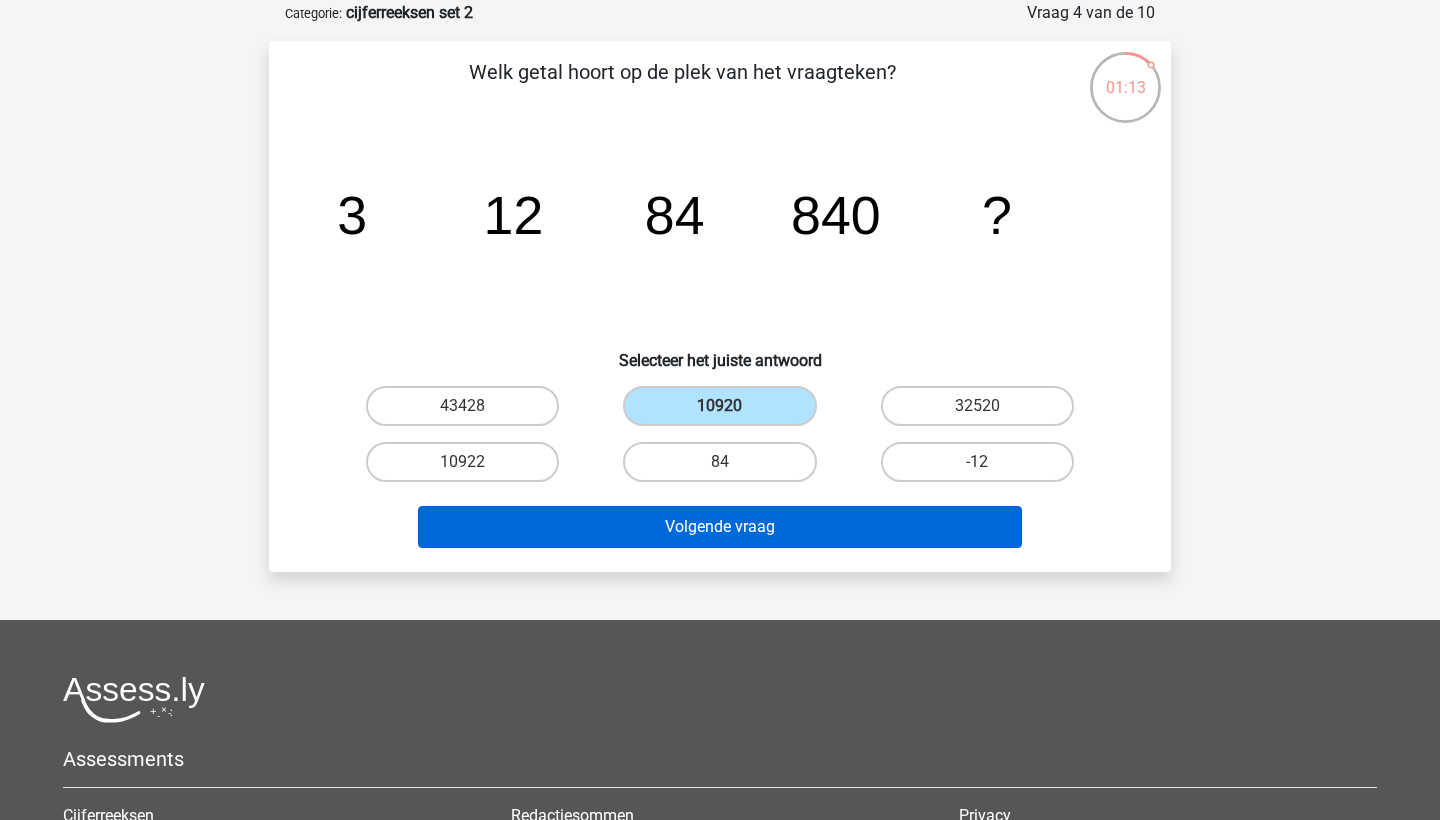 click on "Volgende vraag" at bounding box center [720, 527] 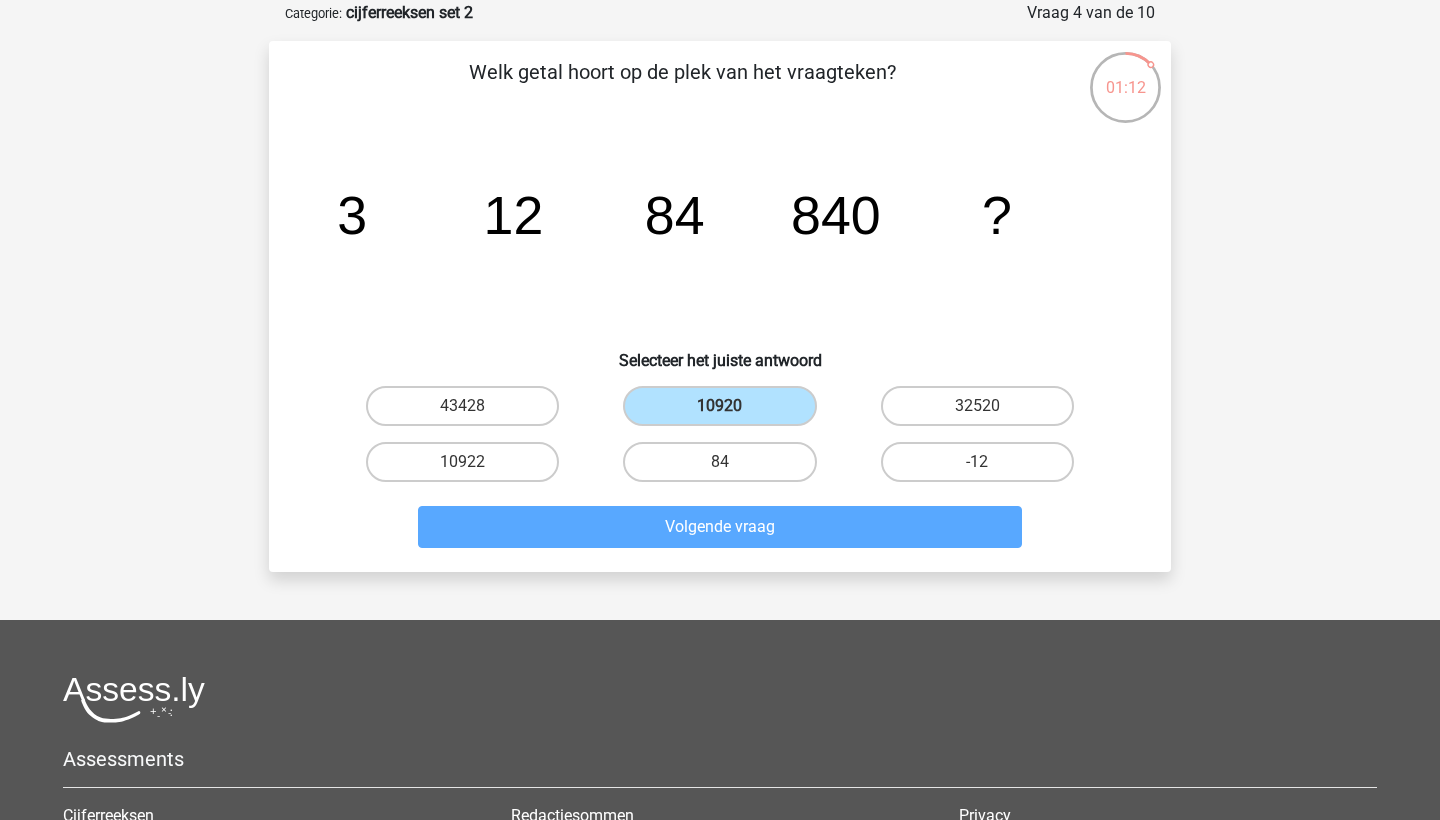 scroll, scrollTop: 100, scrollLeft: 0, axis: vertical 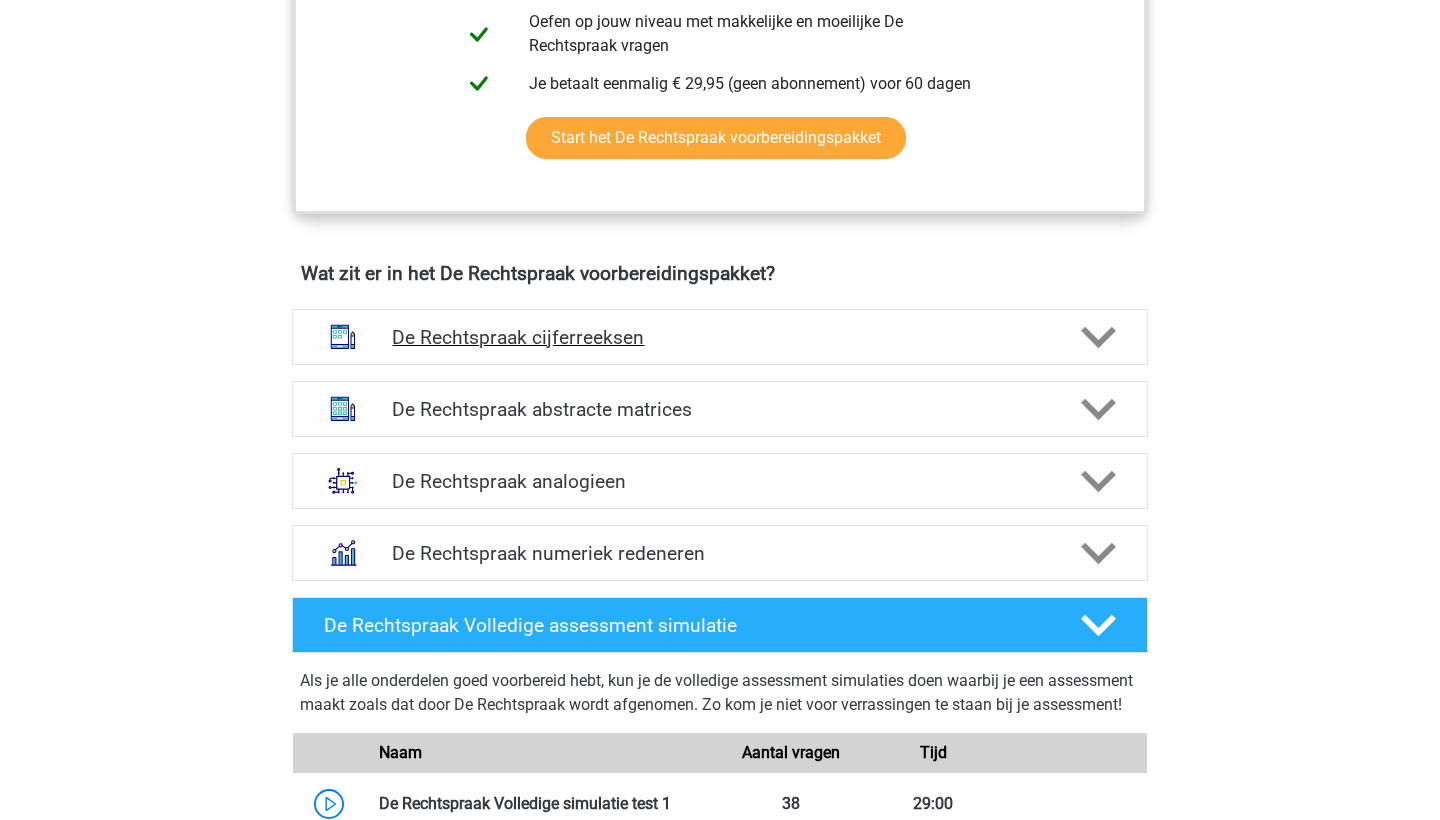 click 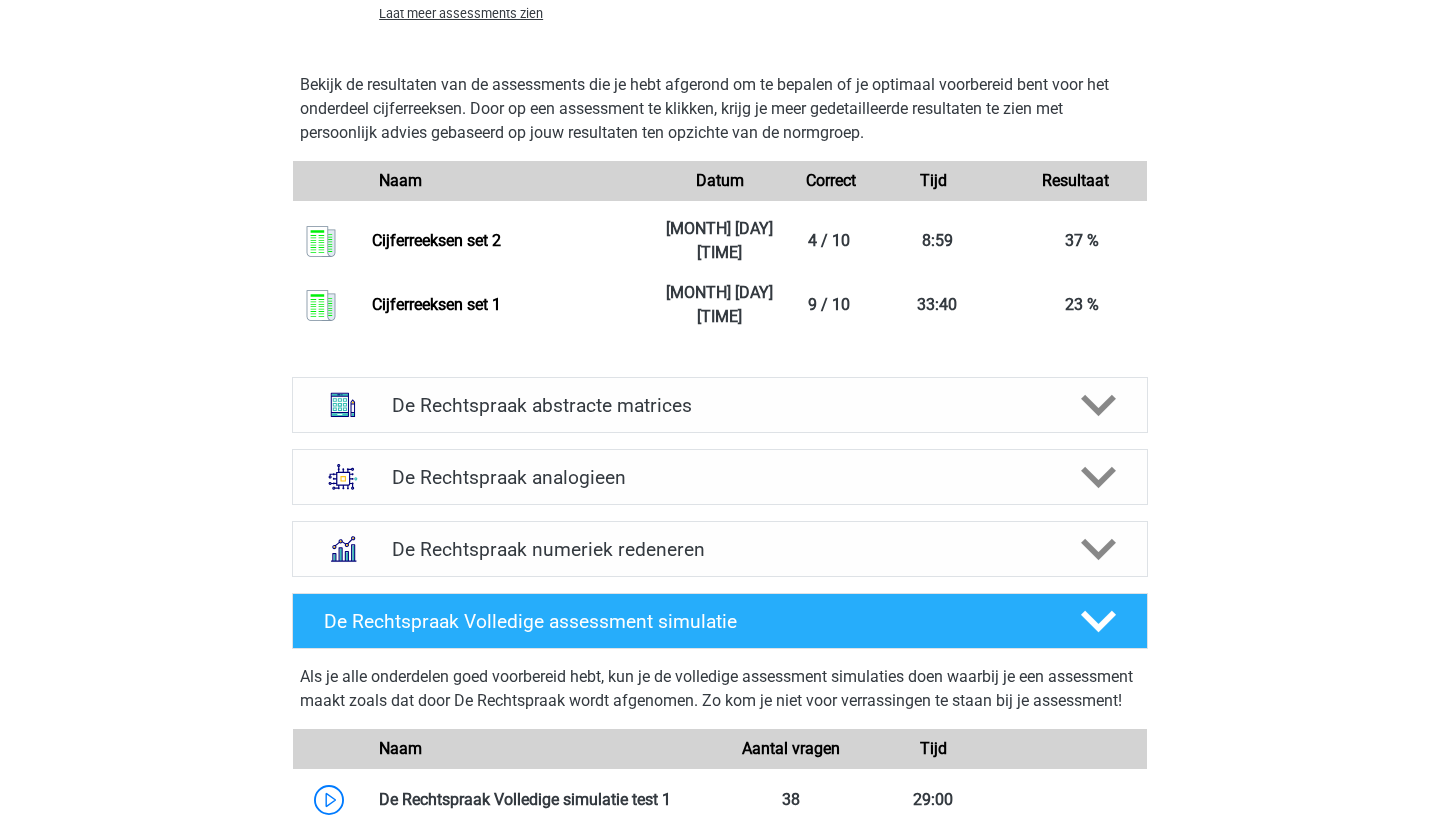 scroll, scrollTop: 2606, scrollLeft: 0, axis: vertical 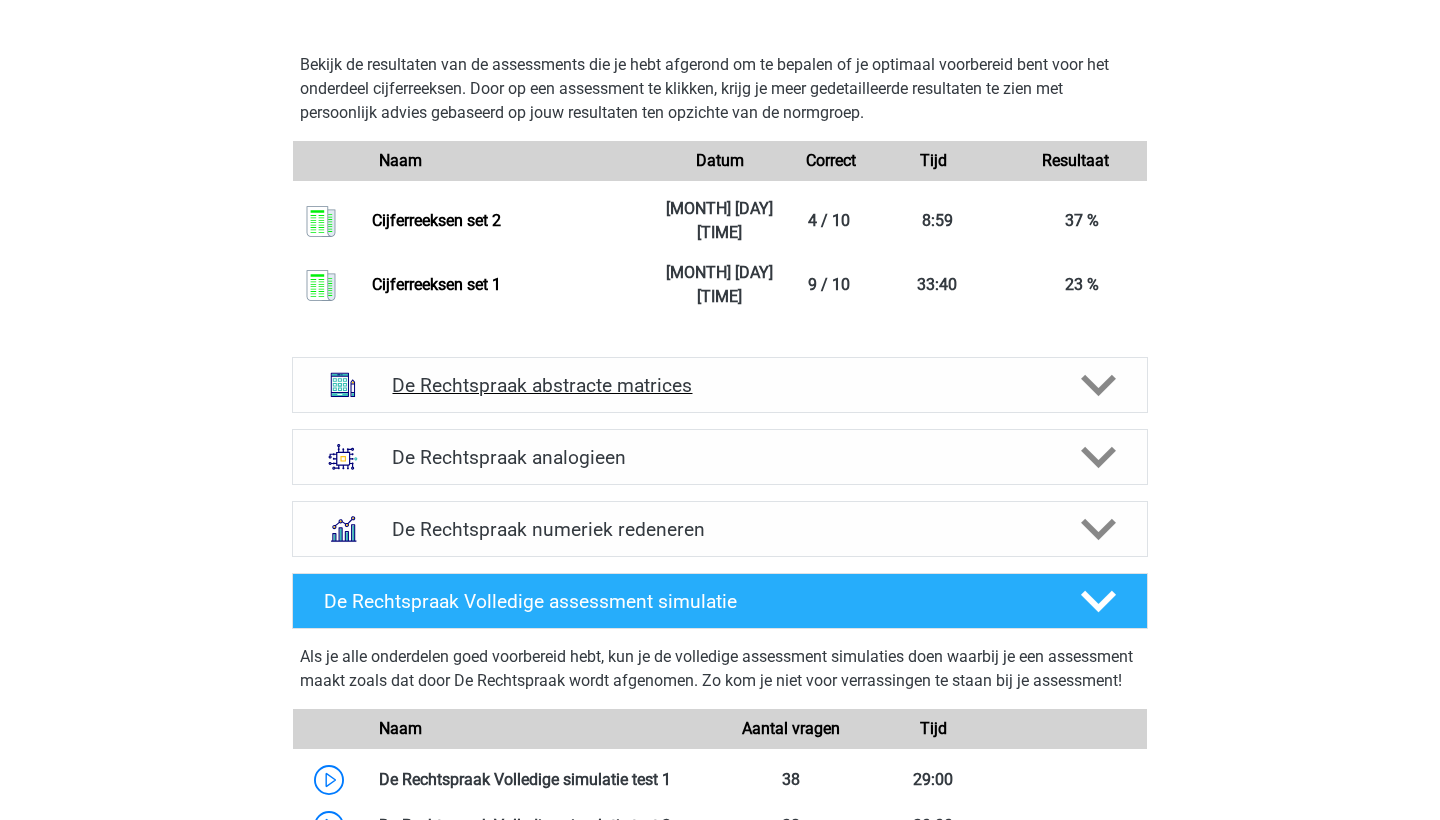 click 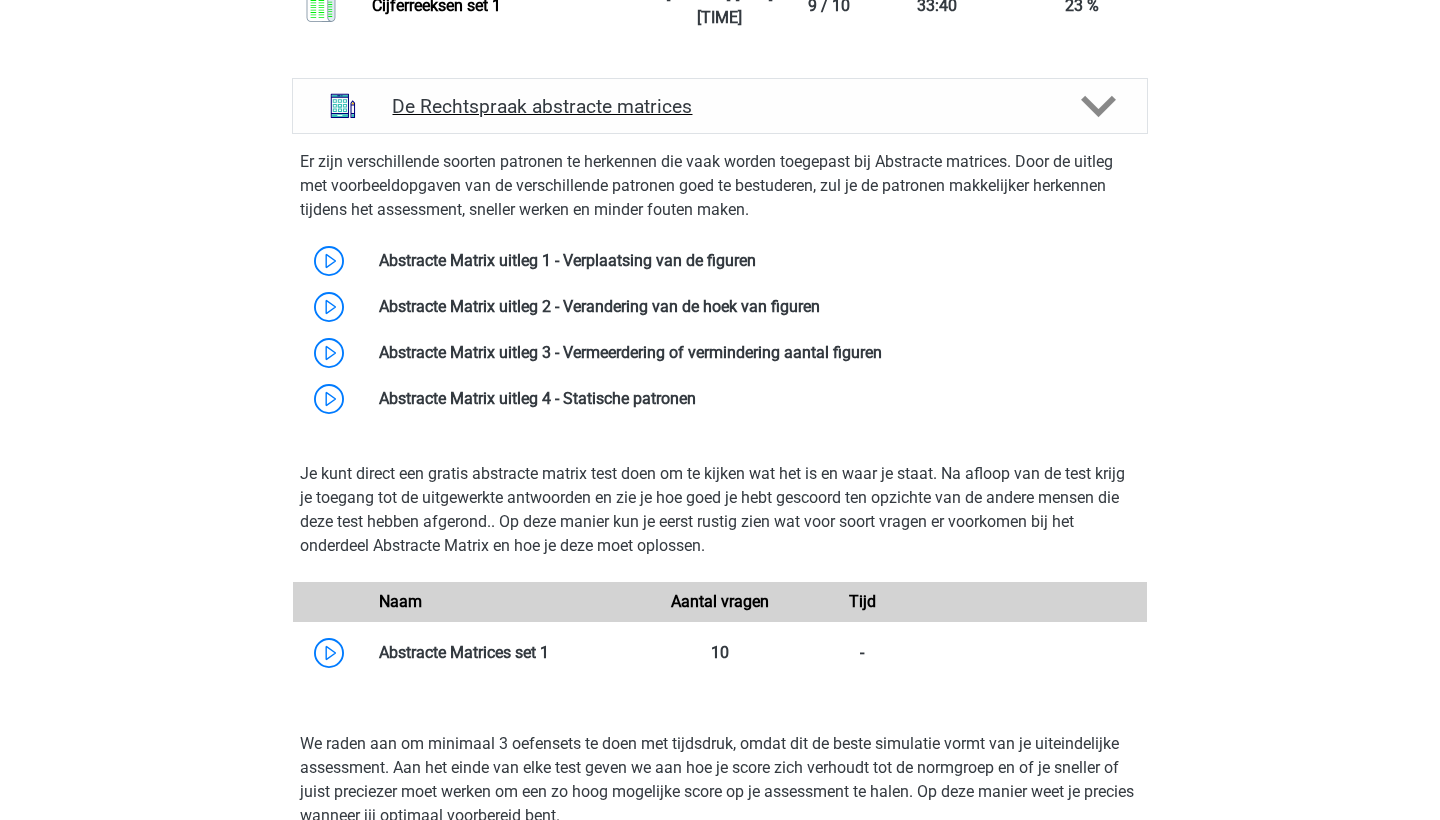 scroll, scrollTop: 2902, scrollLeft: 0, axis: vertical 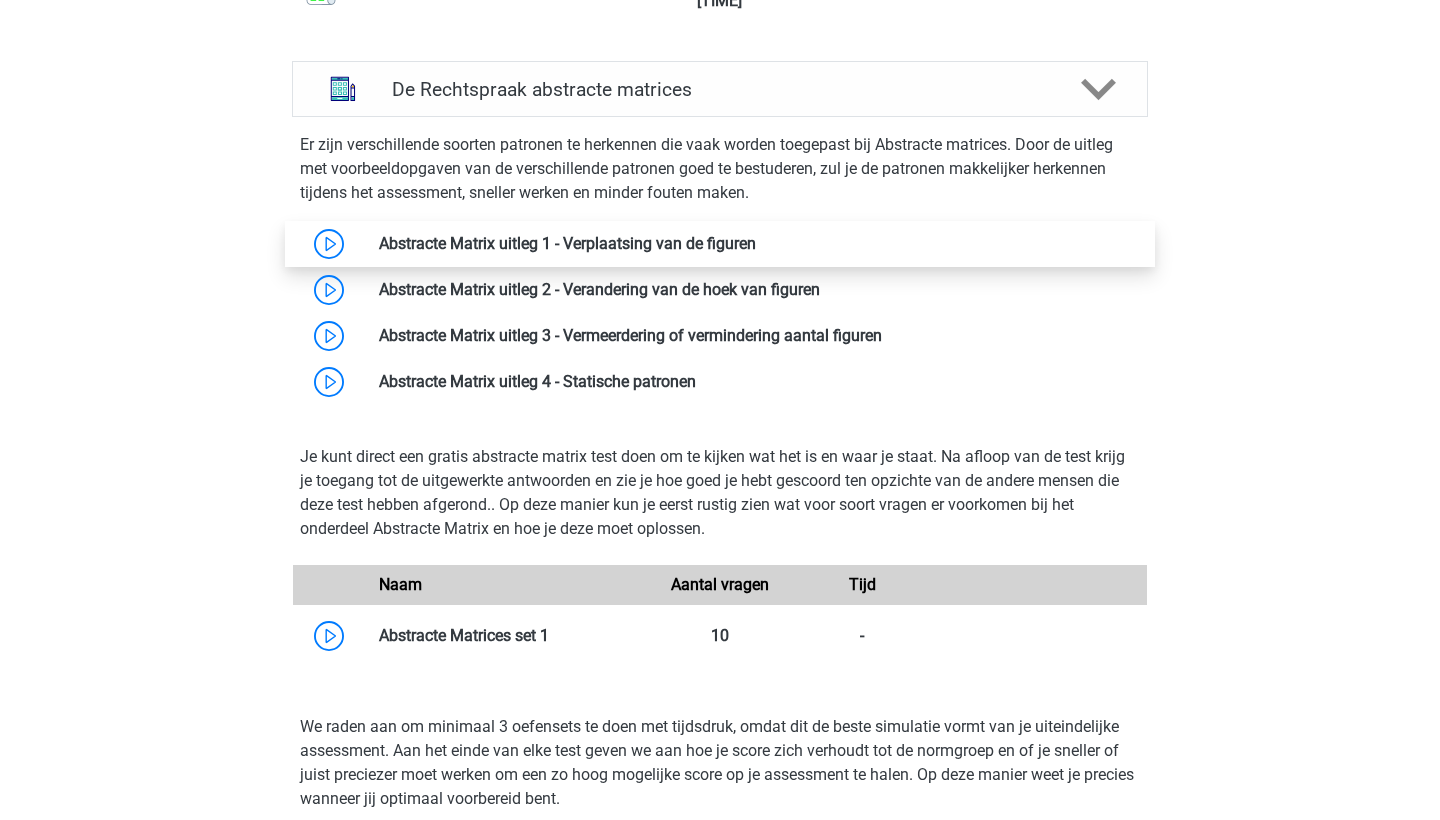 click at bounding box center (756, 243) 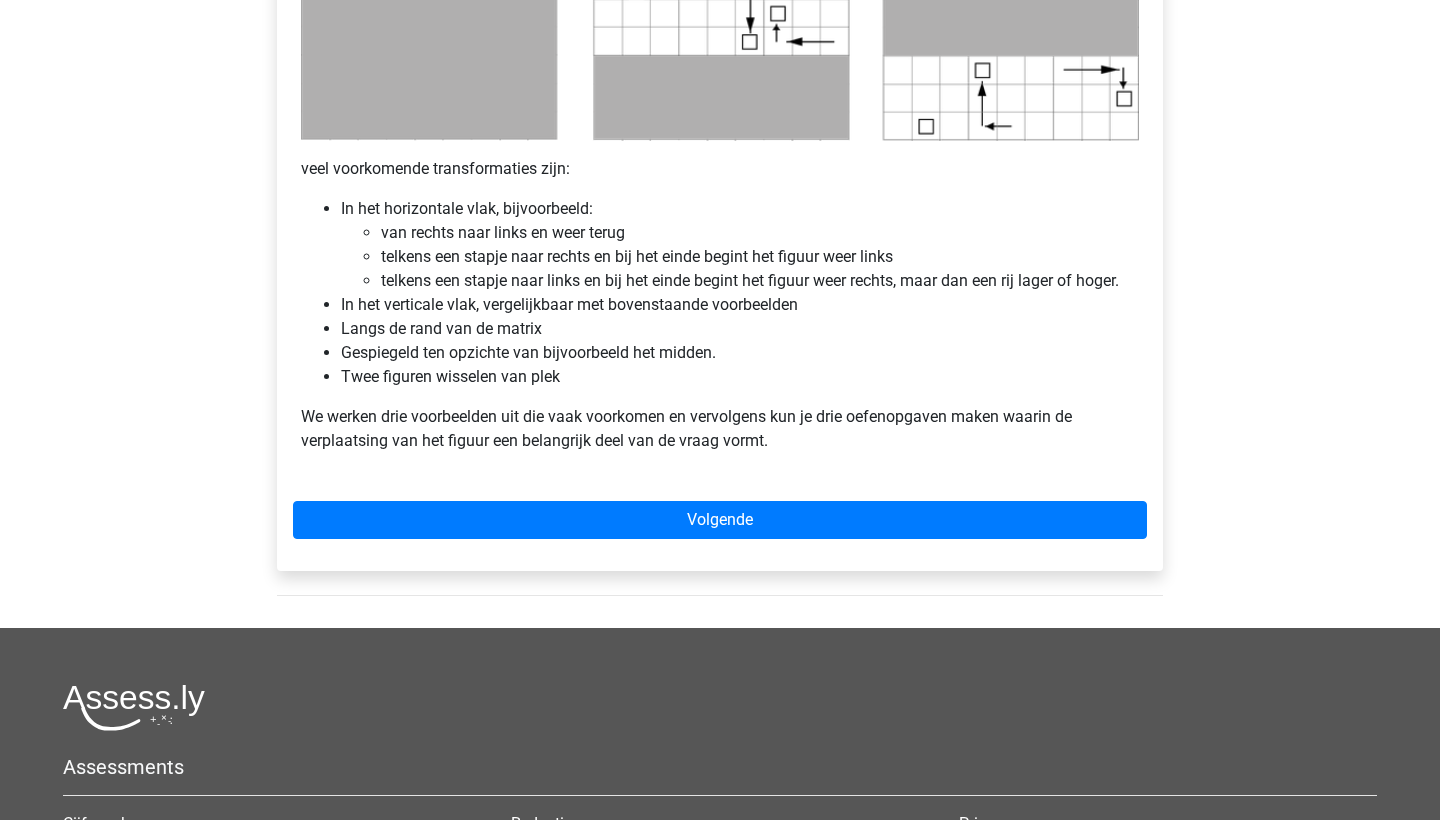 scroll, scrollTop: 1178, scrollLeft: 0, axis: vertical 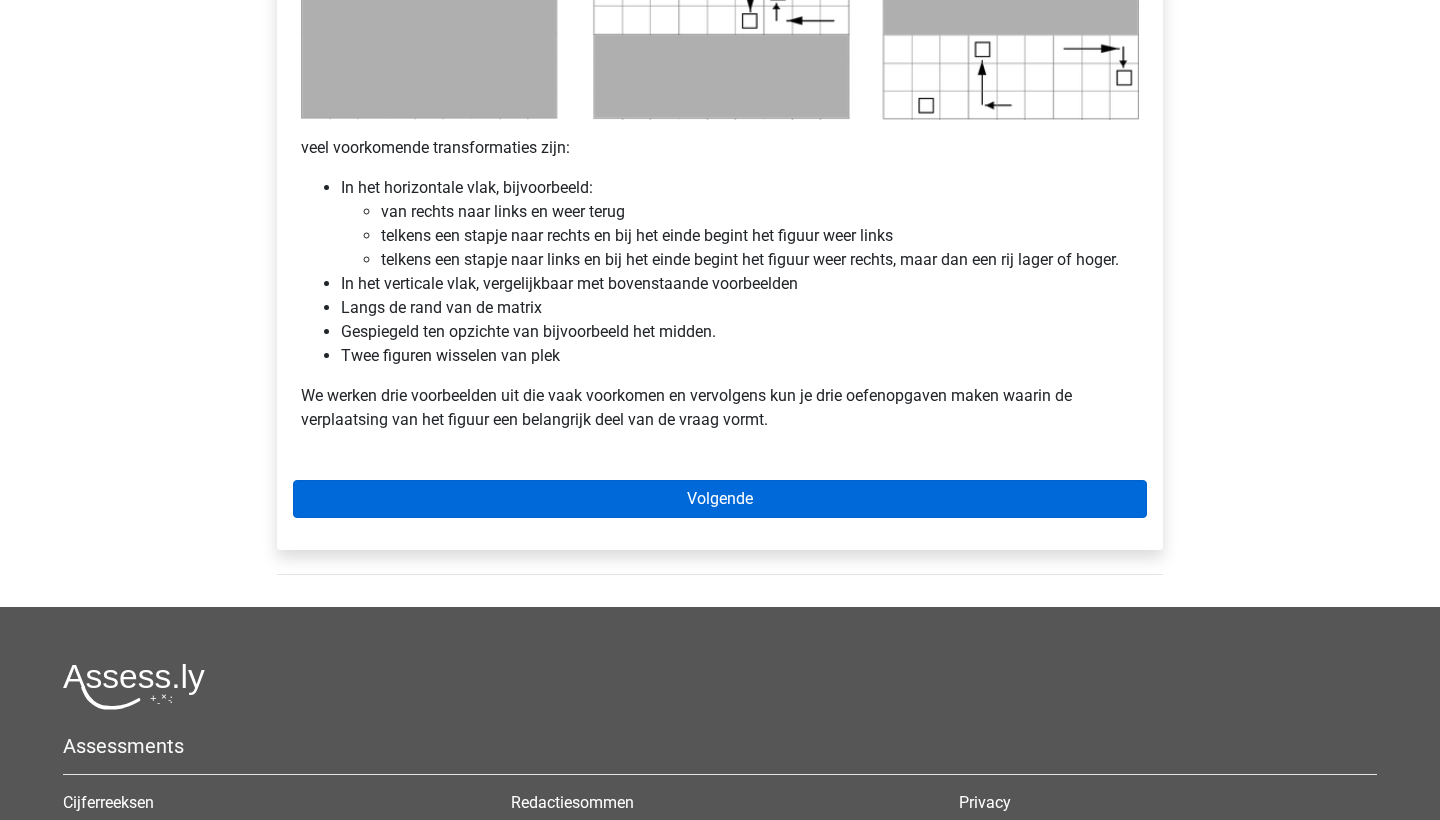 click on "Volgende" at bounding box center (720, 499) 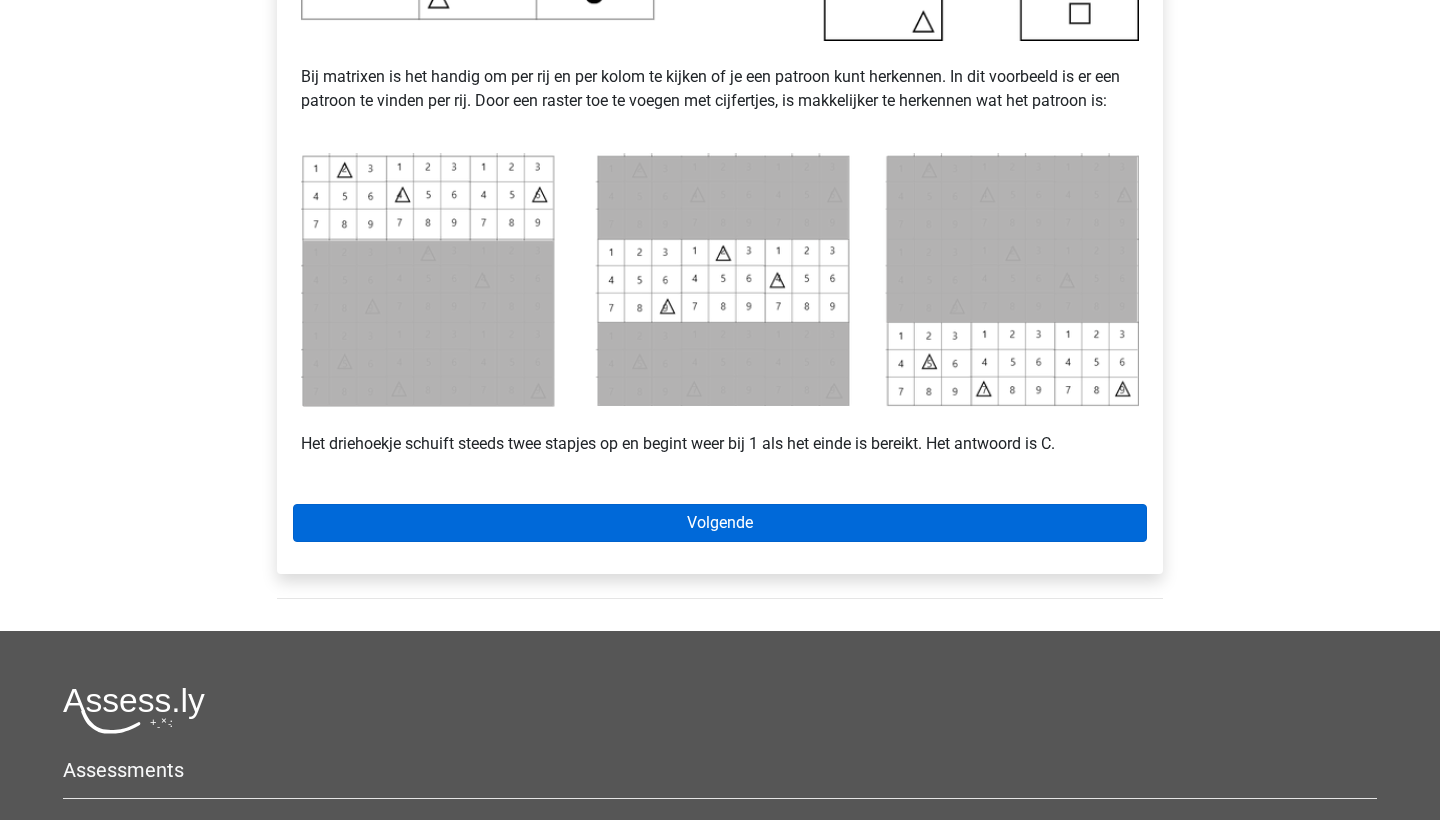 scroll, scrollTop: 823, scrollLeft: 0, axis: vertical 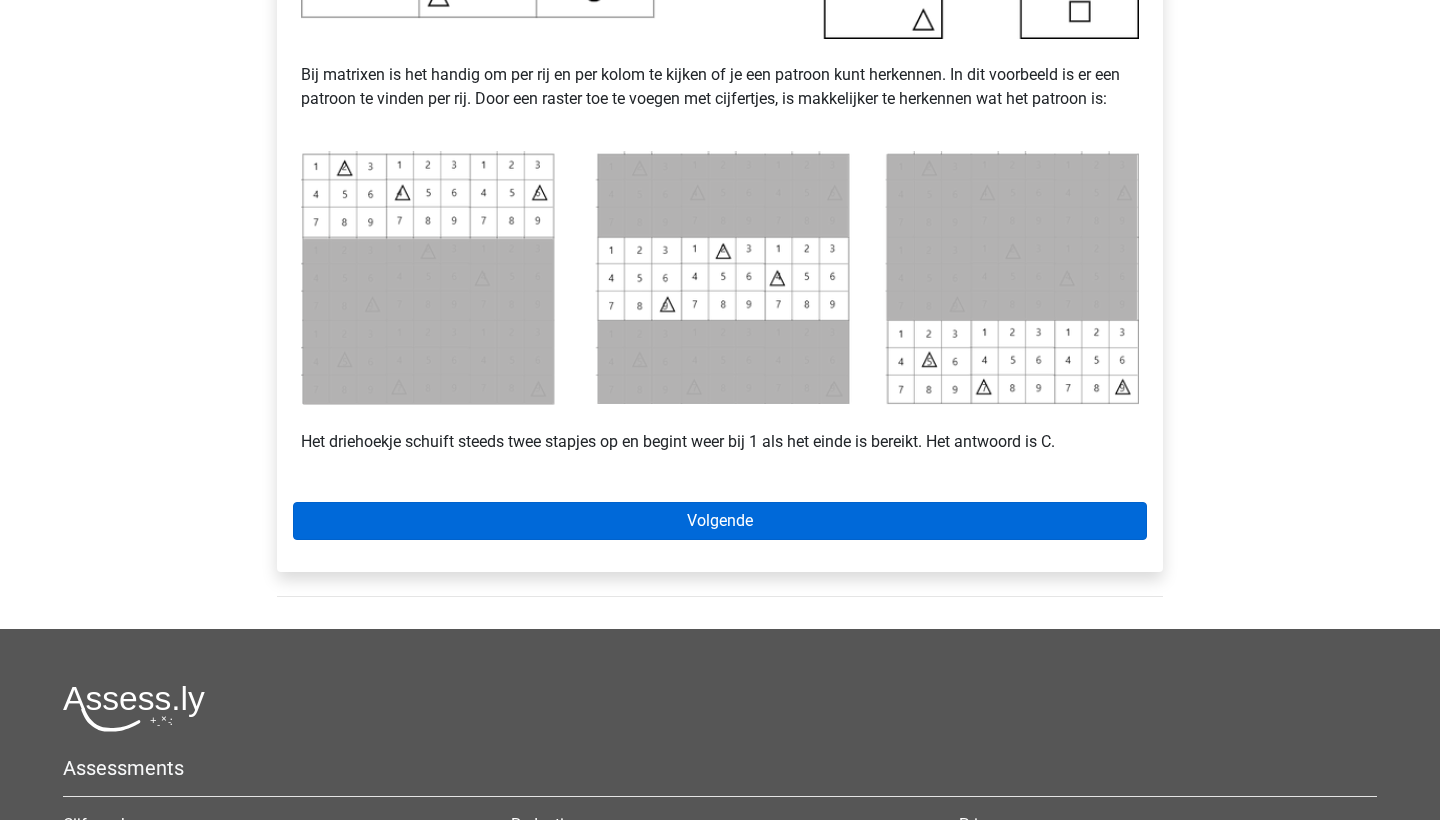 click on "Volgende" at bounding box center (720, 521) 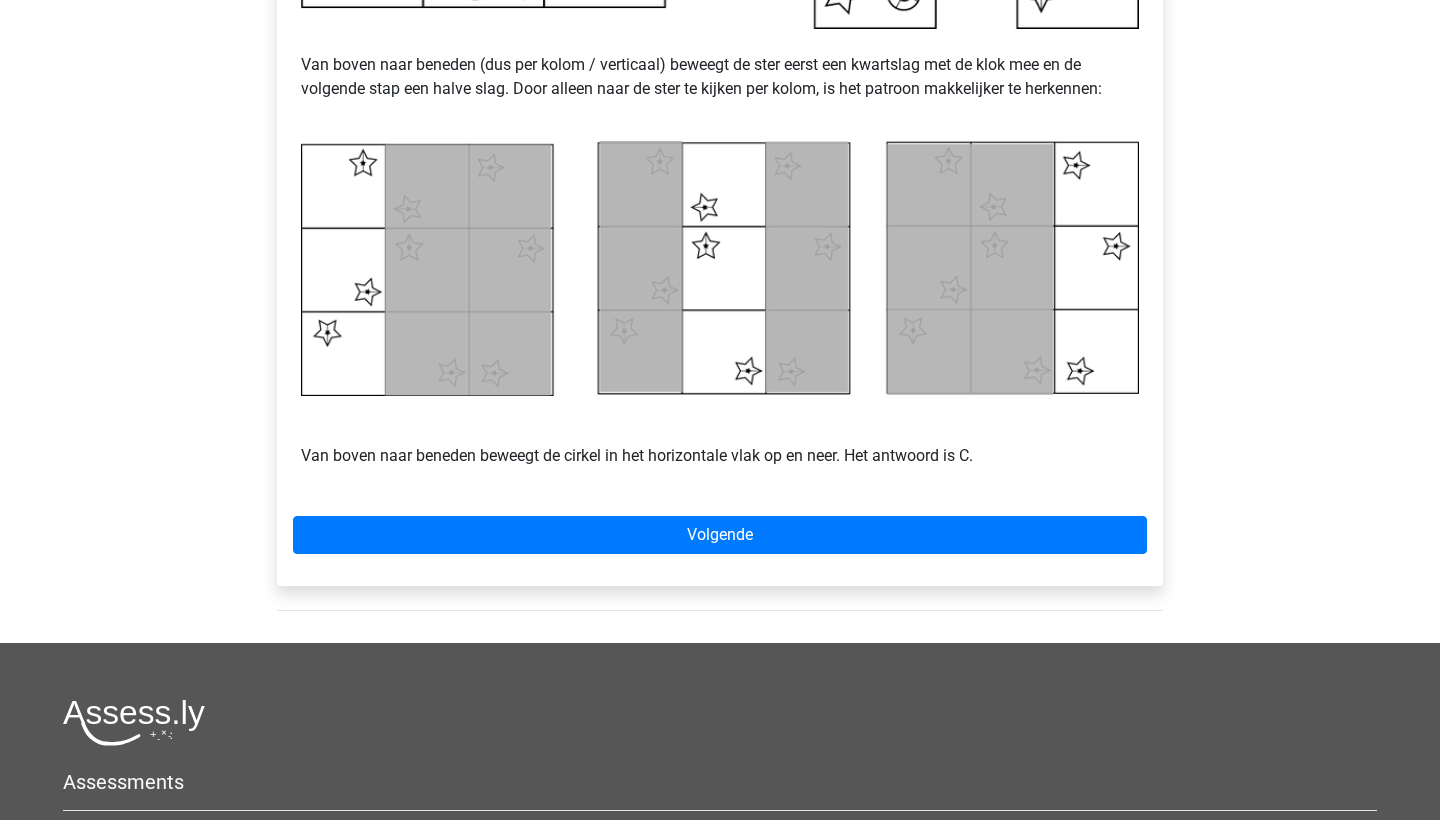 scroll, scrollTop: 846, scrollLeft: 0, axis: vertical 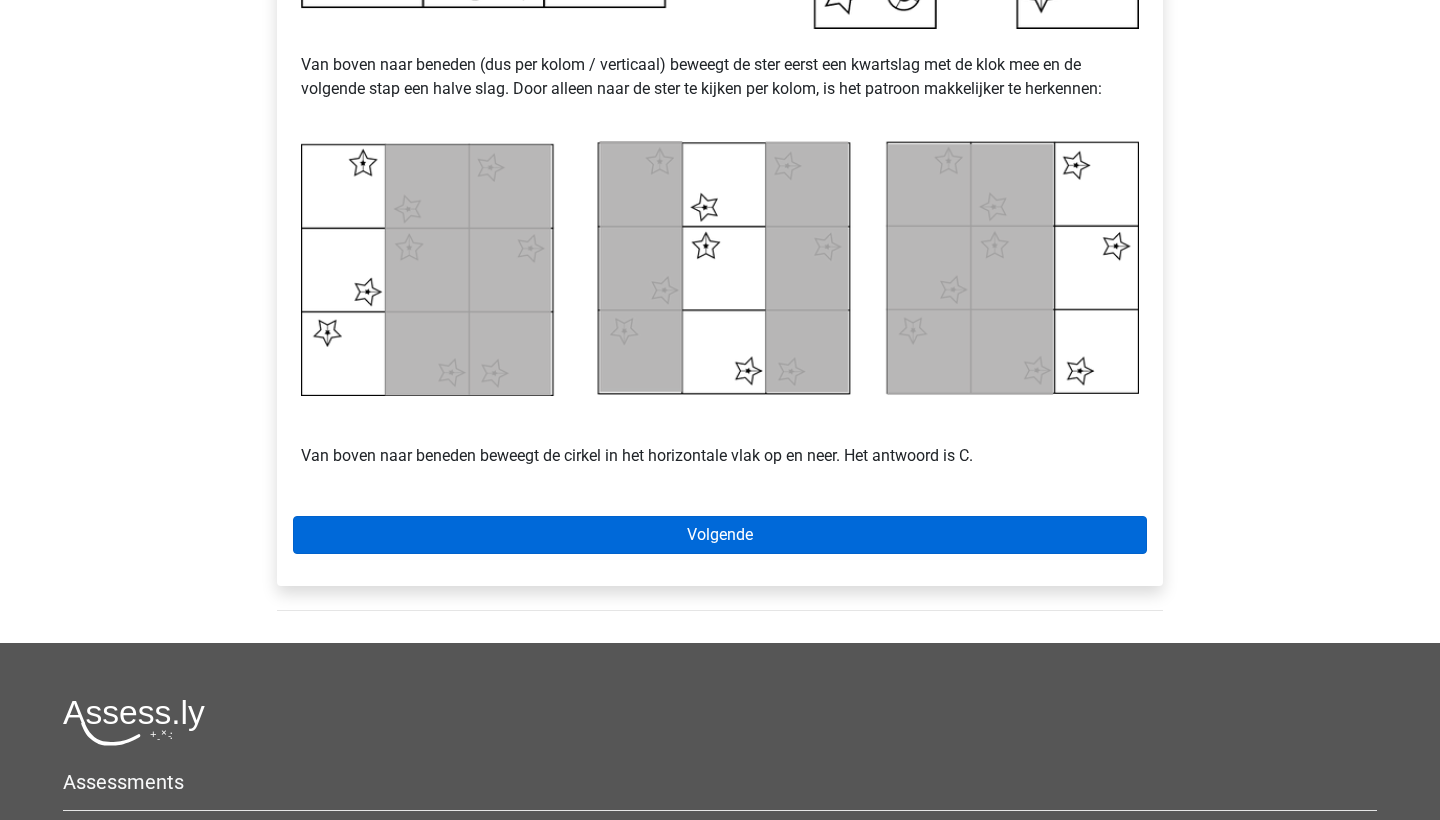 click on "Volgende" at bounding box center (720, 535) 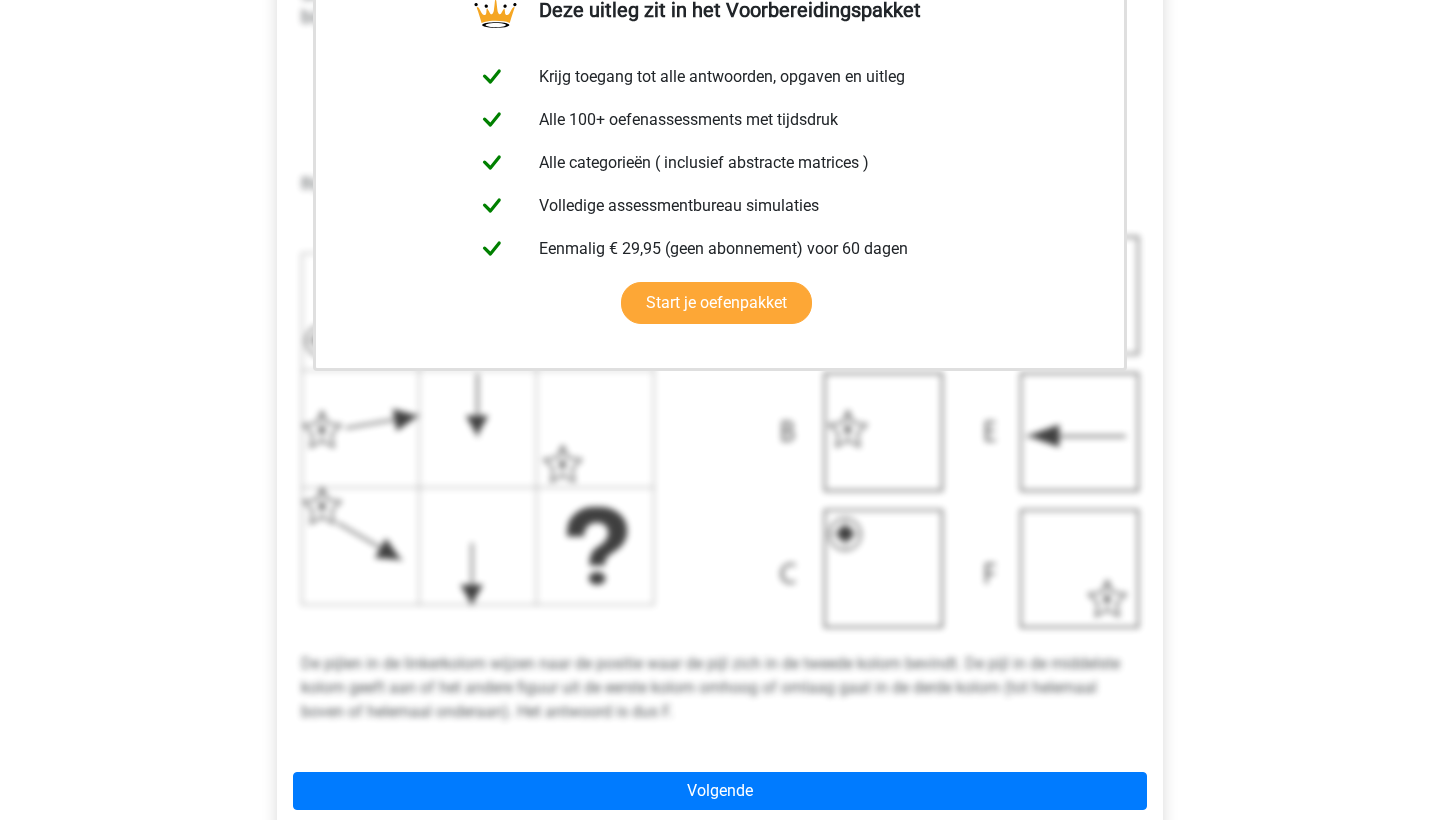 scroll, scrollTop: 613, scrollLeft: 0, axis: vertical 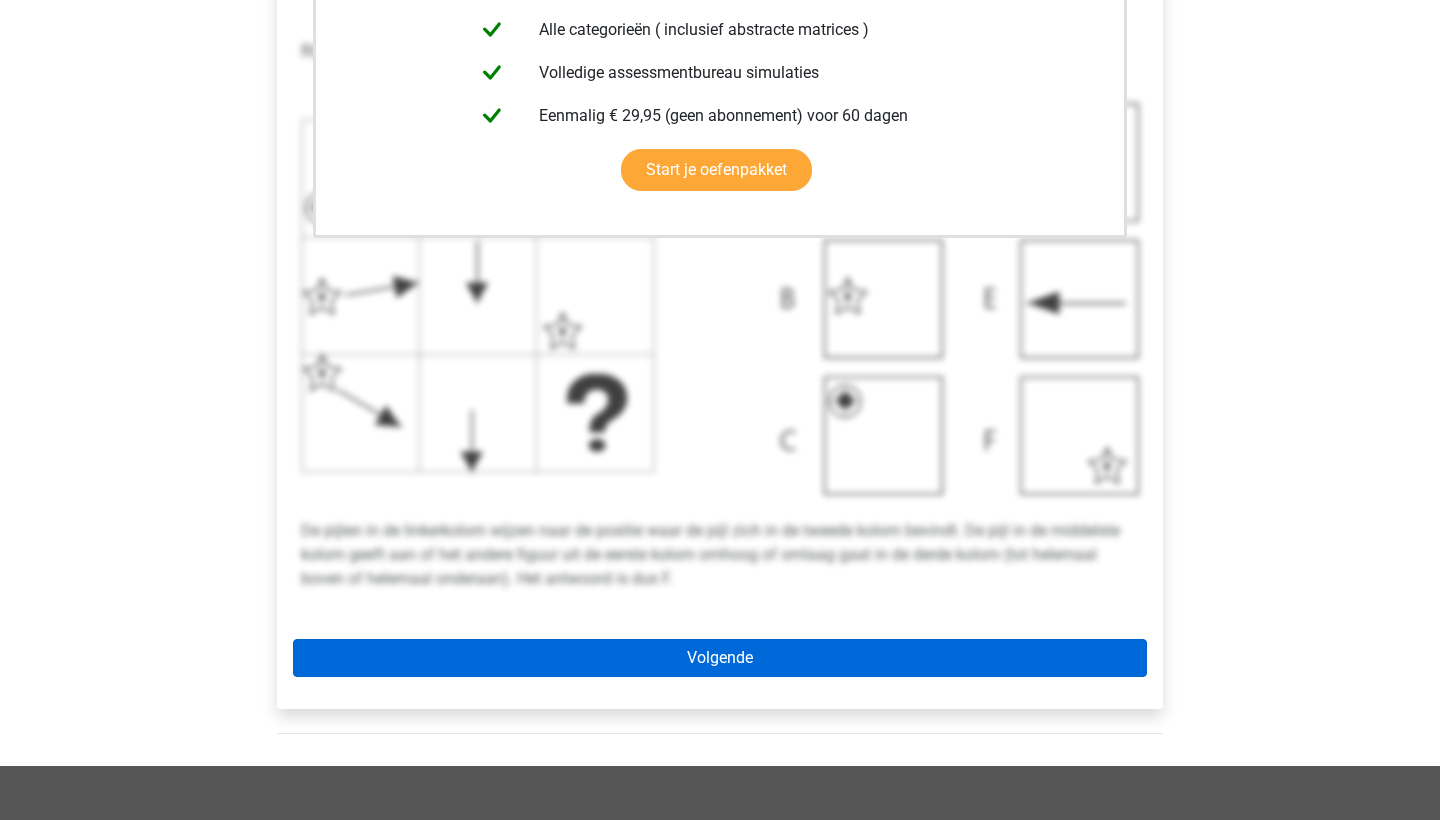click on "Deze uitleg zit in het Voorbereidingspakket
Krijg toegang tot alle antwoorden, opgaven en uitleg
Alle 100+ oefenassessments met tijdsdruk
Alle categorieën ( inclusief abstracte matrices )
Volledige assessmentbureau simulaties
Eenmalig € [PRICE] (geen abonnement) voor 60 dagen" at bounding box center [720, 244] 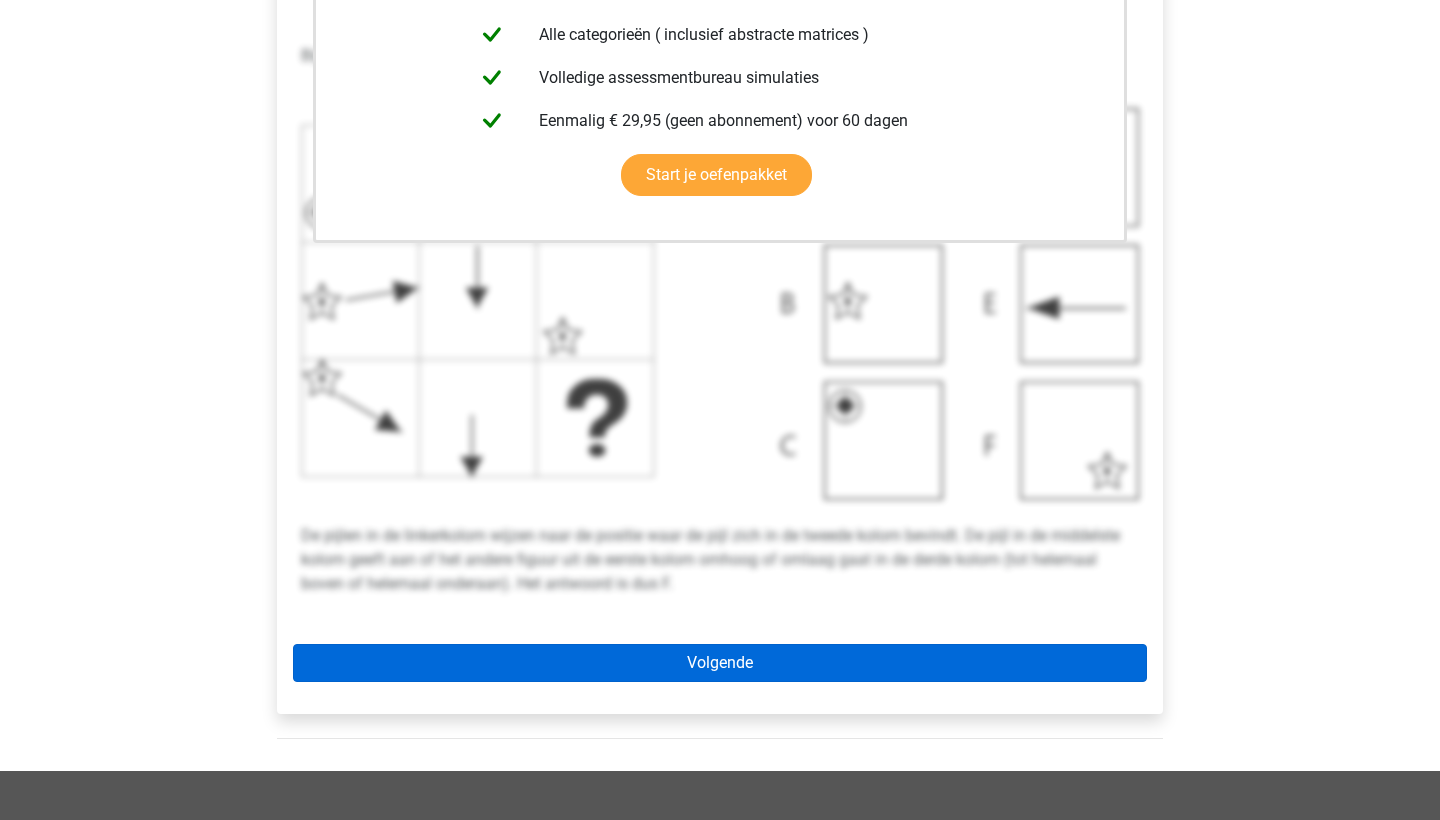click on "Volgende" at bounding box center [720, 663] 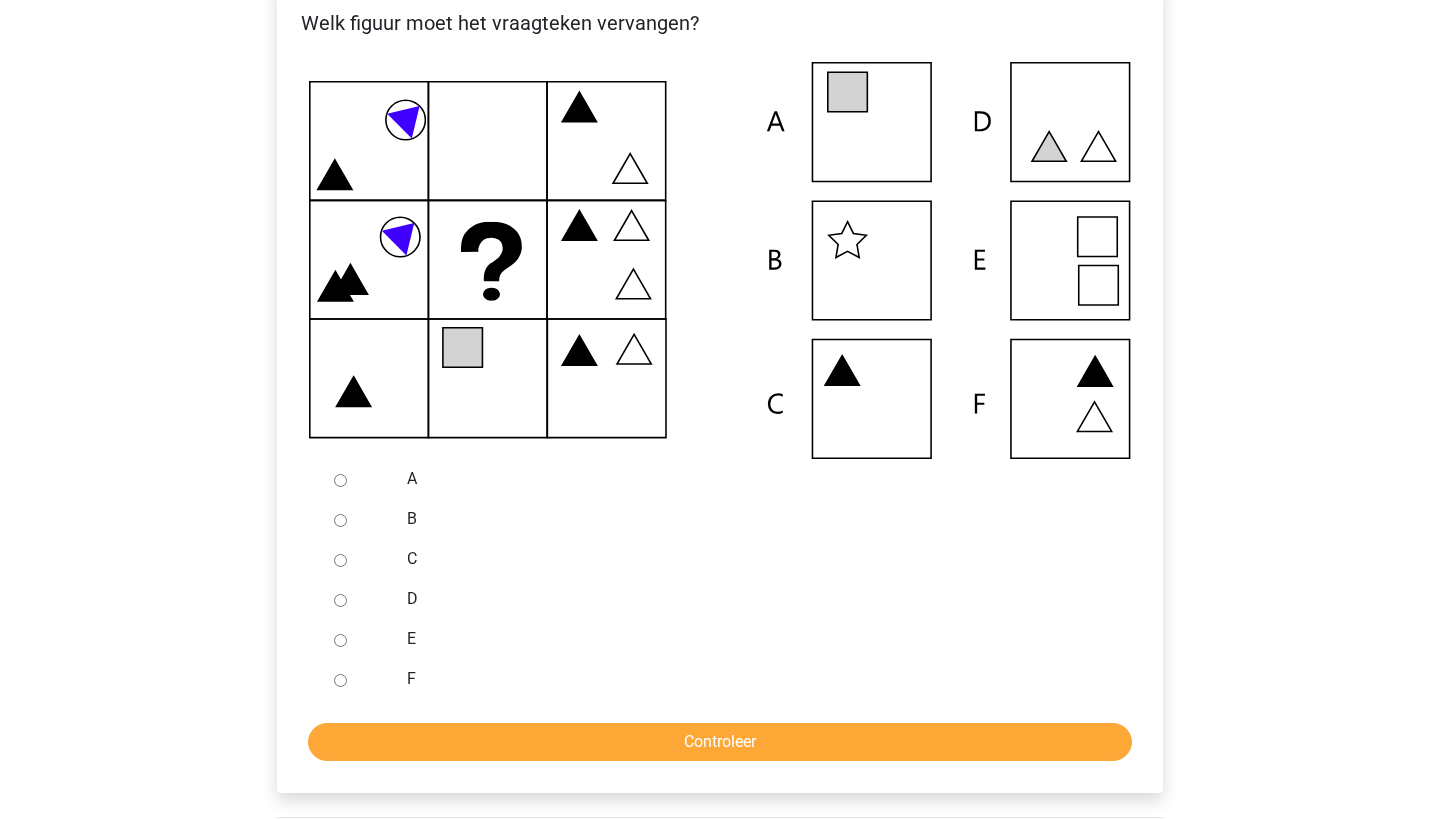 scroll, scrollTop: 409, scrollLeft: 0, axis: vertical 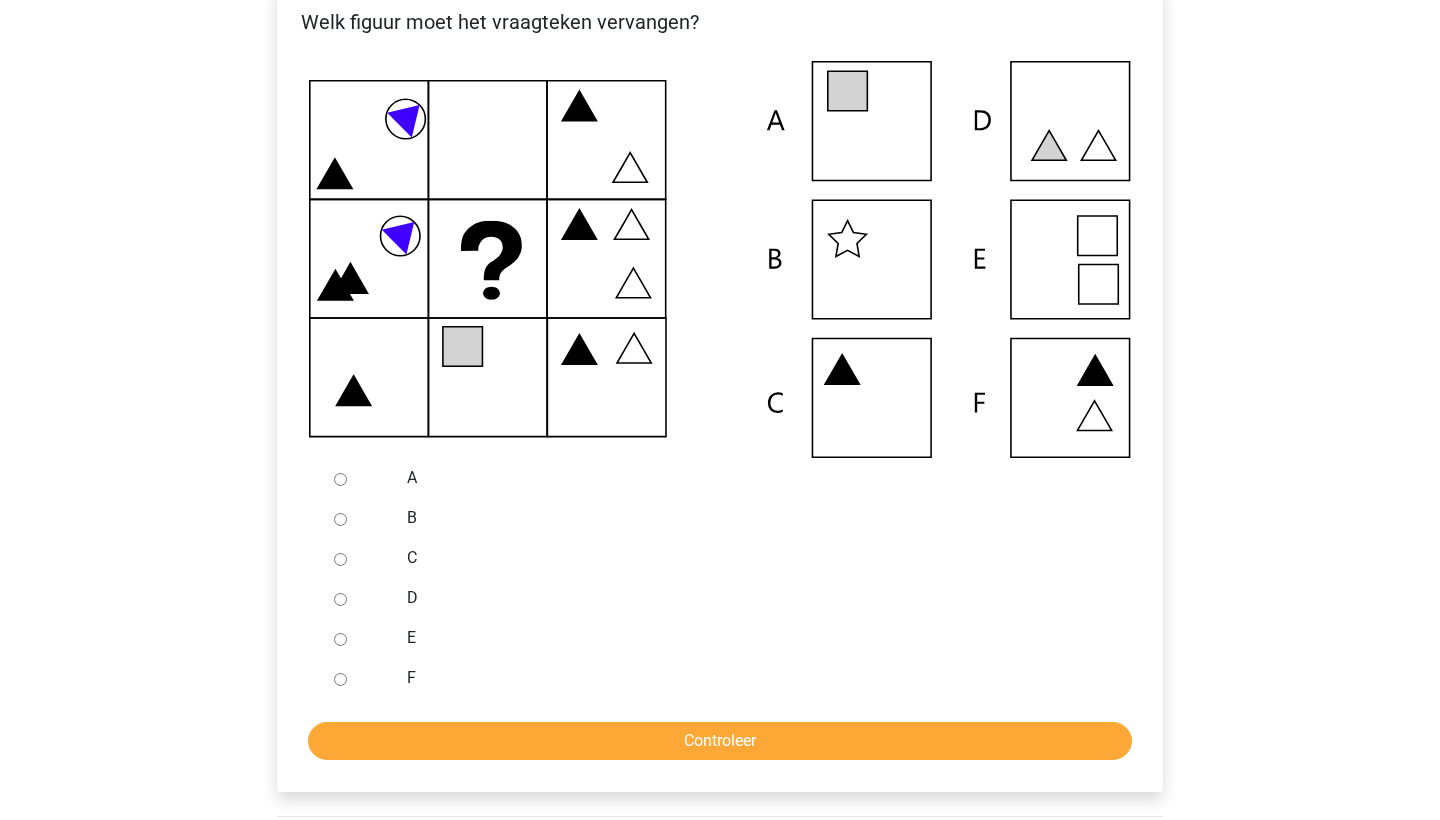 click on "E" at bounding box center [753, 638] 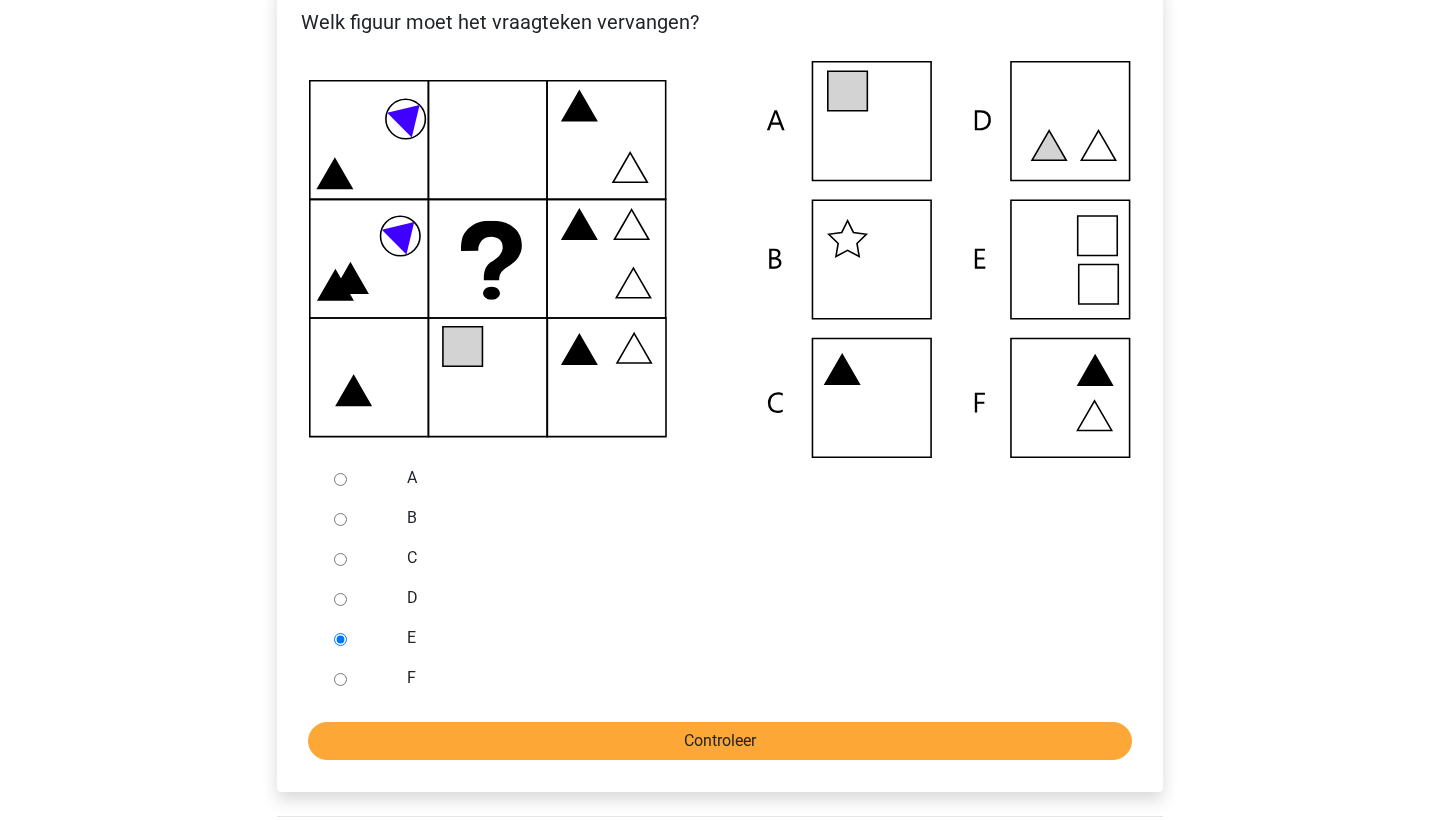 click on "Controleer" at bounding box center [720, 741] 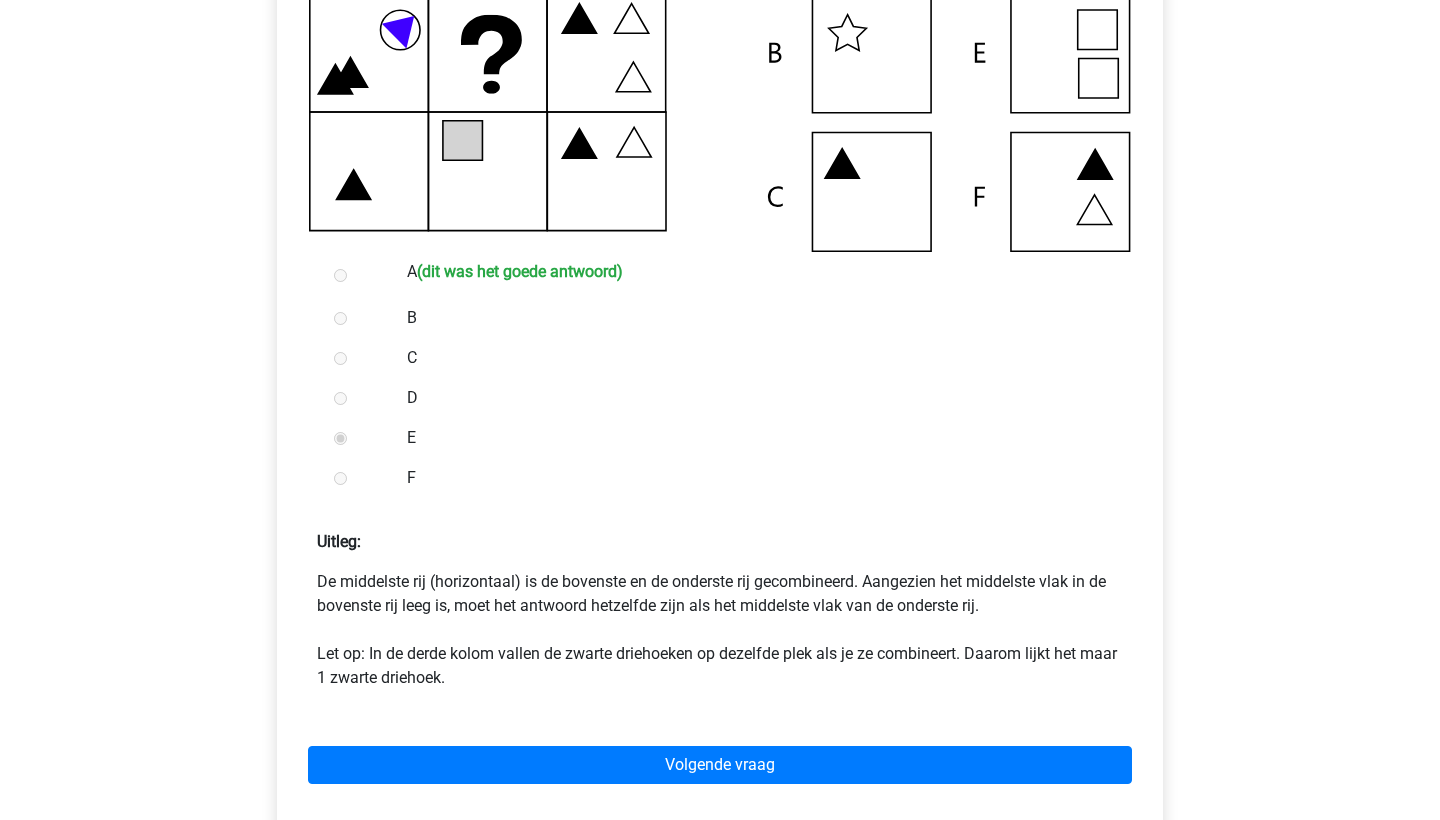 scroll, scrollTop: 642, scrollLeft: 0, axis: vertical 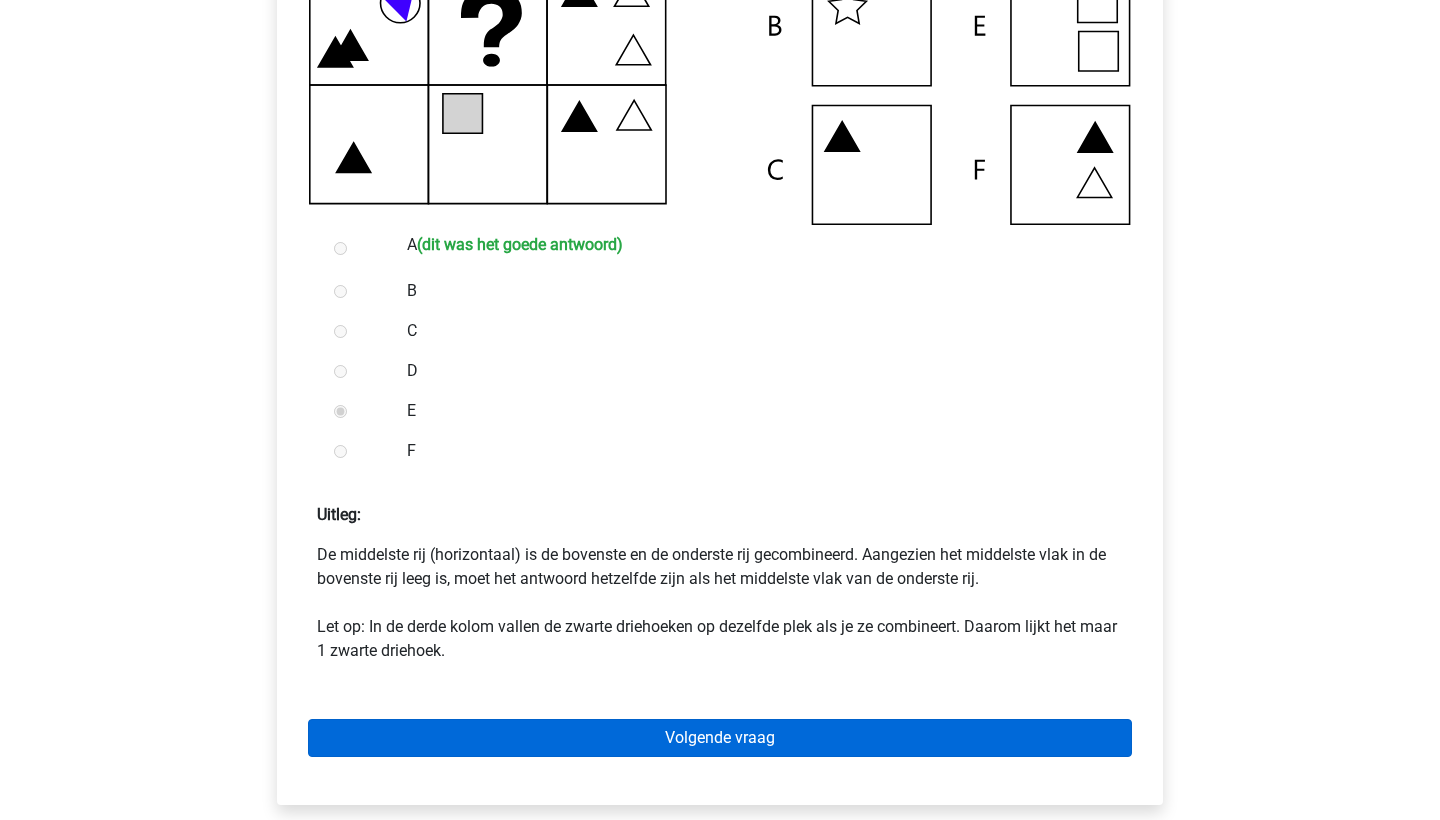 click on "Volgende vraag" at bounding box center (720, 738) 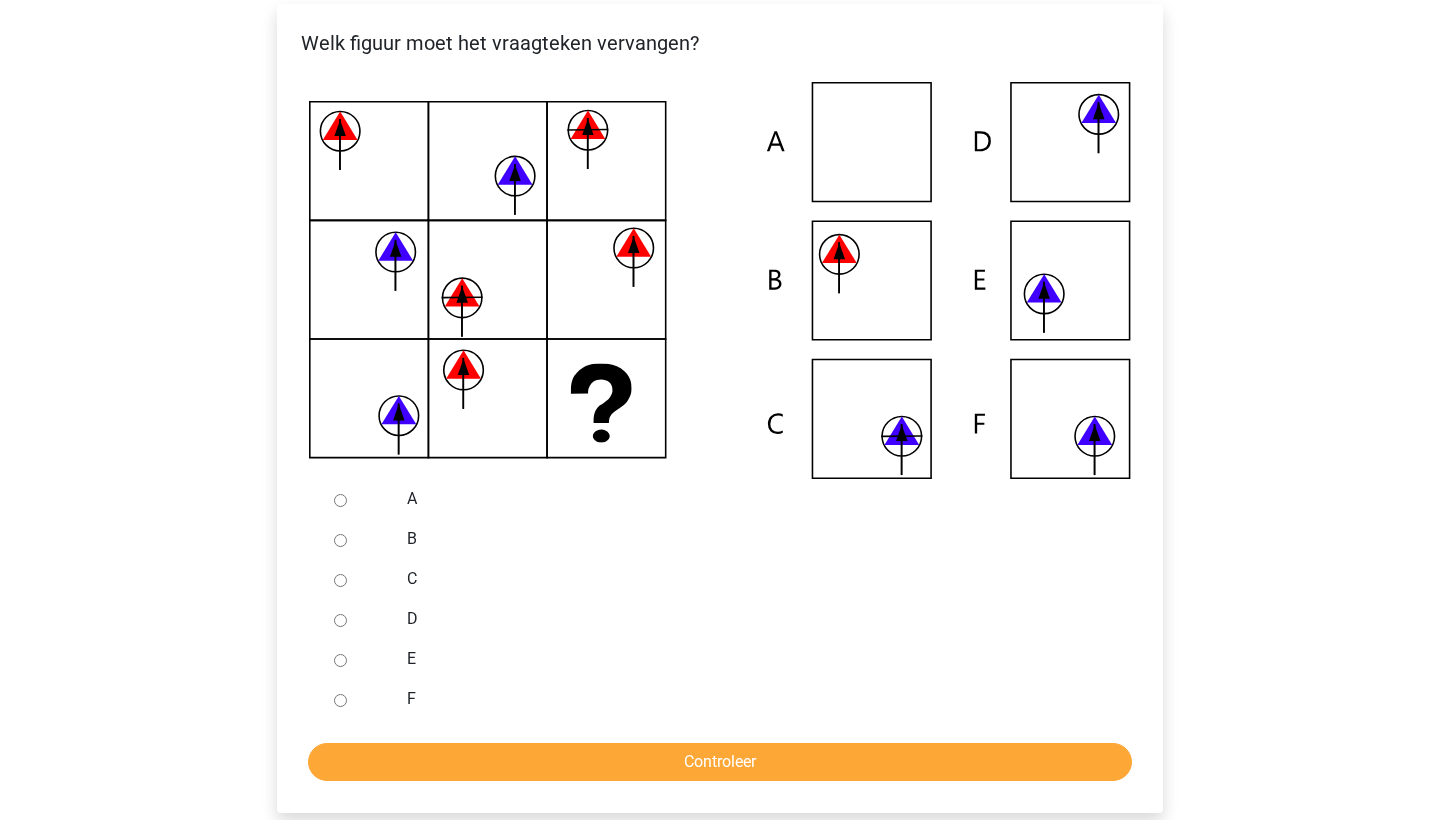 scroll, scrollTop: 388, scrollLeft: 0, axis: vertical 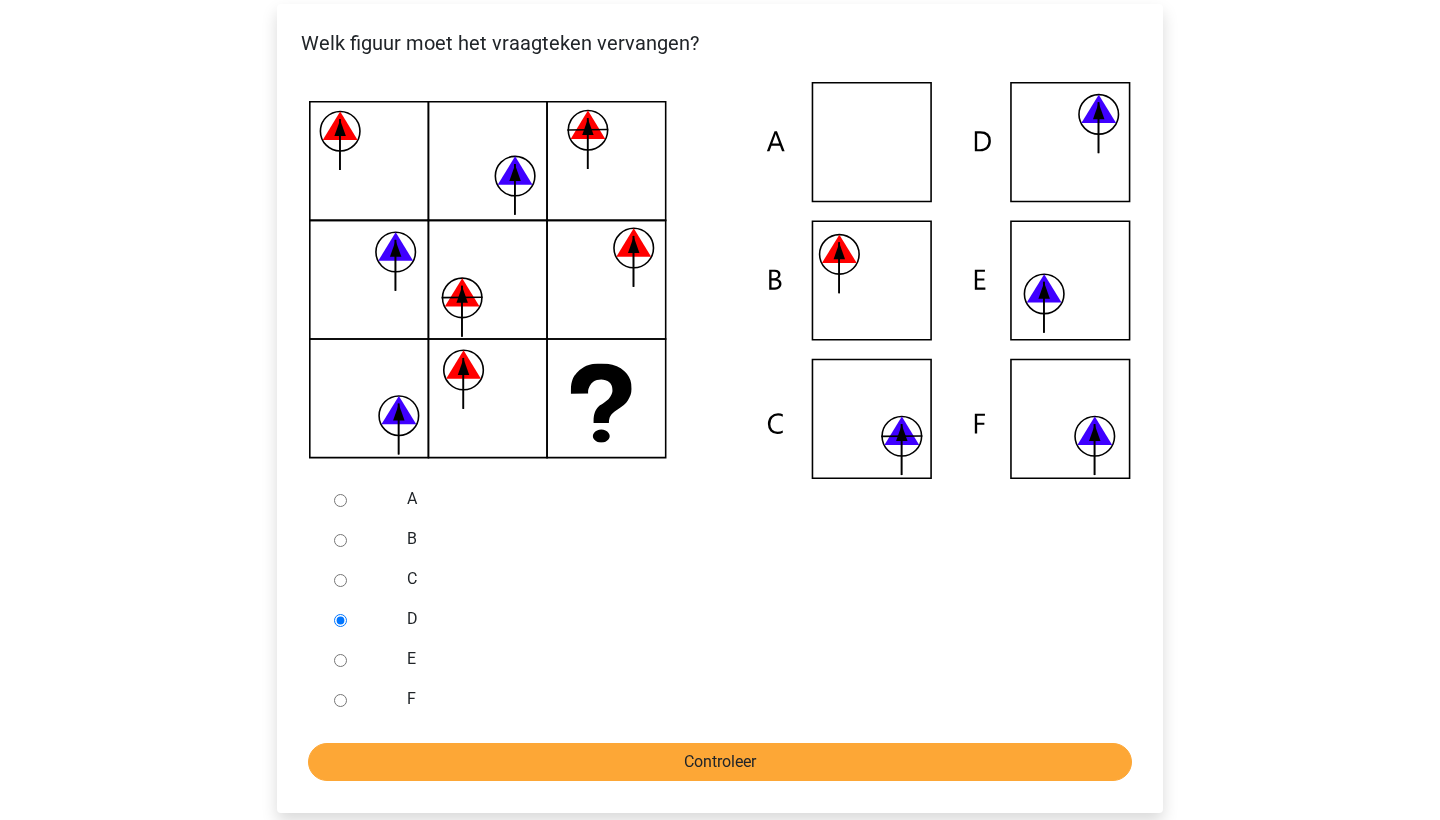 click on "Controleer" at bounding box center (720, 762) 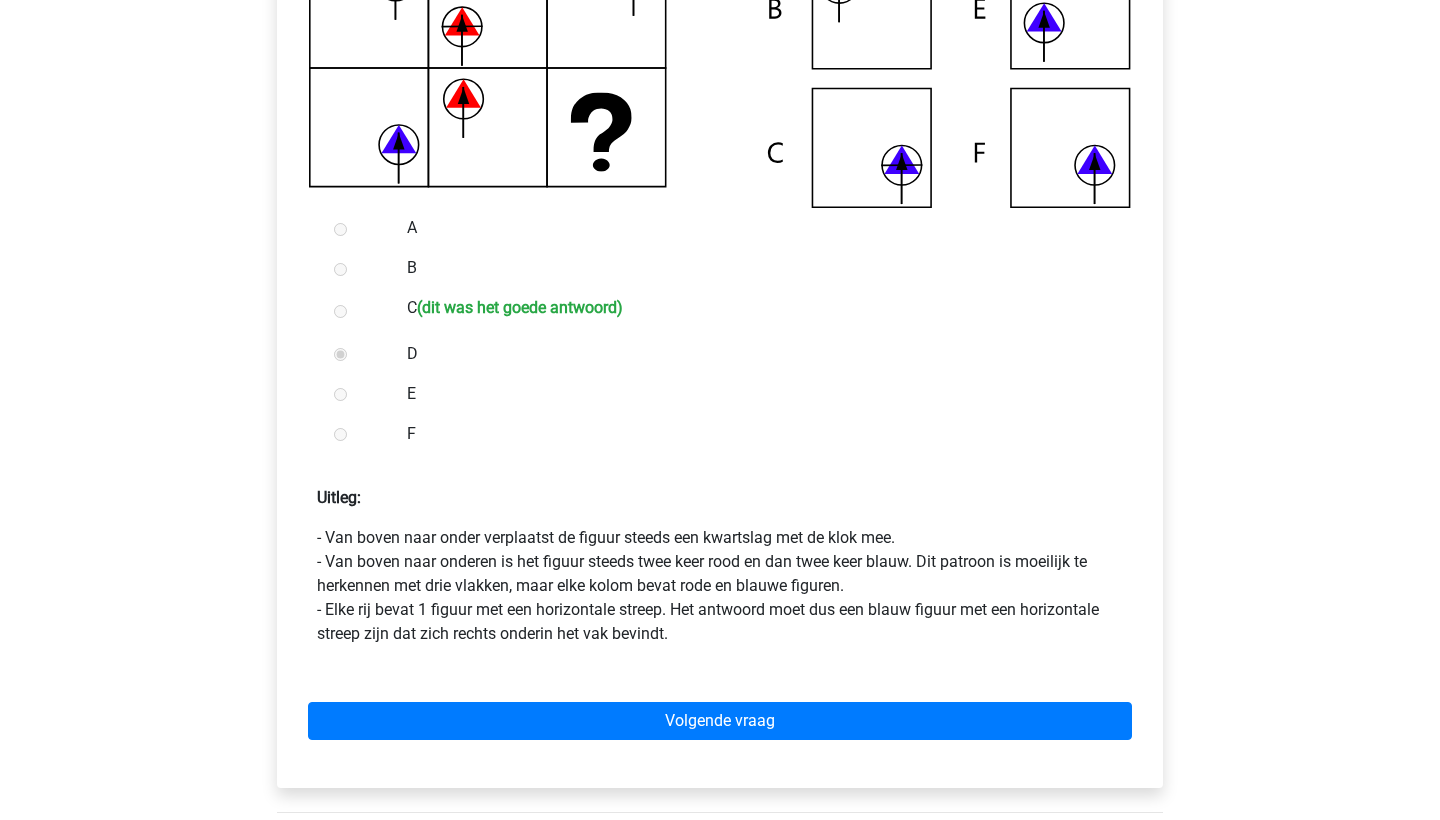scroll, scrollTop: 661, scrollLeft: 0, axis: vertical 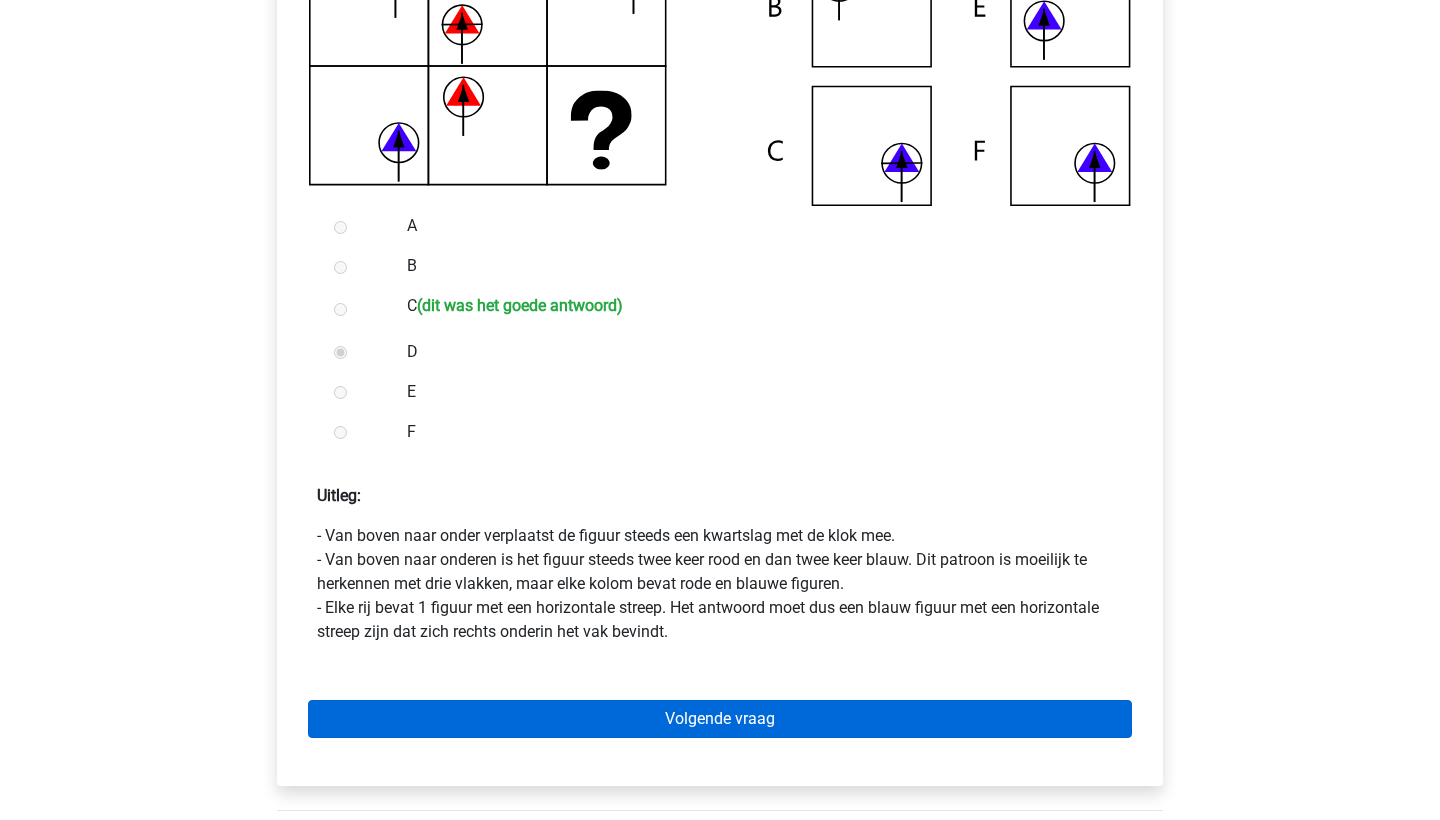 click on "Volgende vraag" at bounding box center [720, 719] 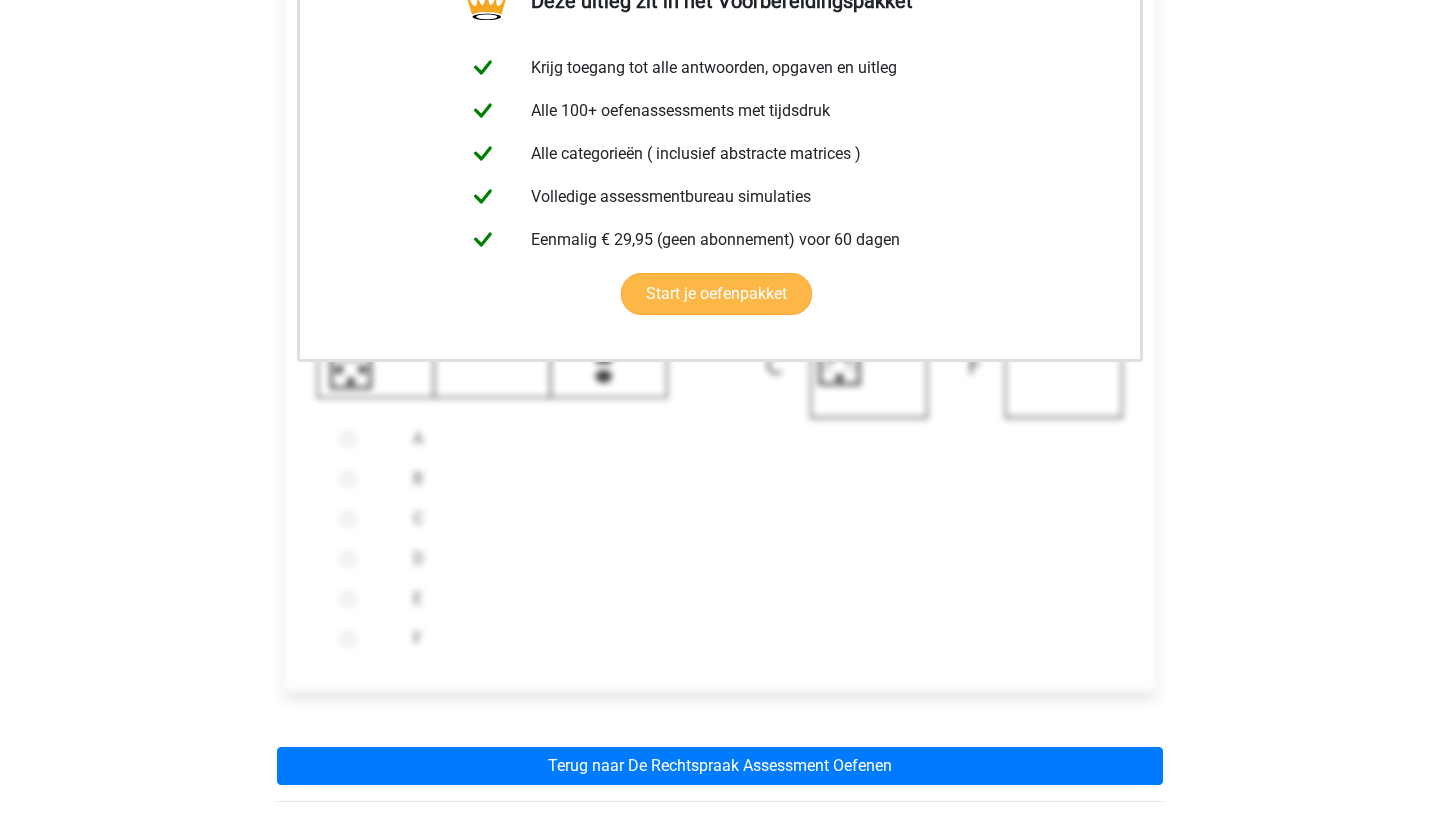 scroll, scrollTop: 829, scrollLeft: 0, axis: vertical 